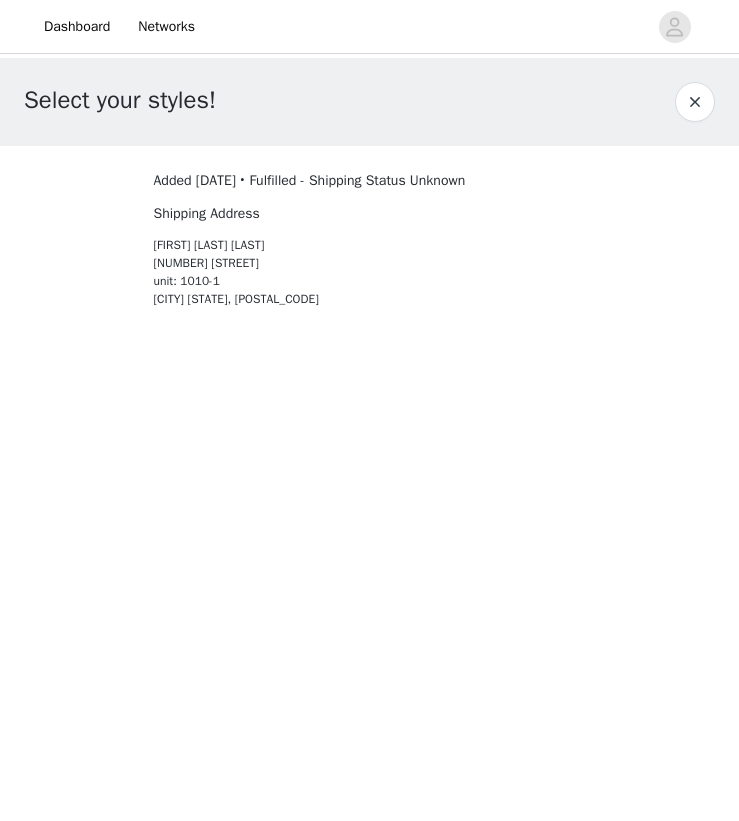 scroll, scrollTop: 0, scrollLeft: 0, axis: both 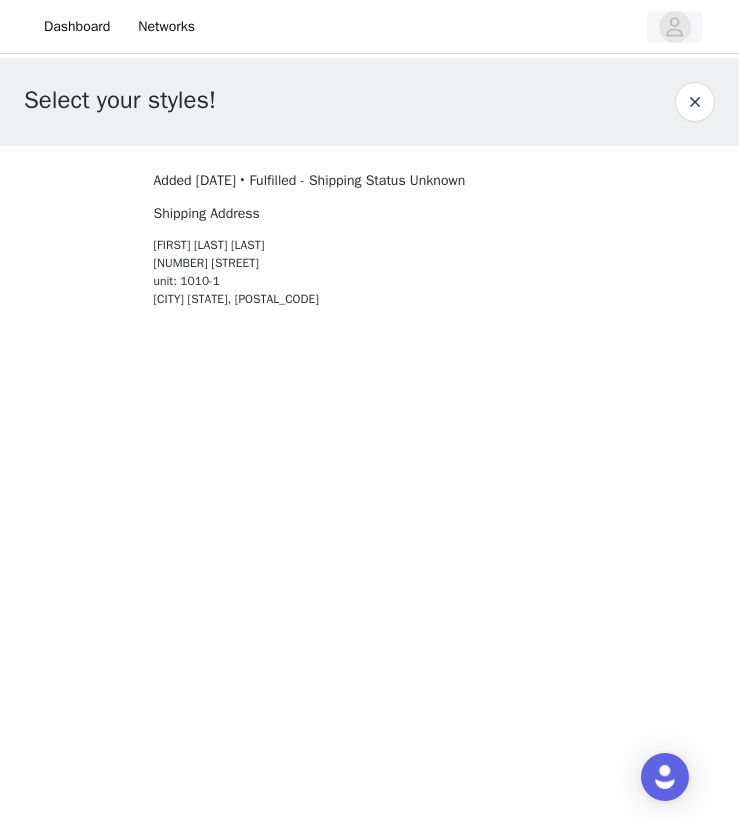 click 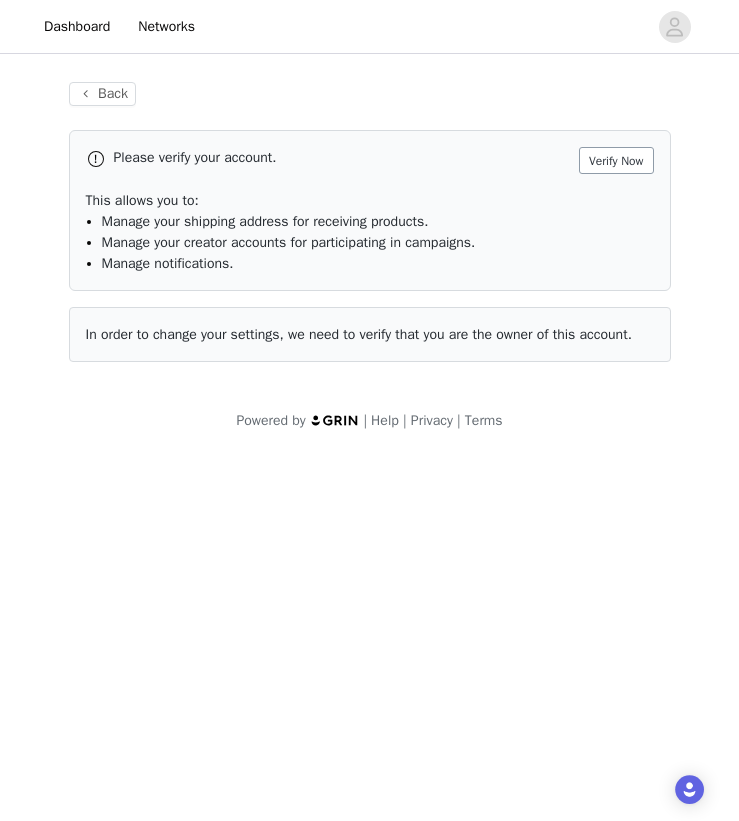 click on "Verify Now" at bounding box center [616, 160] 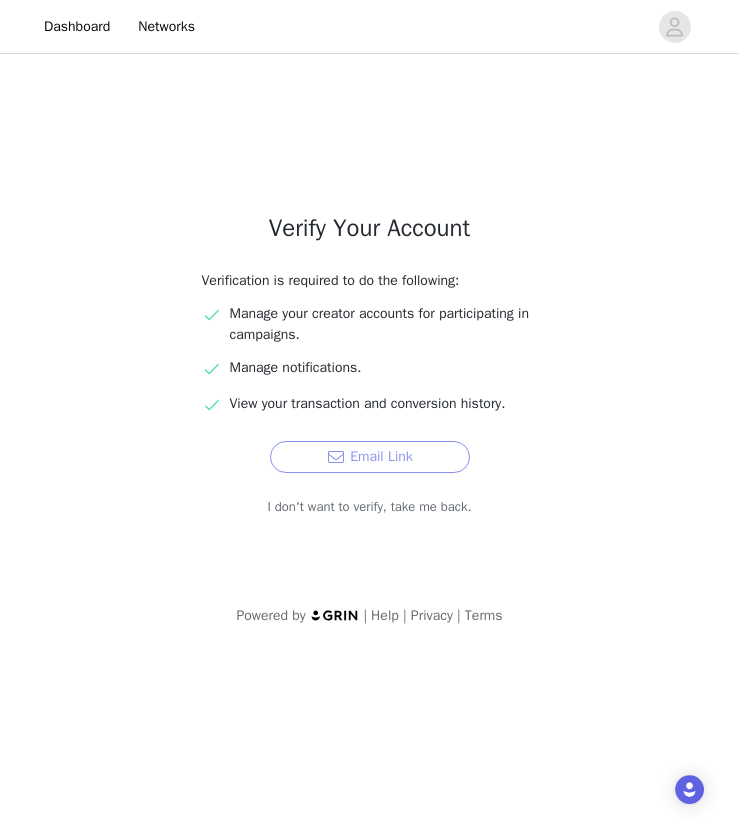 click on "Email Link" at bounding box center (370, 457) 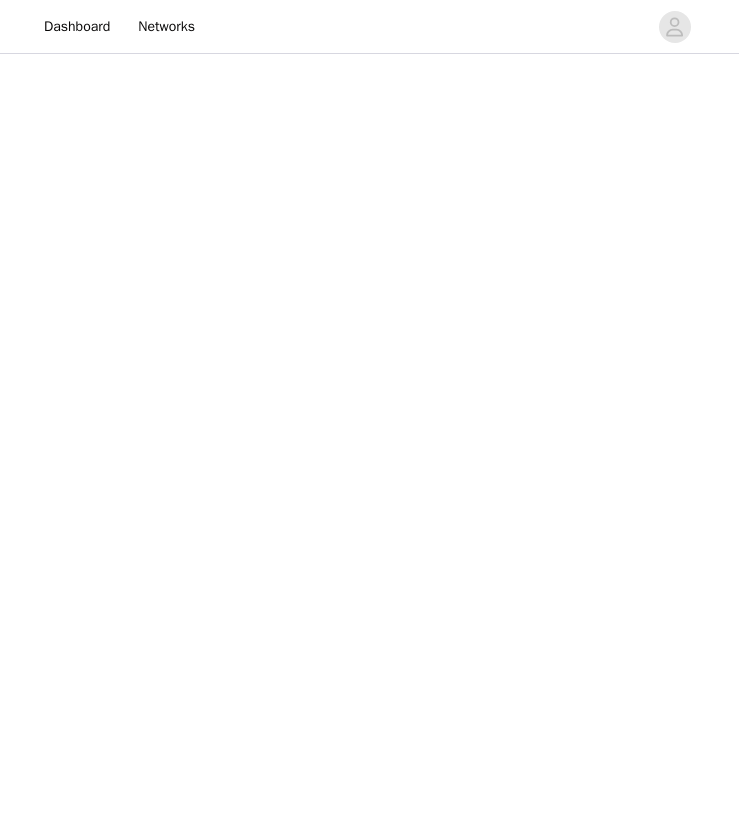 scroll, scrollTop: 0, scrollLeft: 0, axis: both 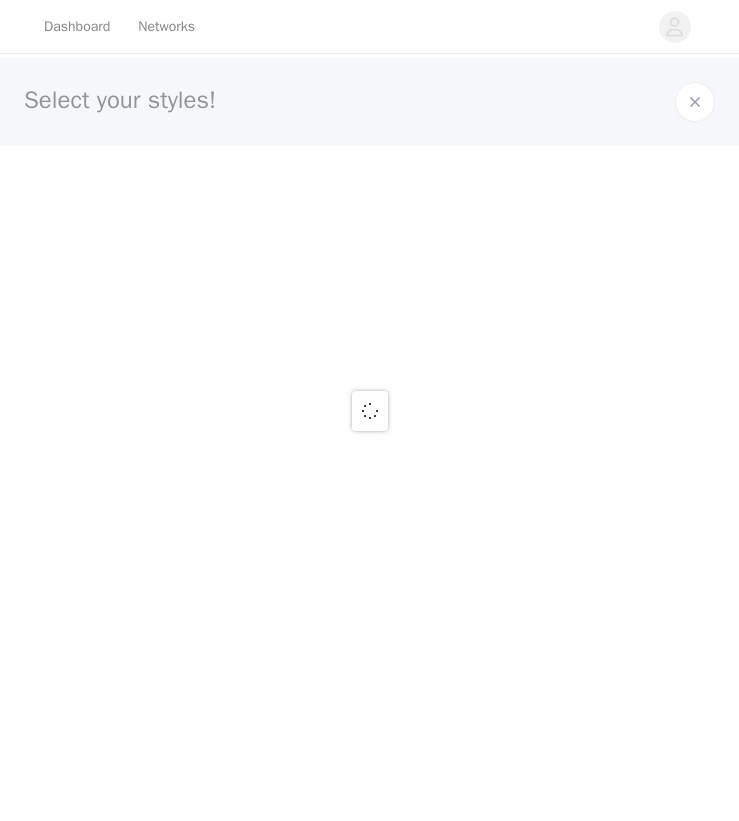 click at bounding box center [369, 410] 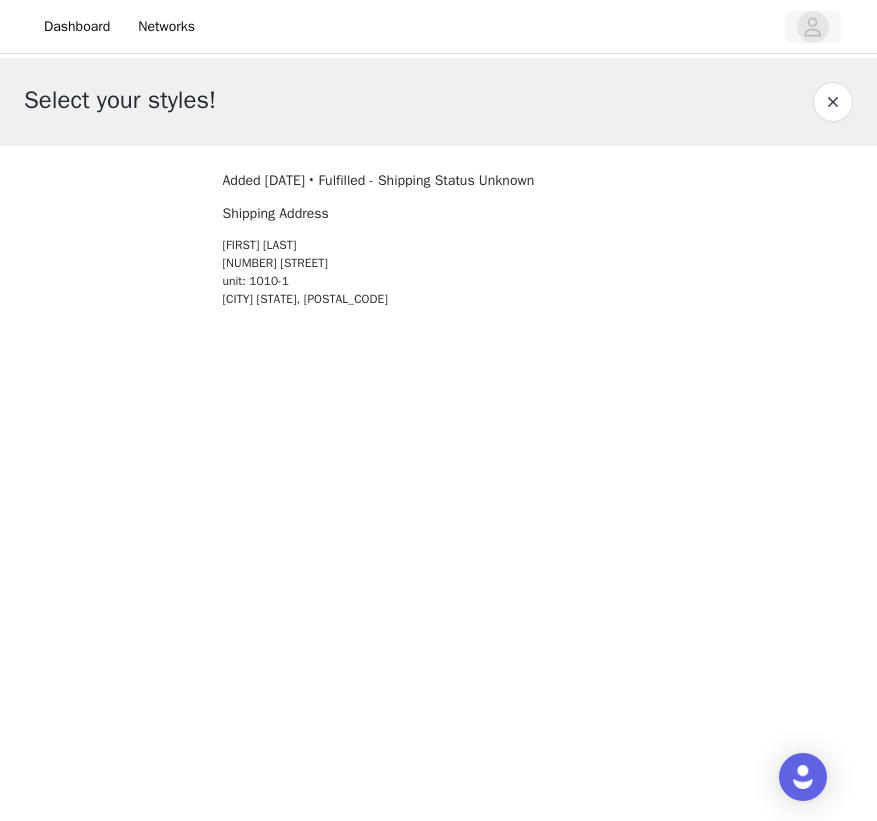 click 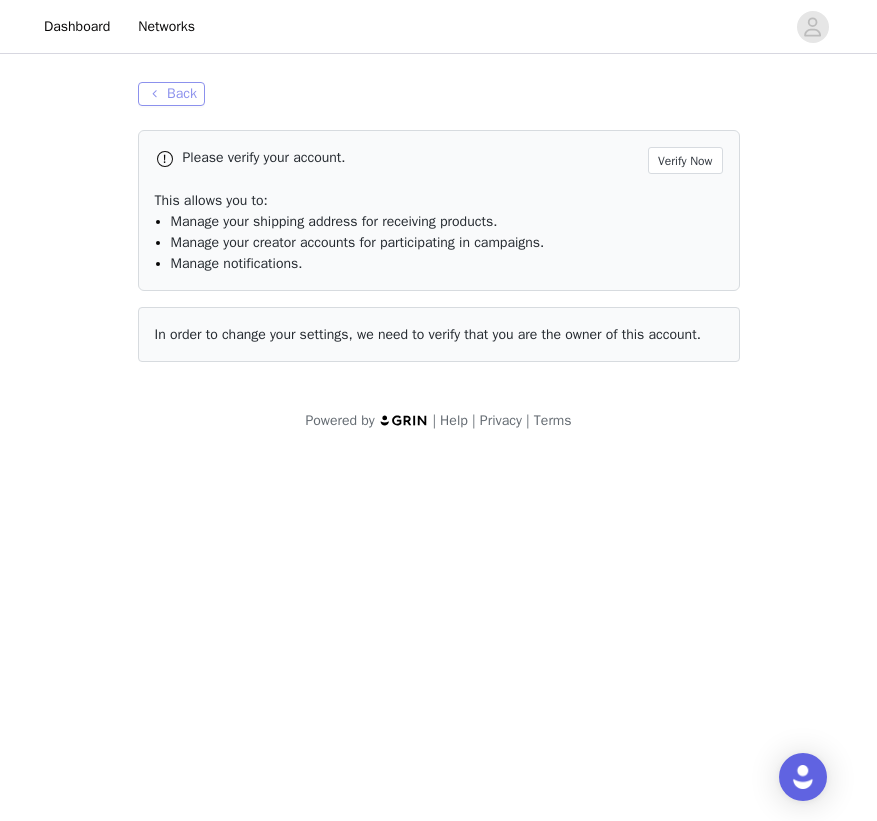 click on "Back" at bounding box center (171, 94) 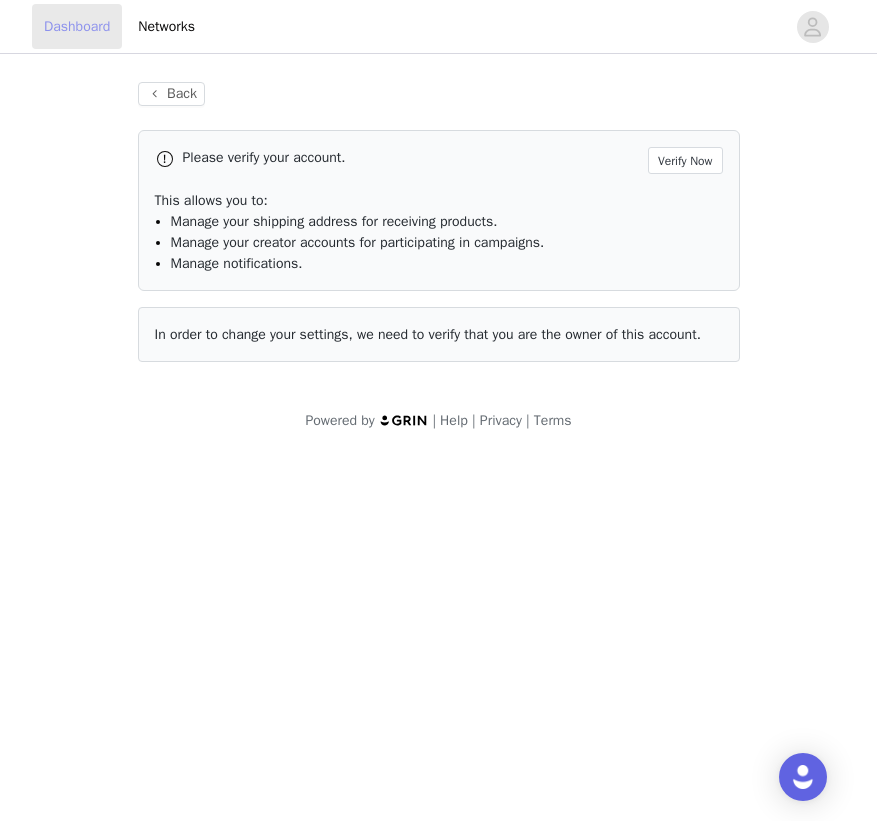 click on "Dashboard" at bounding box center [77, 26] 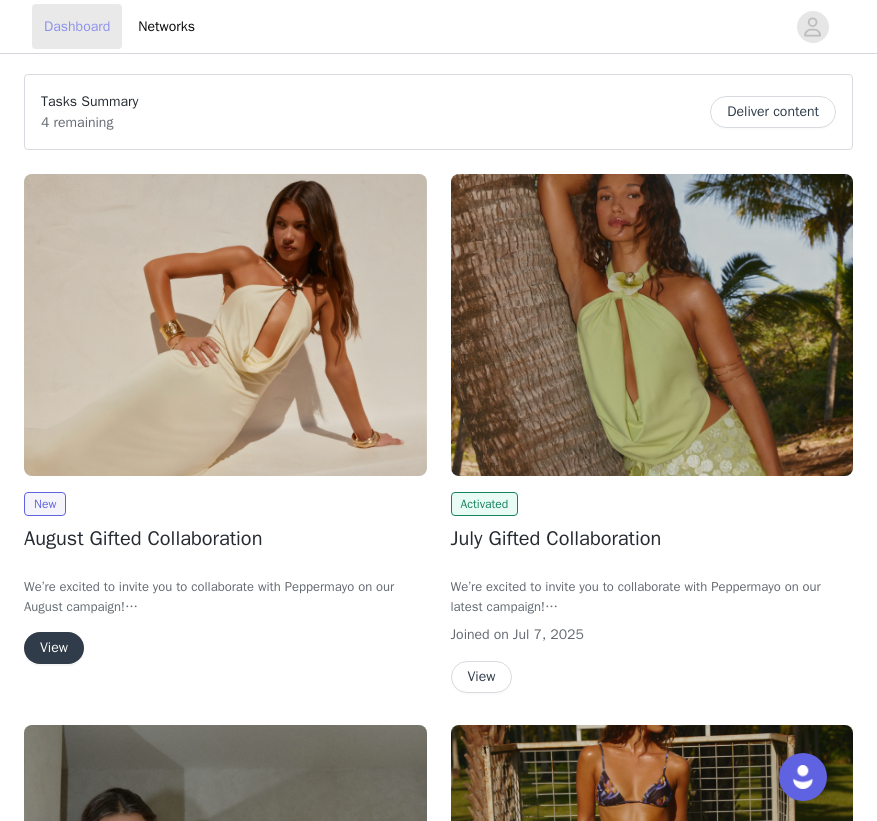 click on "Dashboard" at bounding box center [77, 26] 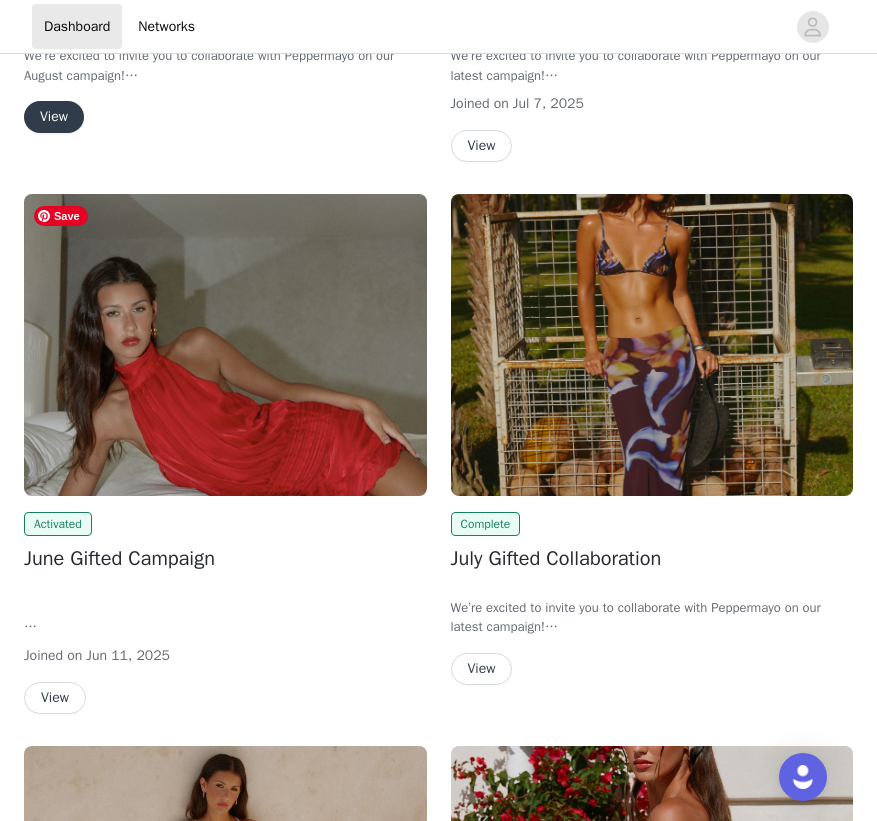 scroll, scrollTop: 705, scrollLeft: 0, axis: vertical 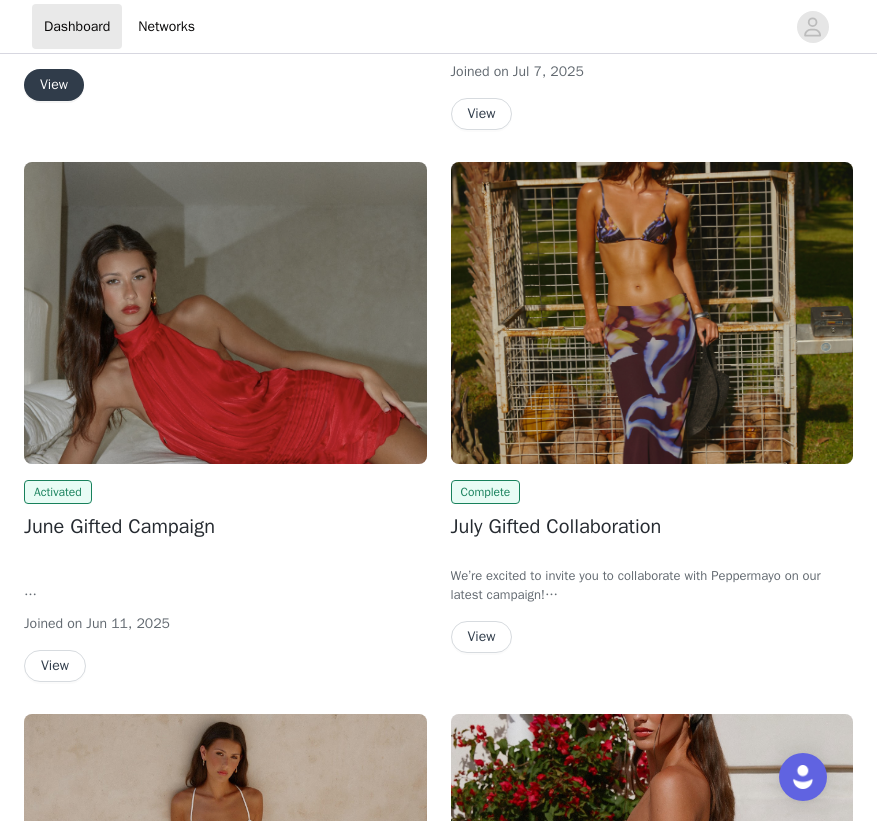 click on "View" at bounding box center (55, 666) 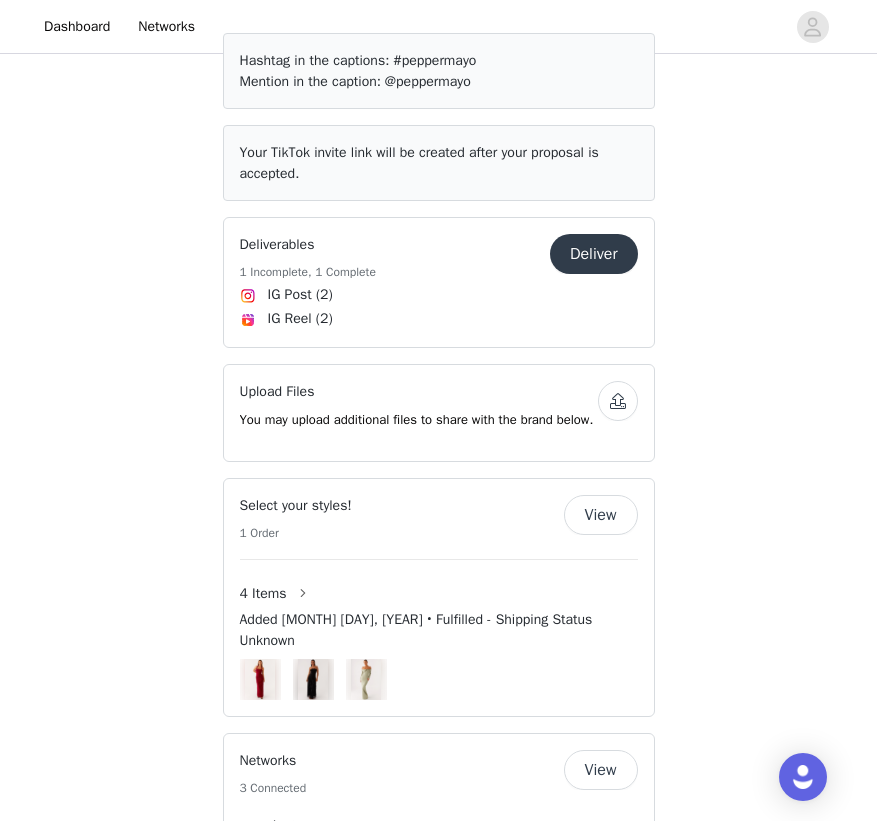 scroll, scrollTop: 1067, scrollLeft: 0, axis: vertical 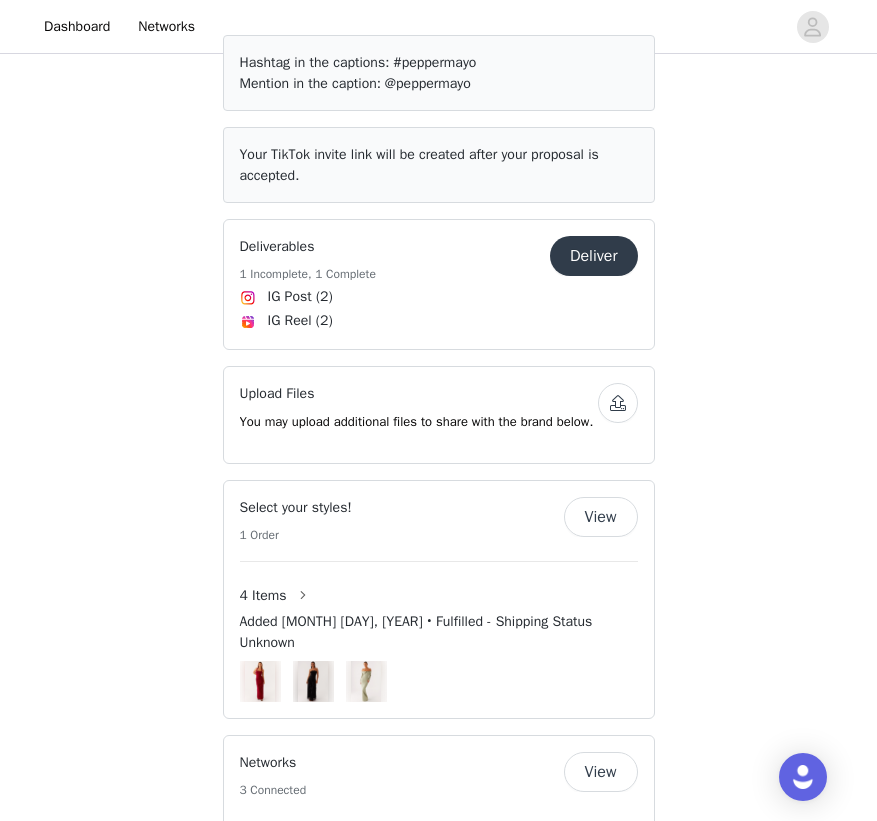 click on "Deliver" at bounding box center [594, 256] 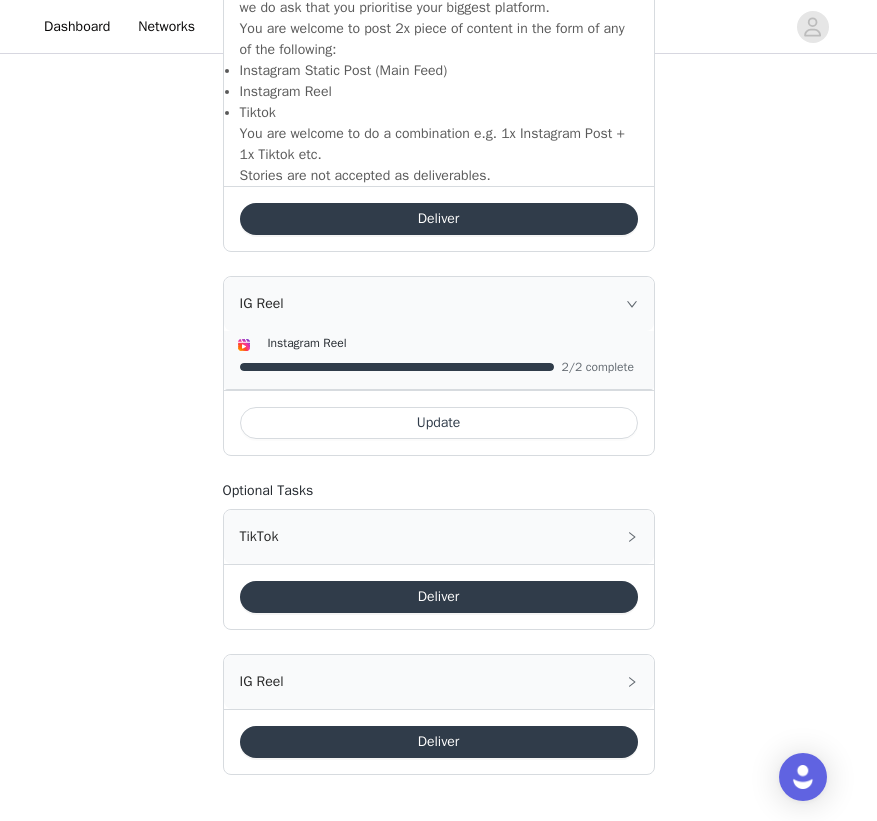 scroll, scrollTop: 1554, scrollLeft: 0, axis: vertical 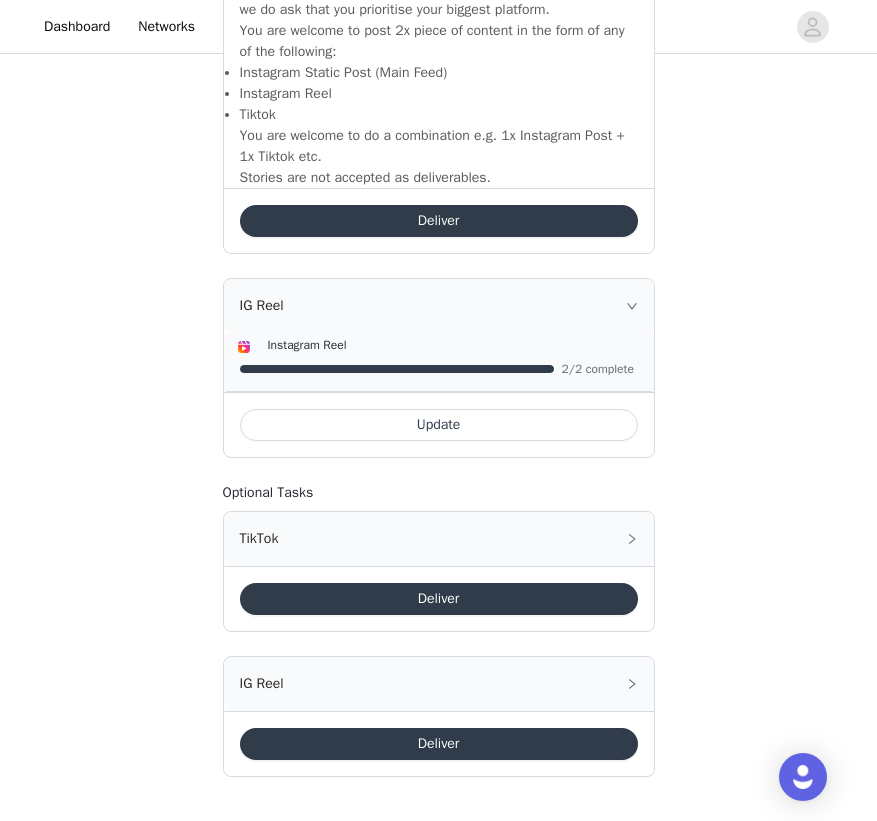 click on "IG Reel" at bounding box center [439, 306] 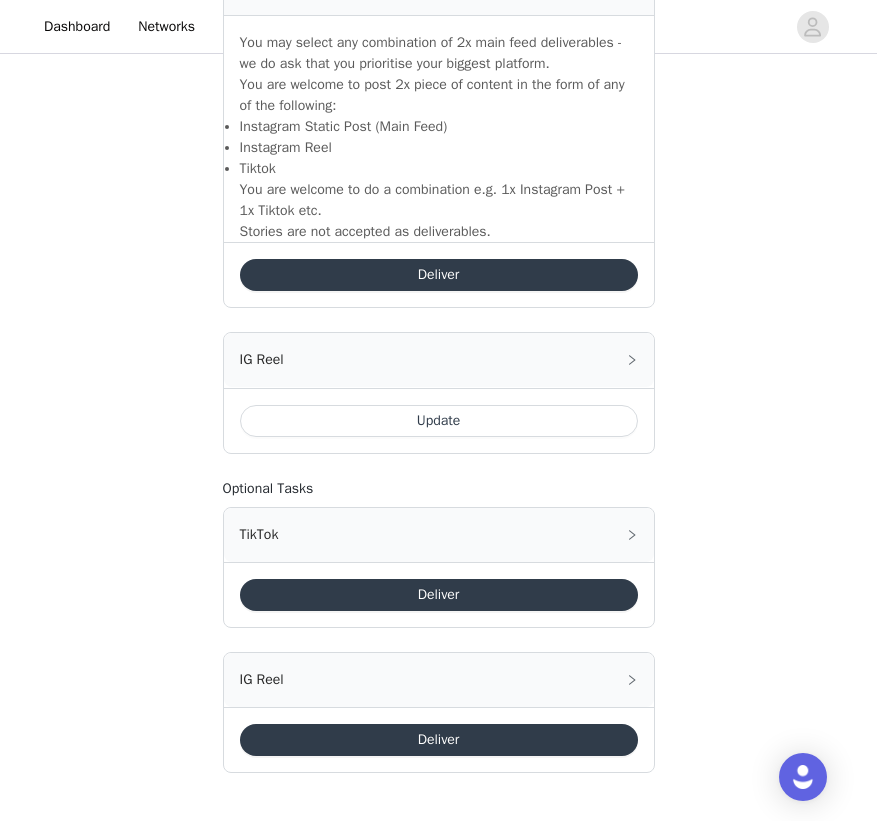 scroll, scrollTop: 1495, scrollLeft: 0, axis: vertical 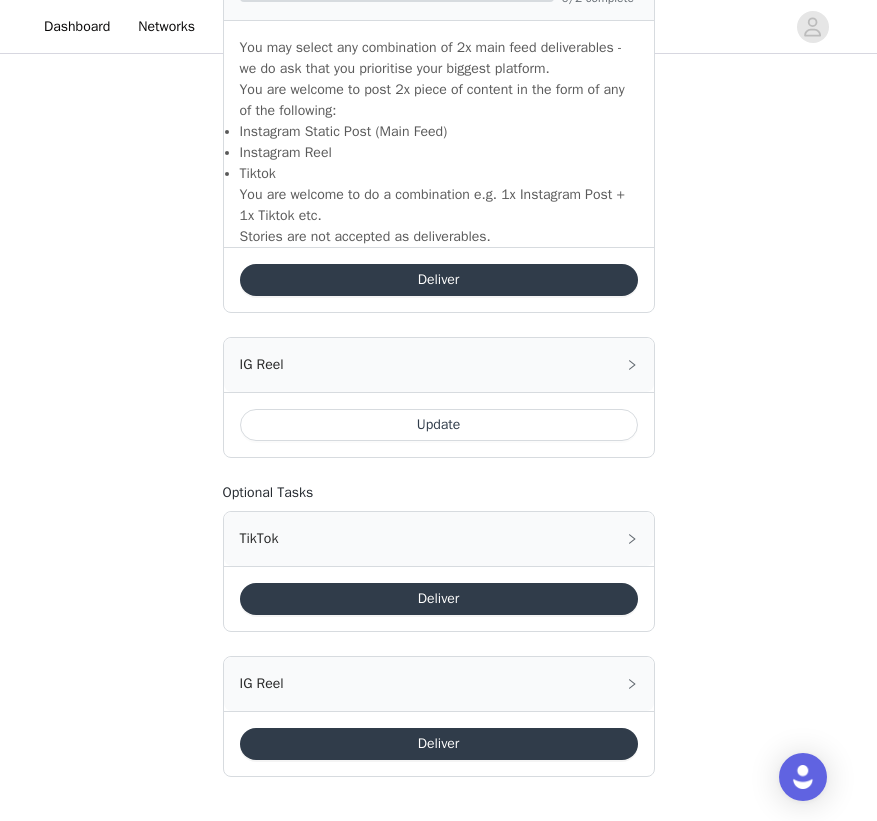 click on "Update" at bounding box center [439, 425] 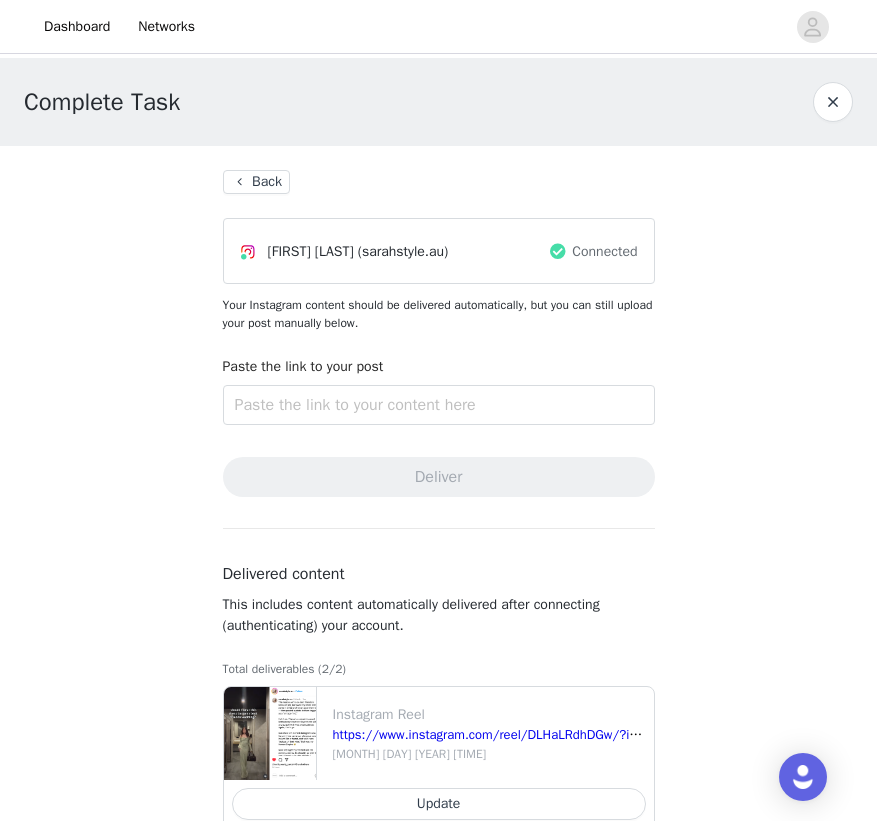 scroll, scrollTop: 0, scrollLeft: 0, axis: both 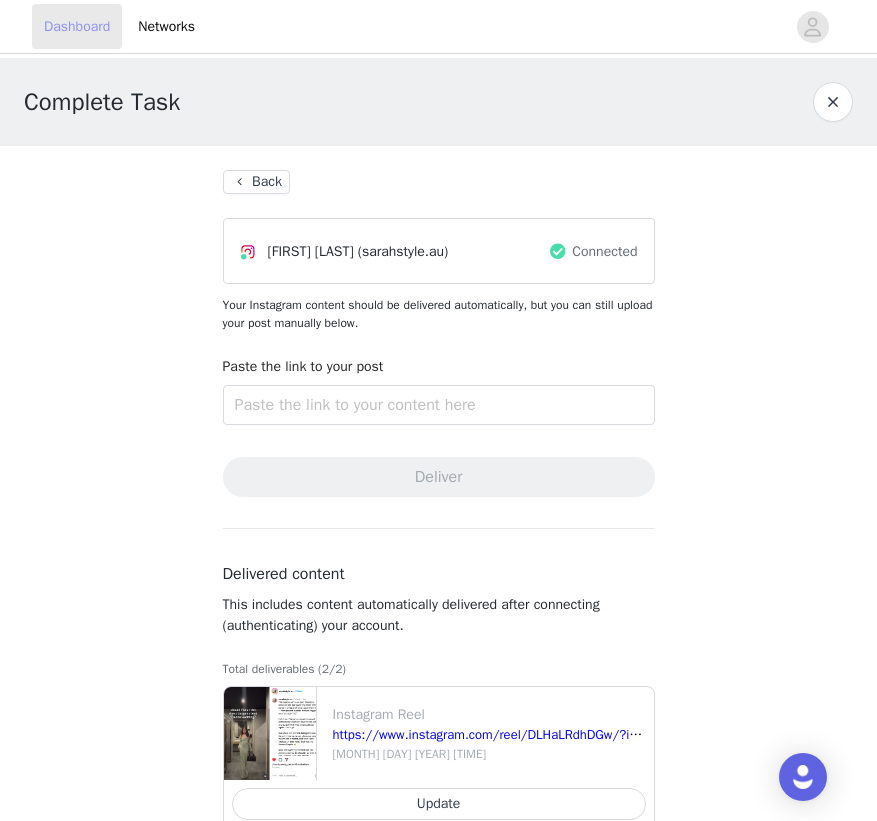 click on "Dashboard" at bounding box center [77, 26] 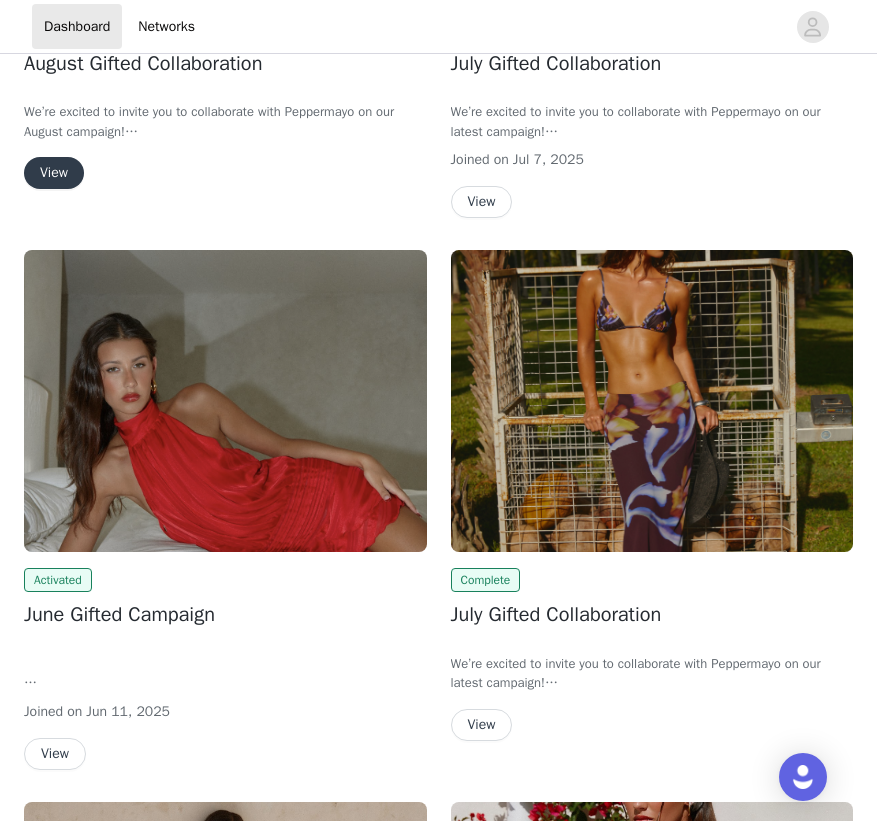 scroll, scrollTop: 630, scrollLeft: 0, axis: vertical 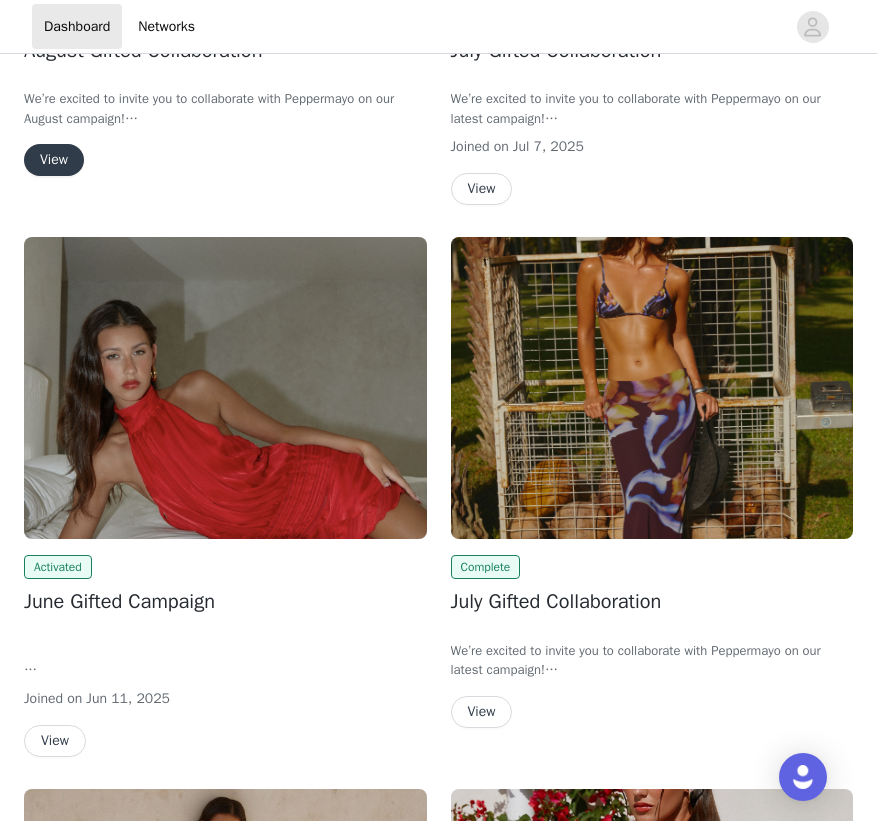 click on "View" at bounding box center (55, 741) 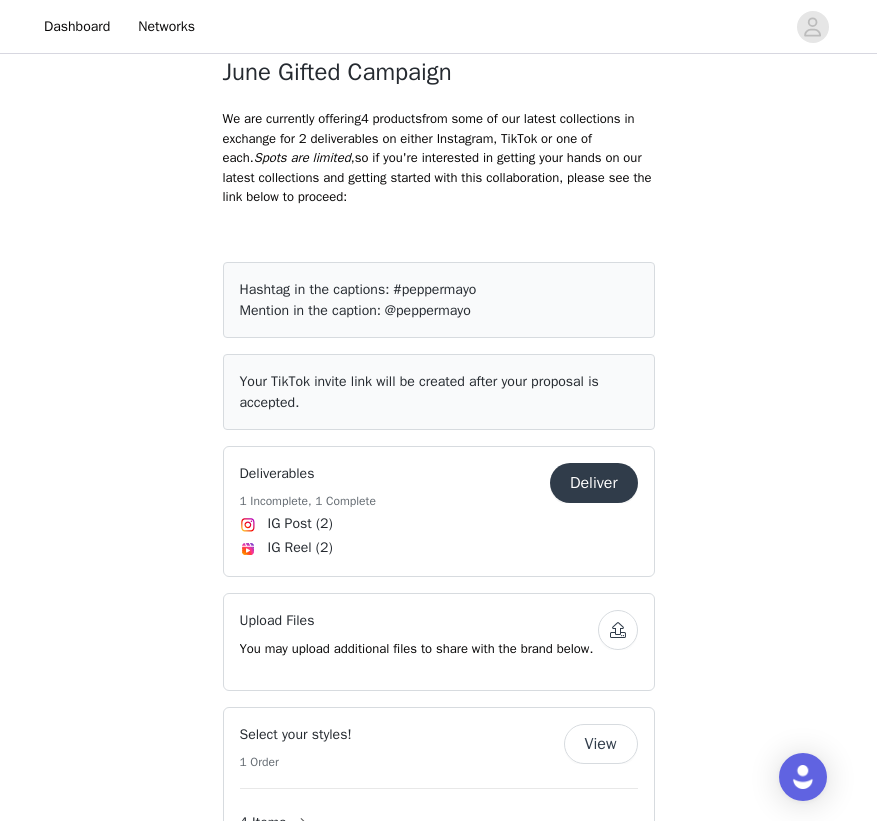scroll, scrollTop: 837, scrollLeft: 0, axis: vertical 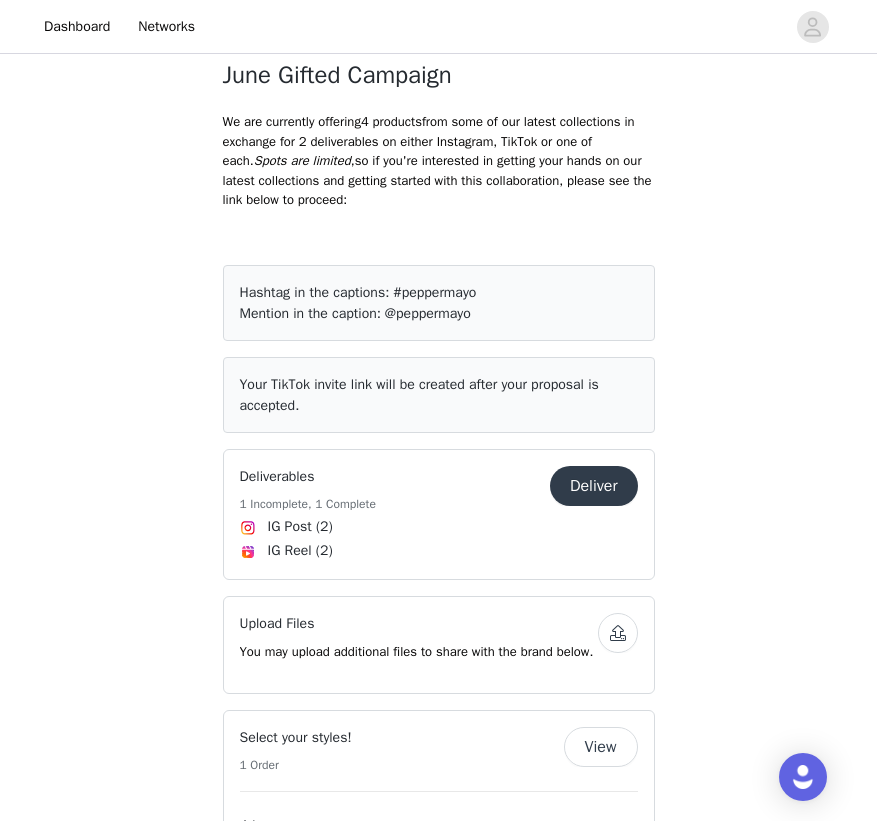 click on "Deliver" at bounding box center (594, 486) 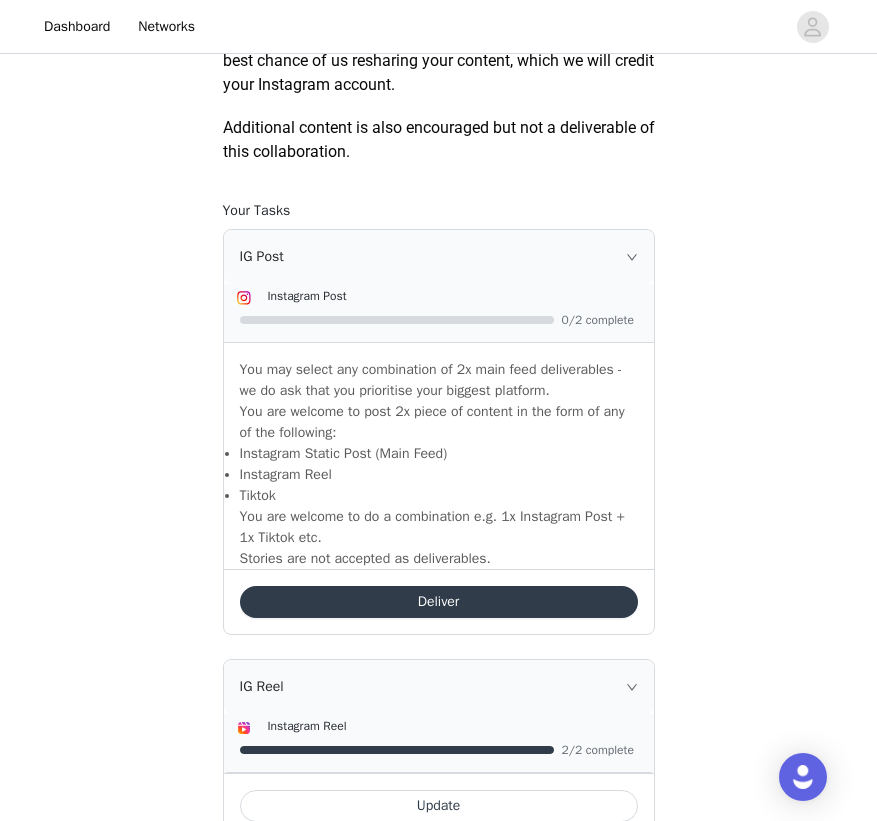 scroll, scrollTop: 1205, scrollLeft: 0, axis: vertical 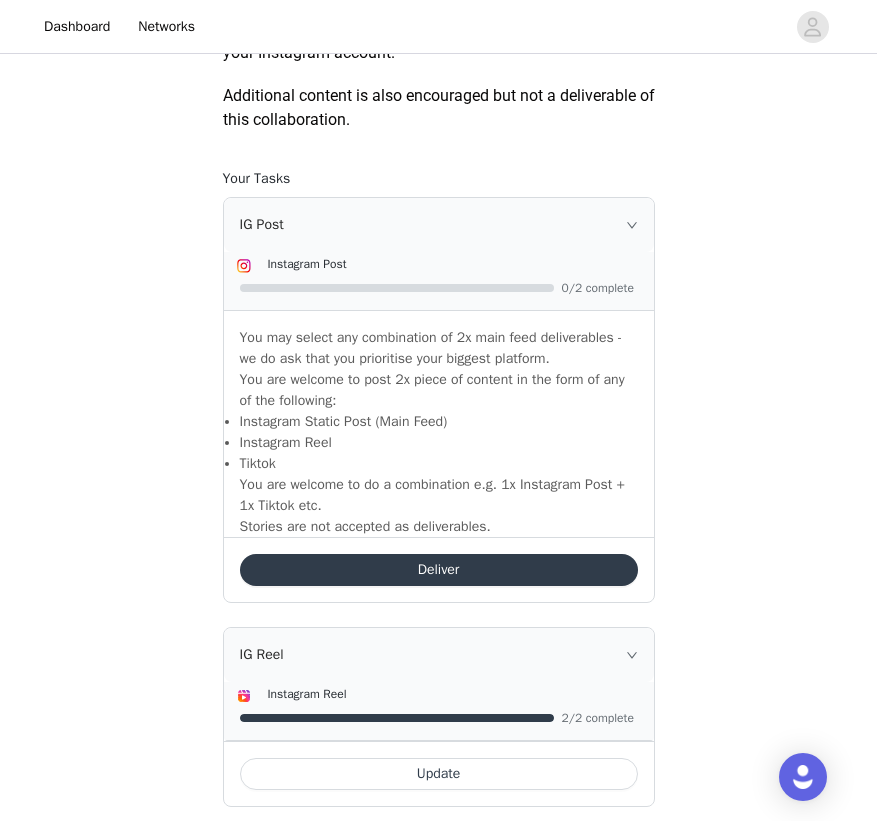 click on "Deliver" at bounding box center (439, 570) 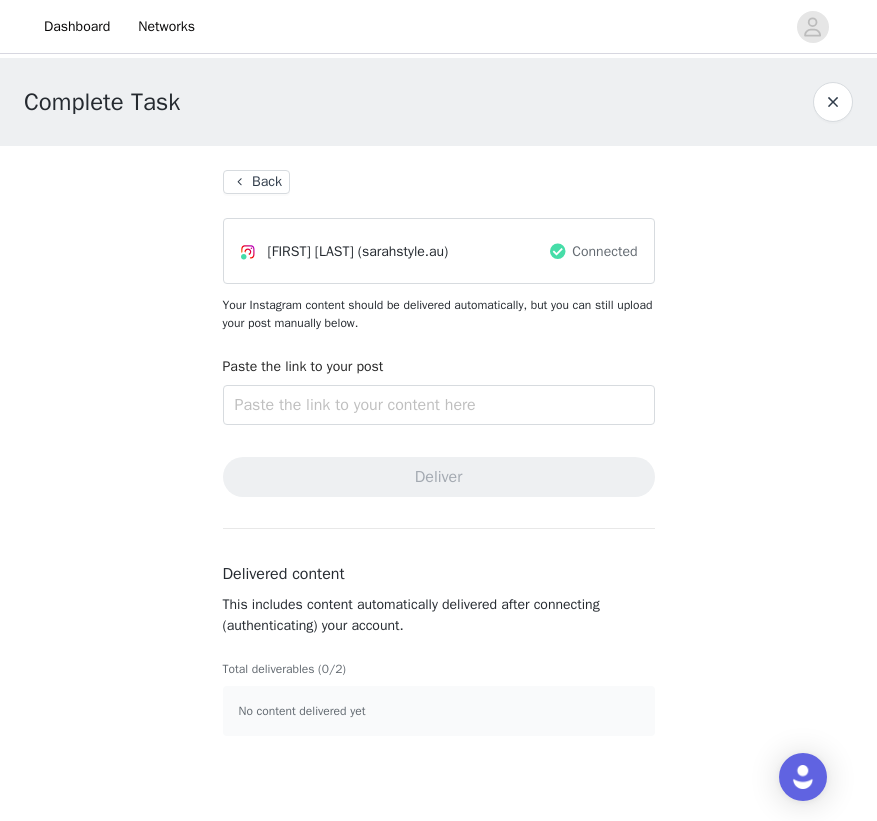 scroll, scrollTop: 0, scrollLeft: 0, axis: both 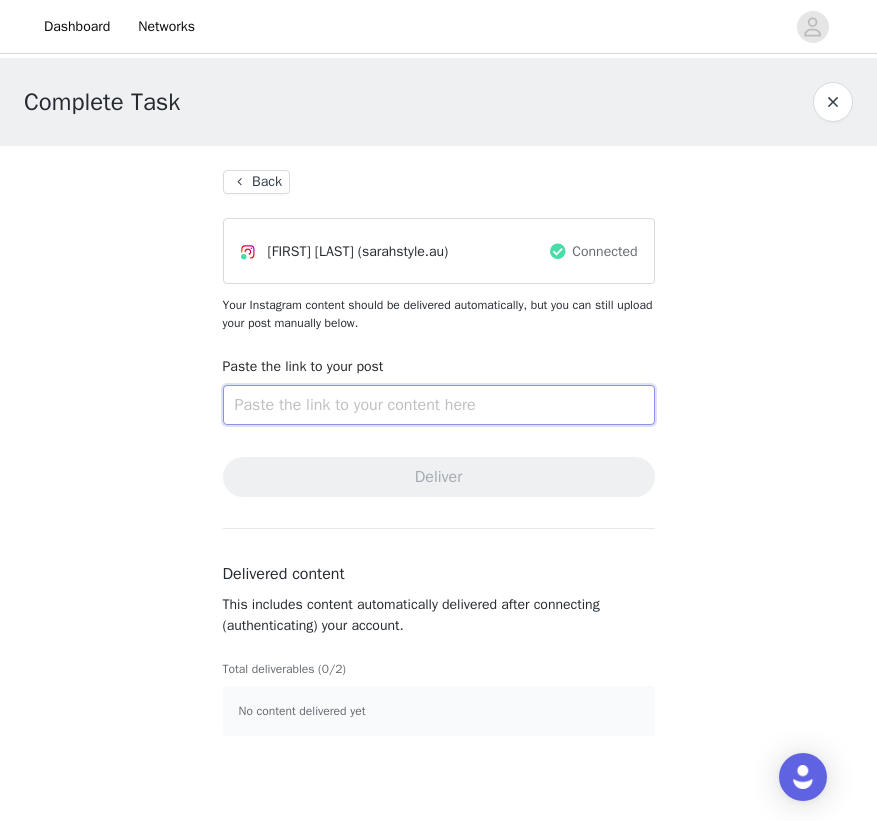 click at bounding box center [439, 405] 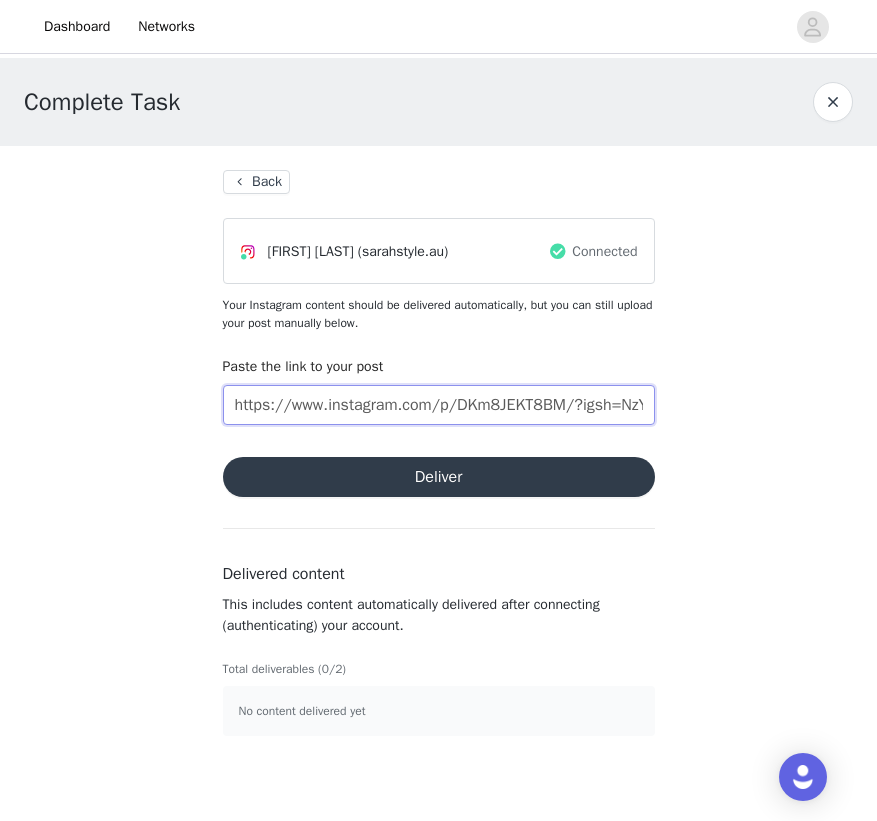 type on "https://www.instagram.com/p/DKm8JEKT8BM/?igsh=NzY4M292MXZkb2Jz" 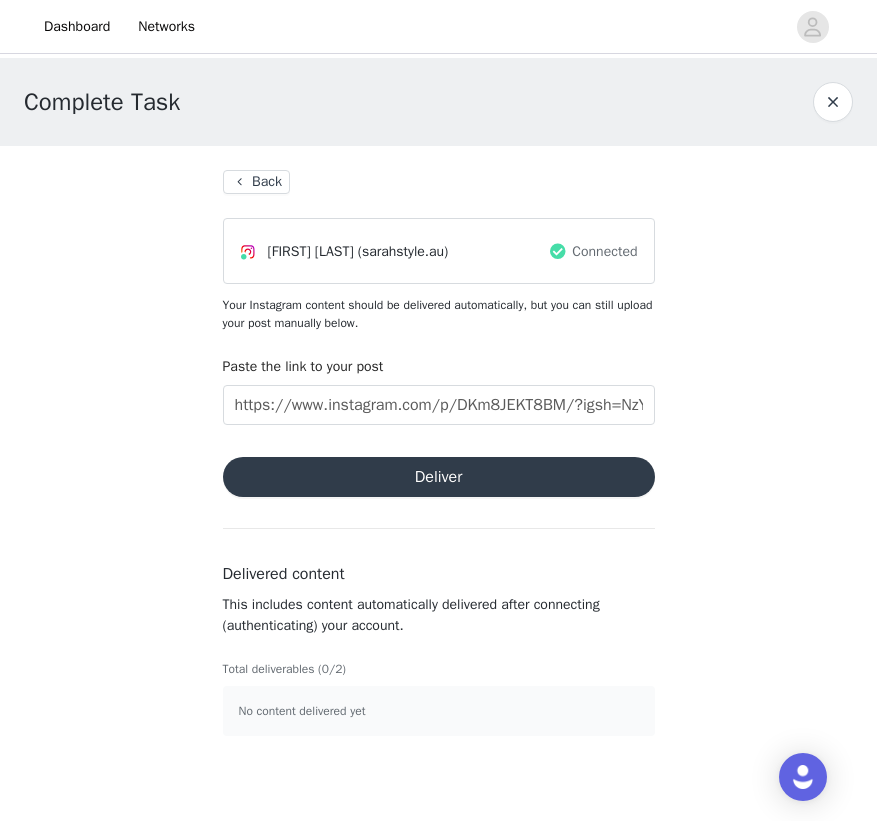 click on "Deliver" at bounding box center (439, 477) 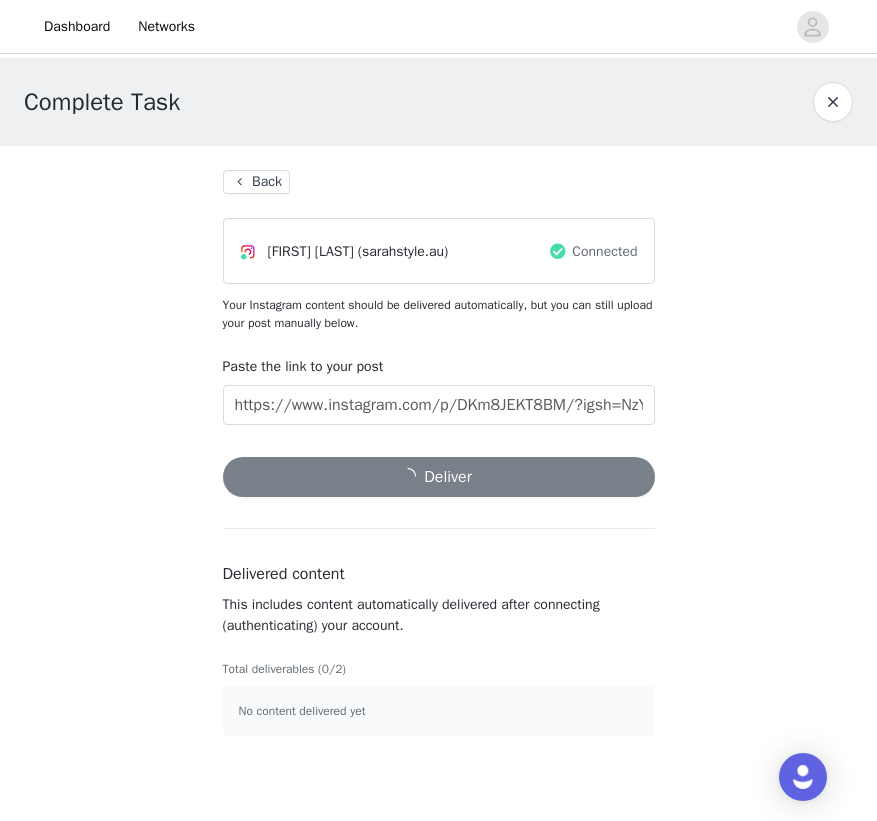 scroll, scrollTop: 0, scrollLeft: 0, axis: both 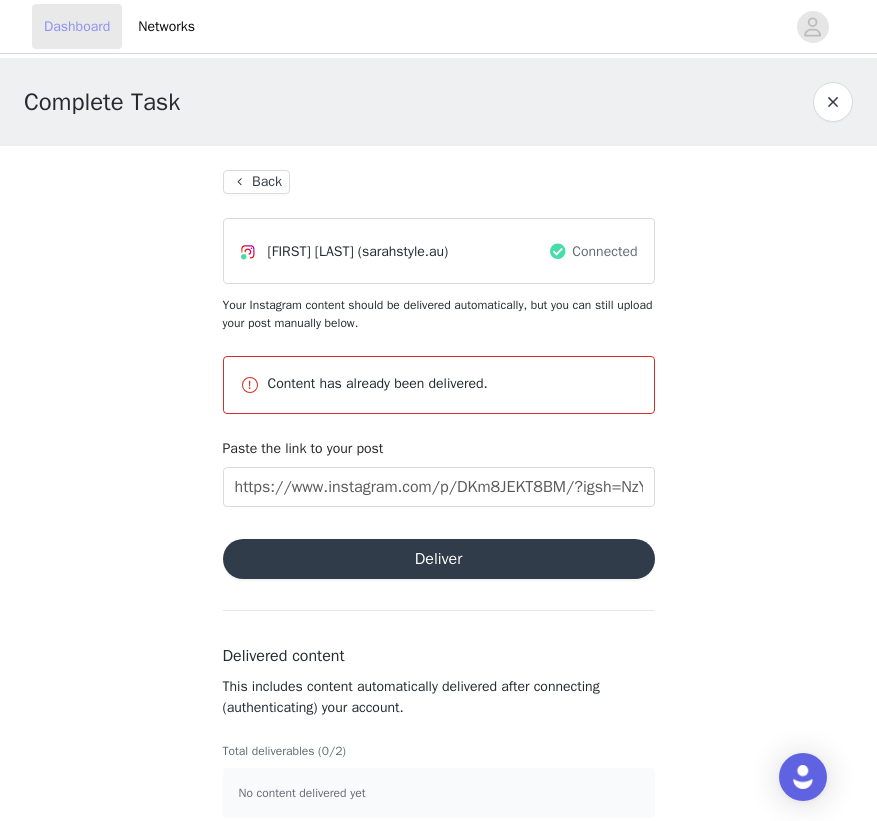 click on "Dashboard" at bounding box center [77, 26] 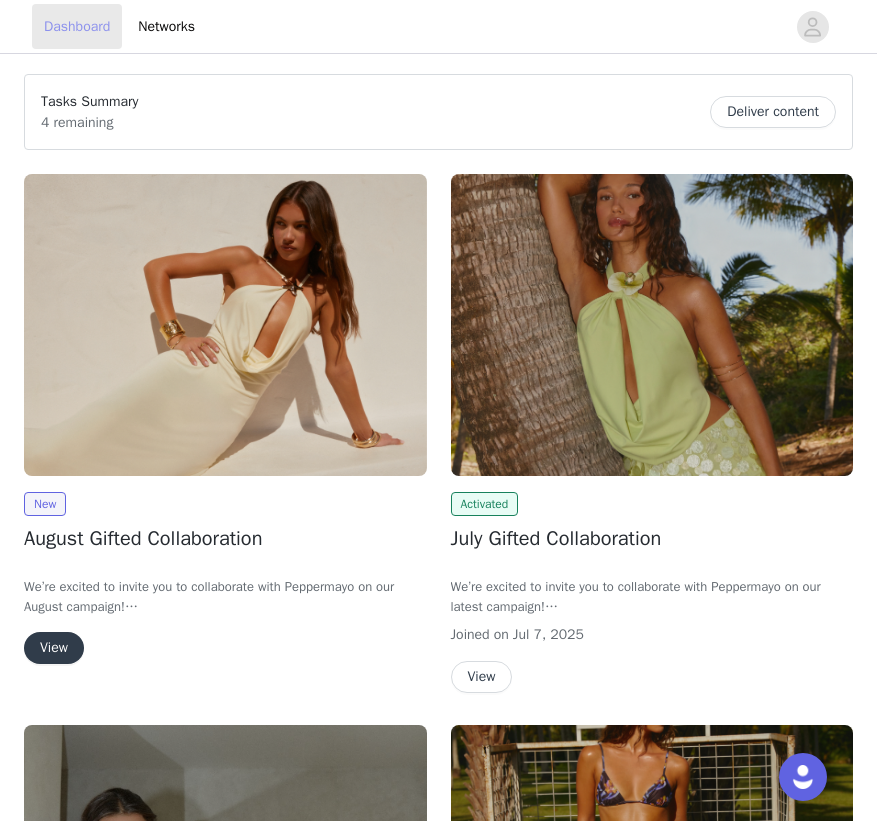 click on "Dashboard" at bounding box center [77, 26] 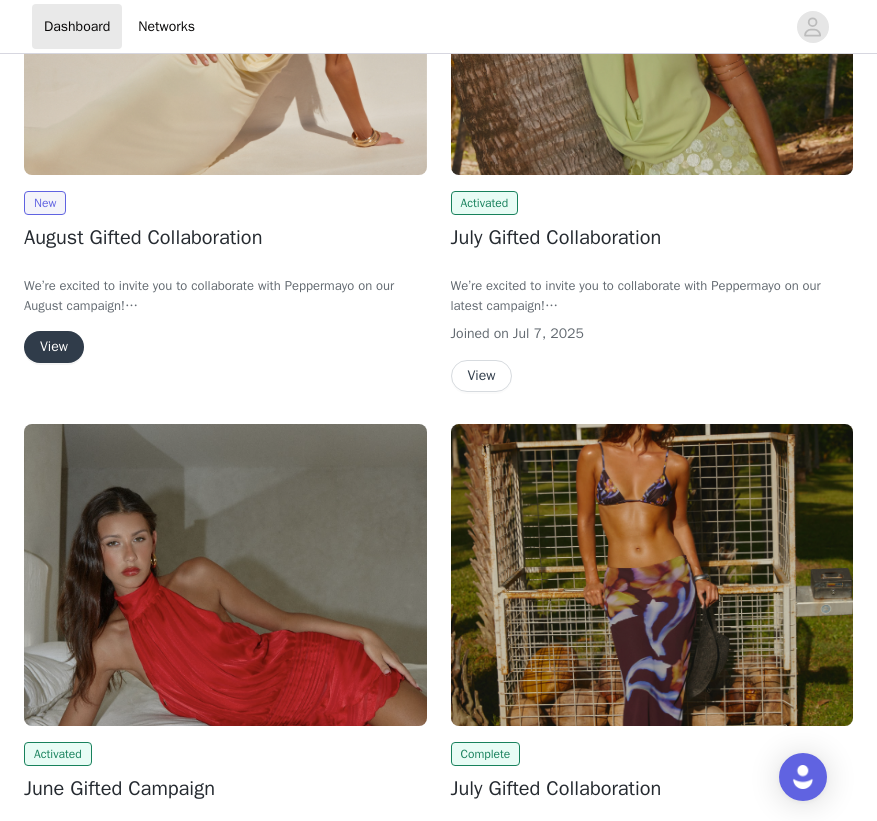 scroll, scrollTop: 803, scrollLeft: 0, axis: vertical 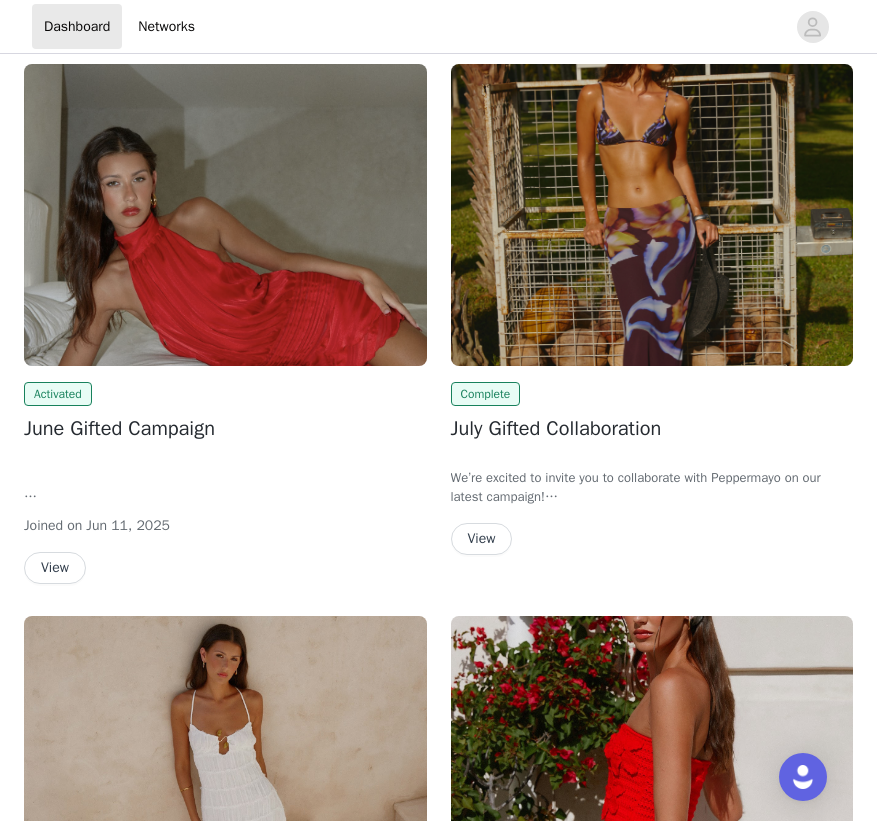 click on "View" at bounding box center (55, 568) 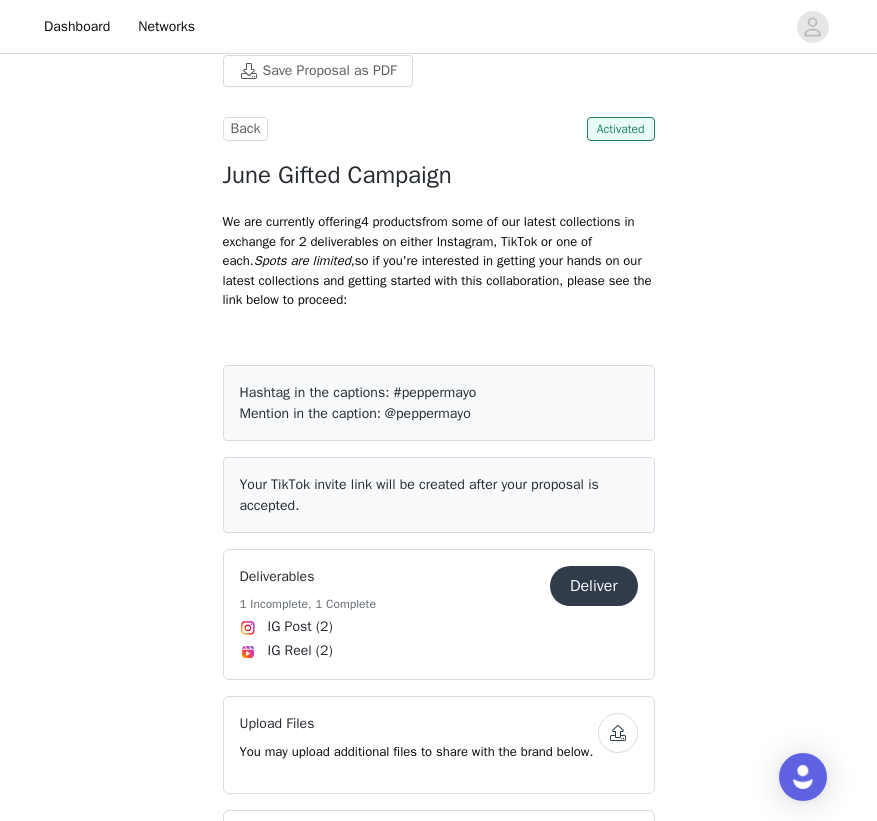 scroll, scrollTop: 770, scrollLeft: 0, axis: vertical 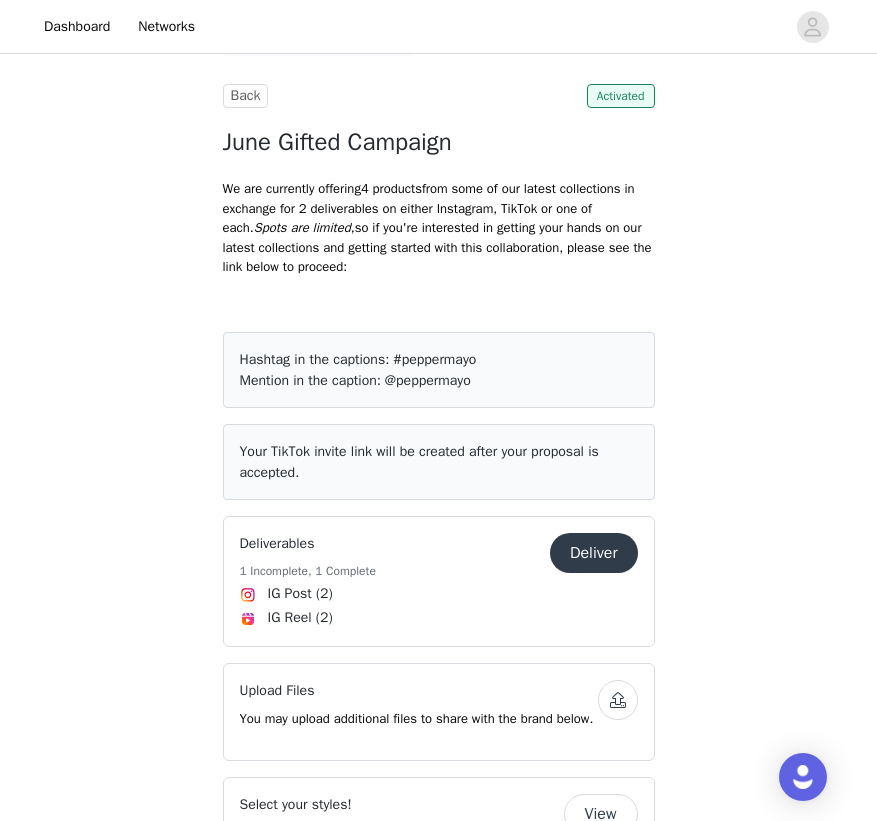 click on "Deliver" at bounding box center [594, 553] 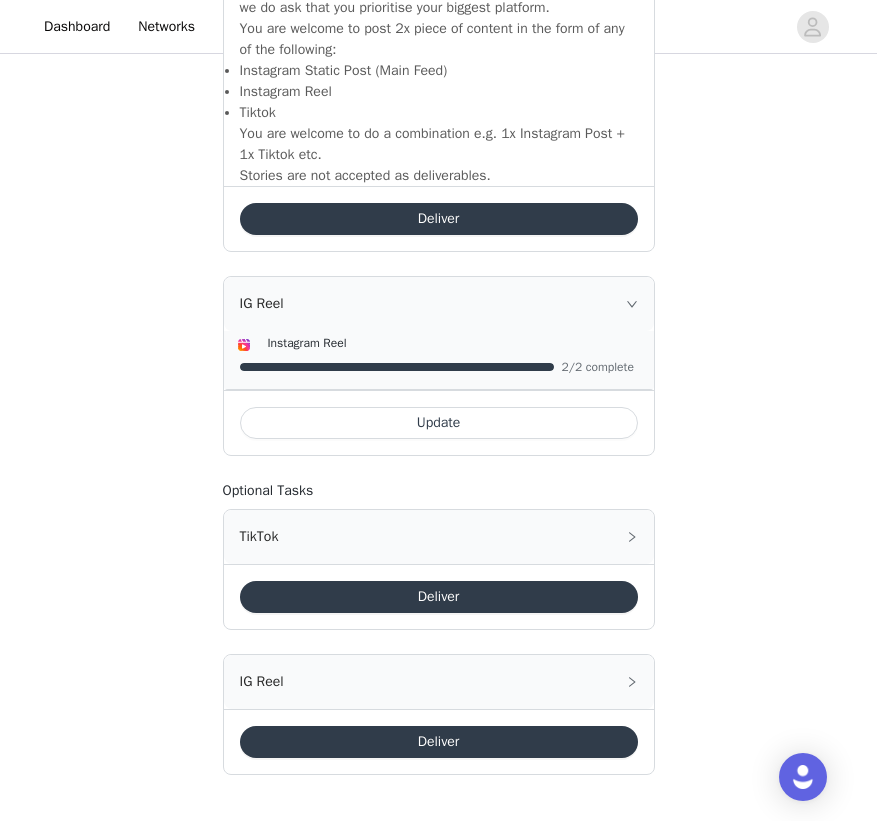 scroll, scrollTop: 1554, scrollLeft: 0, axis: vertical 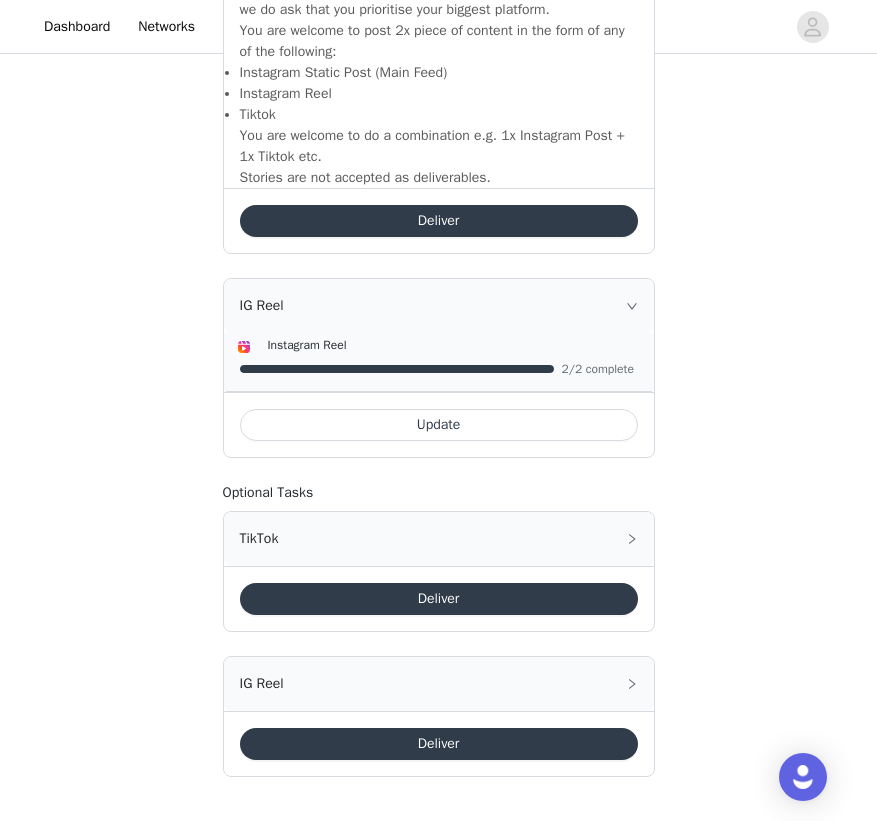 click on "Update" at bounding box center [439, 425] 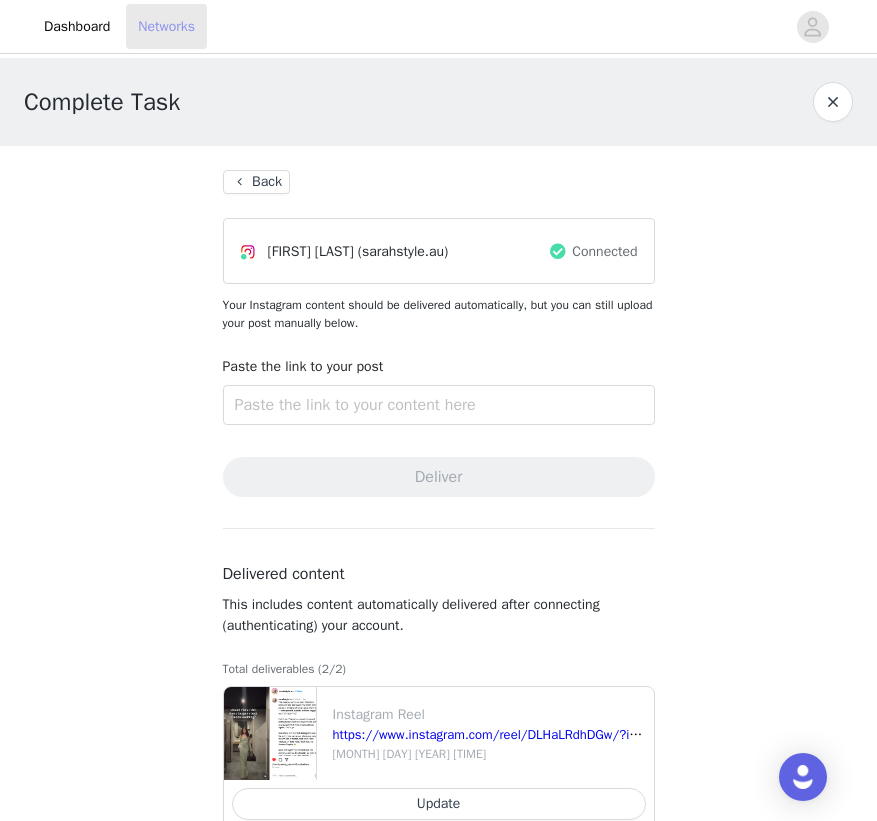 scroll, scrollTop: 0, scrollLeft: 0, axis: both 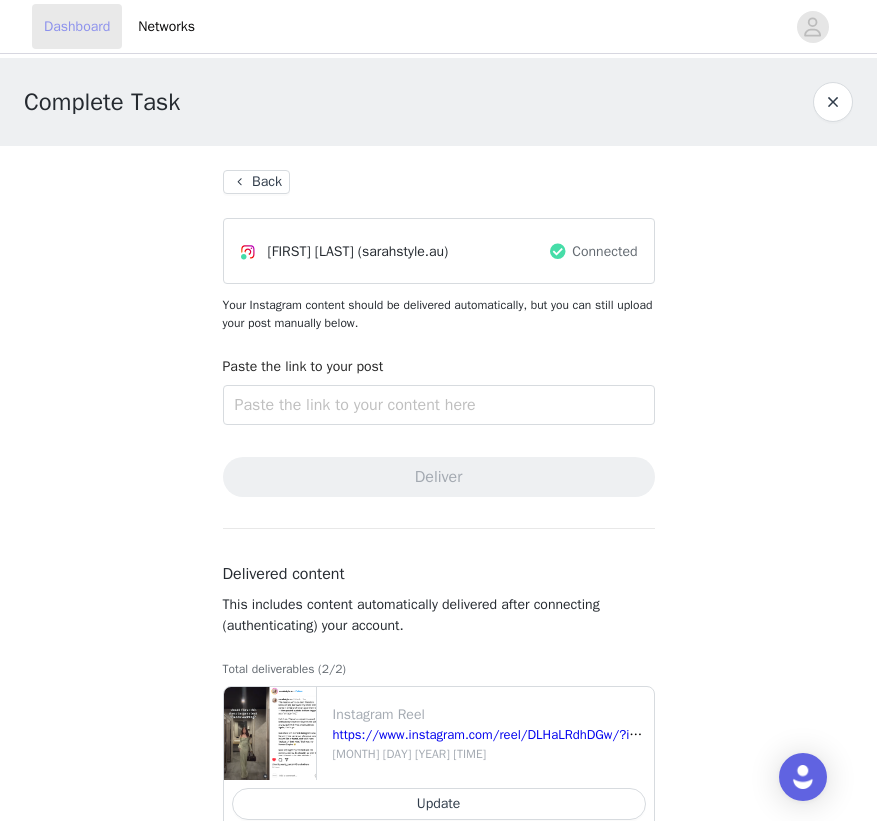 click on "Dashboard" at bounding box center (77, 26) 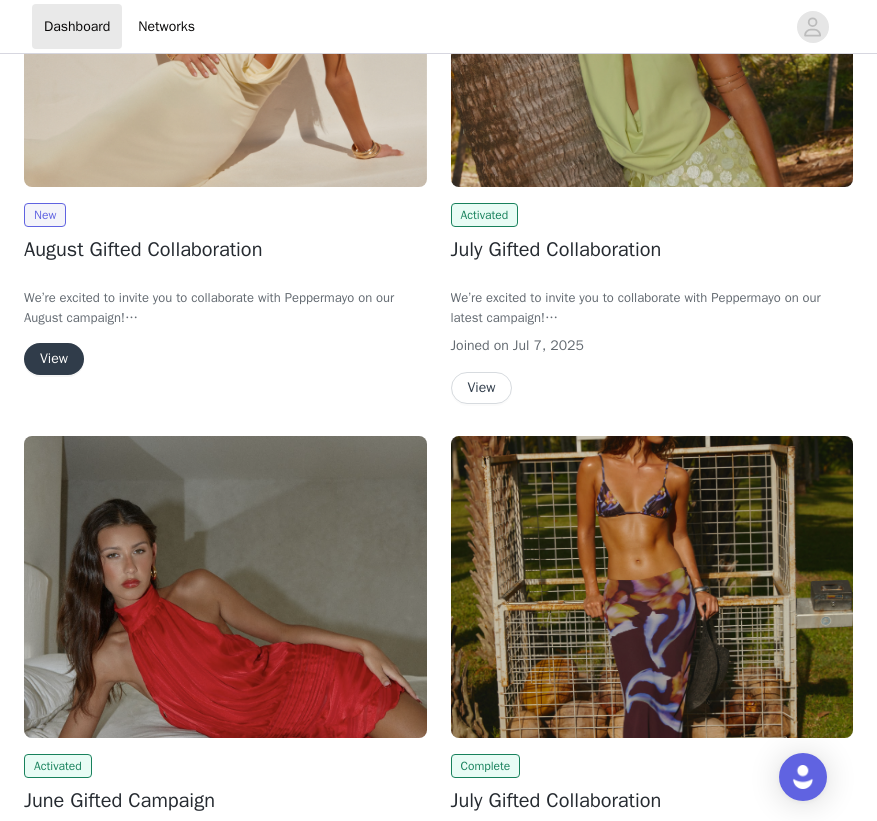 scroll, scrollTop: 698, scrollLeft: 0, axis: vertical 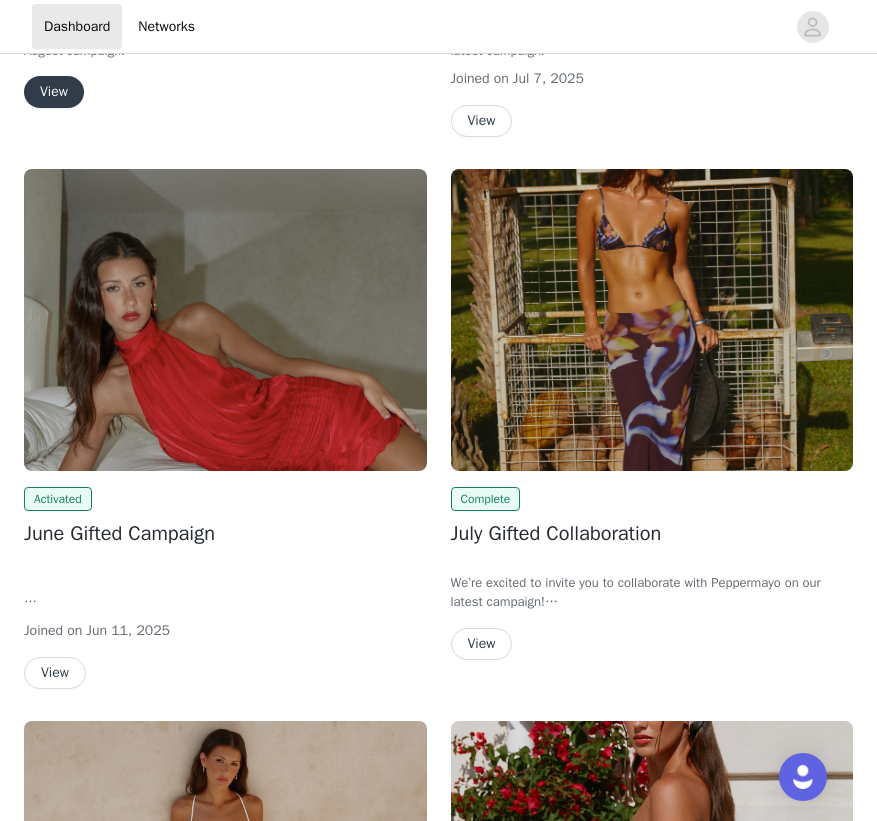 click on "View" at bounding box center (55, 673) 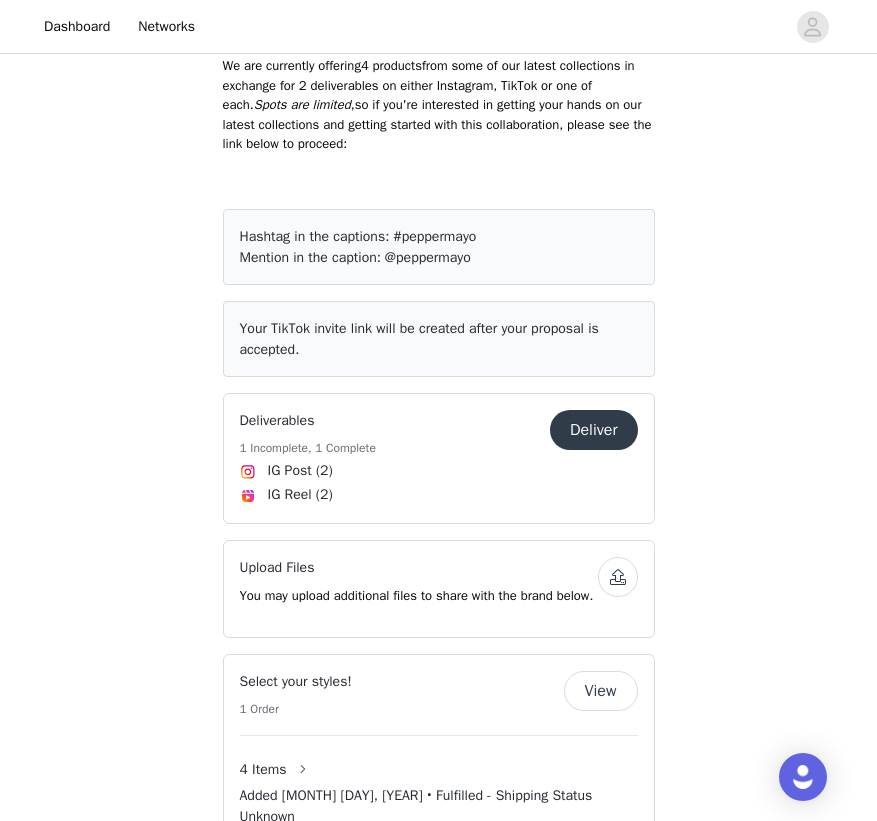 scroll, scrollTop: 912, scrollLeft: 0, axis: vertical 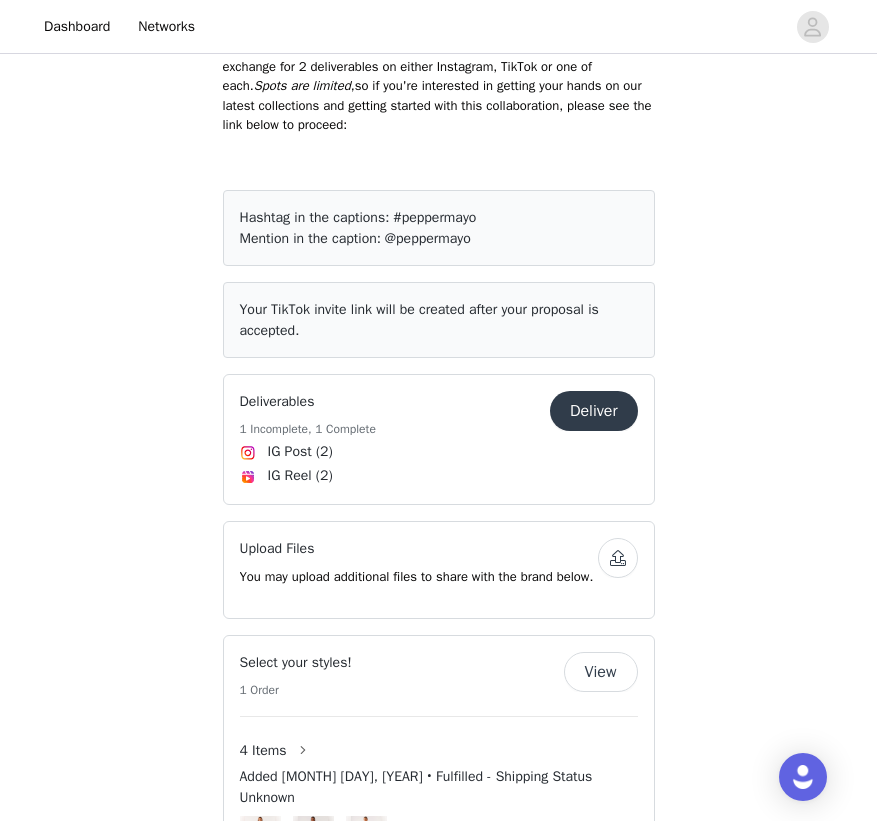click on "Deliver" at bounding box center [594, 411] 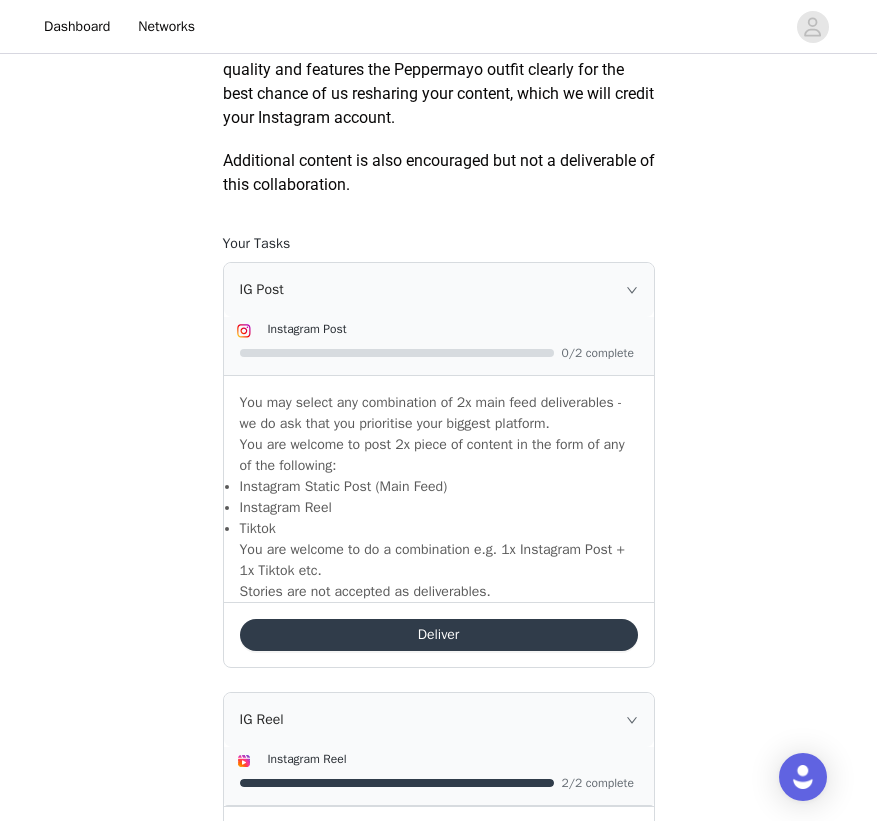 scroll, scrollTop: 1153, scrollLeft: 0, axis: vertical 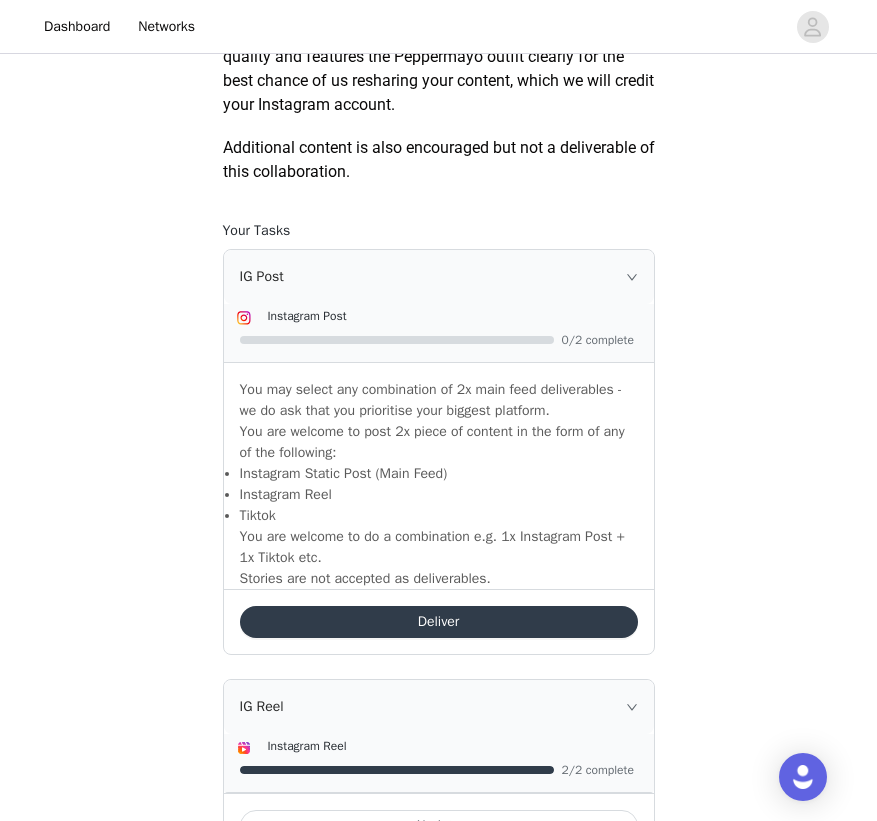 click on "Deliver" at bounding box center [439, 622] 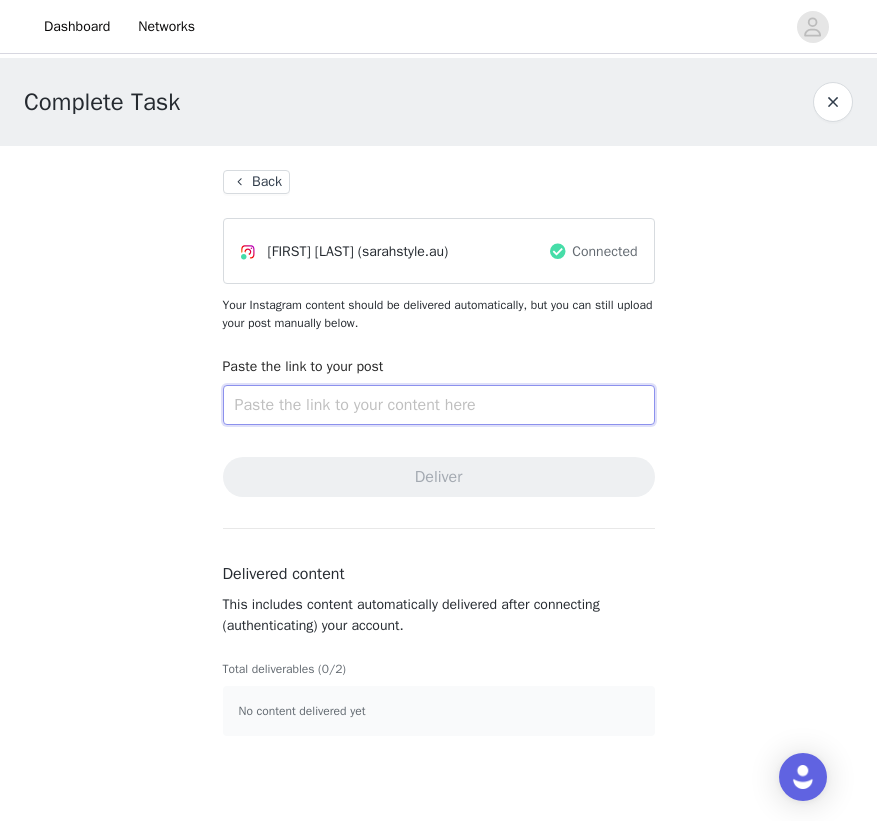 click at bounding box center [439, 405] 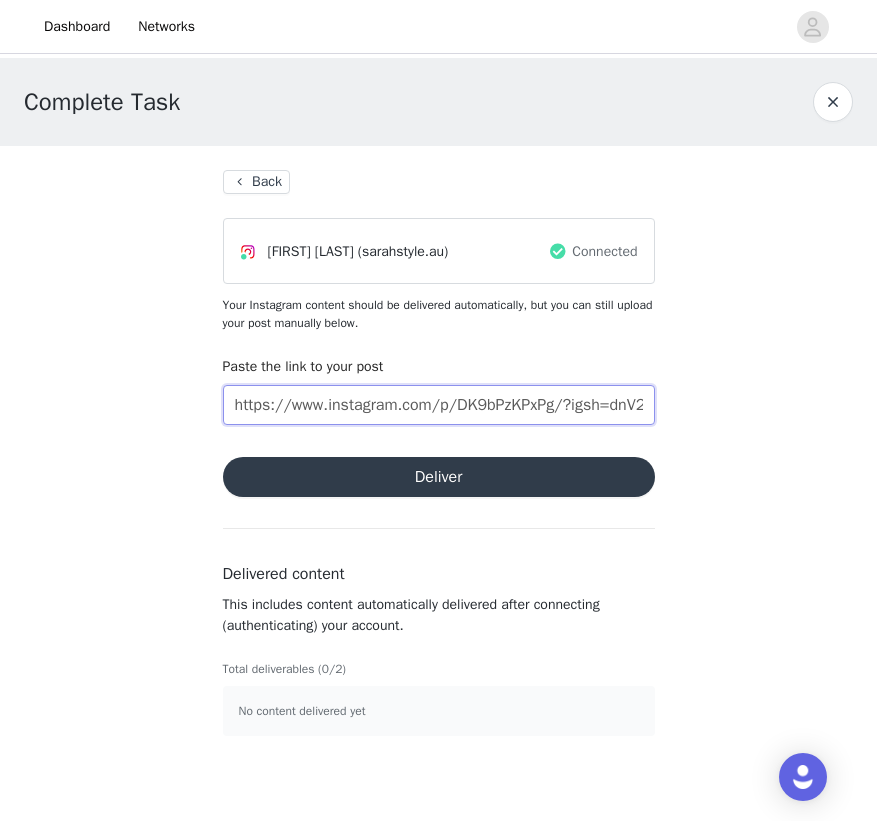 type on "https://www.instagram.com/p/DK9bPzKPxPg/?igsh=dnV2aHVsd3k2am9i" 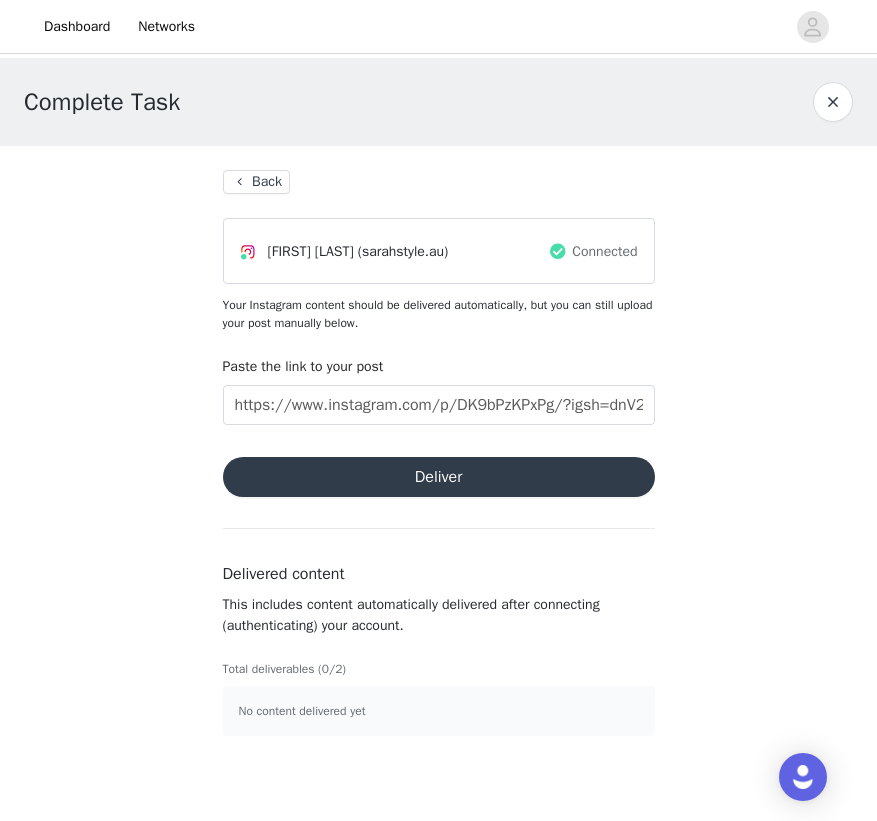 click on "Deliver" at bounding box center (439, 477) 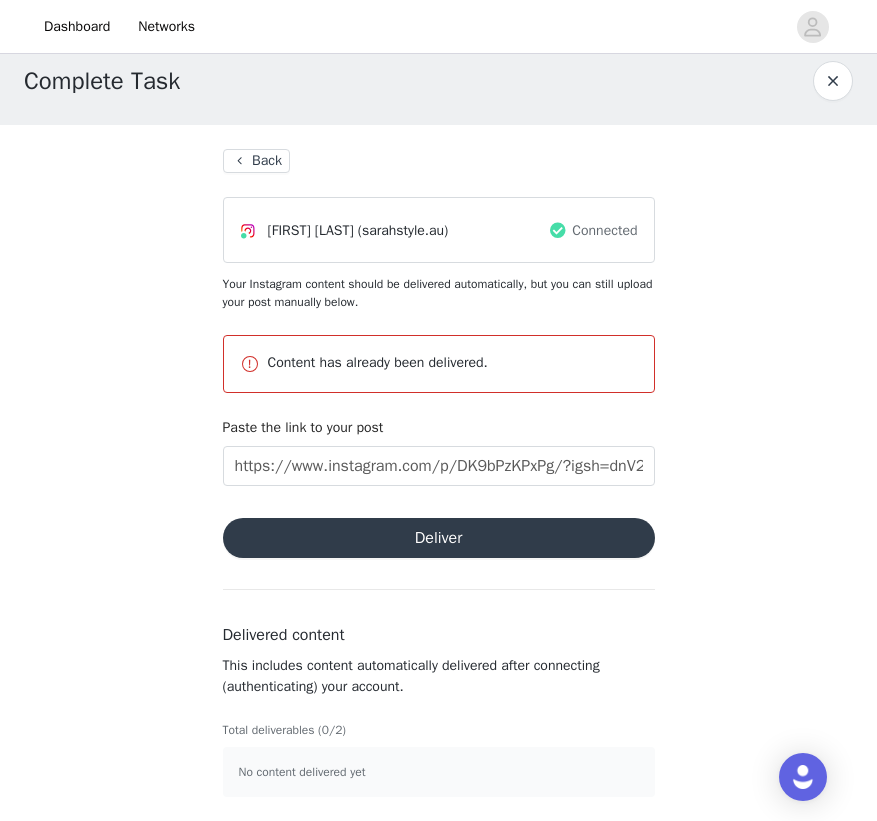 scroll, scrollTop: 21, scrollLeft: 0, axis: vertical 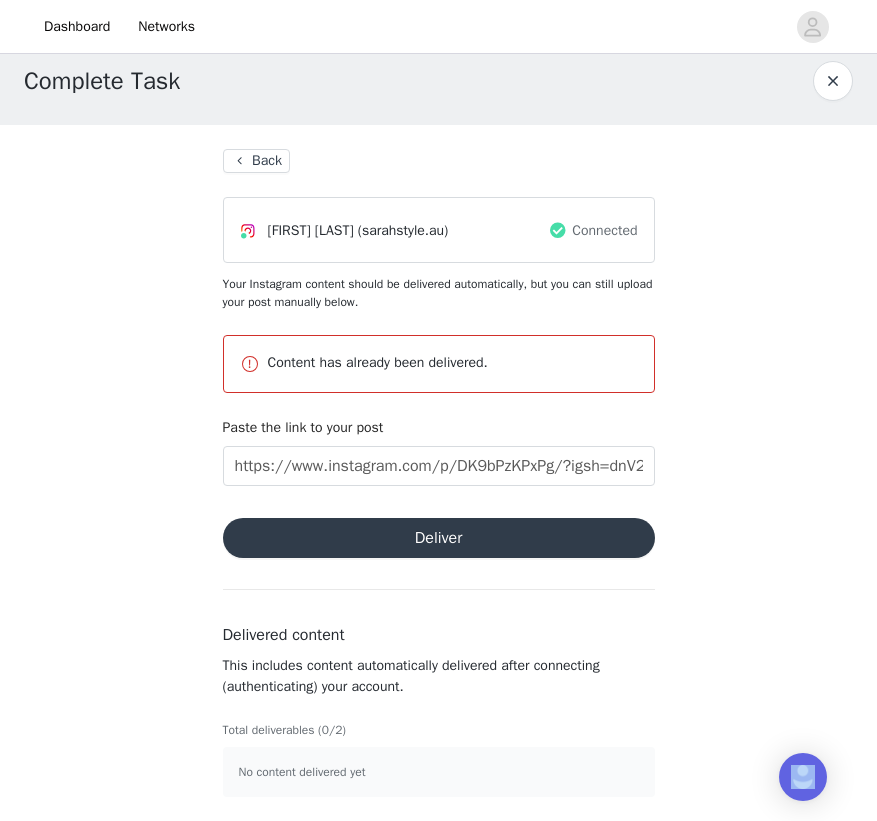 click on "No content delivered yet" at bounding box center [439, 772] 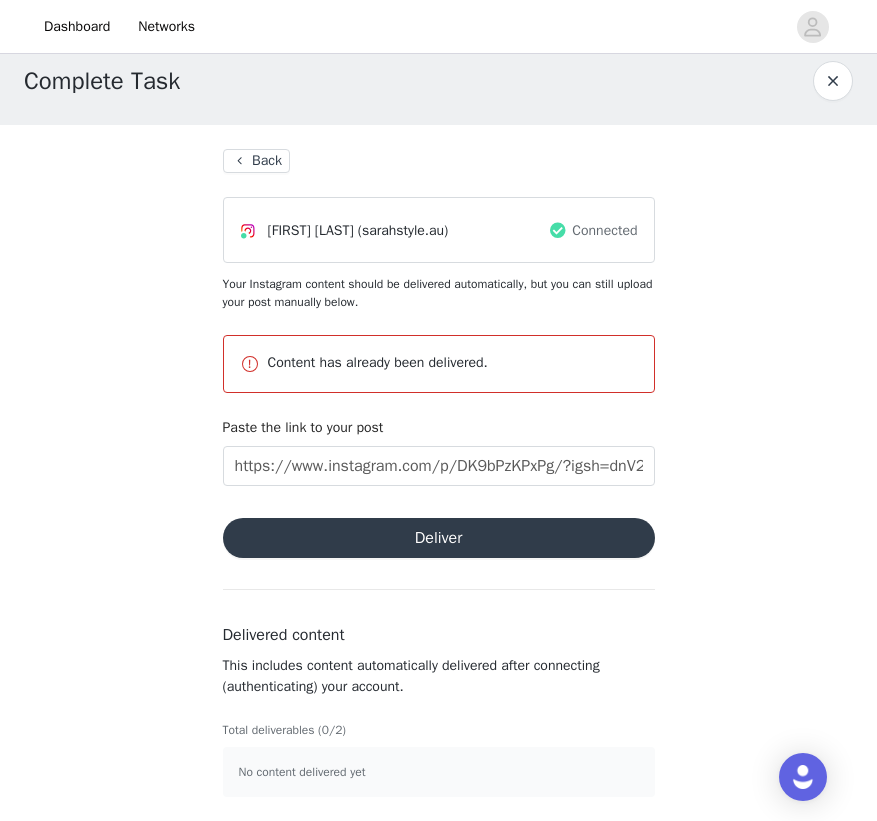 click on "This includes content automatically delivered after connecting (authenticating) your account." at bounding box center [411, 676] 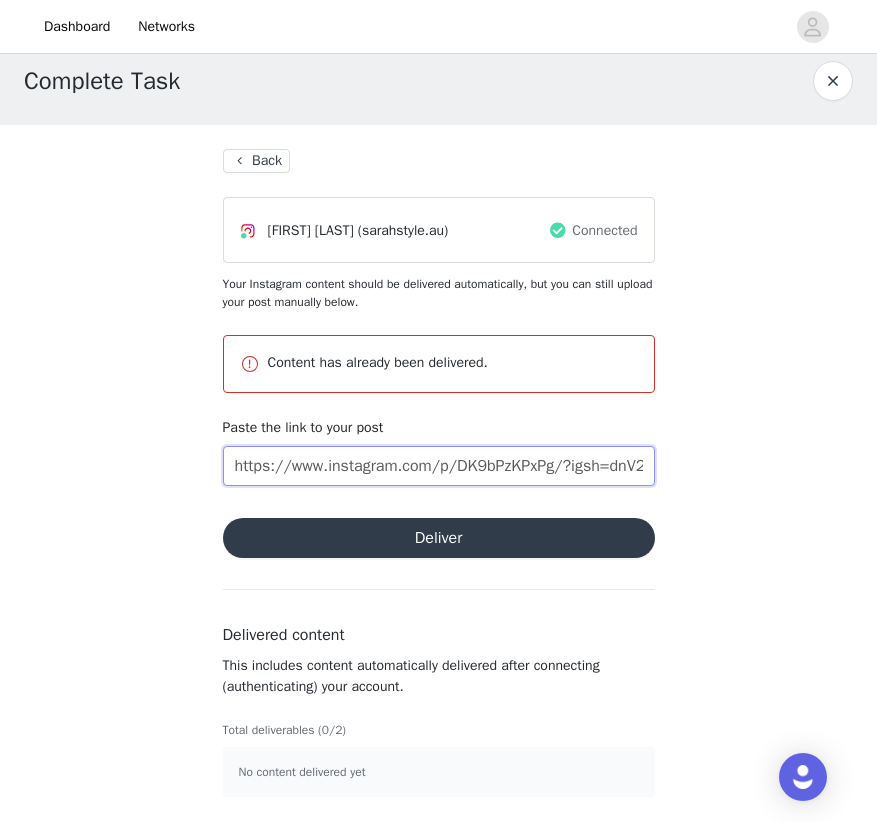 click on "https://www.instagram.com/p/DK9bPzKPxPg/?igsh=dnV2aHVsd3k2am9i" at bounding box center [439, 466] 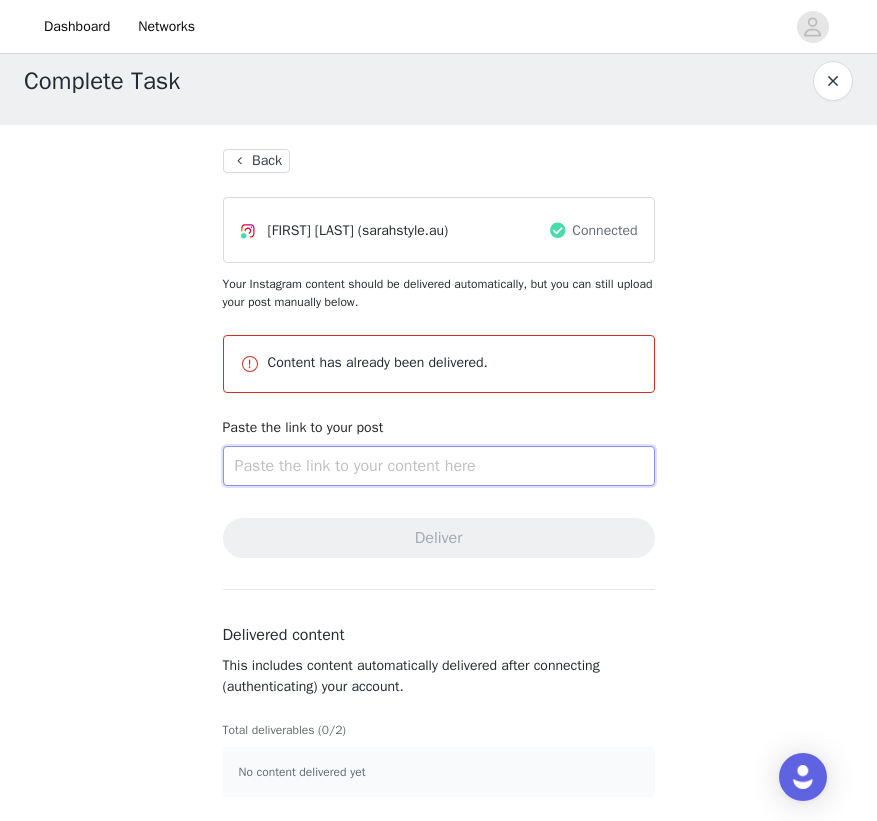 paste on "https://www.instagram.com/p/DKm8JEKT8BM/?utm_source=ig_web_copy_link" 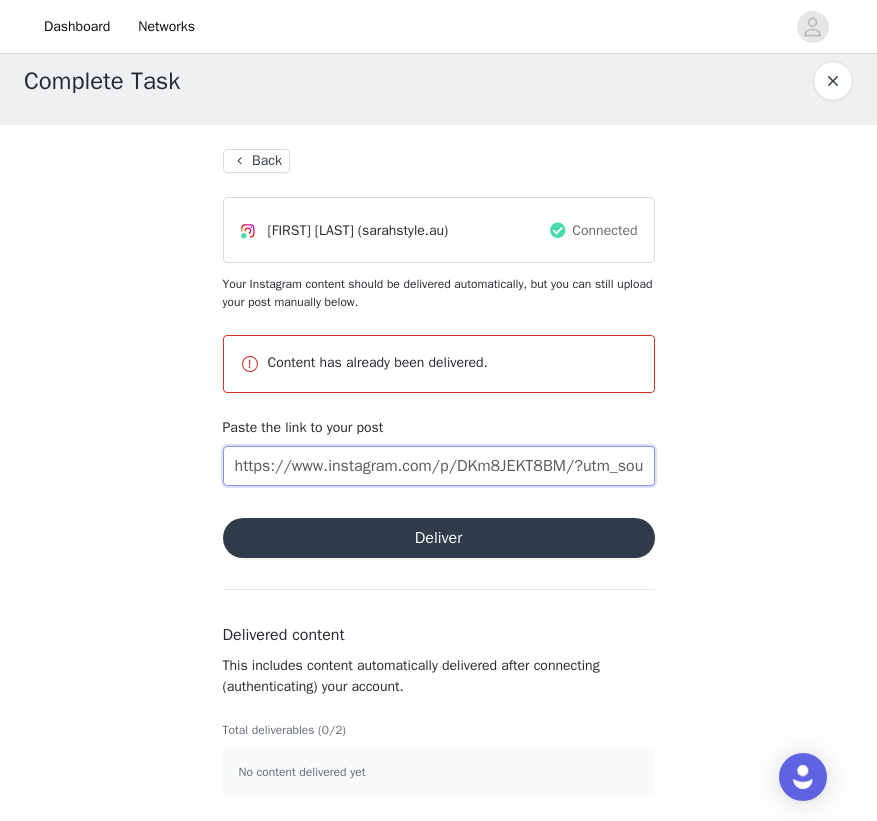 type on "https://www.instagram.com/p/DKm8JEKT8BM/?utm_source=ig_web_copy_link" 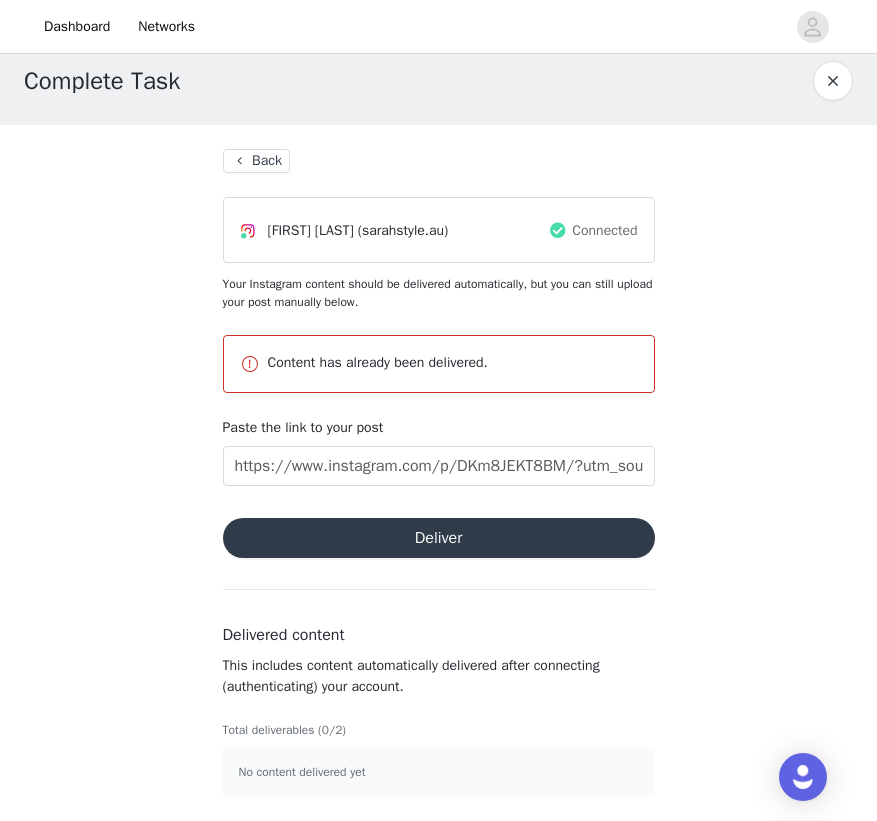 click on "Back
Sarah Adams
(sarahstyle.au)
Connected
Your Instagram content should be delivered automatically, but
you can still upload your post manually below.
Content has already been delivered.     Paste the link to your post https://www.instagram.com/p/DKm8JEKT8BM/?utm_source=ig_web_copy_link     Deliver     Delivered content
This includes content automatically delivered after connecting (authenticating) your account.
Total deliverables (0/2)   No content delivered yet" at bounding box center [439, 473] 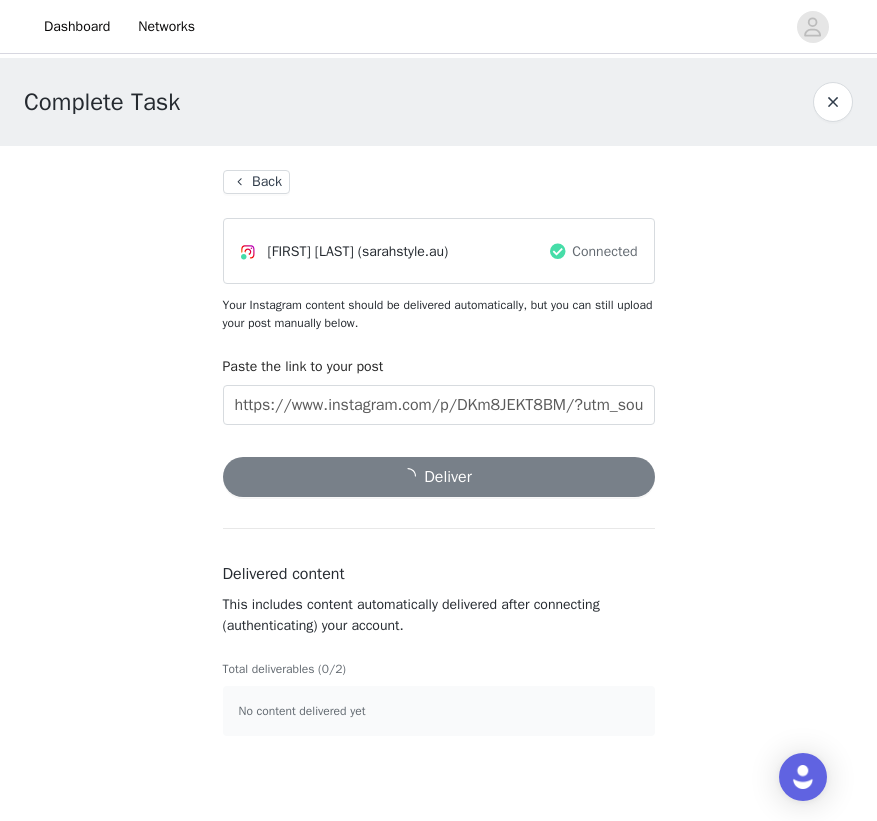 scroll, scrollTop: 0, scrollLeft: 0, axis: both 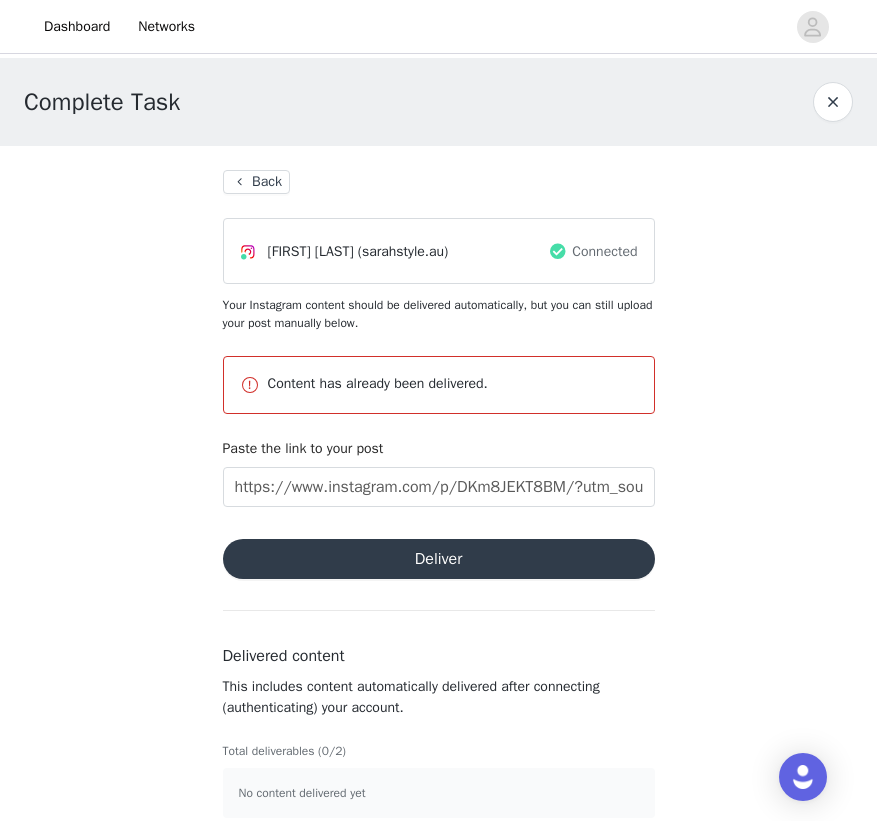 click on "Back" at bounding box center [256, 182] 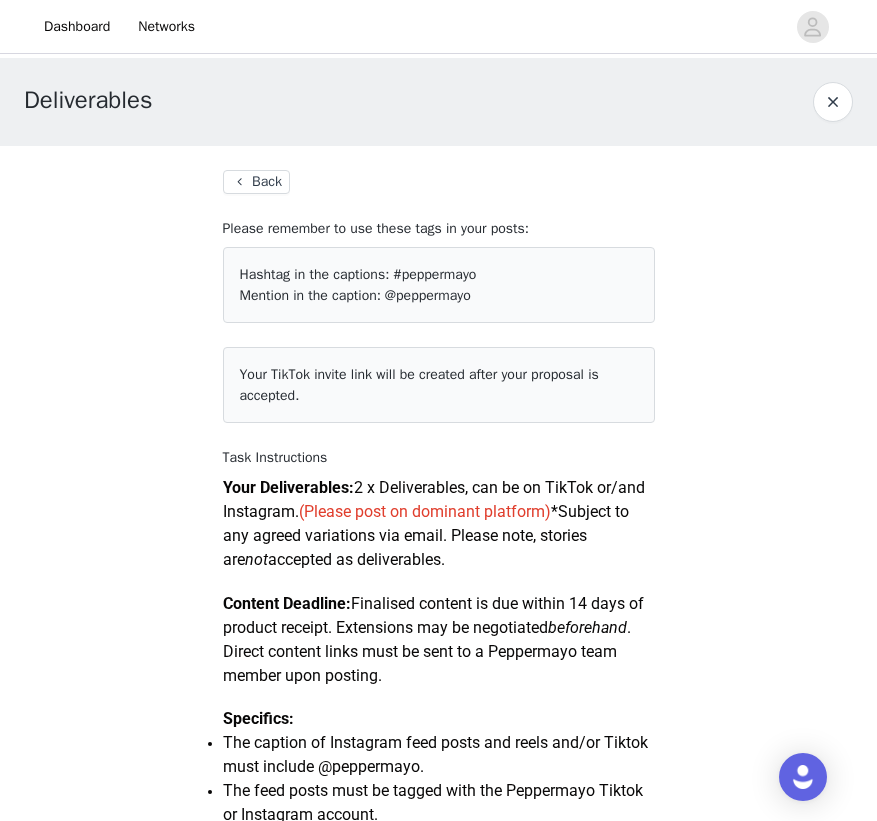 click on "Back" at bounding box center [256, 182] 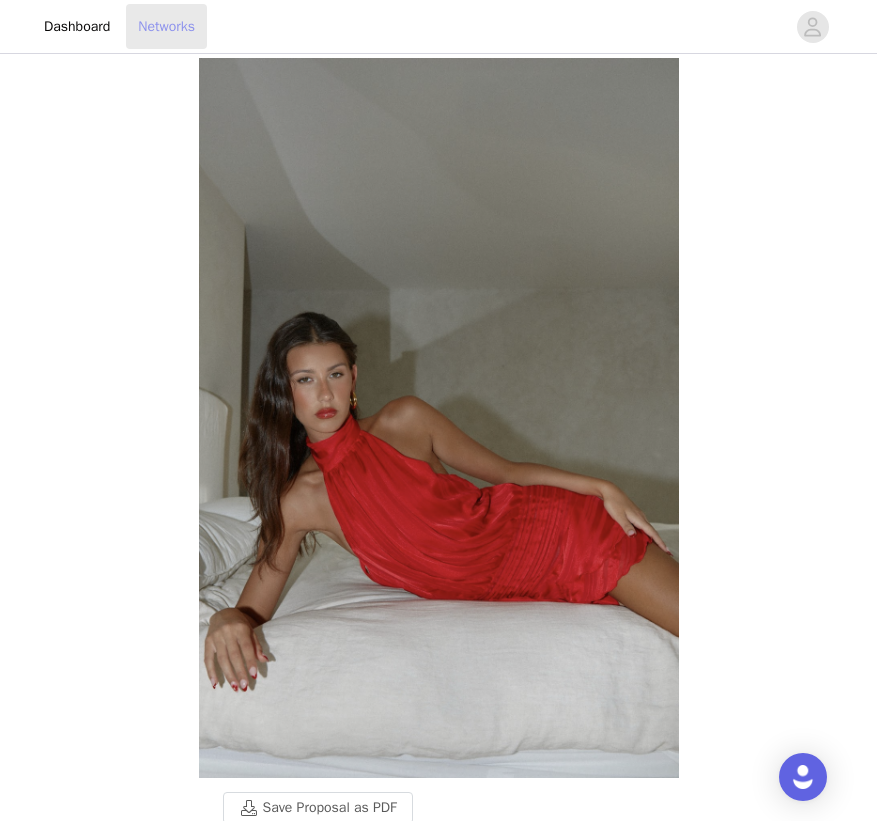 scroll, scrollTop: 0, scrollLeft: 0, axis: both 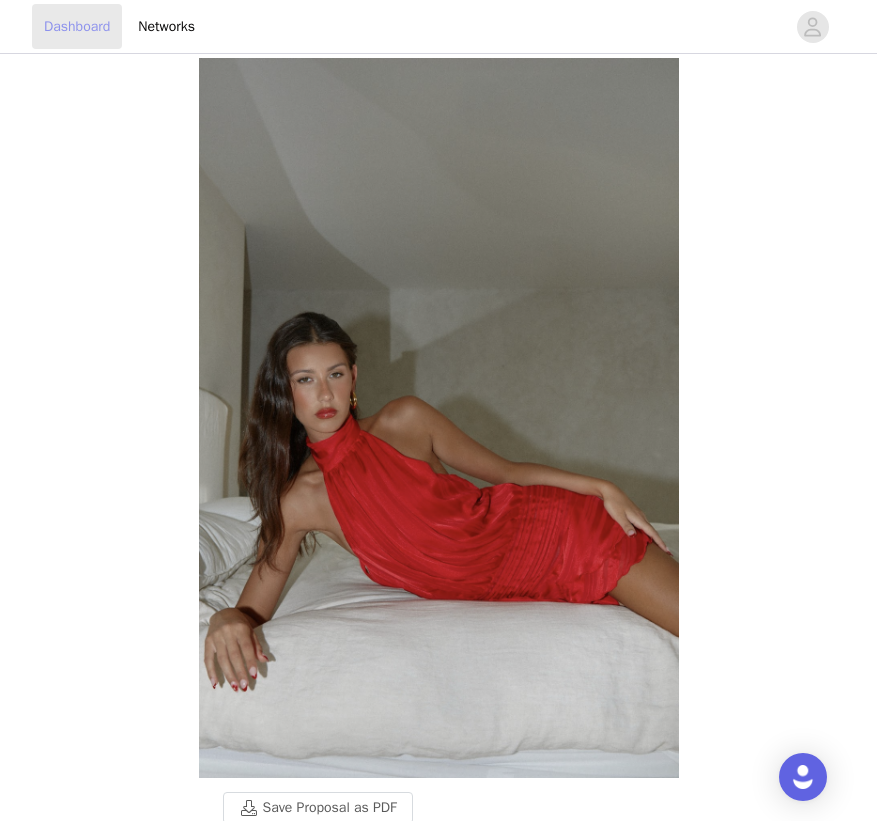 click on "Dashboard" at bounding box center (77, 26) 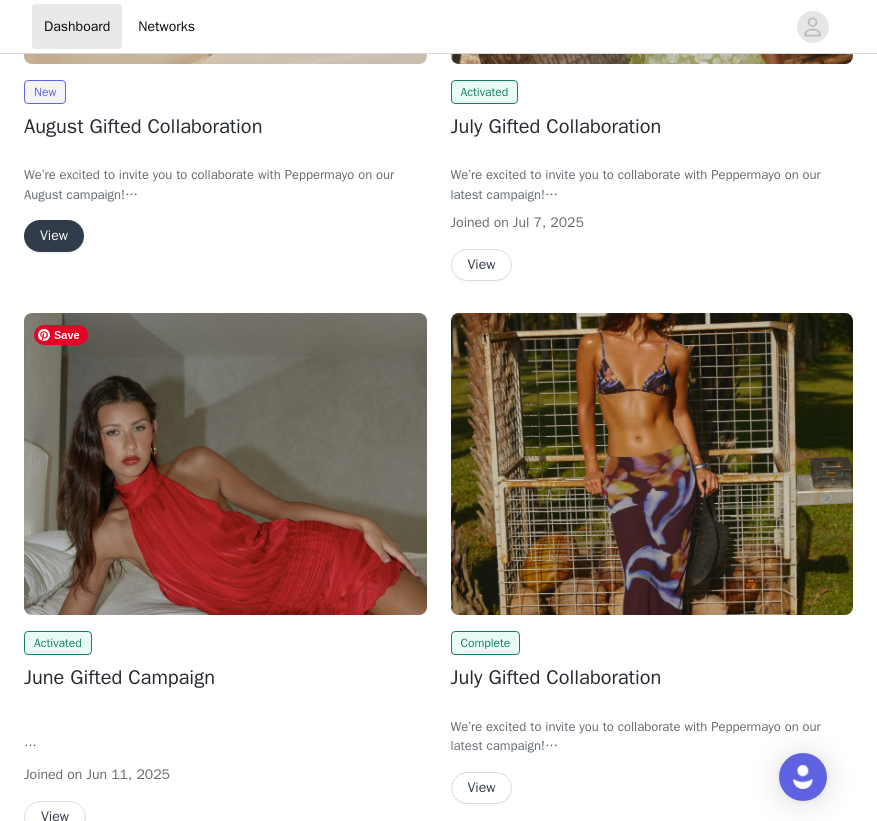 scroll, scrollTop: 200, scrollLeft: 0, axis: vertical 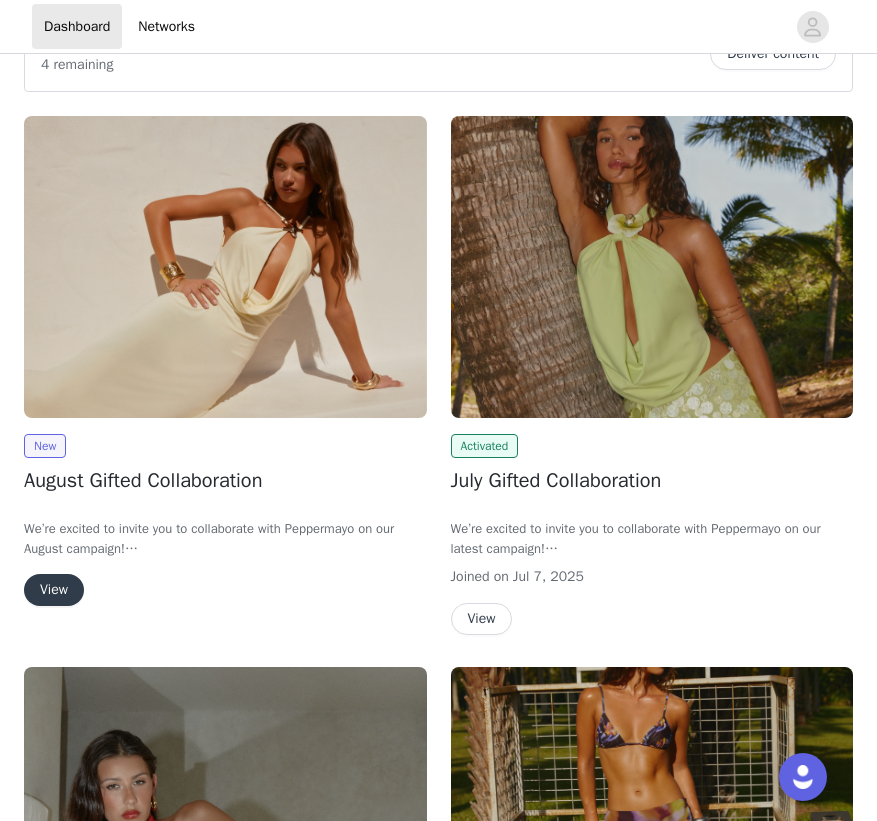 click at bounding box center [652, 267] 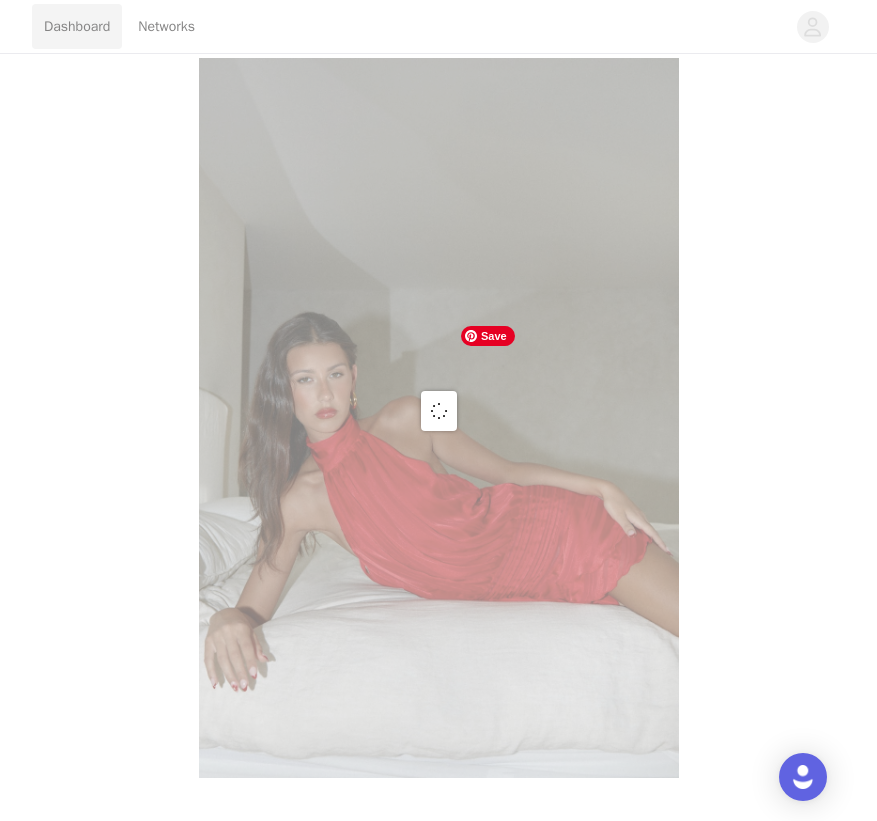 scroll, scrollTop: 0, scrollLeft: 0, axis: both 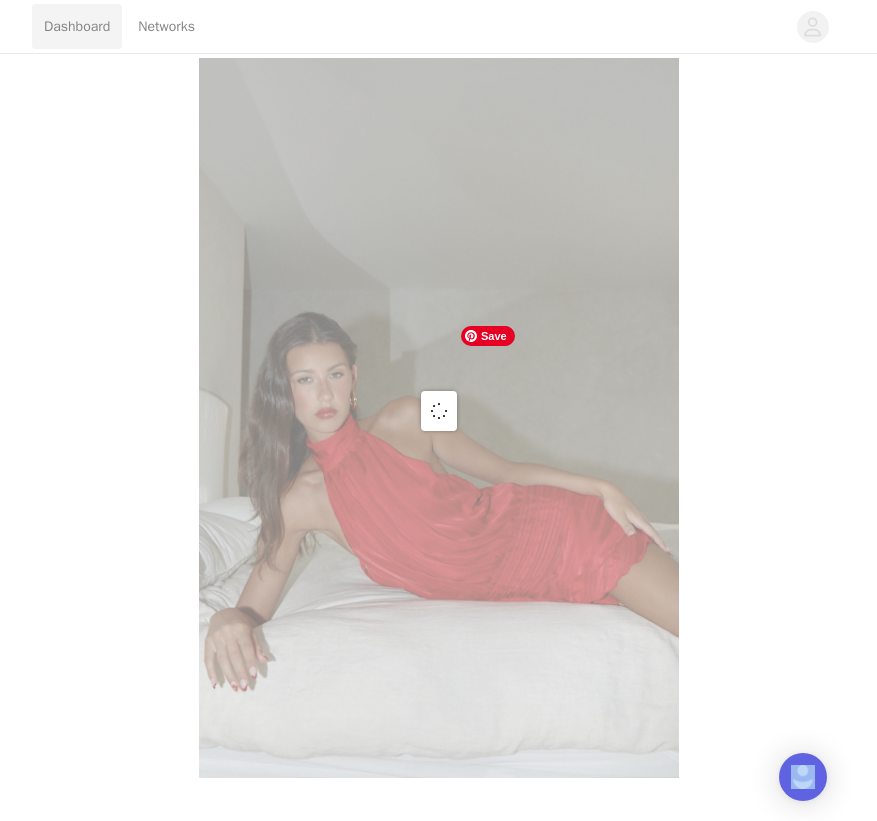 click at bounding box center (438, 410) 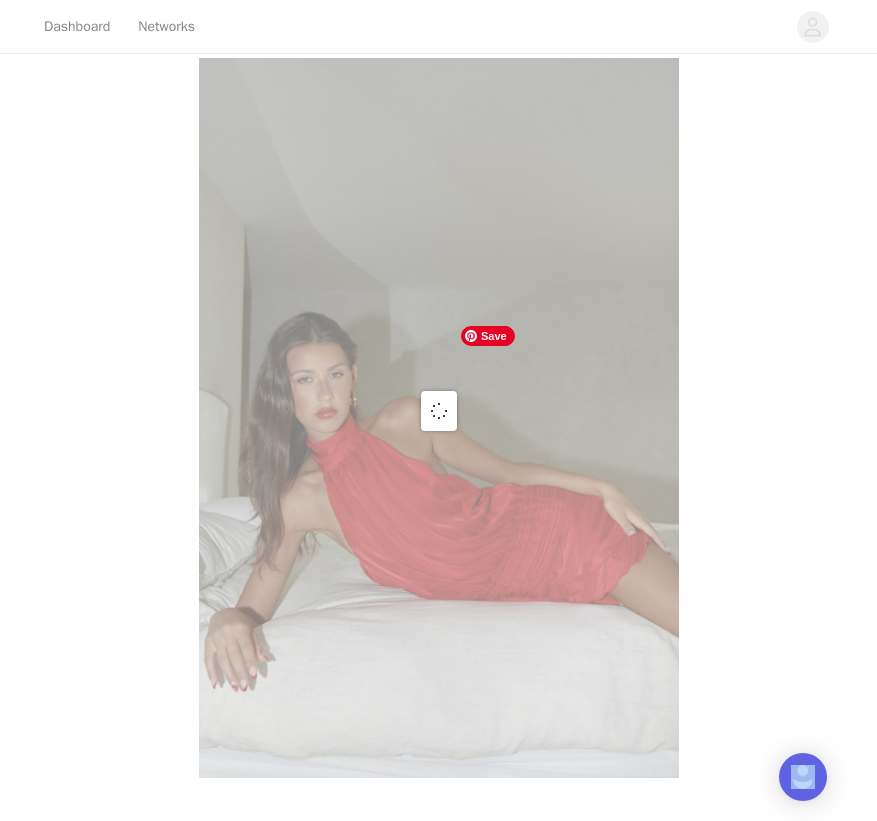 click at bounding box center (438, 410) 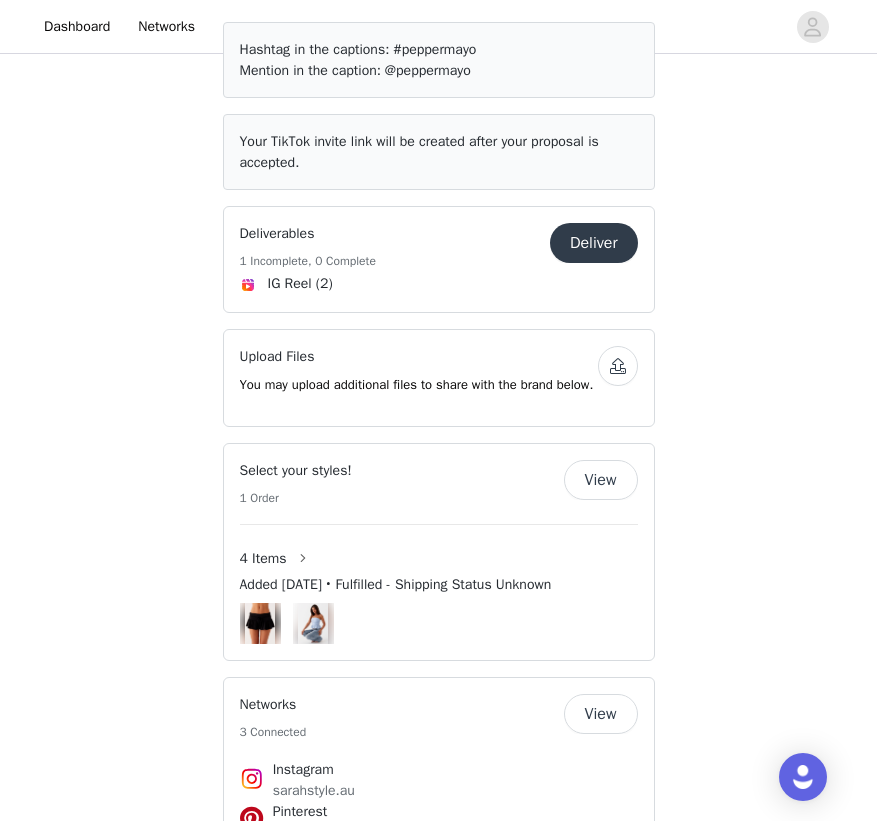 scroll, scrollTop: 1176, scrollLeft: 0, axis: vertical 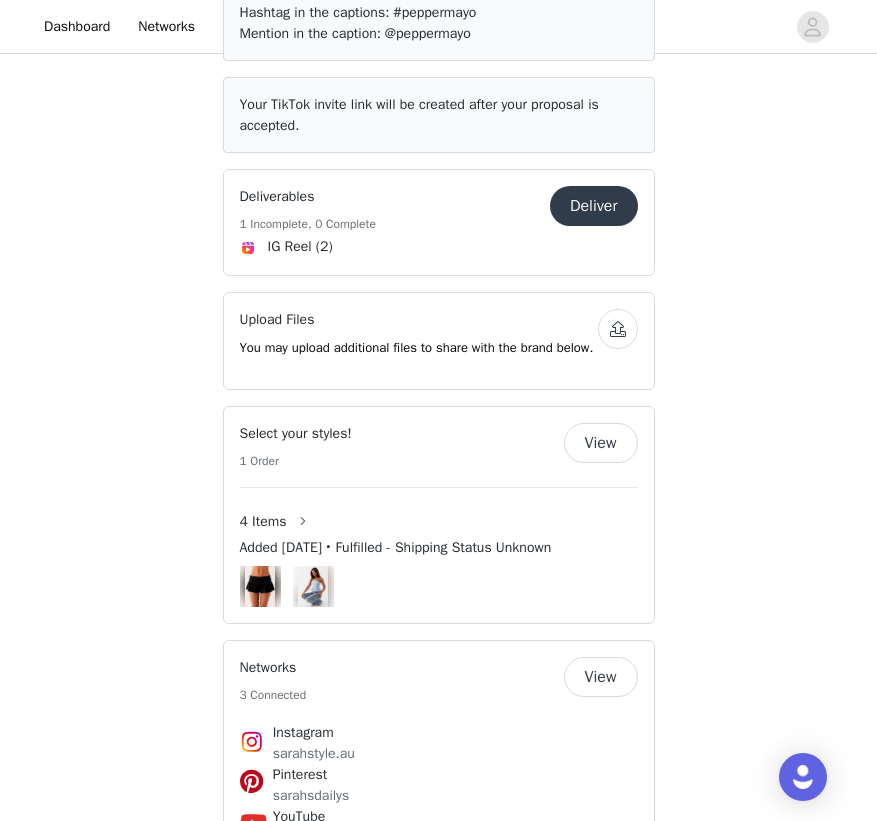 click on "Deliver" at bounding box center (594, 206) 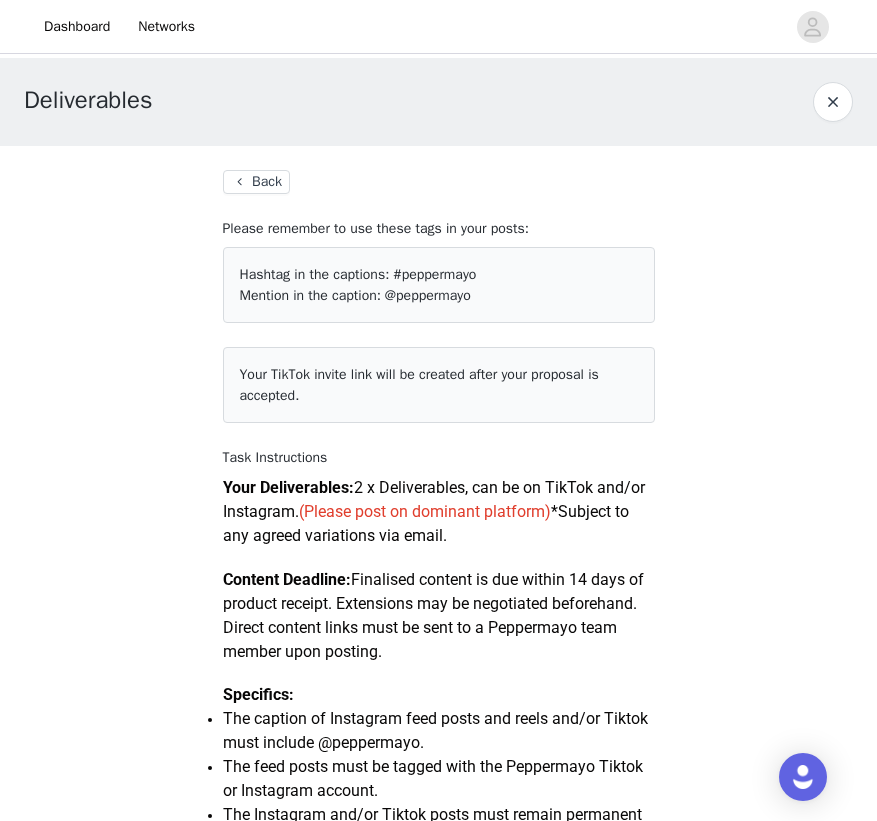 scroll, scrollTop: 0, scrollLeft: 0, axis: both 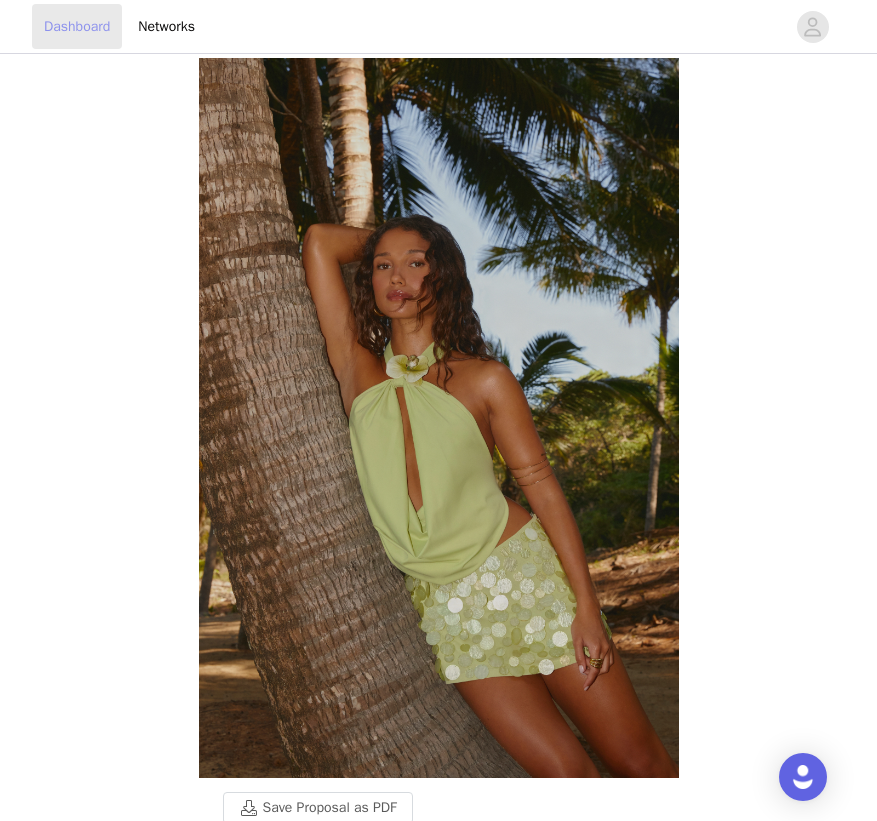 click on "Dashboard" at bounding box center [77, 26] 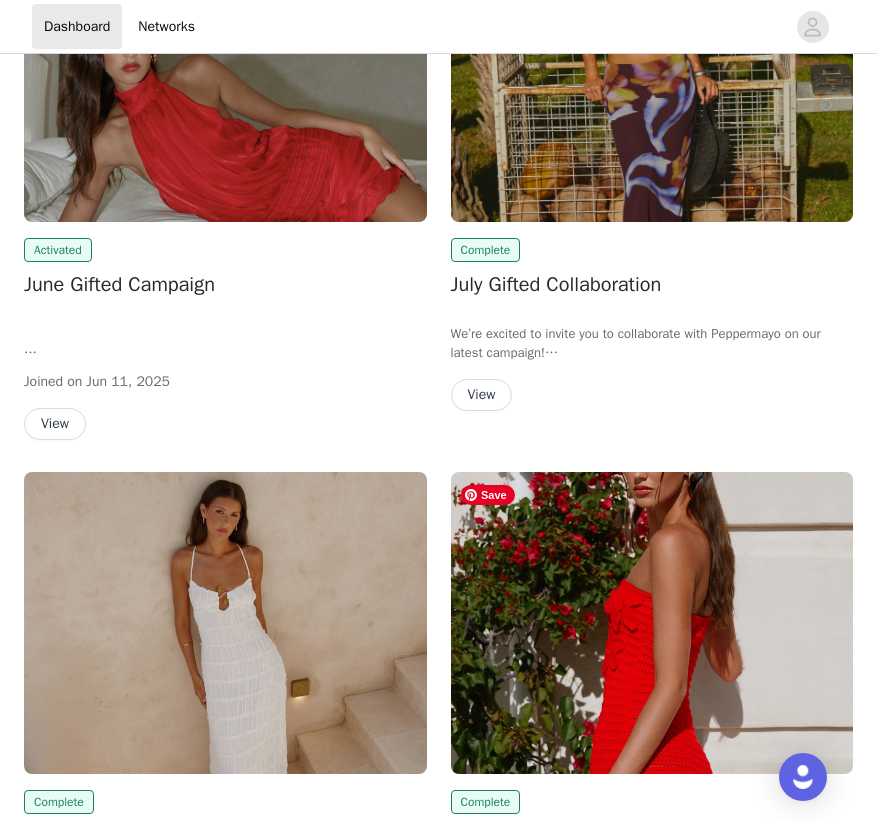 scroll, scrollTop: 772, scrollLeft: 0, axis: vertical 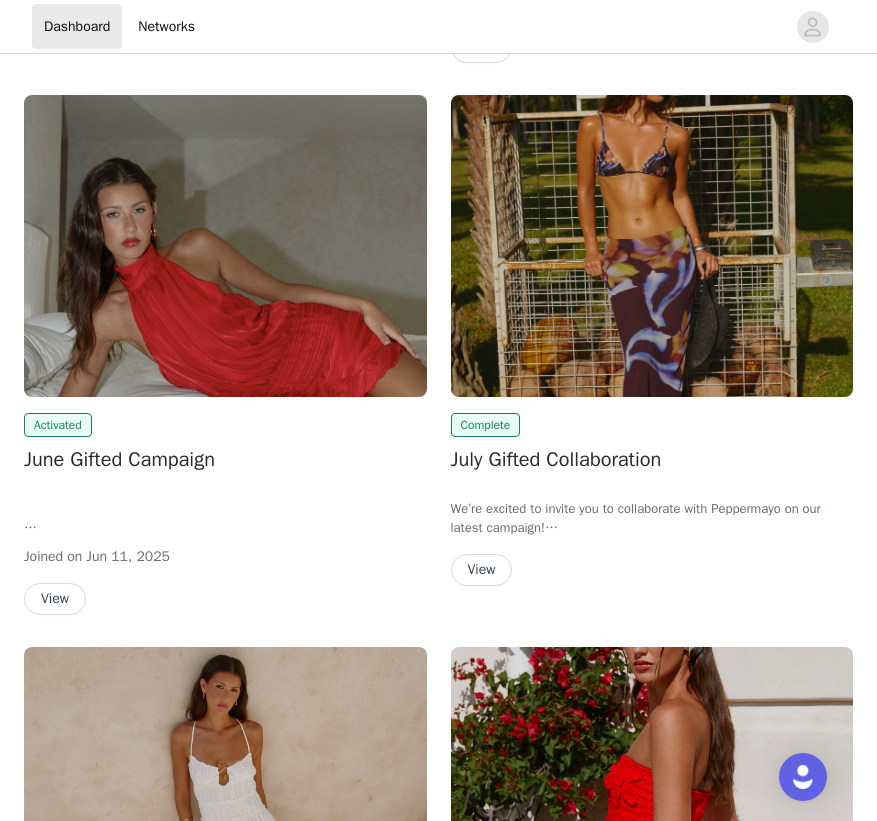 click on "View" at bounding box center (482, 570) 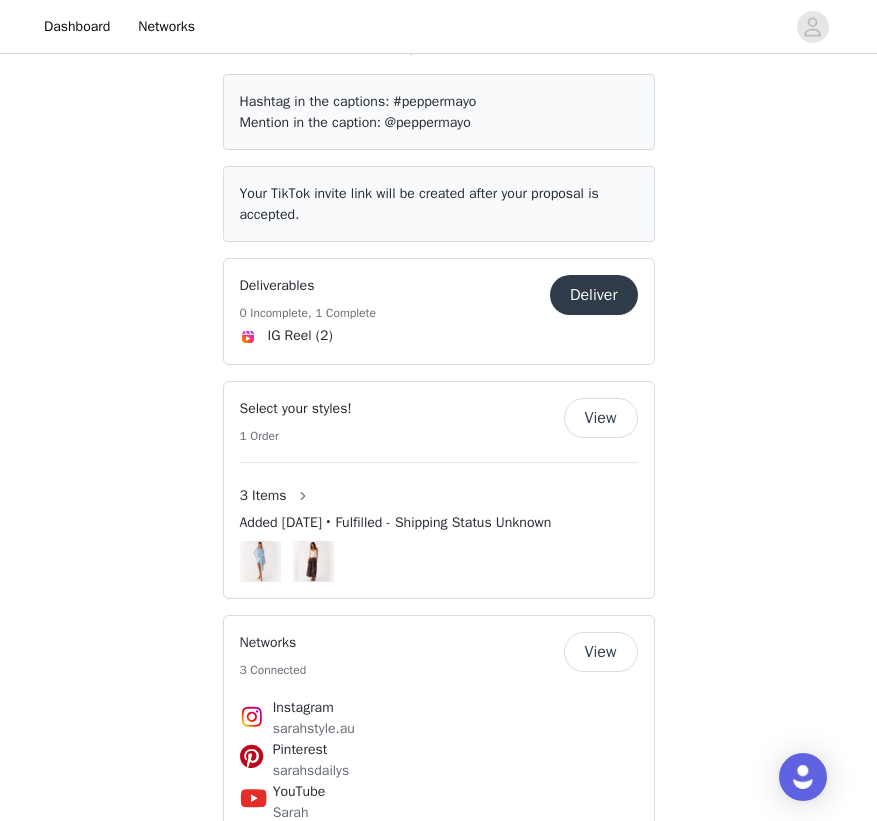 scroll, scrollTop: 1073, scrollLeft: 0, axis: vertical 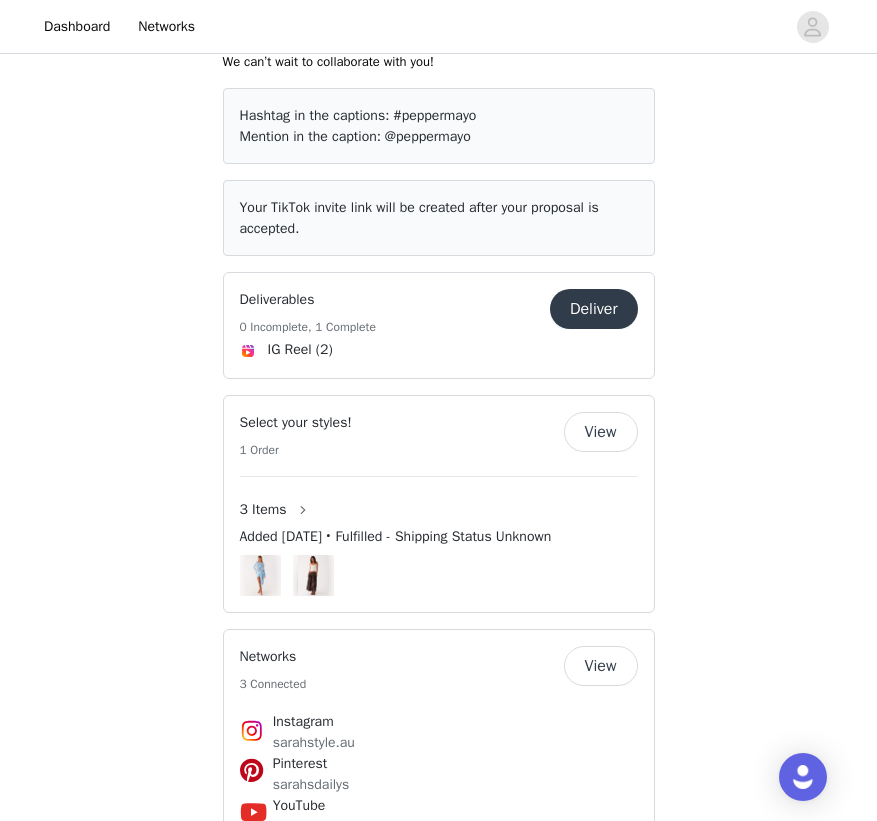 click on "Deliver" at bounding box center [594, 309] 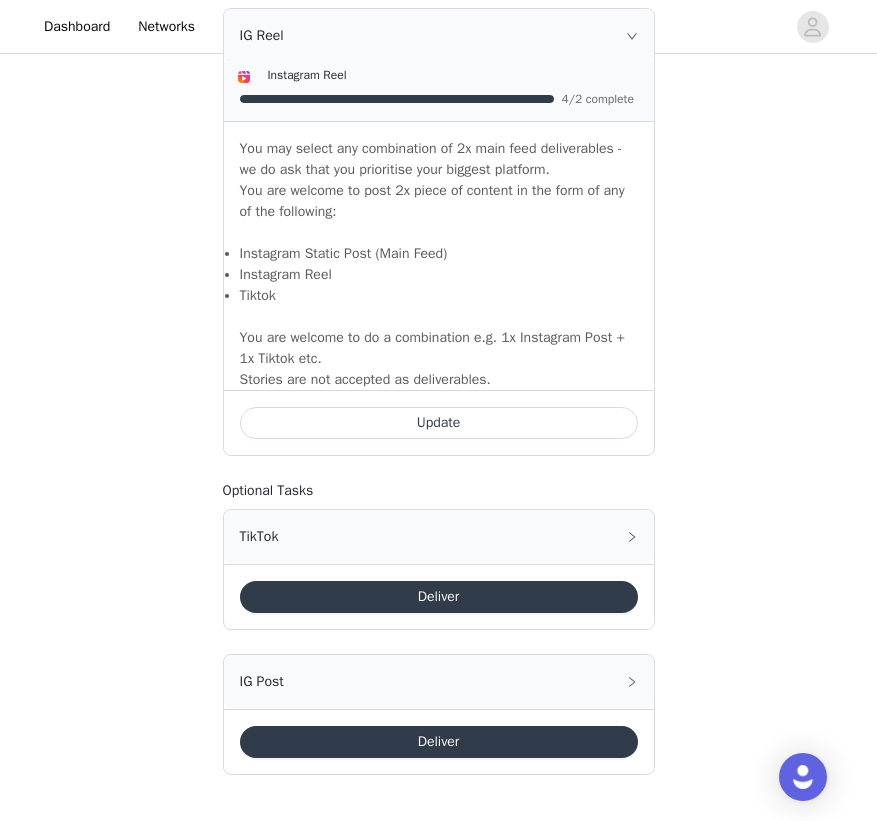 scroll, scrollTop: 1368, scrollLeft: 0, axis: vertical 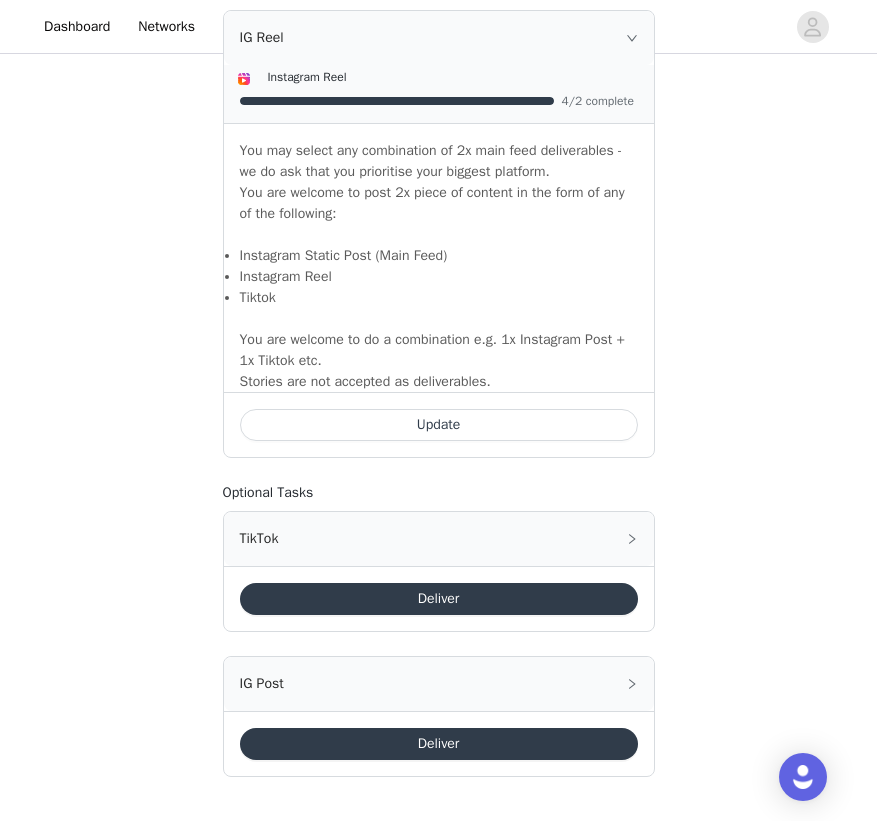 click on "Update" at bounding box center [439, 425] 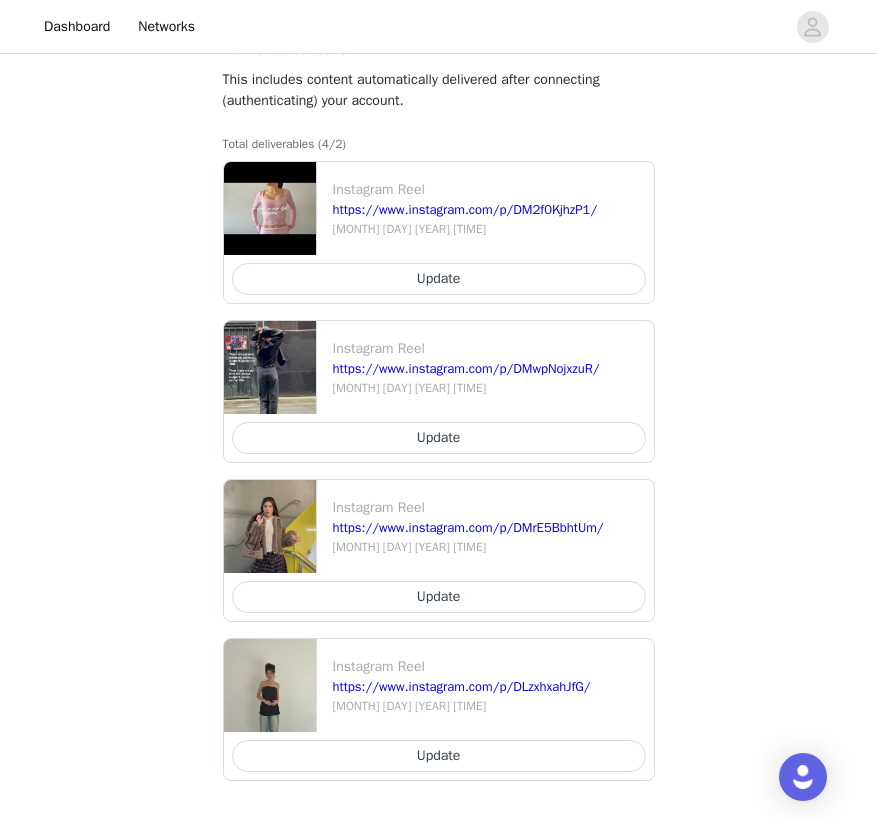 scroll, scrollTop: 525, scrollLeft: 0, axis: vertical 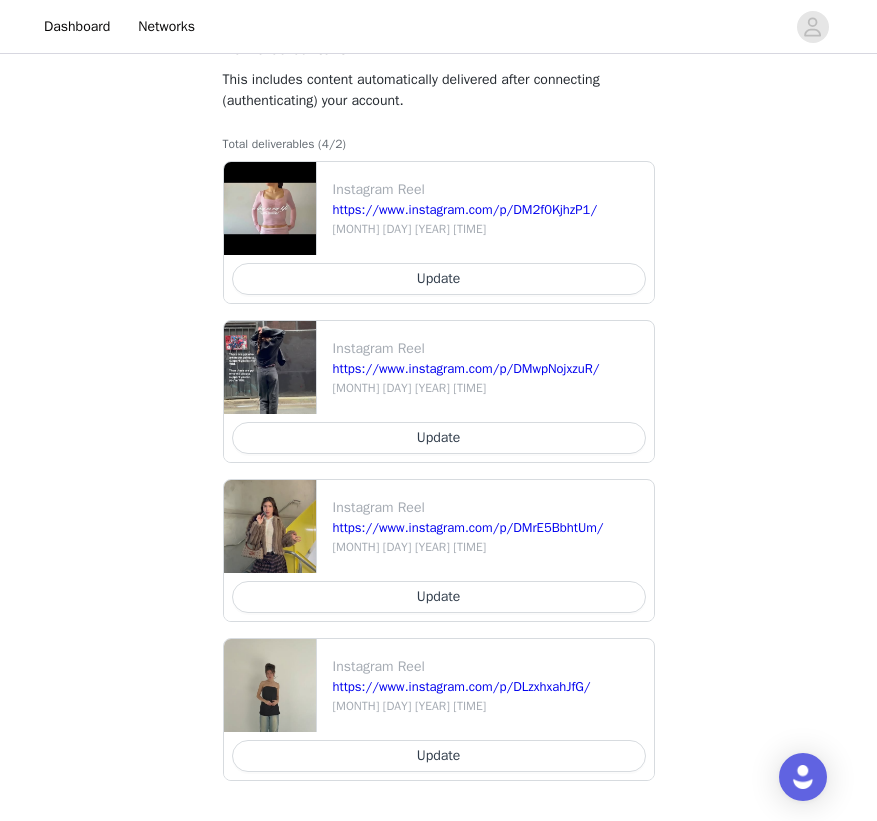 click on "Update" at bounding box center [439, 438] 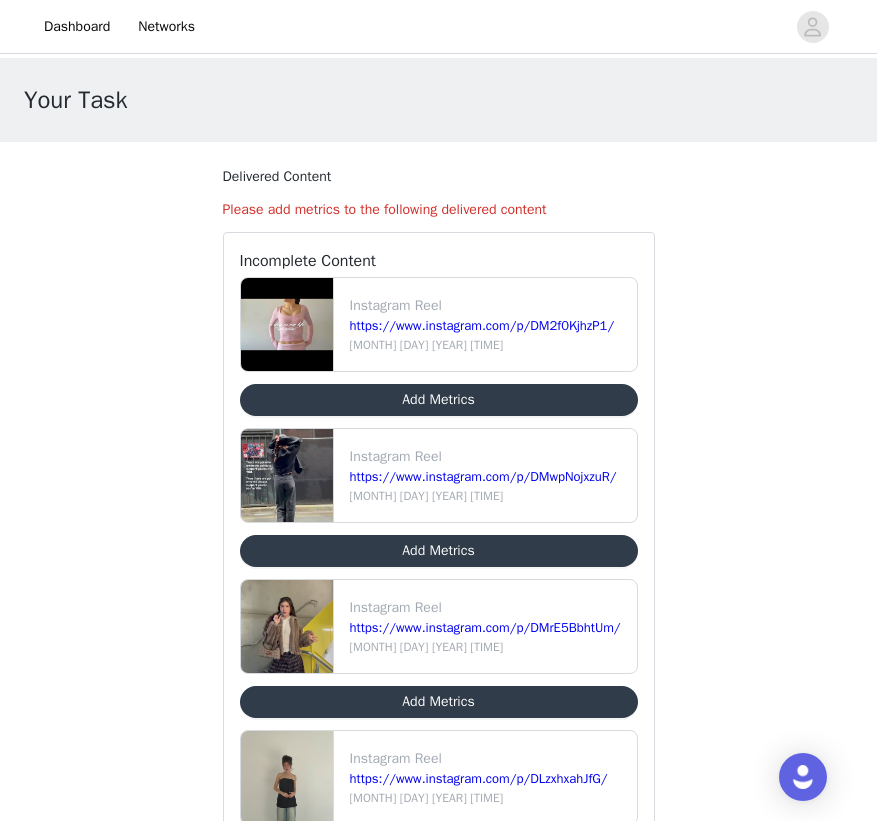 scroll, scrollTop: 0, scrollLeft: 0, axis: both 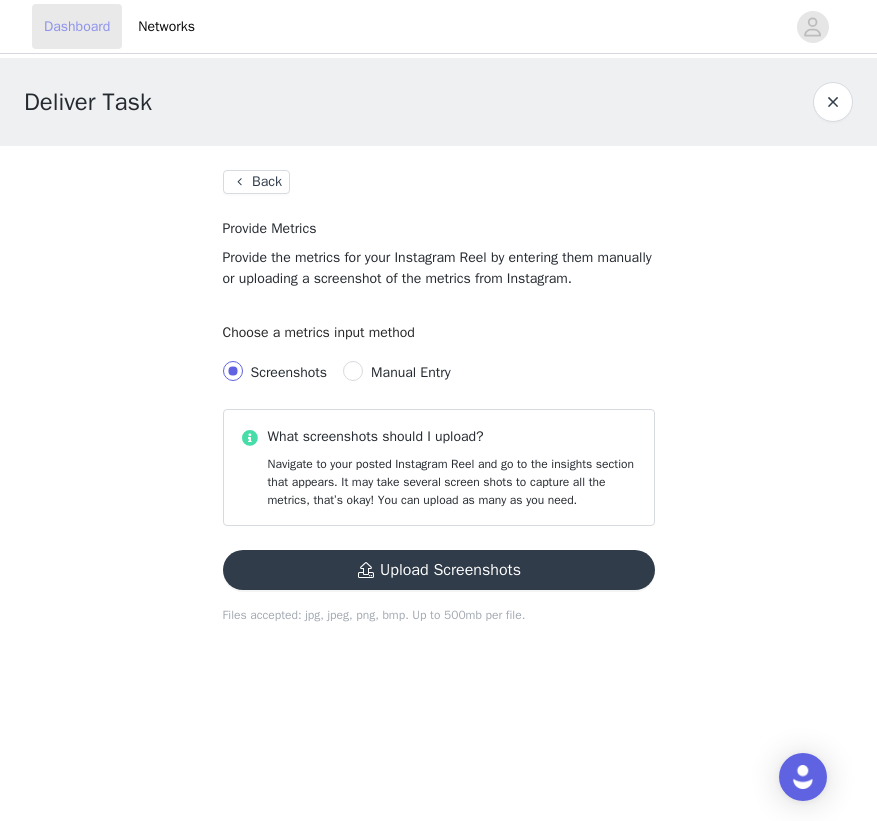 click on "Dashboard" at bounding box center [77, 26] 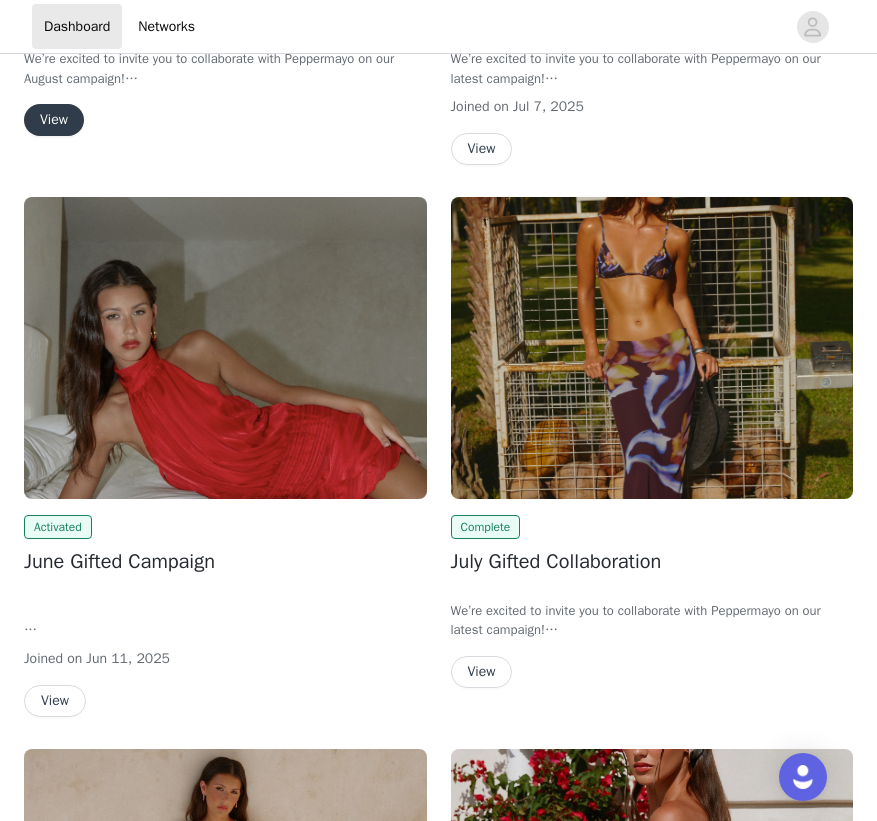 scroll, scrollTop: 529, scrollLeft: 0, axis: vertical 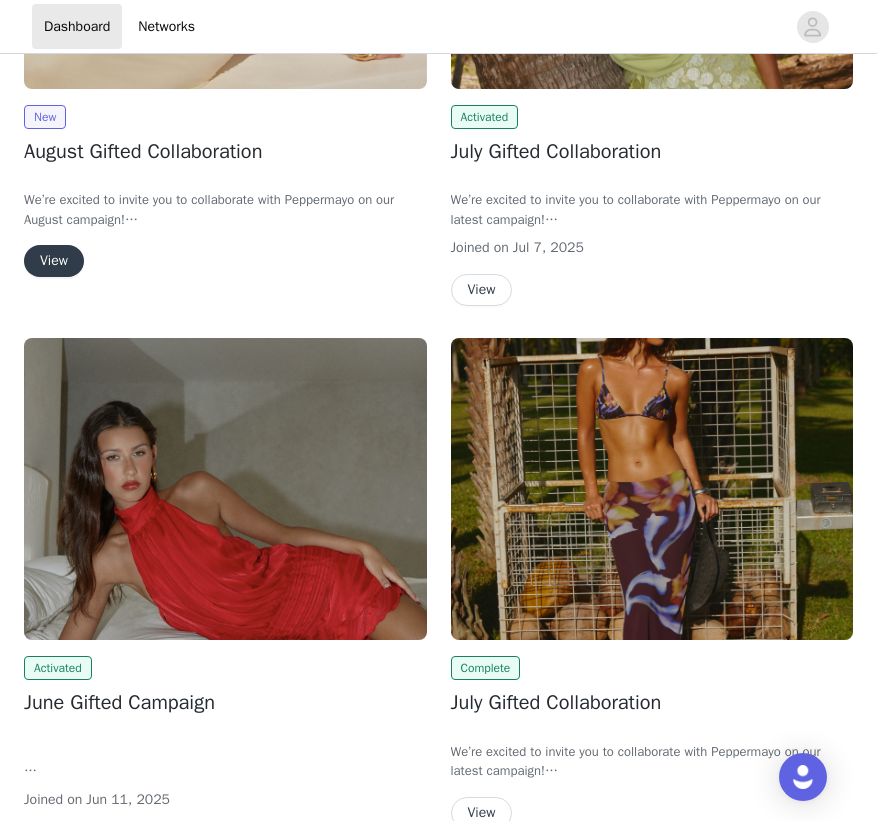 click on "View" at bounding box center [482, 290] 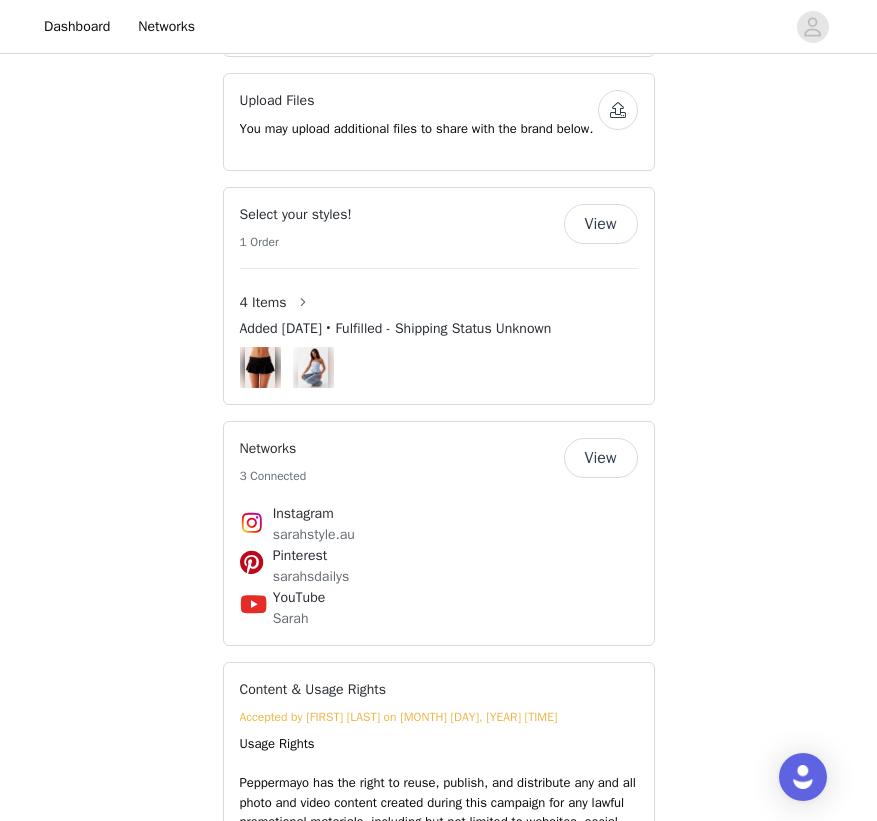 scroll, scrollTop: 1360, scrollLeft: 0, axis: vertical 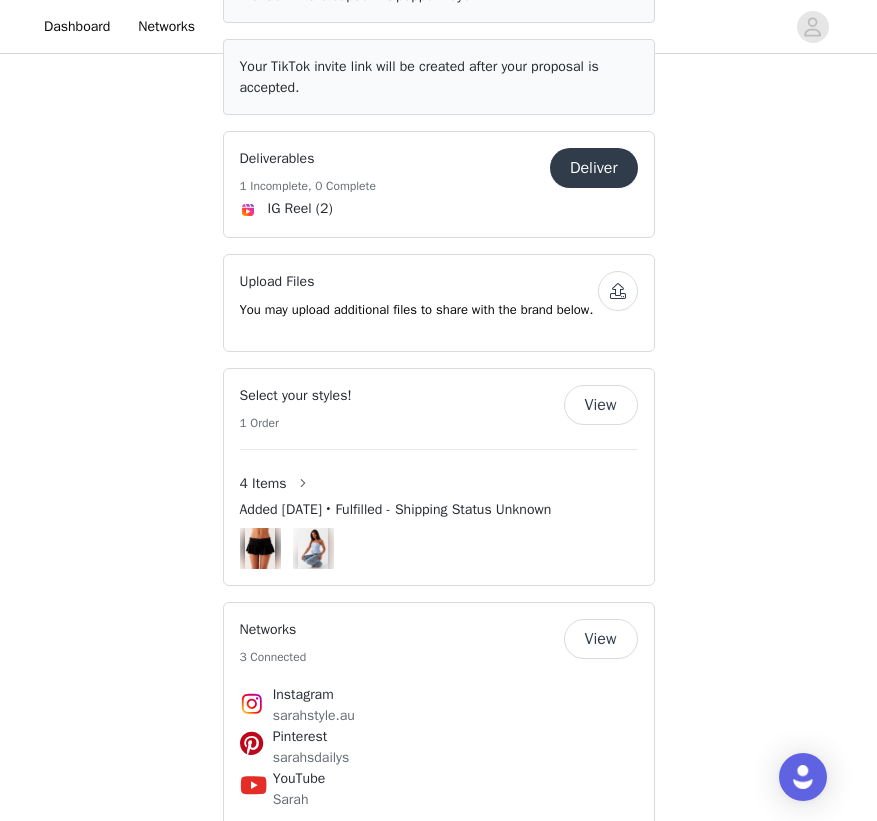 click on "Deliver" at bounding box center [594, 168] 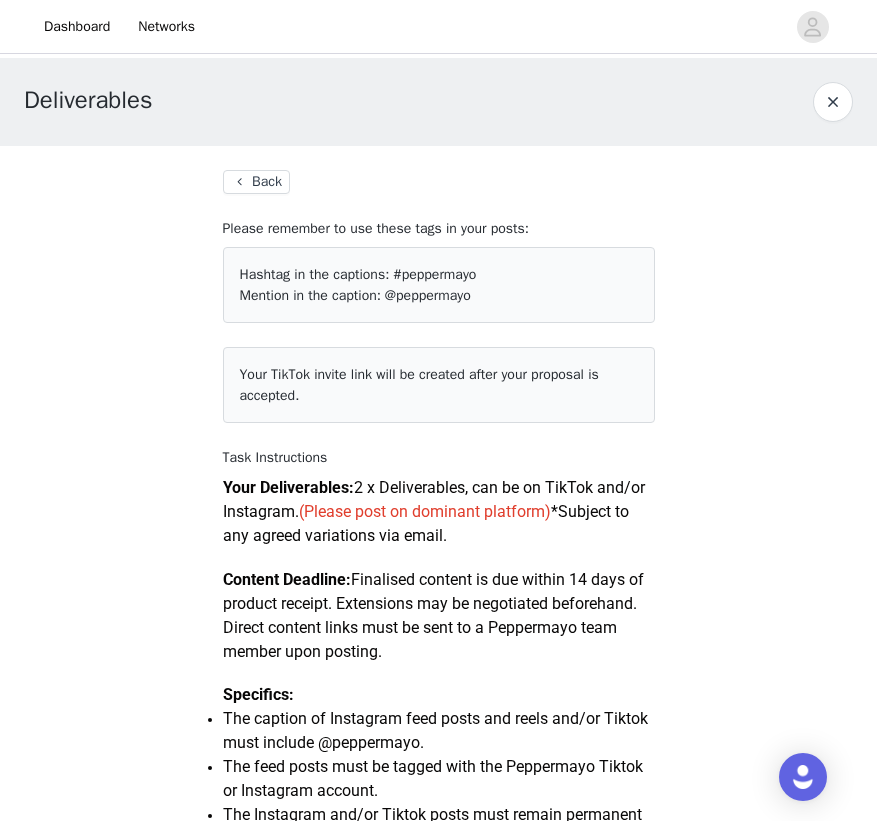 scroll, scrollTop: 0, scrollLeft: 0, axis: both 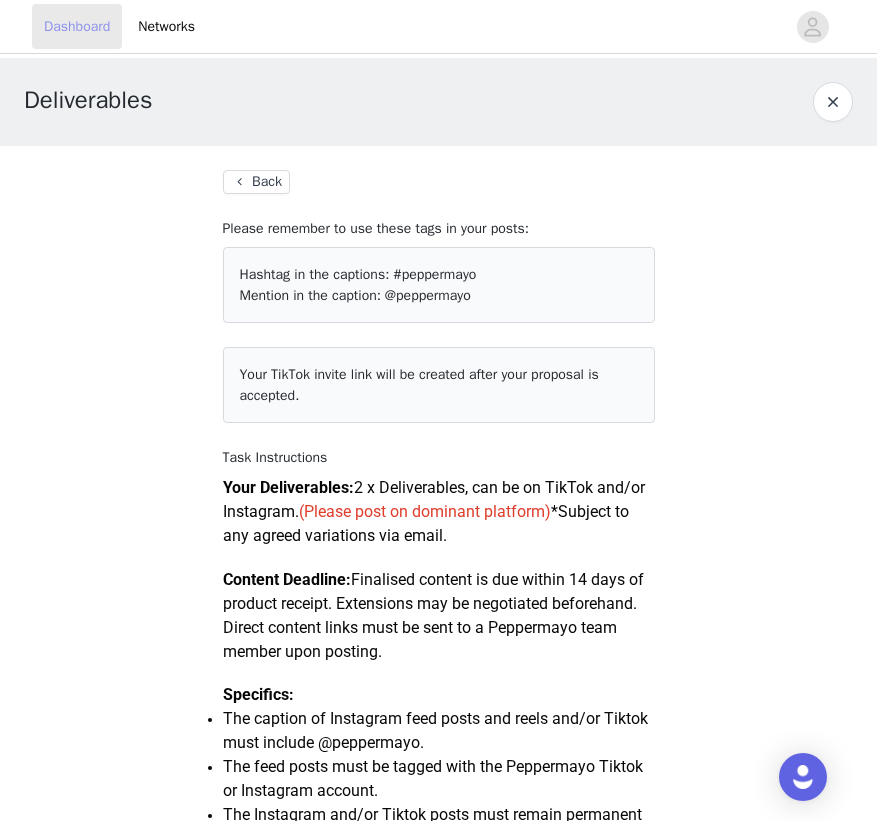 click on "Dashboard" at bounding box center [77, 26] 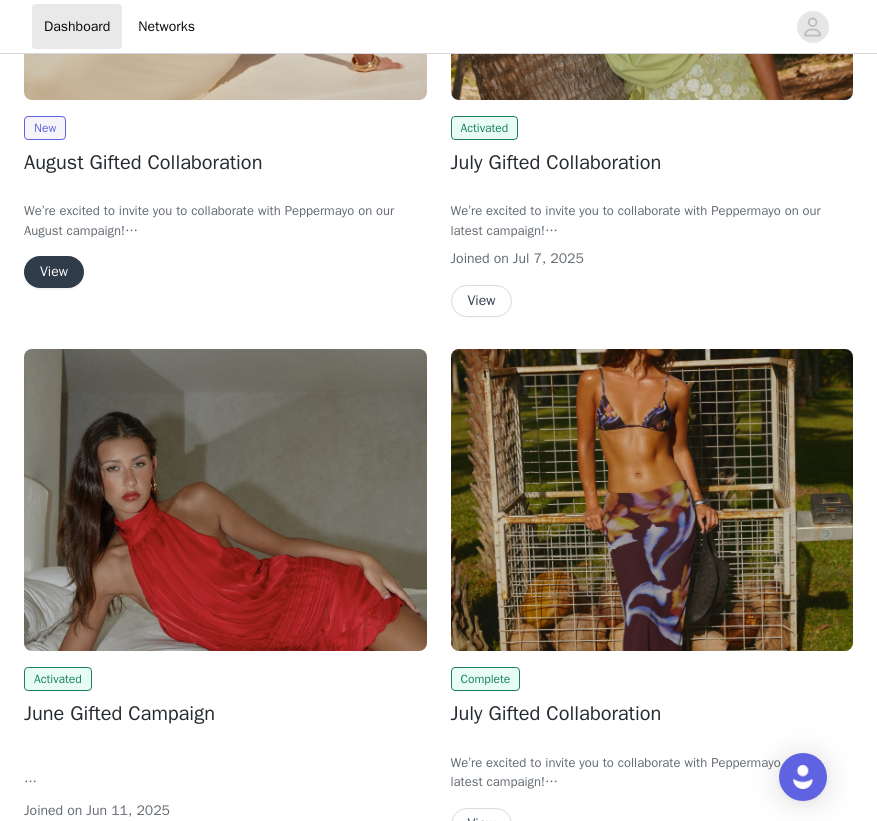 scroll, scrollTop: 441, scrollLeft: 0, axis: vertical 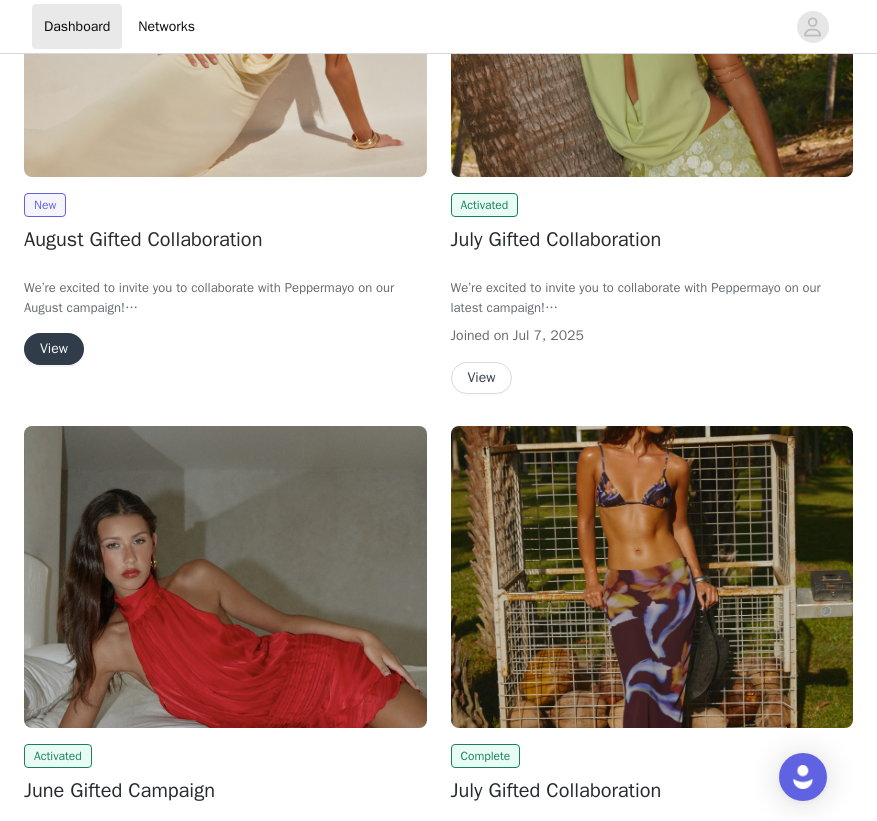 click on "View" at bounding box center (482, 378) 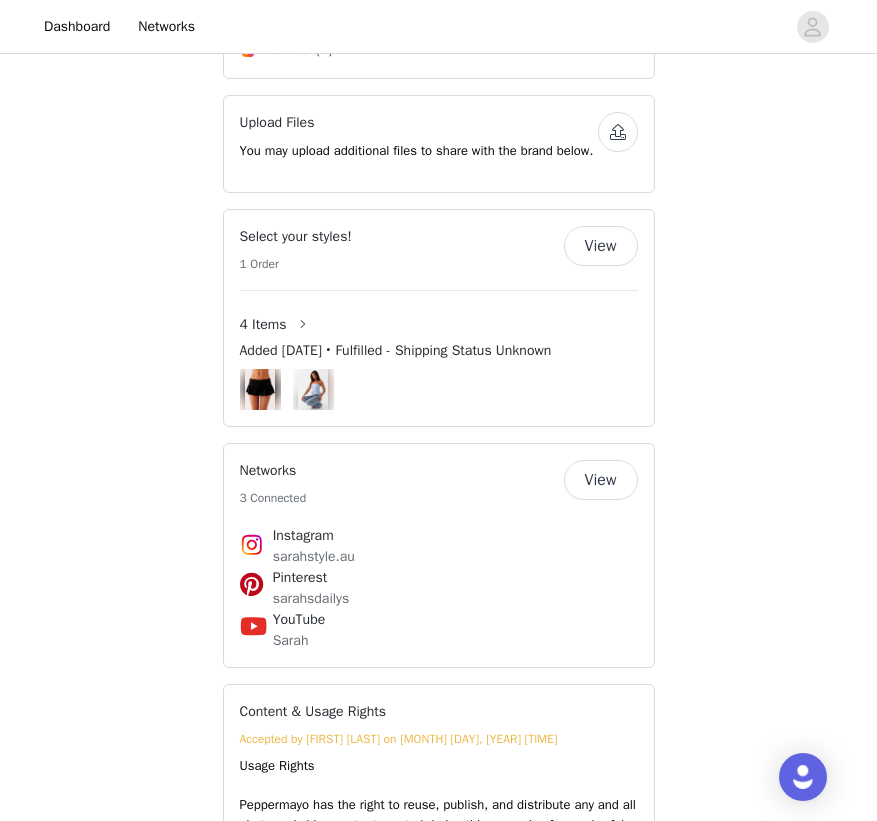scroll, scrollTop: 1174, scrollLeft: 0, axis: vertical 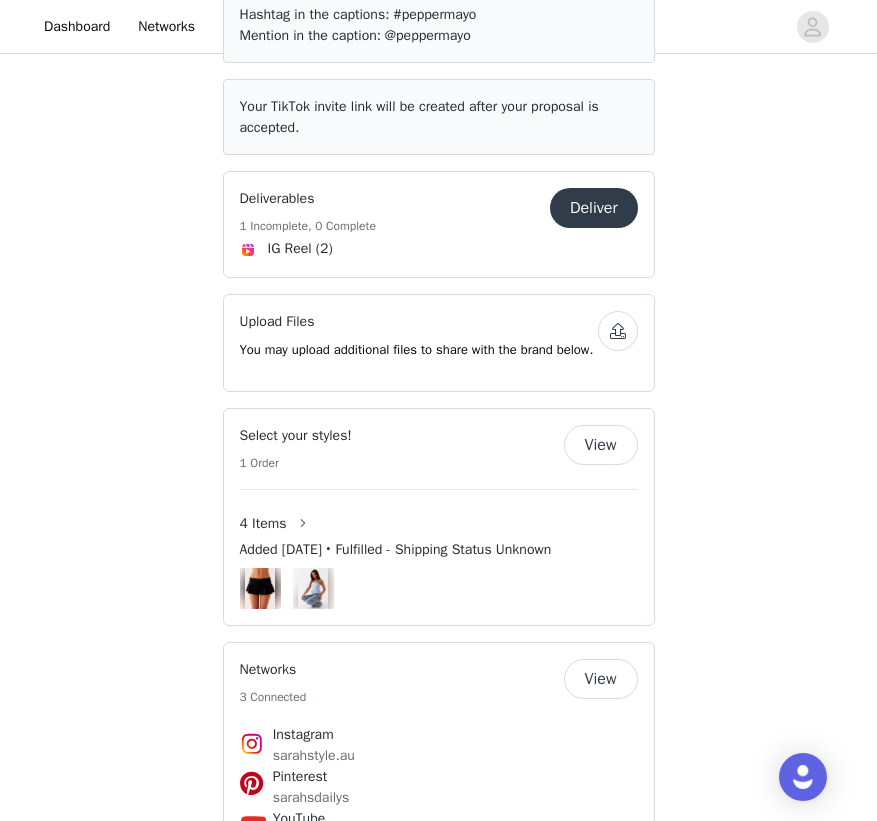 click on "Deliver" at bounding box center (594, 208) 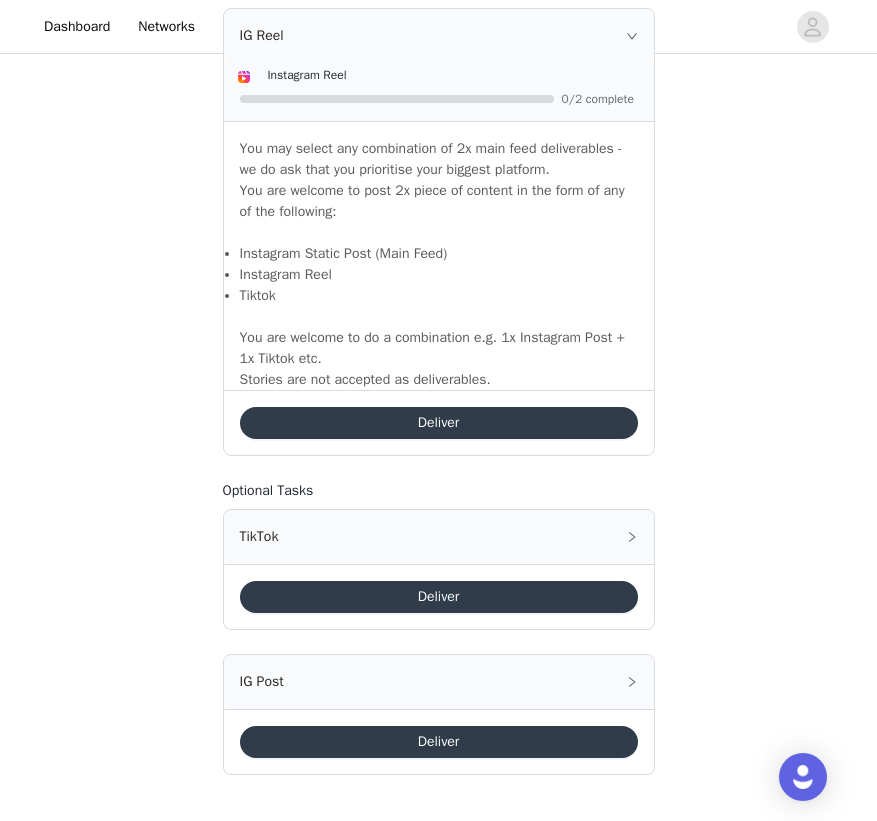 scroll, scrollTop: 1368, scrollLeft: 0, axis: vertical 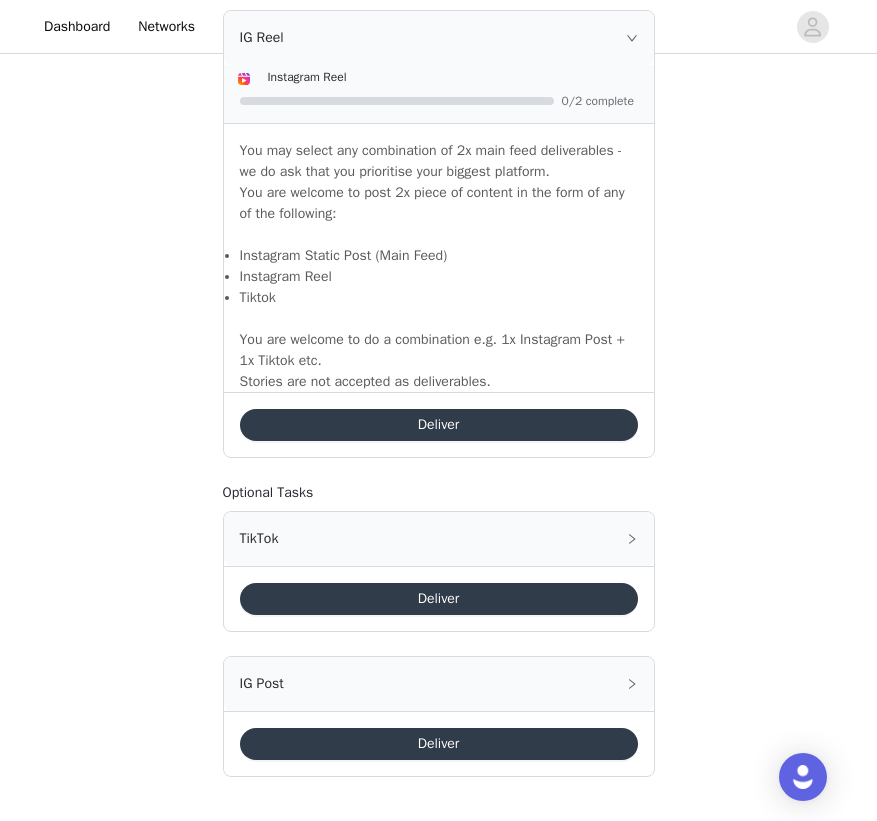 click on "Deliver" at bounding box center (439, 425) 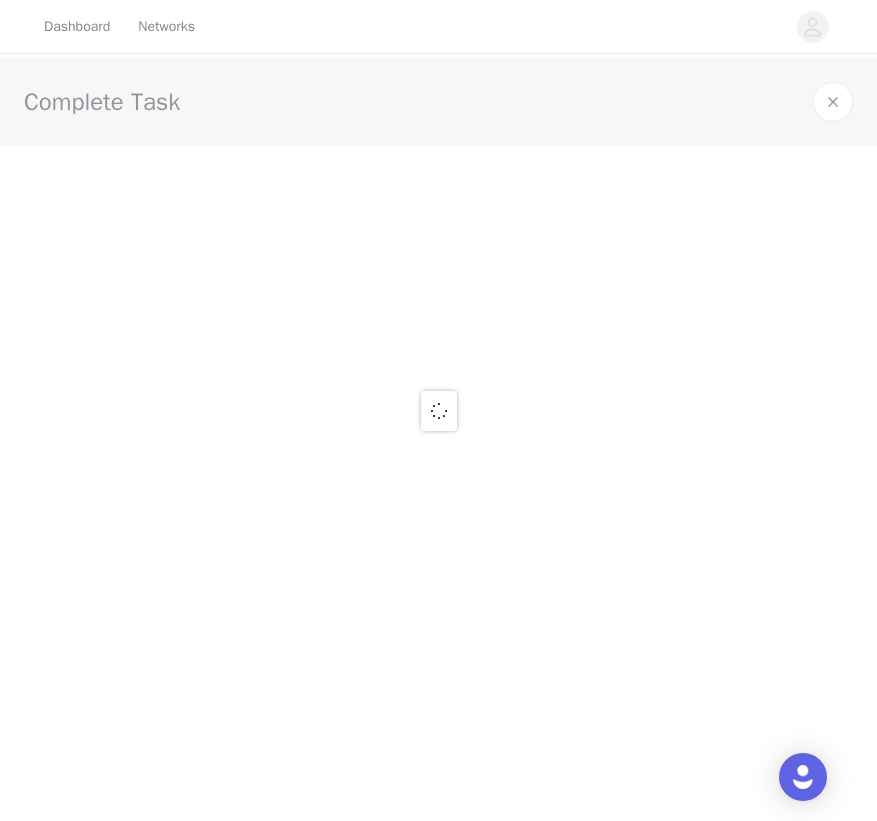 scroll, scrollTop: 0, scrollLeft: 0, axis: both 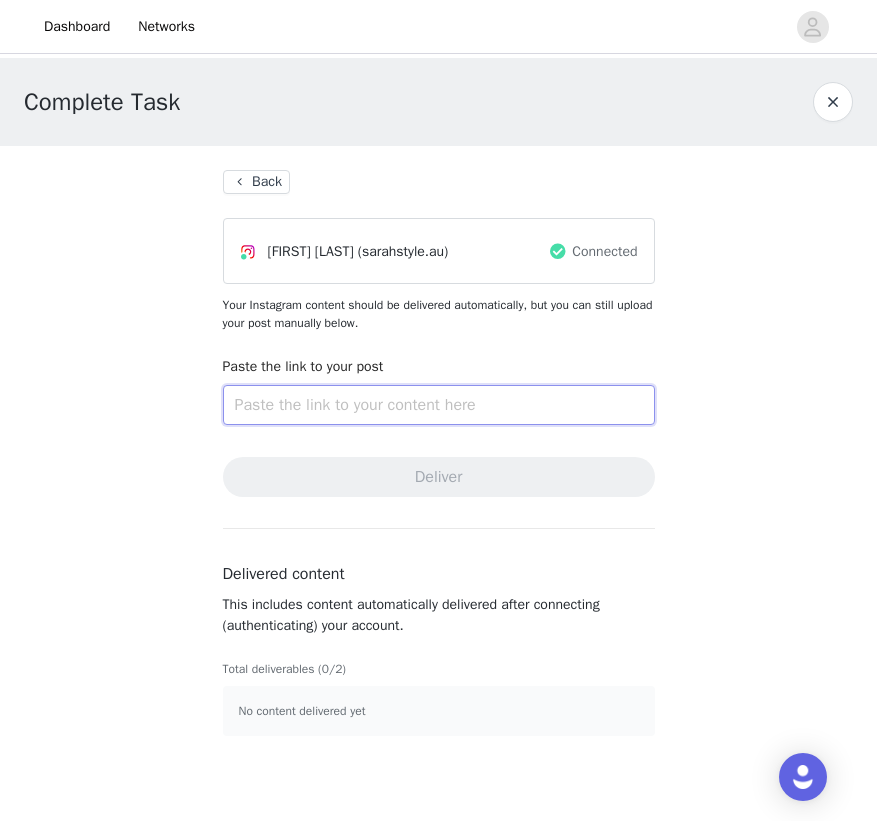 click at bounding box center [439, 405] 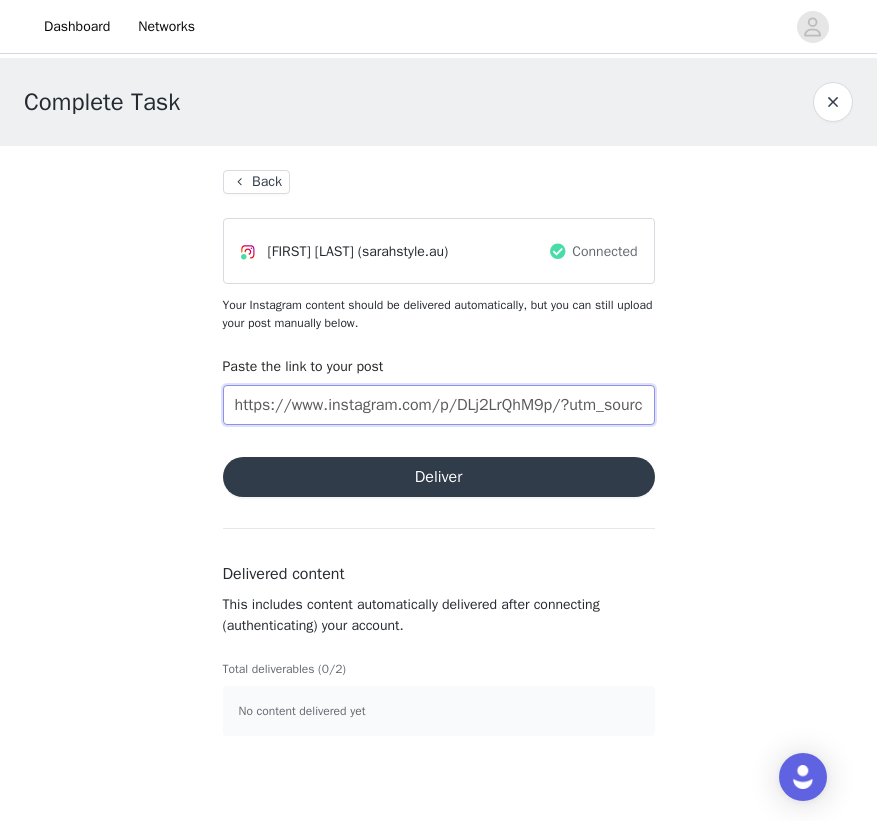 type on "https://www.instagram.com/p/DLj2LrQhM9p/?utm_source=ig_web_copy_link&igsh=MzRlODBiNWFlZA==" 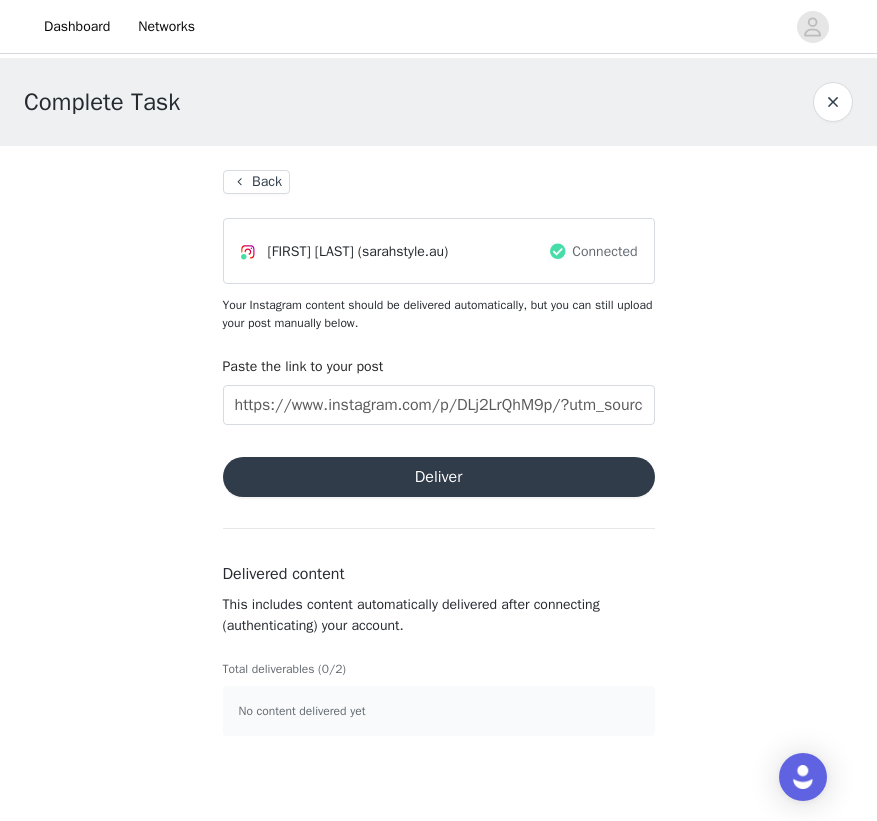 click on "Deliver" at bounding box center [439, 477] 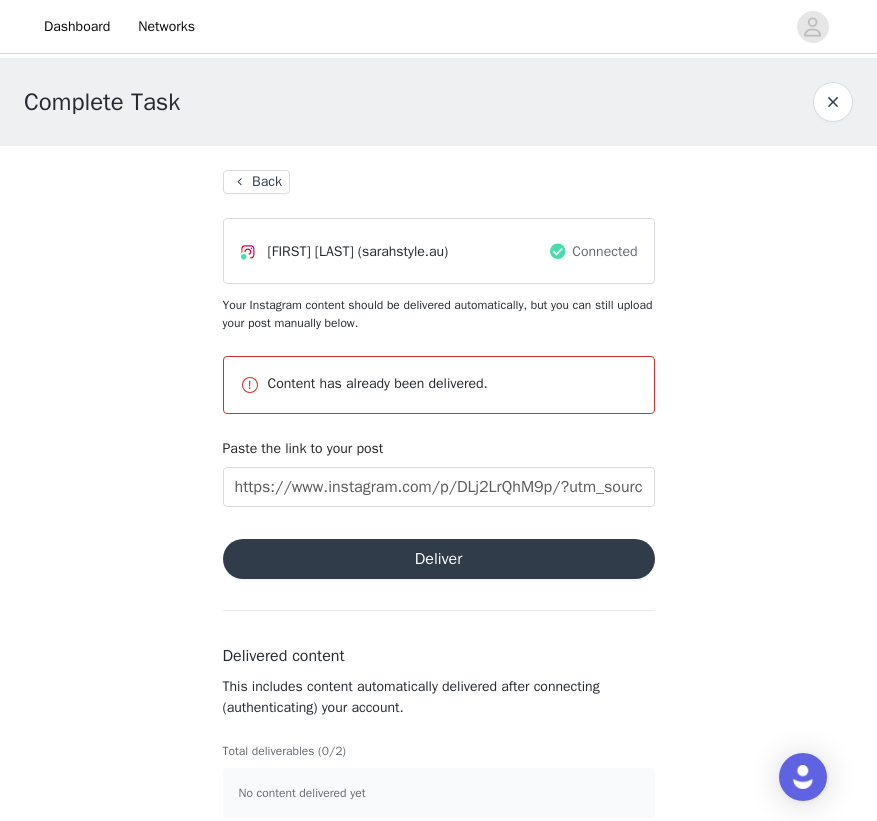 click on "Back" at bounding box center [256, 182] 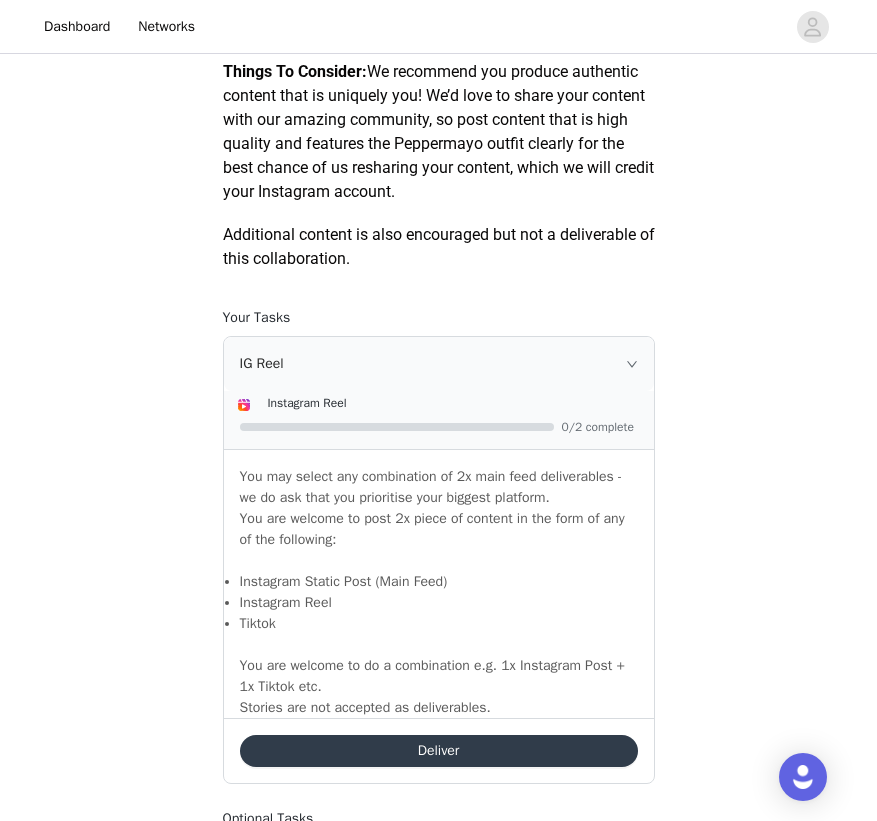scroll, scrollTop: 1154, scrollLeft: 0, axis: vertical 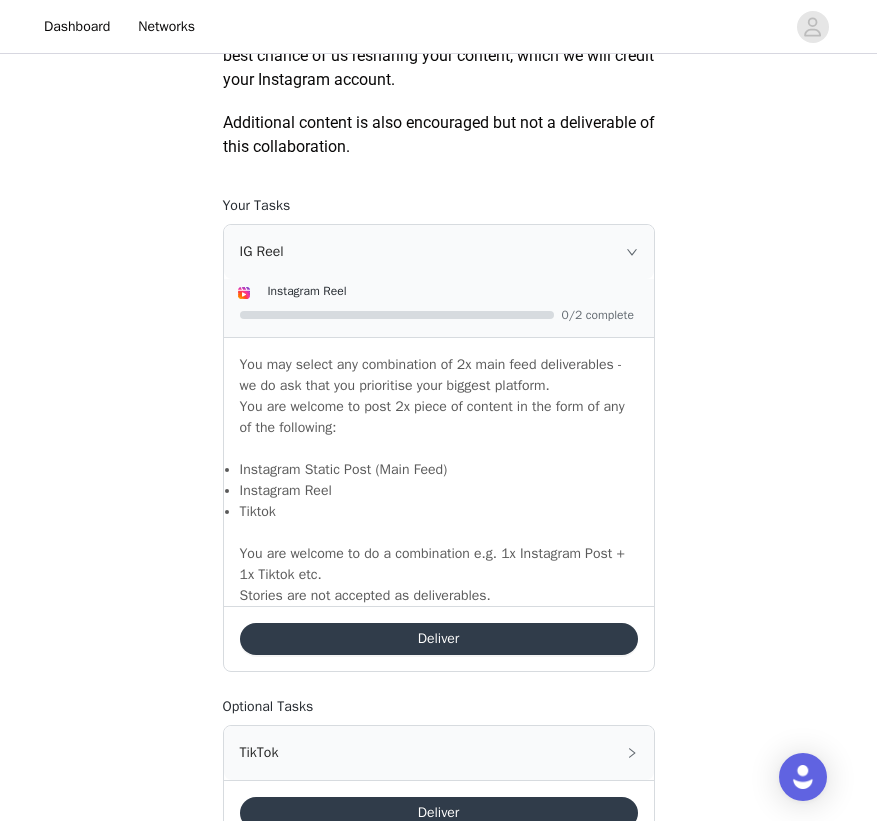 click on "Deliver" at bounding box center (439, 639) 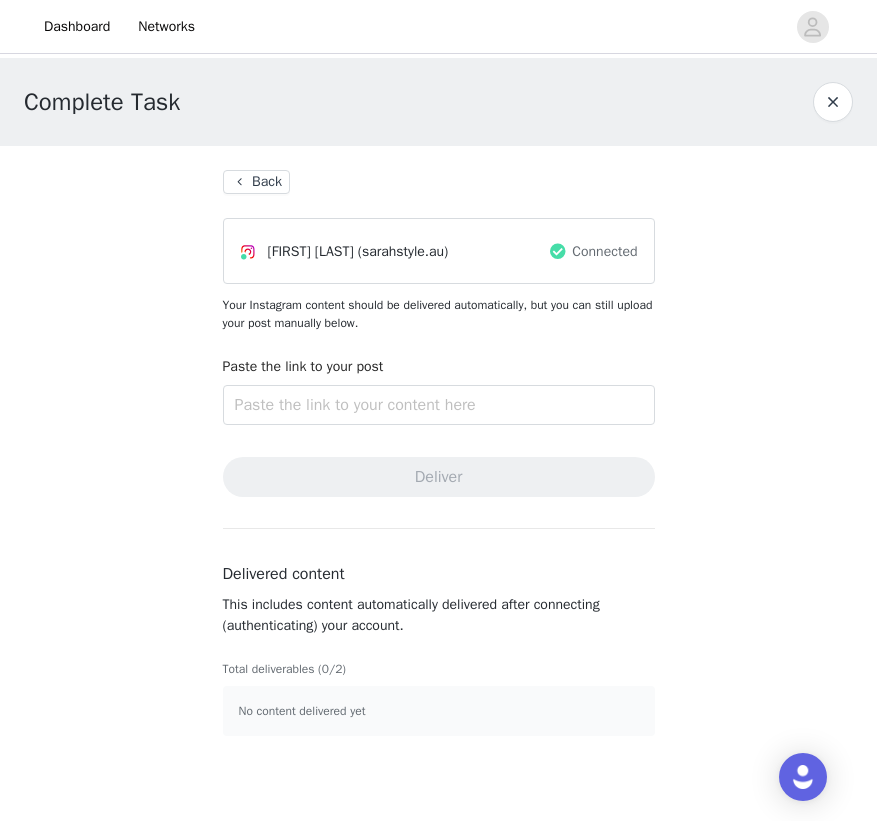 scroll, scrollTop: 0, scrollLeft: 0, axis: both 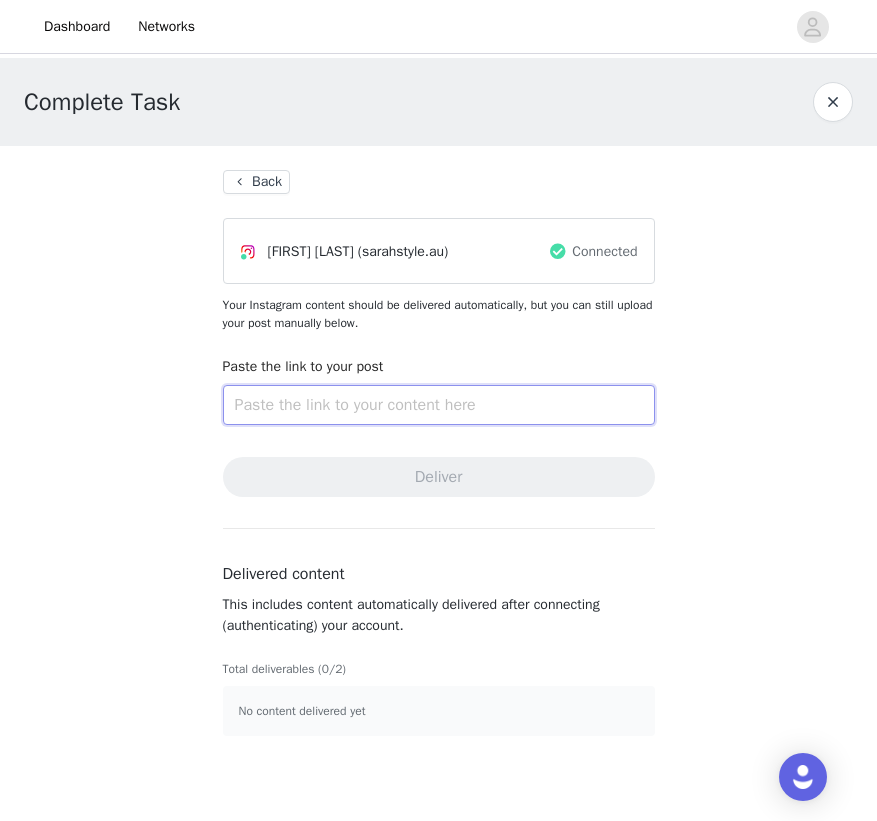 click at bounding box center [439, 405] 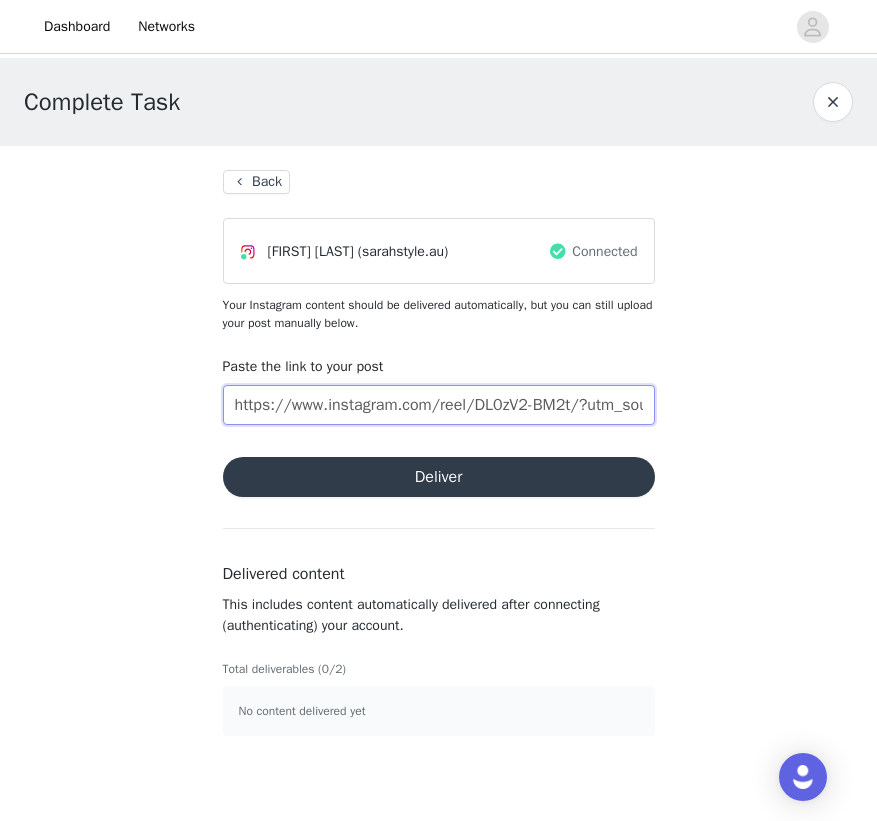 type on "https://www.instagram.com/reel/DL0zV2-BM2t/?utm_source=ig_web_copy_link&igsh=MzRlODBiNWFlZA==" 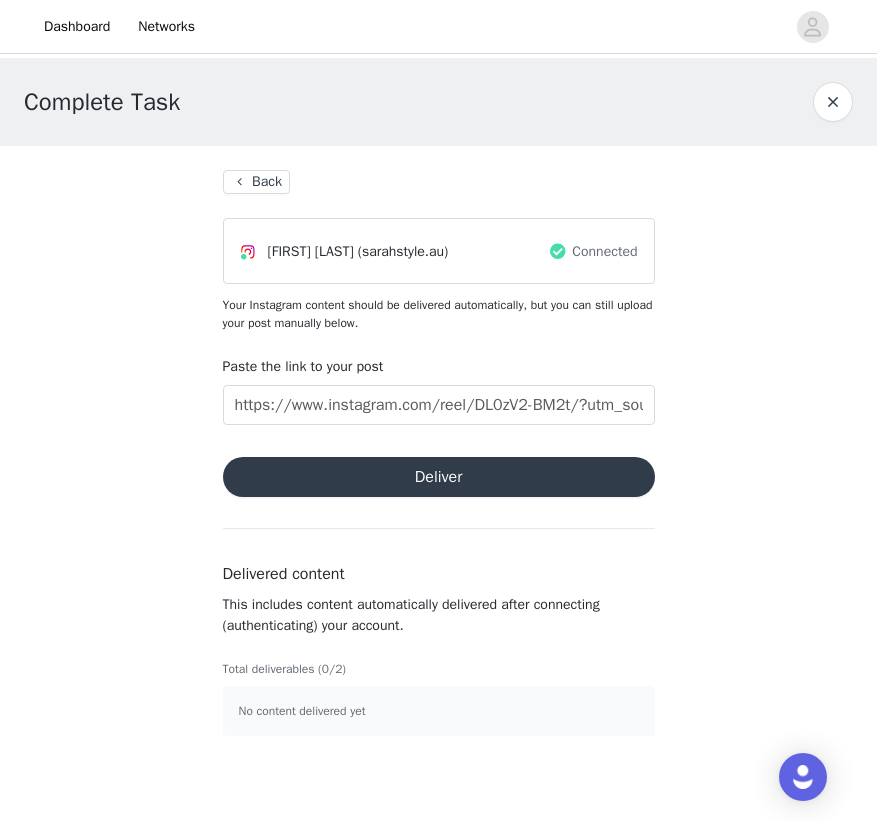 click on "Deliver" at bounding box center [439, 477] 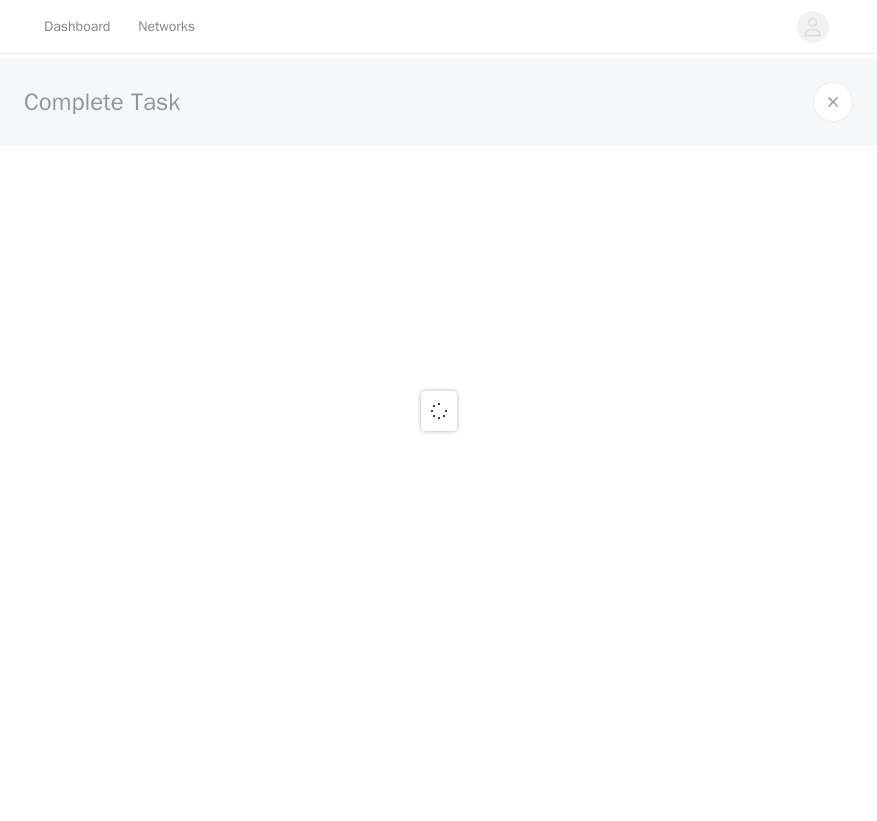 click at bounding box center [438, 410] 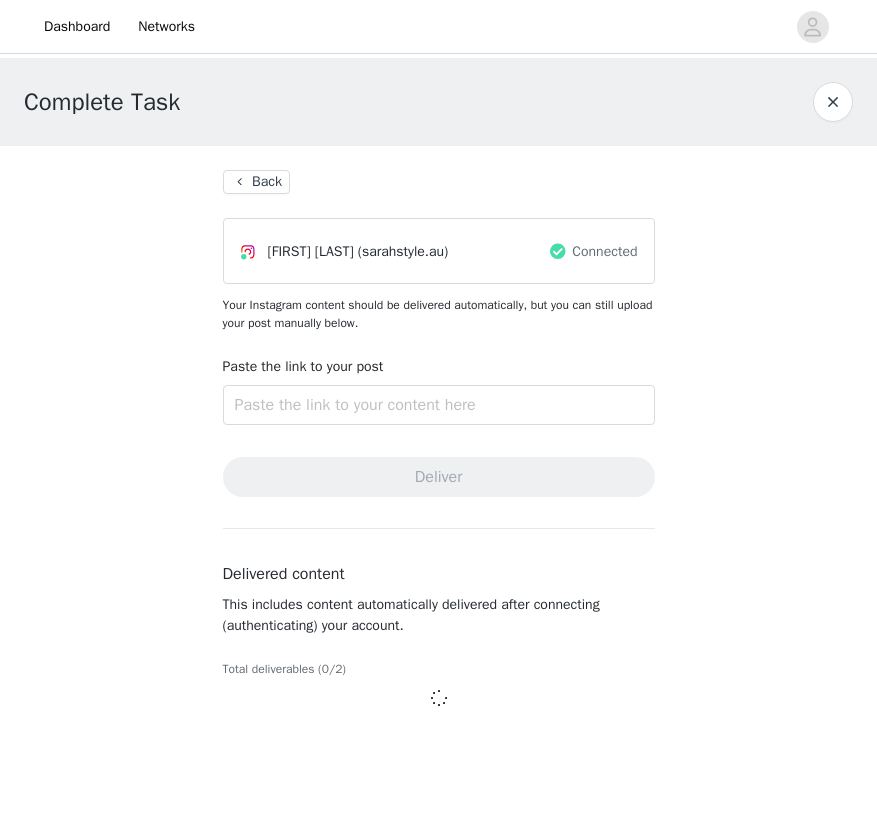 scroll, scrollTop: 0, scrollLeft: 0, axis: both 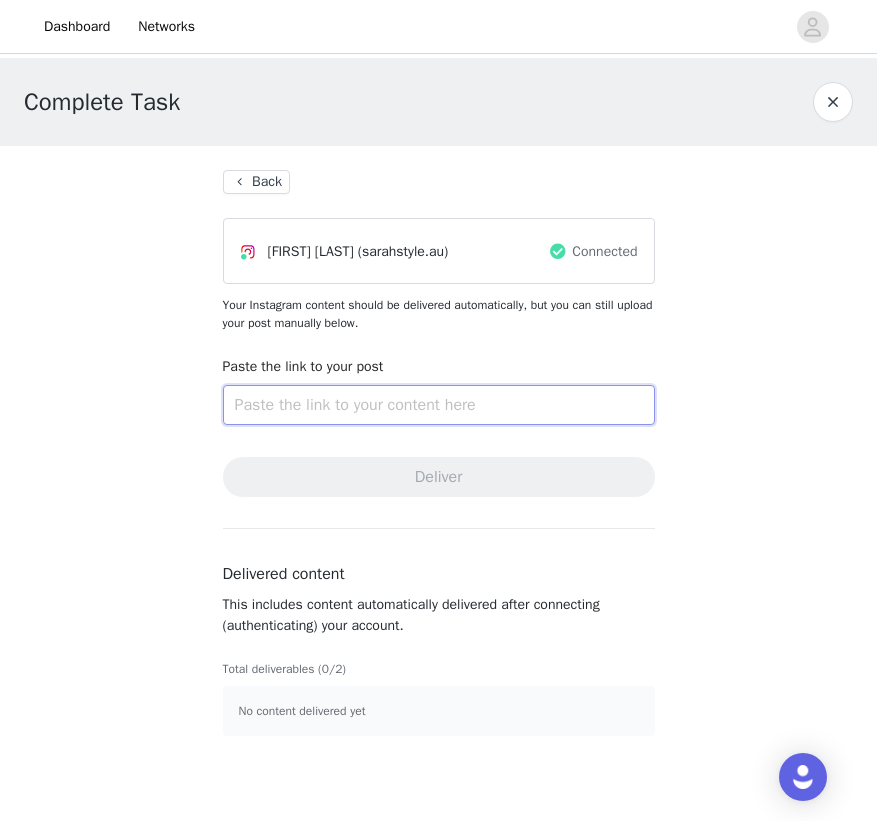 click at bounding box center (439, 405) 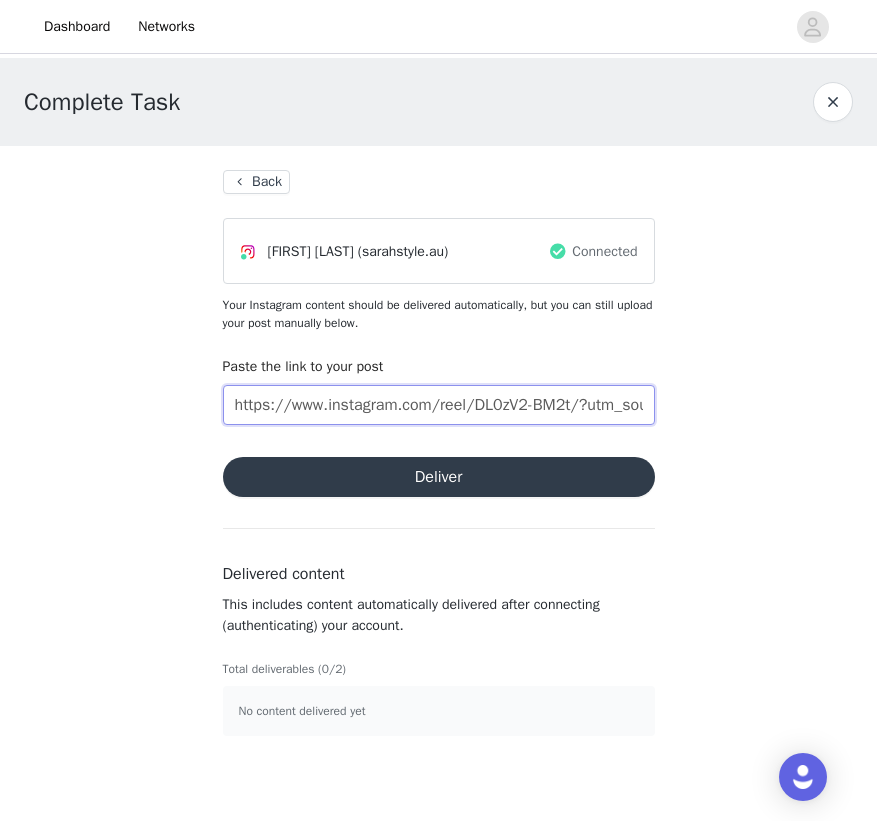 type on "https://www.instagram.com/reel/DL0zV2-BM2t/?utm_source=ig_web_copy_link&igsh=MzRlODBiNWFlZA==" 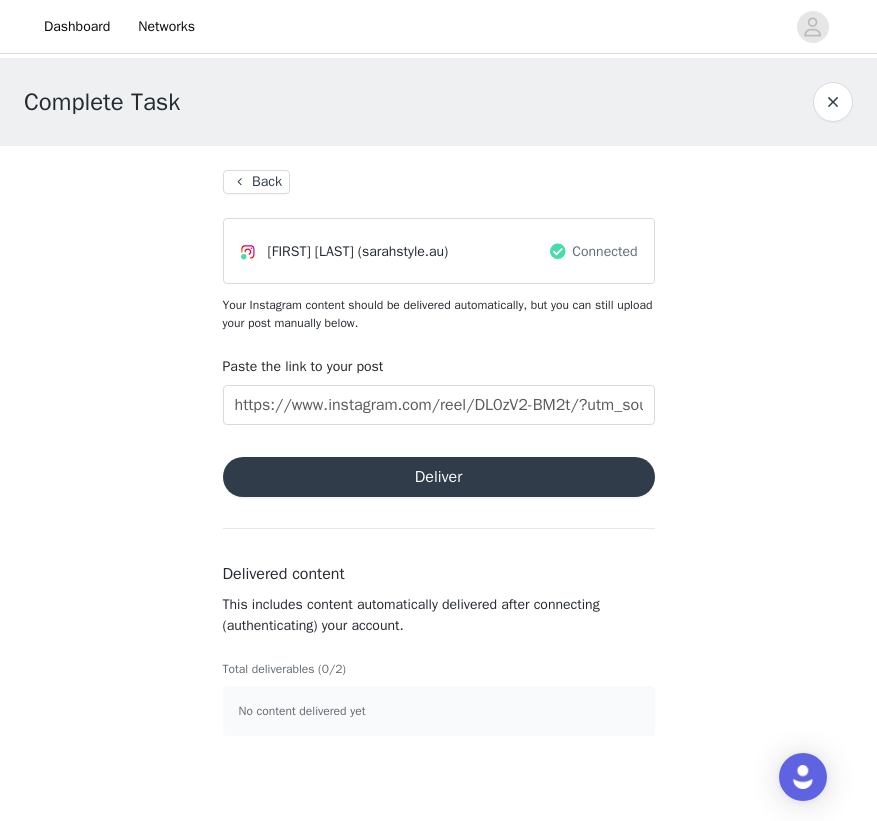 click on "Deliver" at bounding box center [439, 477] 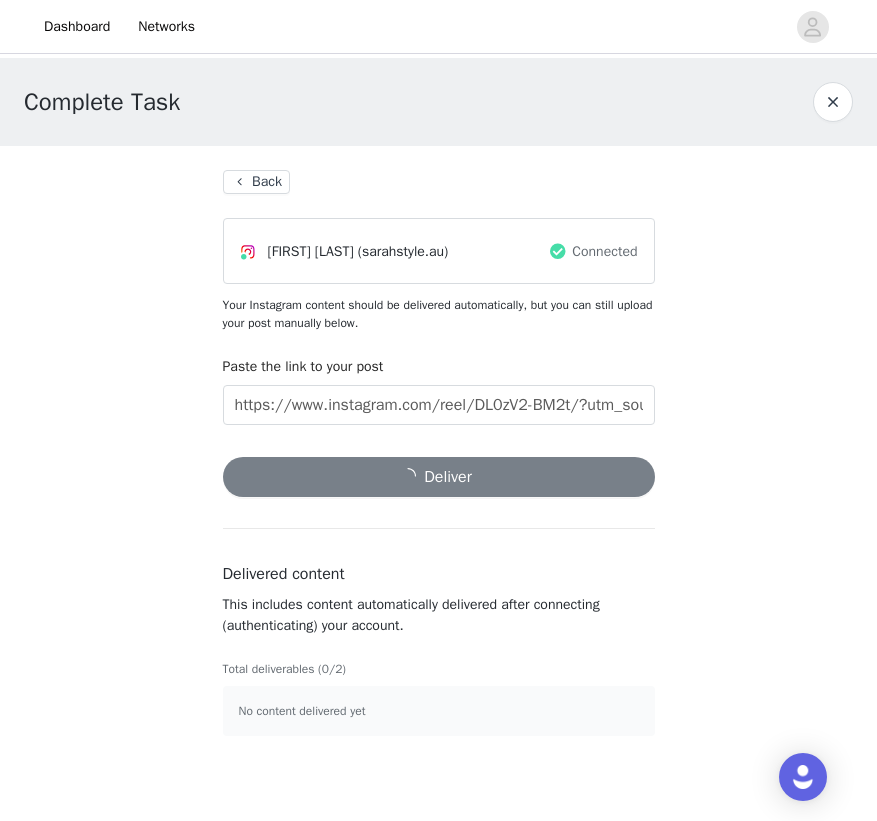 scroll, scrollTop: 1, scrollLeft: 0, axis: vertical 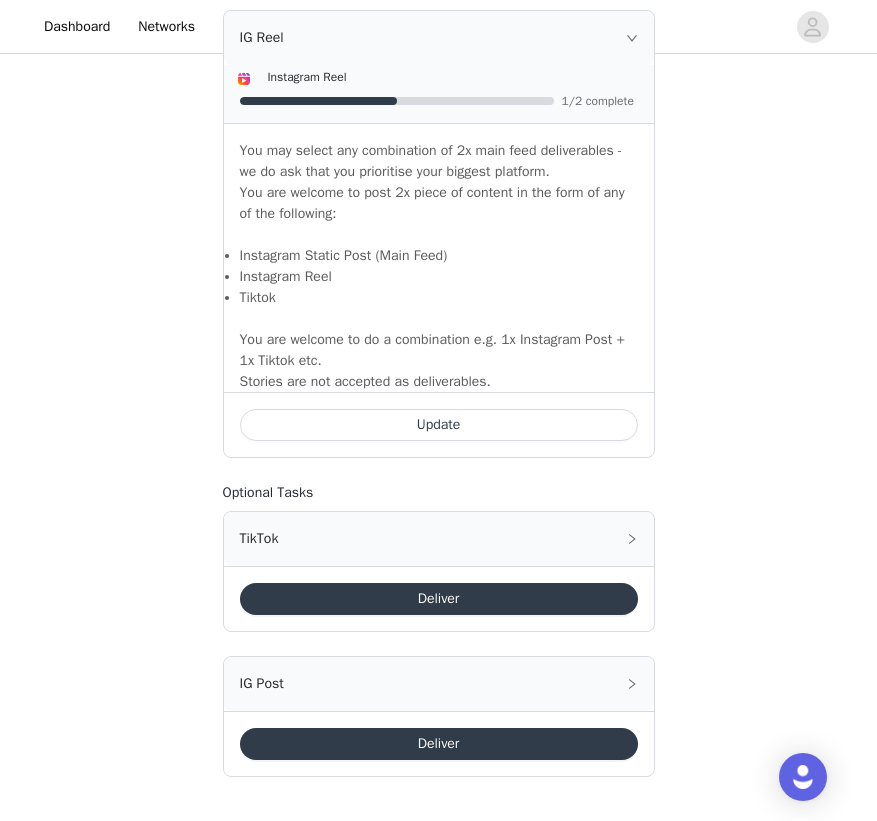 click on "Update" at bounding box center [439, 425] 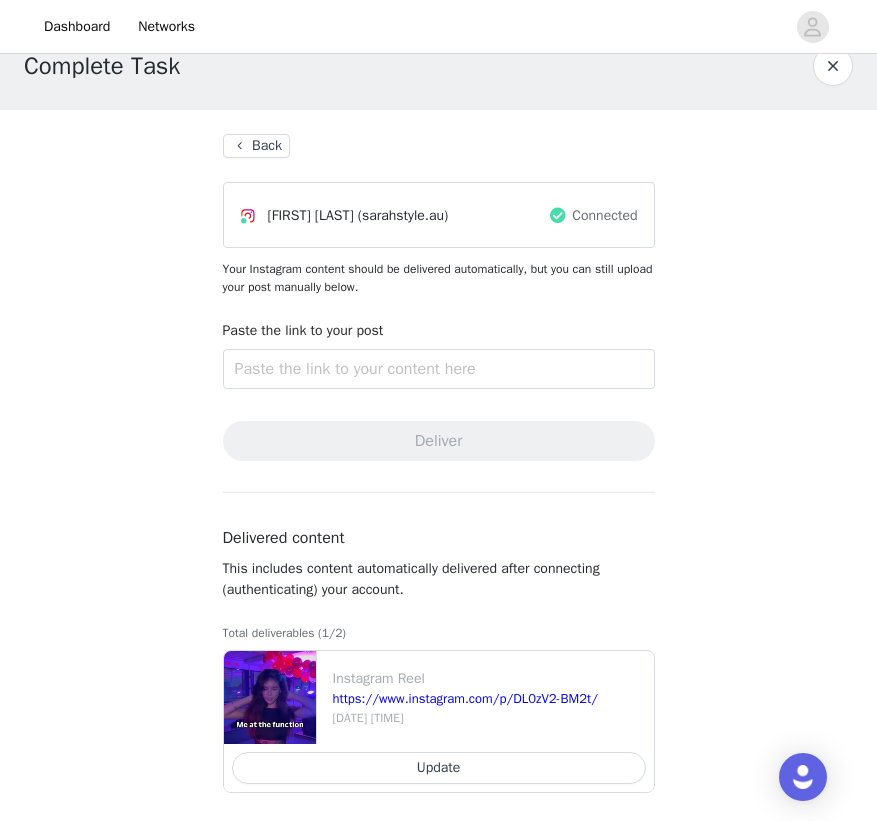 scroll, scrollTop: 34, scrollLeft: 0, axis: vertical 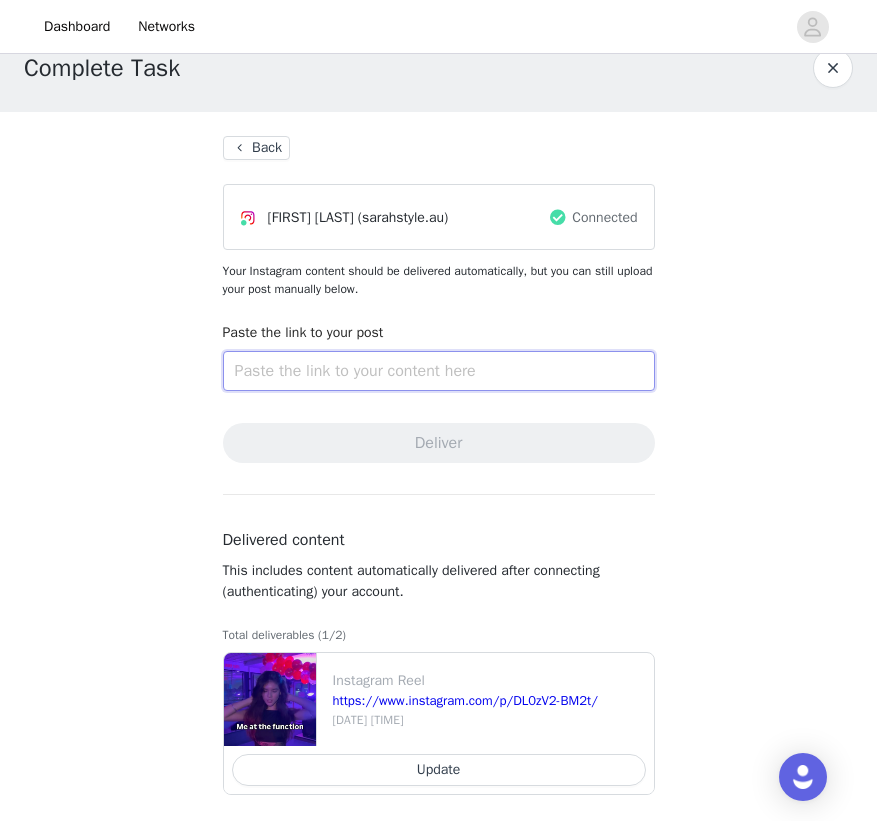 click at bounding box center (439, 371) 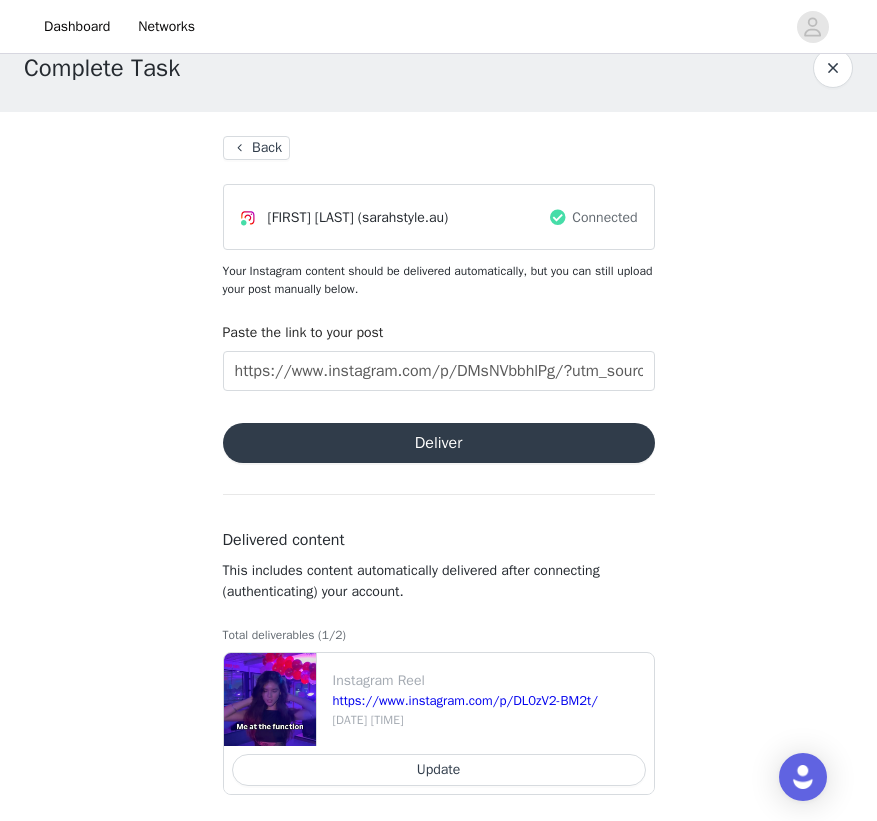 click on "Back
Sarah Adams
(sarahstyle.au)
Connected
Your Instagram content should be delivered automatically, but
you can still upload your post manually below.
Paste the link to your post https://www.instagram.com/p/DMsNVbbhlPg/?utm_source=ig_web_copy_link&igsh=MzRlODBiNWFlZA==     Deliver     Delivered content
This includes content automatically delivered after connecting (authenticating) your account.
Total deliverables (1/2)     Instagram Reel   https://www.instagram.com/p/DL0zV2-BM2t/   Aug 2 2025 11:12 PM     Update" at bounding box center [439, 473] 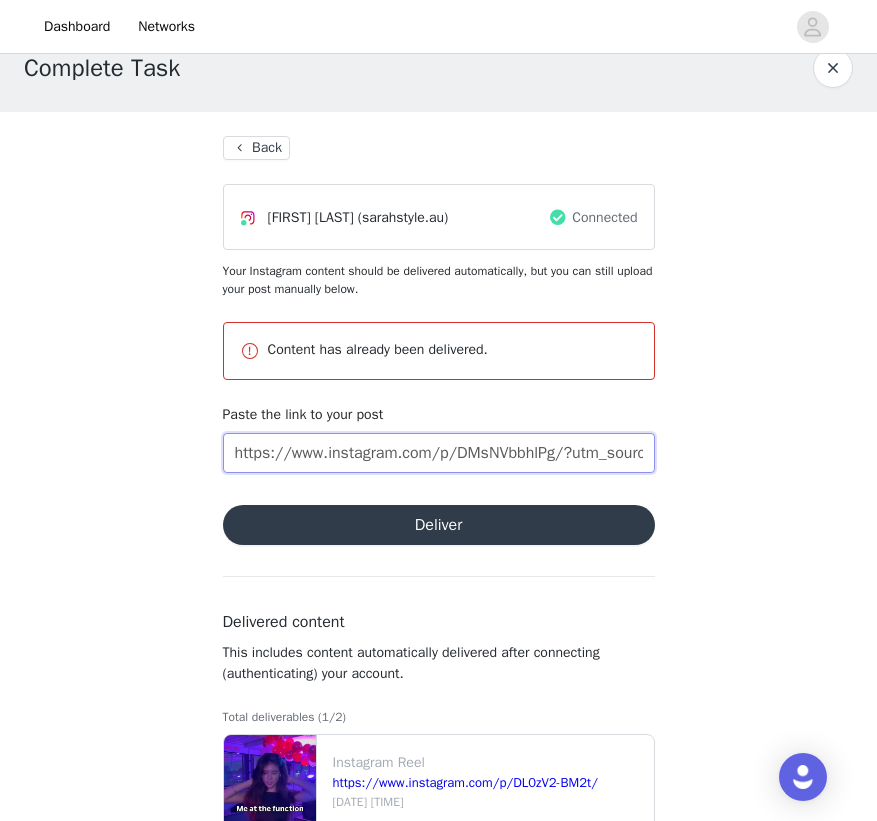click on "https://www.instagram.com/p/DMsNVbbhlPg/?utm_source=ig_web_copy_link&igsh=MzRlODBiNWFlZA==" at bounding box center (439, 453) 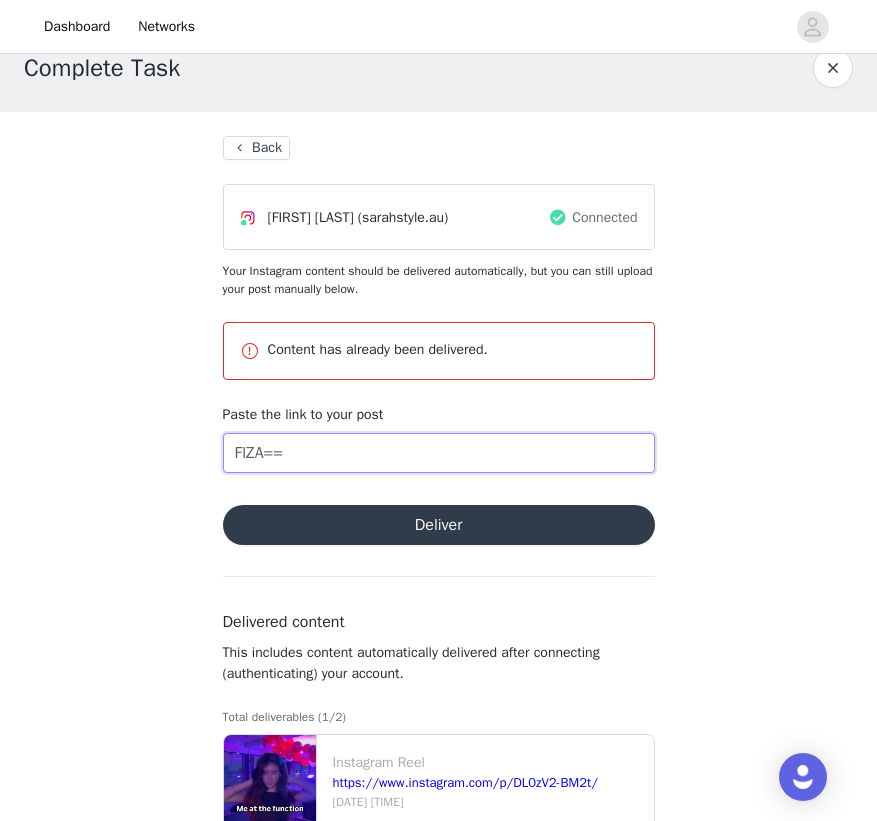 drag, startPoint x: 499, startPoint y: 464, endPoint x: 197, endPoint y: 460, distance: 302.0265 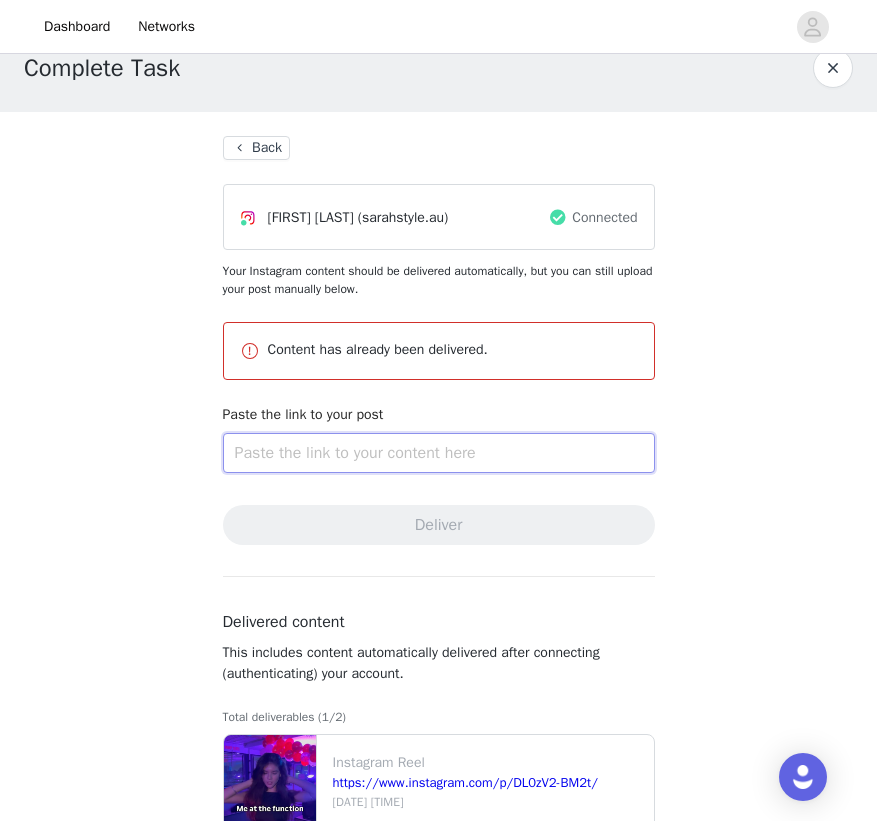 paste on "https://www.instagram.com/reel/DMrE5BbhtUm/?utm_source=ig_web_copy_link&igsh=MzRlODBiNWFlZA==" 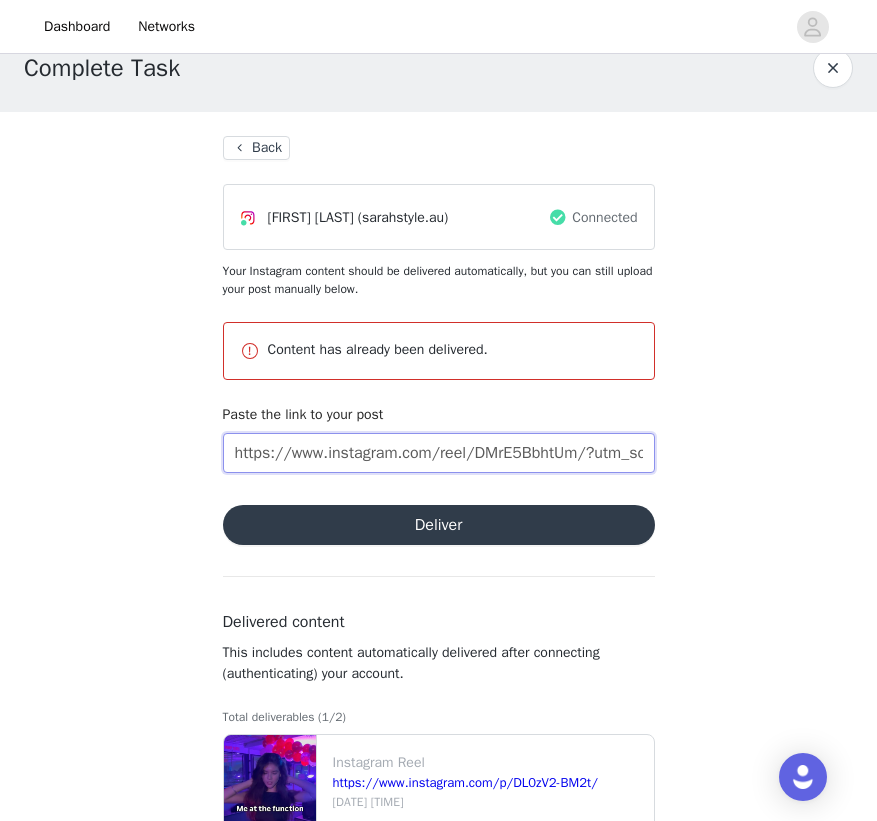 type on "https://www.instagram.com/reel/DMrE5BbhtUm/?utm_source=ig_web_copy_link&igsh=MzRlODBiNWFlZA==" 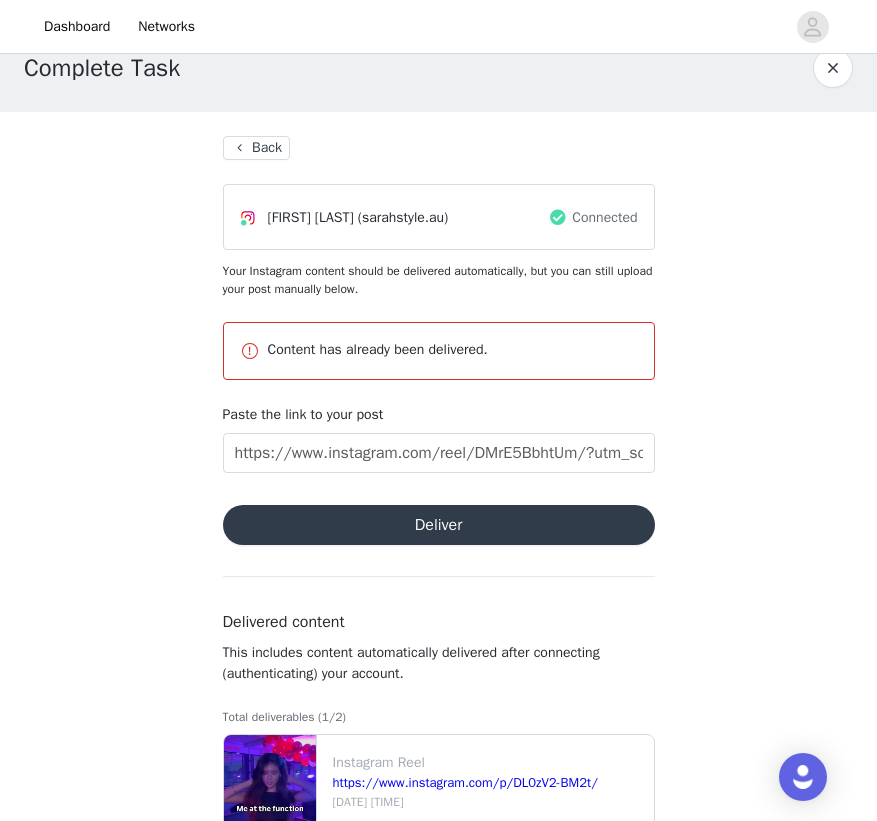 click on "Deliver" at bounding box center [439, 525] 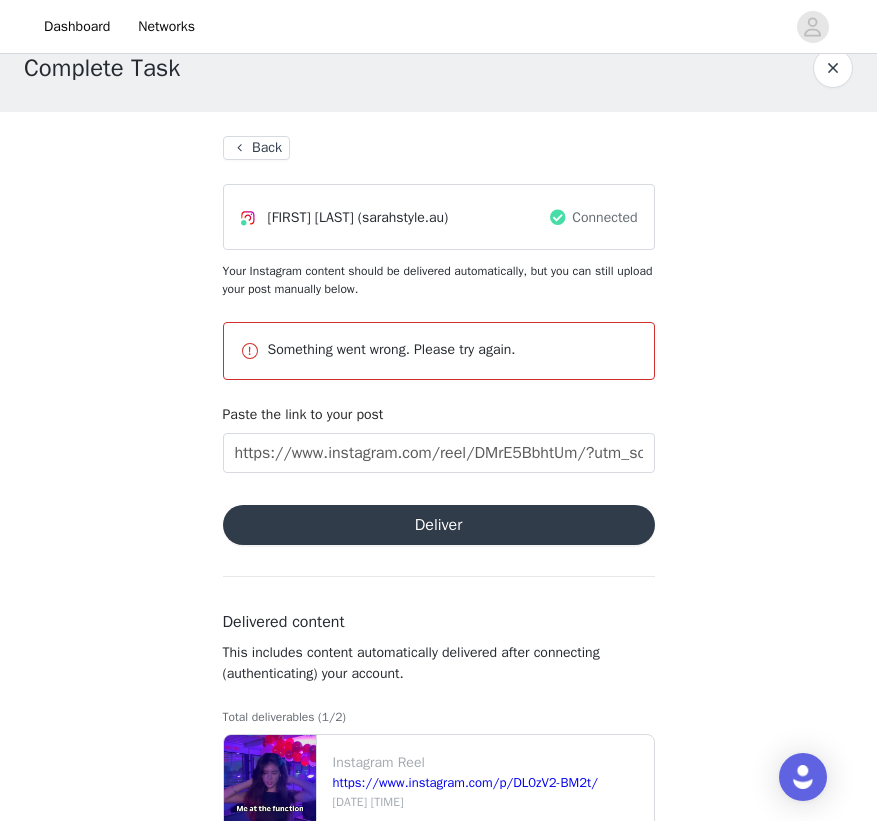 click on "Deliver" at bounding box center [439, 525] 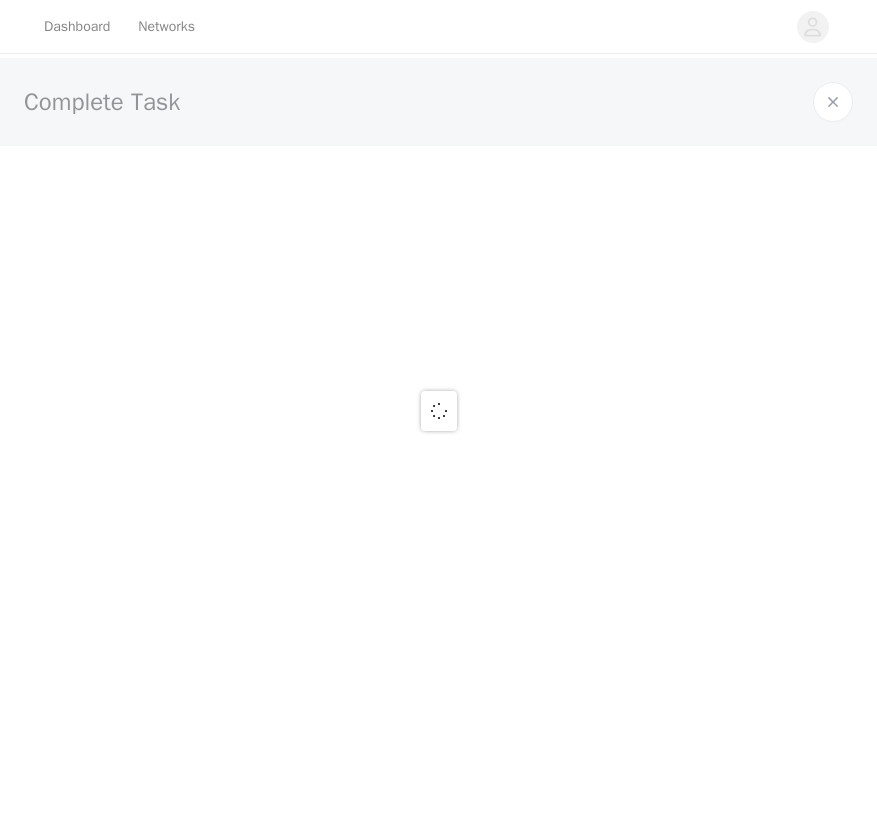 scroll, scrollTop: 0, scrollLeft: 0, axis: both 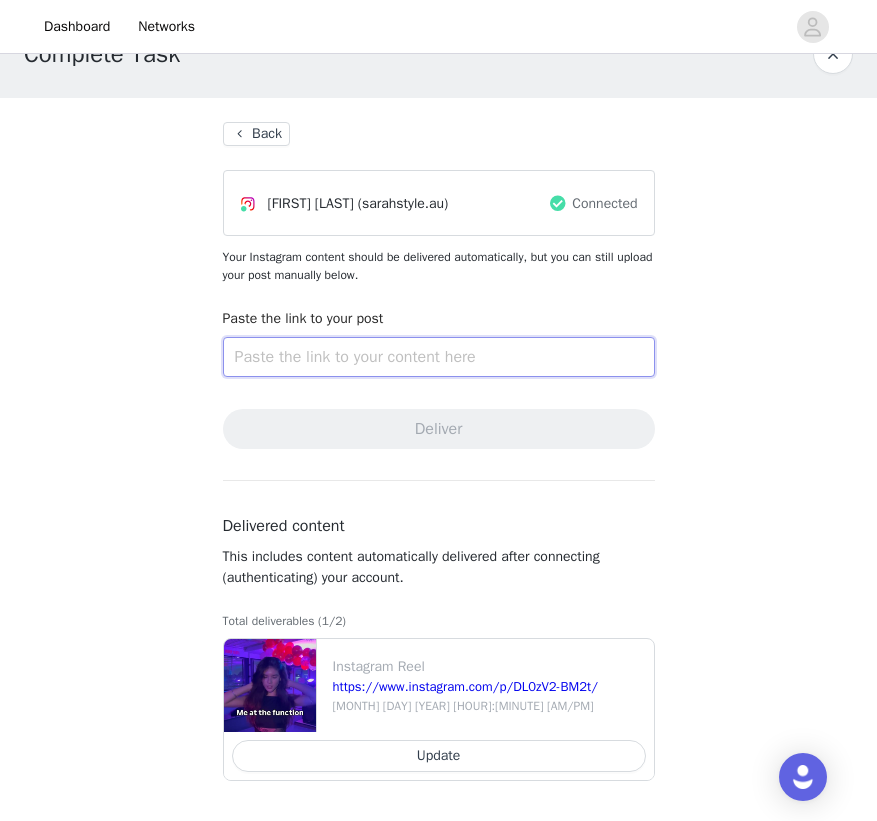 click at bounding box center (439, 357) 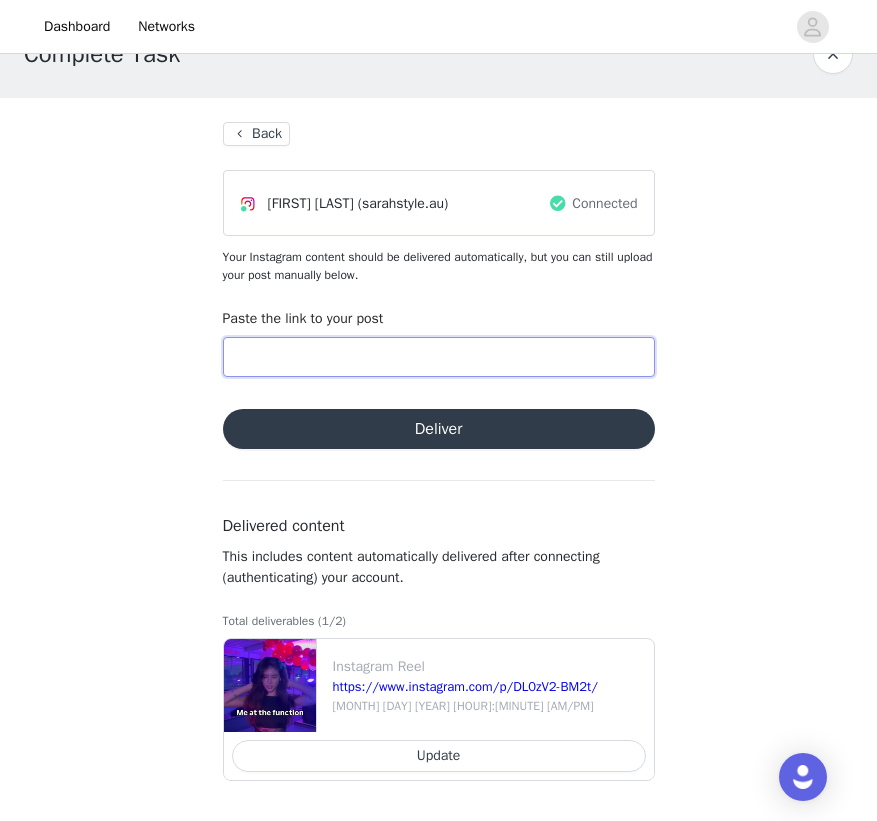 paste on "https://www.instagram.com/reel/DMrE5BbhtUm/?utm_source=ig_web_copy_link&igsh=MzRlODBiNWFlZA==" 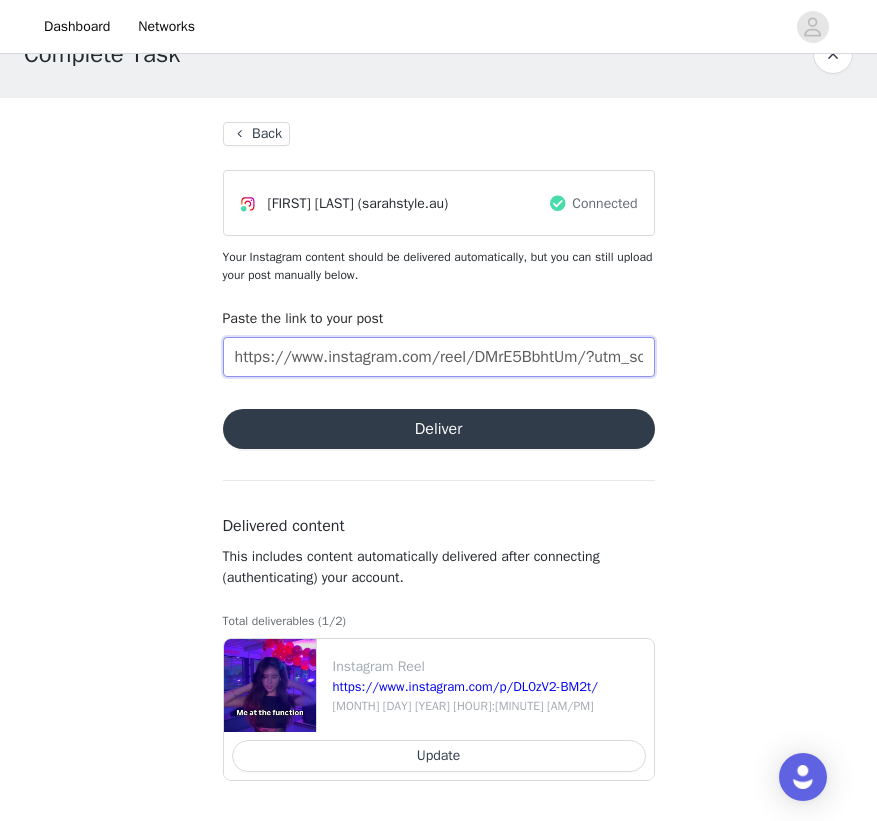 type on "https://www.instagram.com/reel/DMrE5BbhtUm/?utm_source=ig_web_copy_link&igsh=MzRlODBiNWFlZA==" 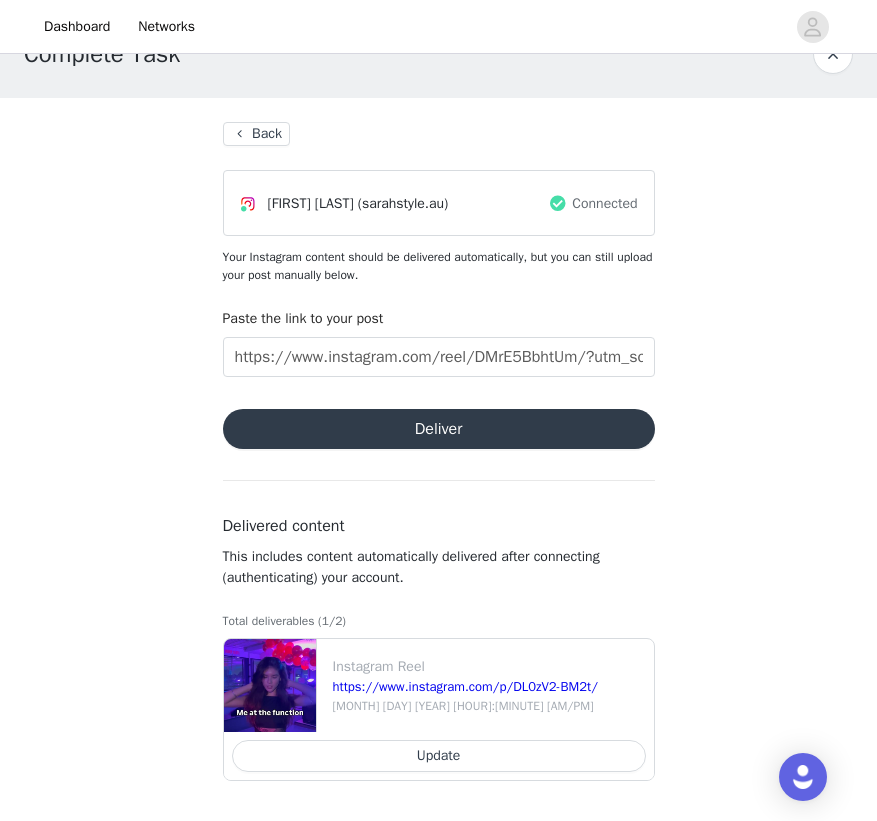 click on "Deliver" at bounding box center [439, 429] 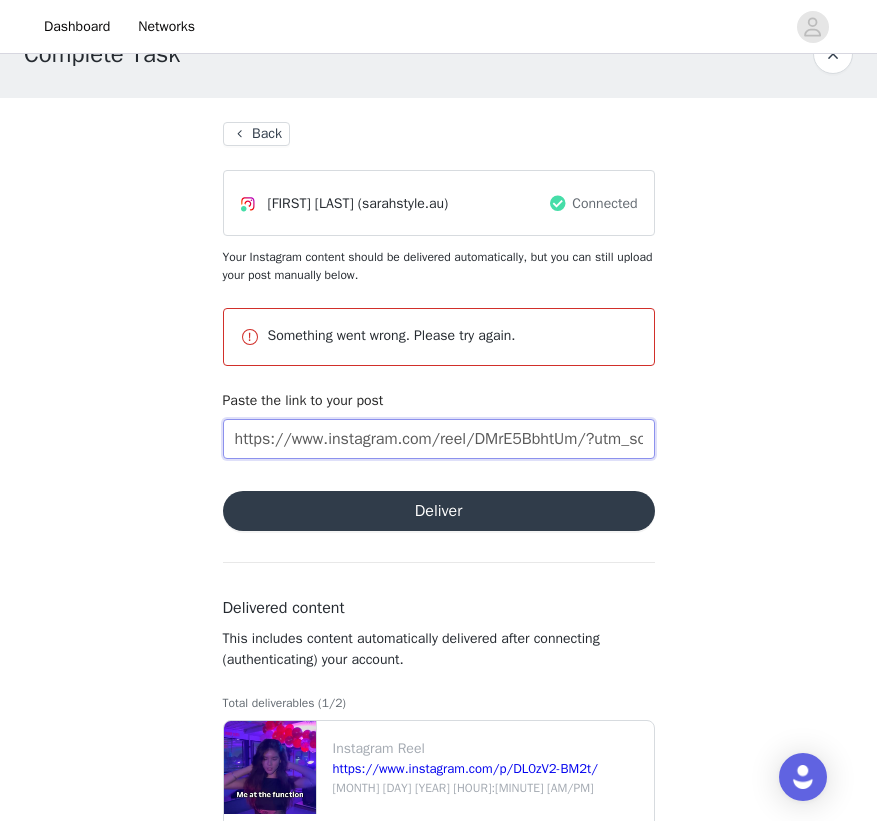 click on "https://www.instagram.com/reel/DMrE5BbhtUm/?utm_source=ig_web_copy_link&igsh=MzRlODBiNWFlZA==" at bounding box center [439, 439] 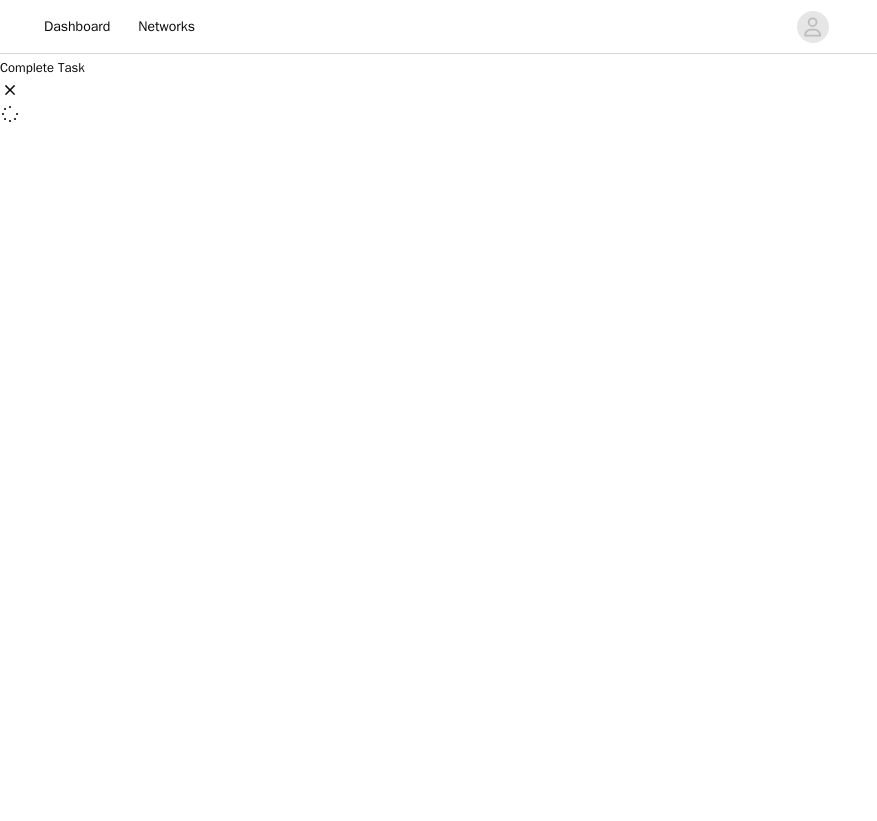 scroll, scrollTop: 0, scrollLeft: 0, axis: both 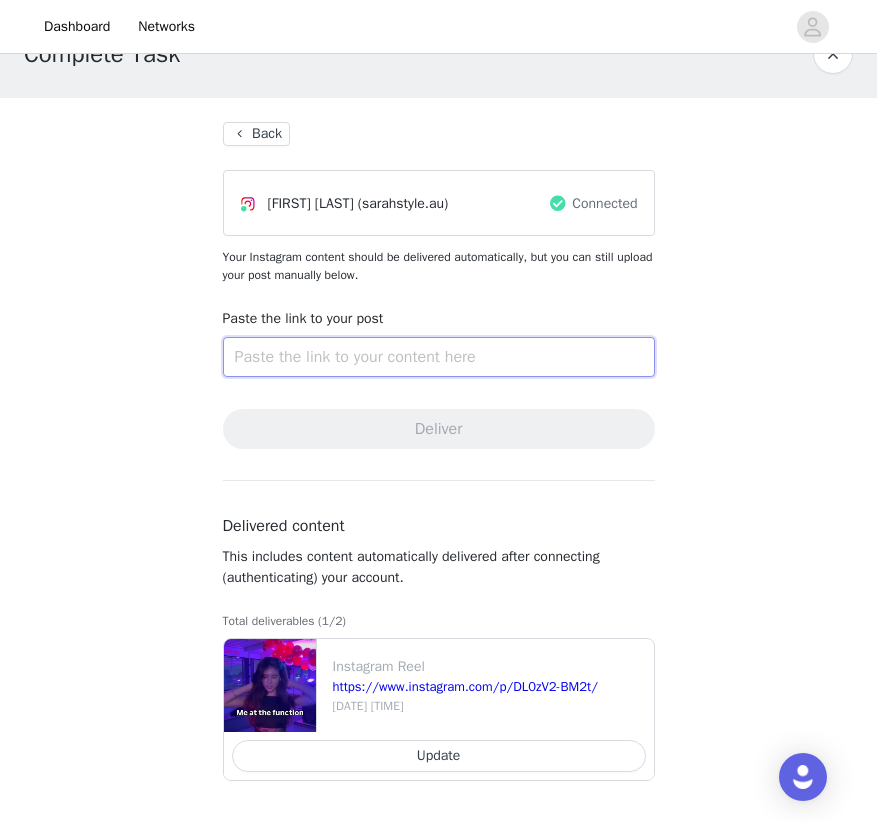 click at bounding box center (439, 357) 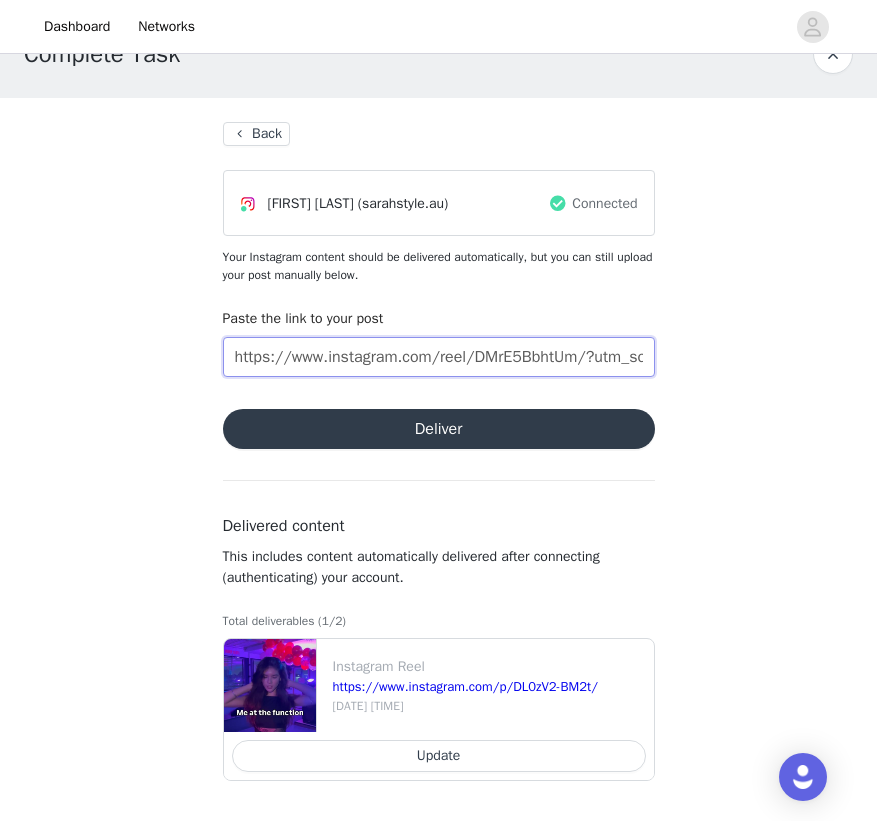 type on "https://www.instagram.com/reel/DMrE5BbhtUm/?utm_source=ig_web_copy_link&igsh=MzRlODBiNWFlZA==" 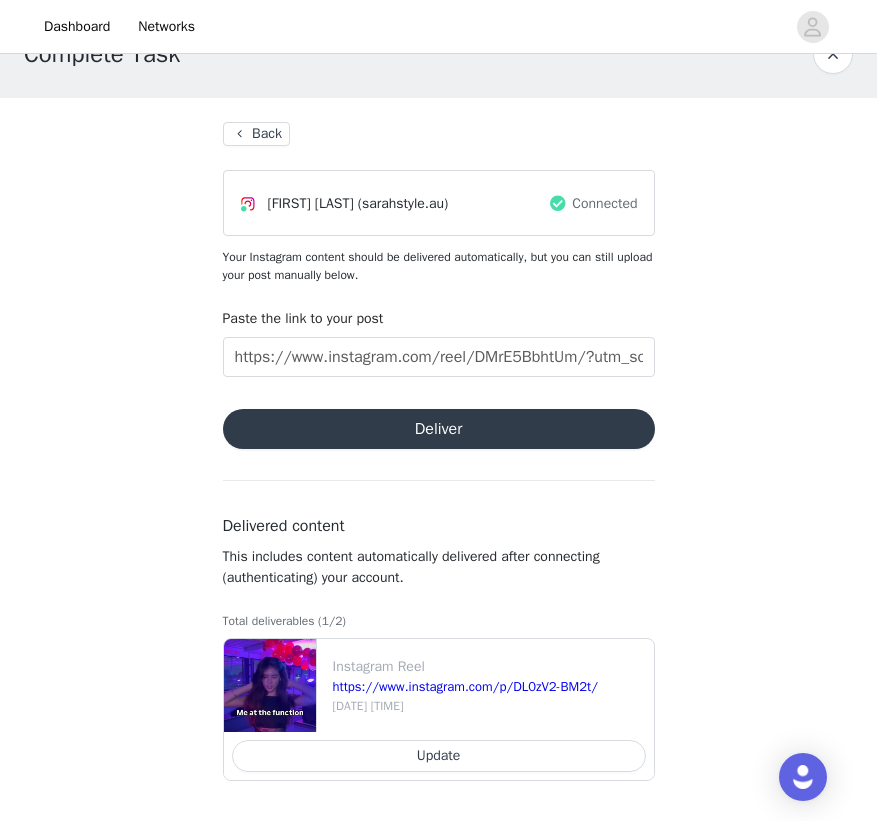 click on "Deliver" at bounding box center (439, 429) 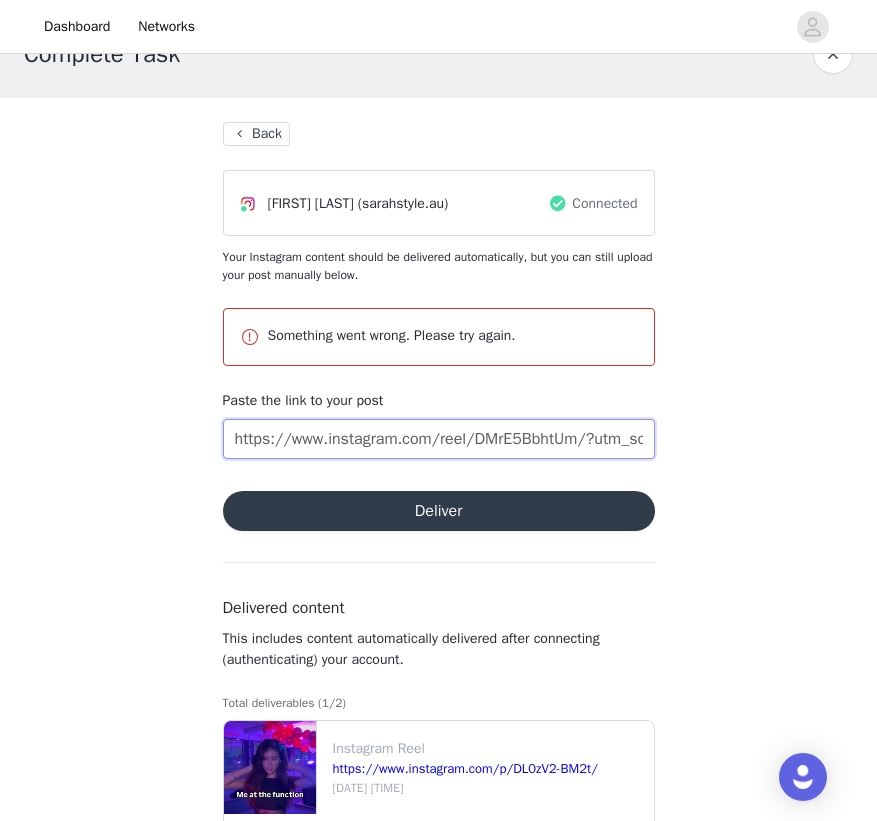 click on "https://www.instagram.com/reel/DMrE5BbhtUm/?utm_source=ig_web_copy_link&igsh=MzRlODBiNWFlZA==" at bounding box center [439, 439] 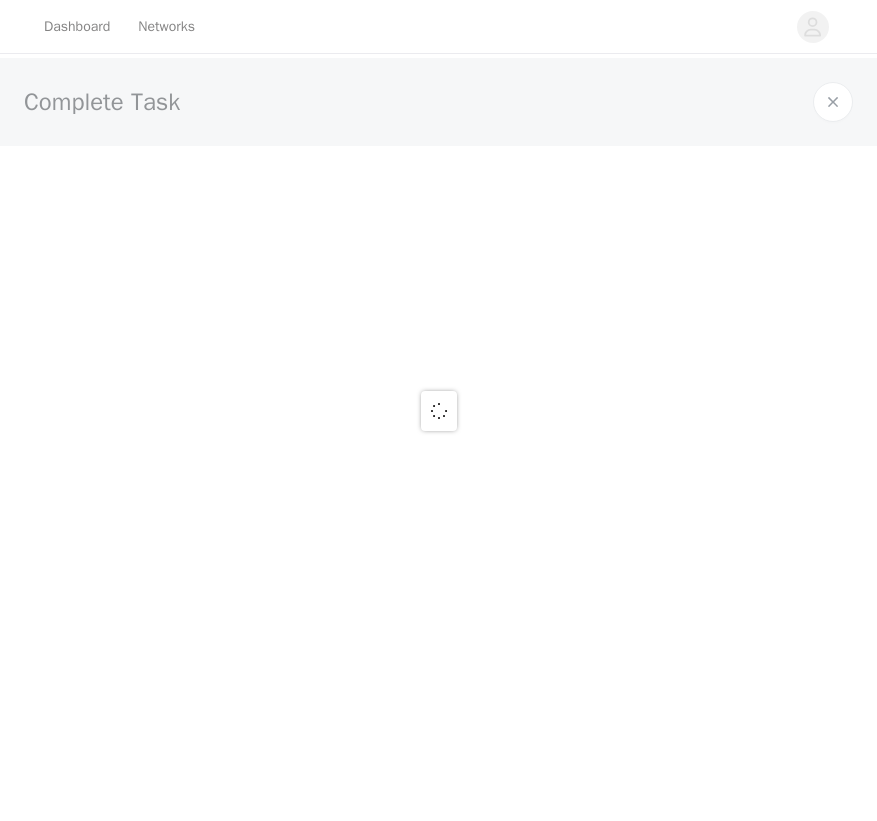 scroll, scrollTop: 0, scrollLeft: 0, axis: both 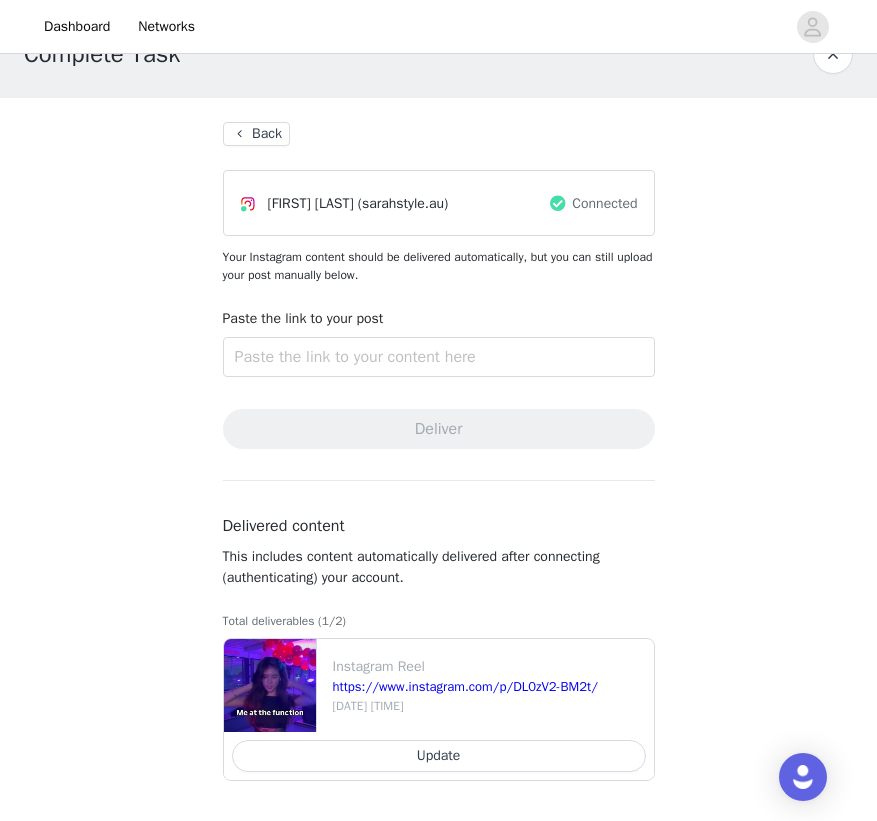 click on "Update" at bounding box center (439, 756) 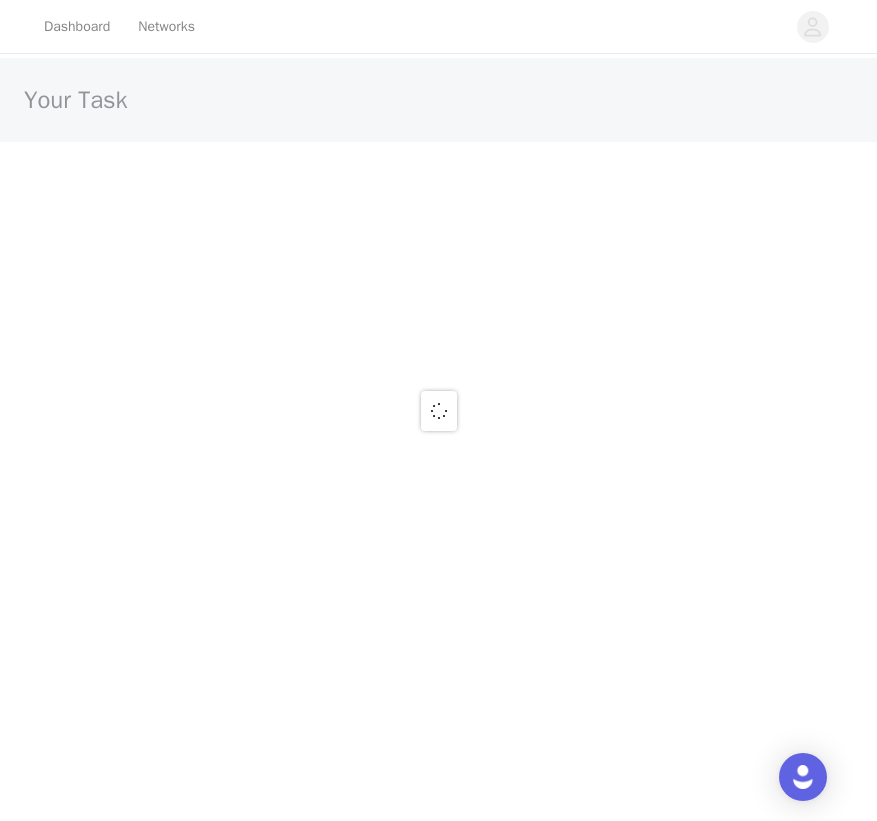 scroll, scrollTop: 0, scrollLeft: 0, axis: both 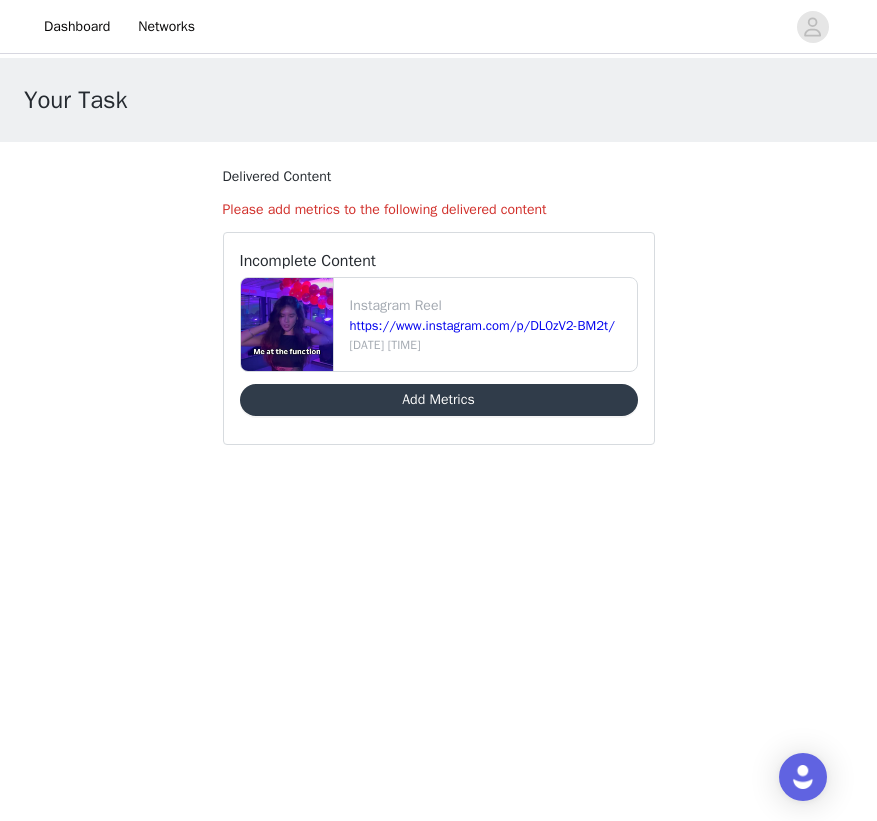 click on "Add Metrics" at bounding box center (439, 400) 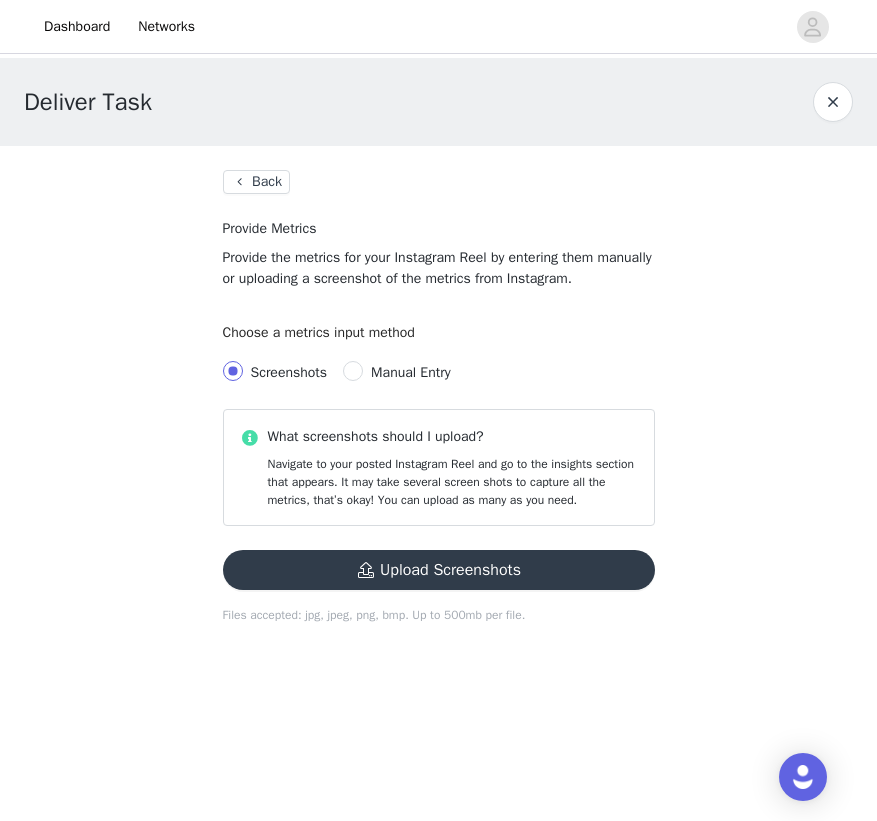 scroll, scrollTop: 0, scrollLeft: 0, axis: both 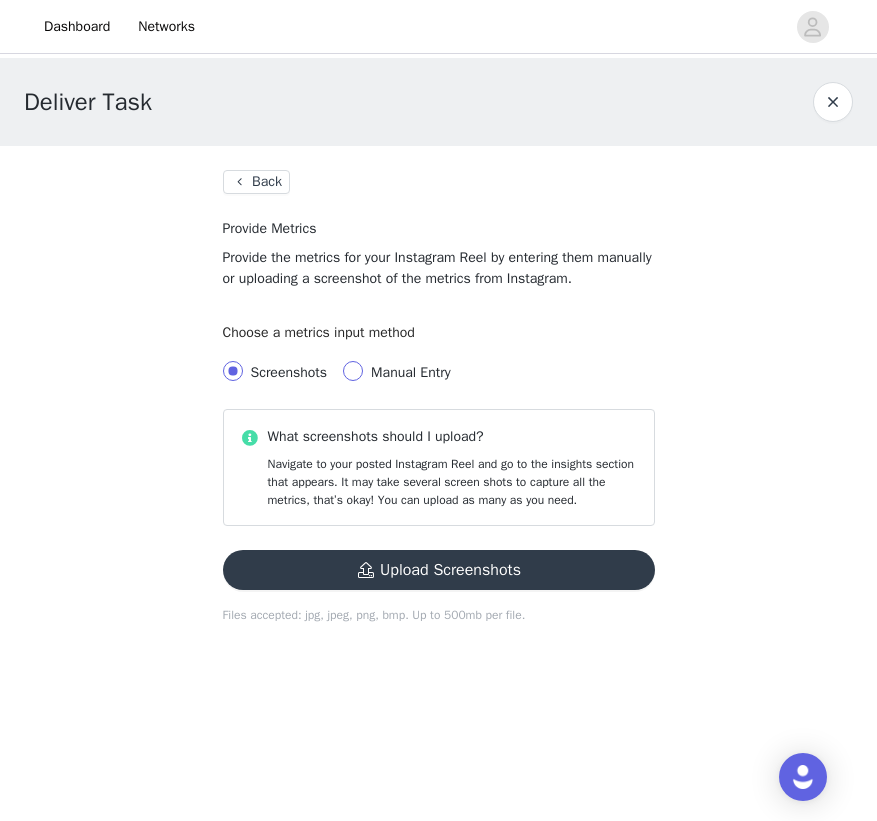 click on "Manual Entry" at bounding box center [353, 371] 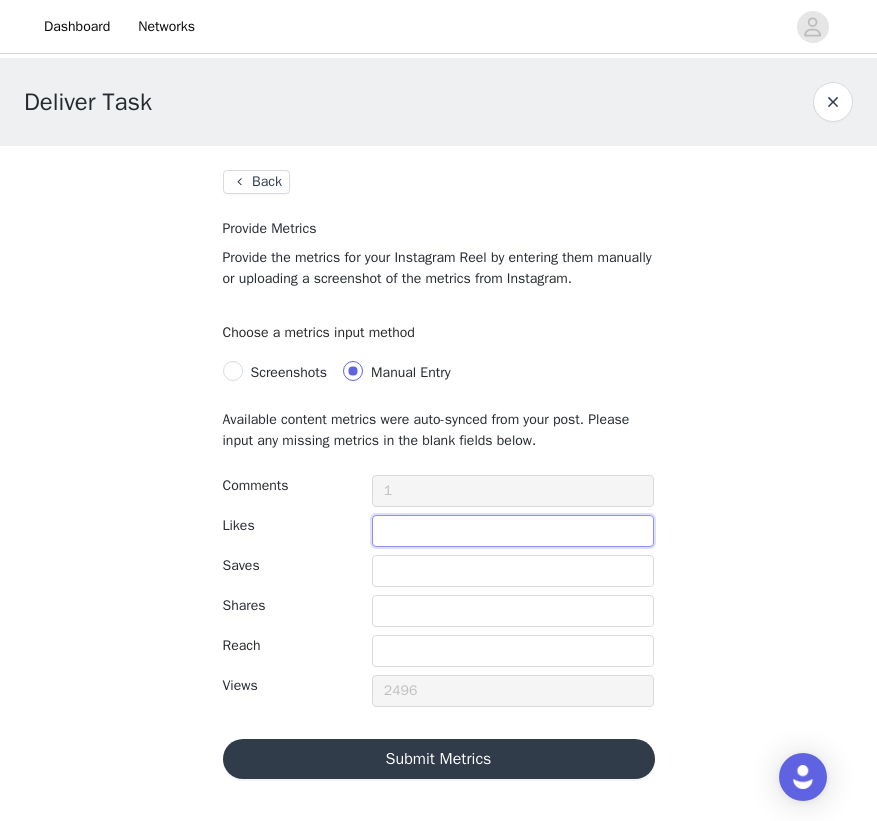 click at bounding box center [513, 531] 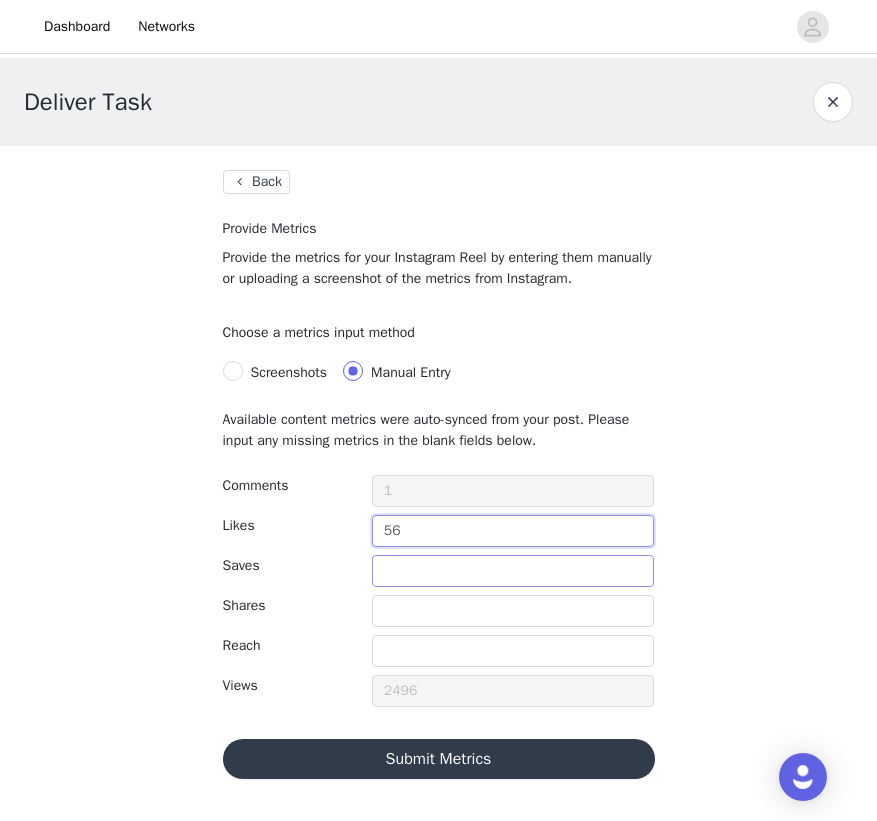type on "56" 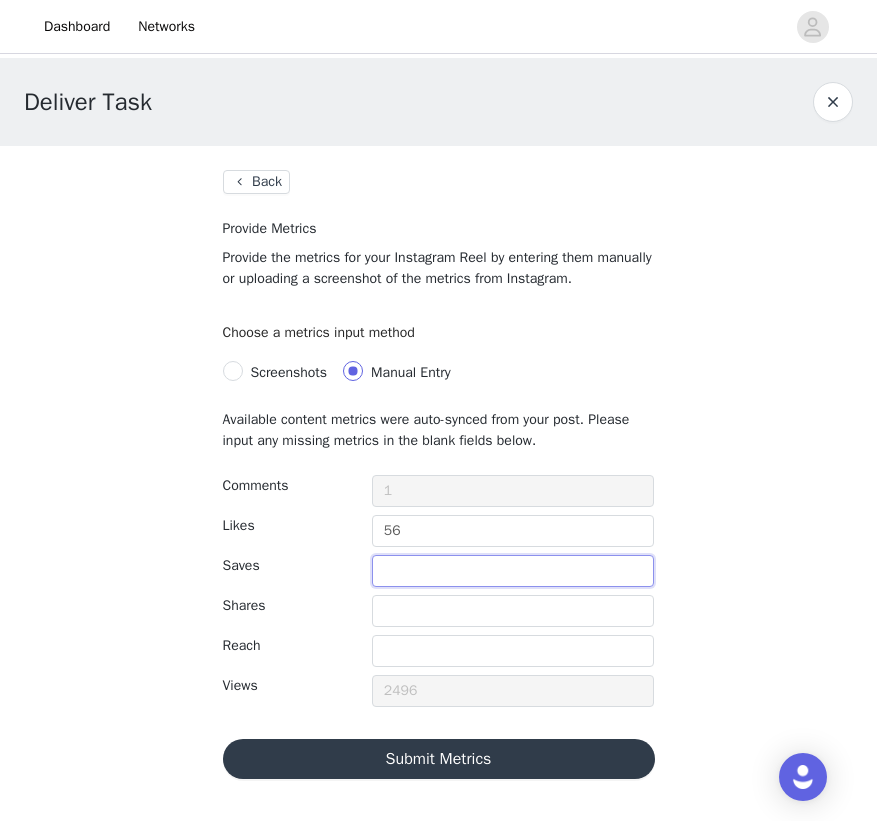 click at bounding box center (513, 571) 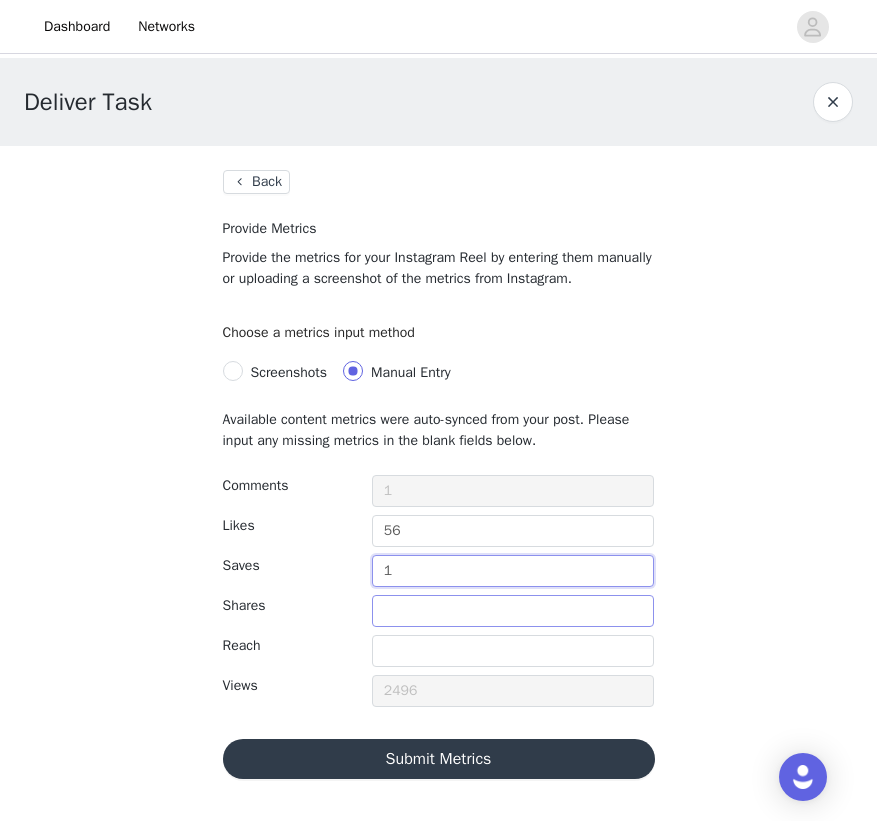 type on "1" 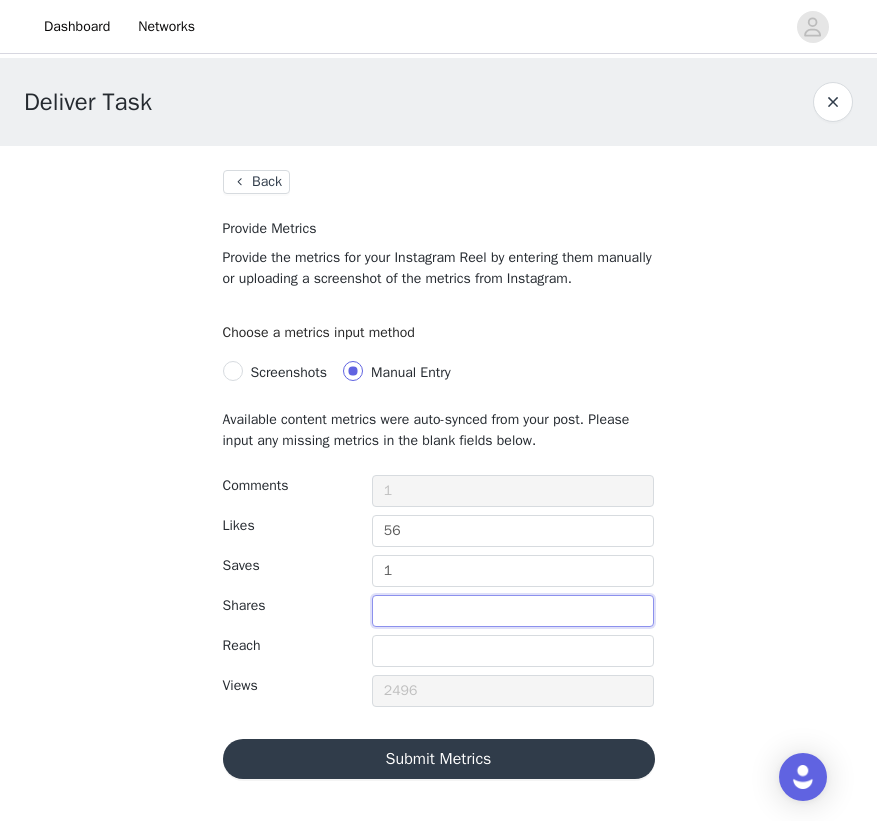 click at bounding box center (513, 611) 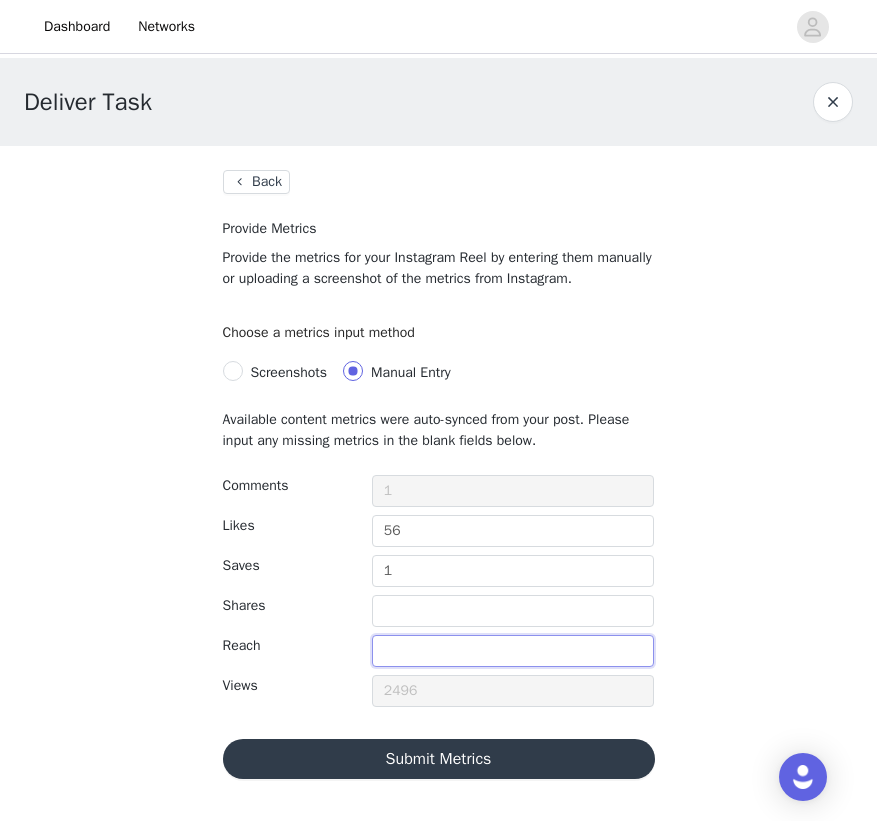 click at bounding box center (513, 651) 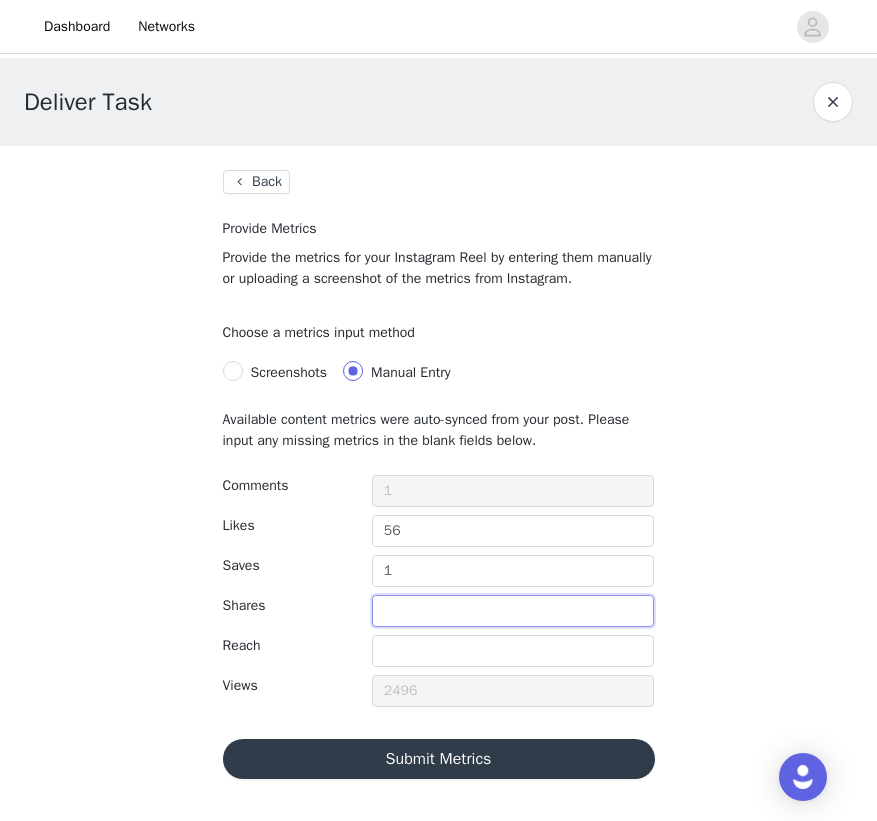 click at bounding box center [513, 611] 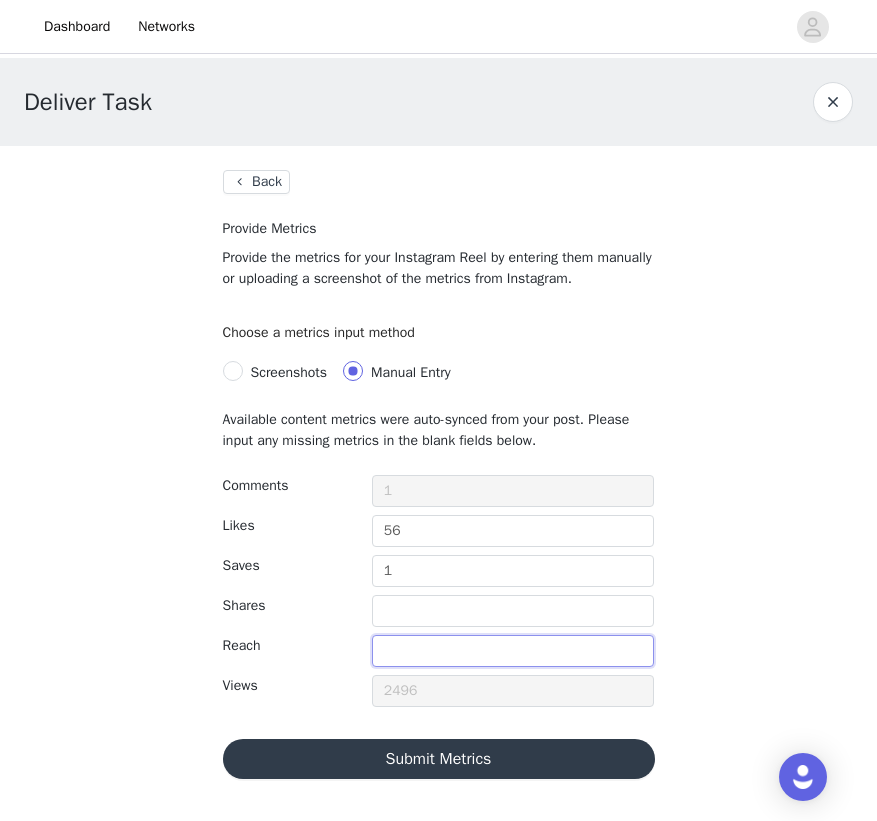 click at bounding box center [513, 651] 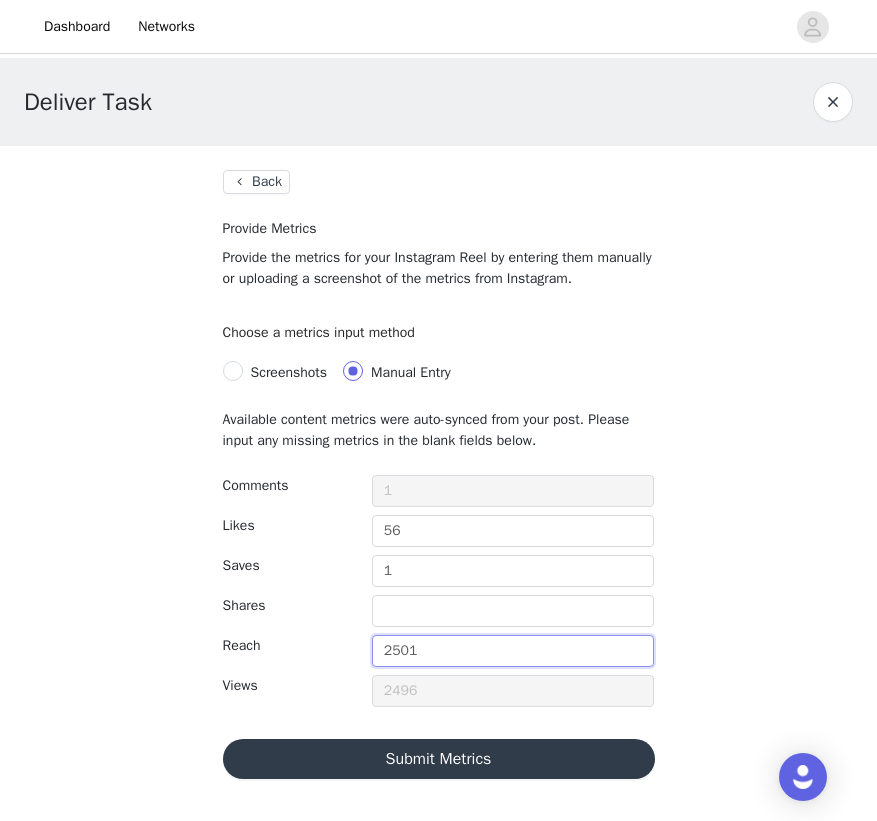 type on "2501" 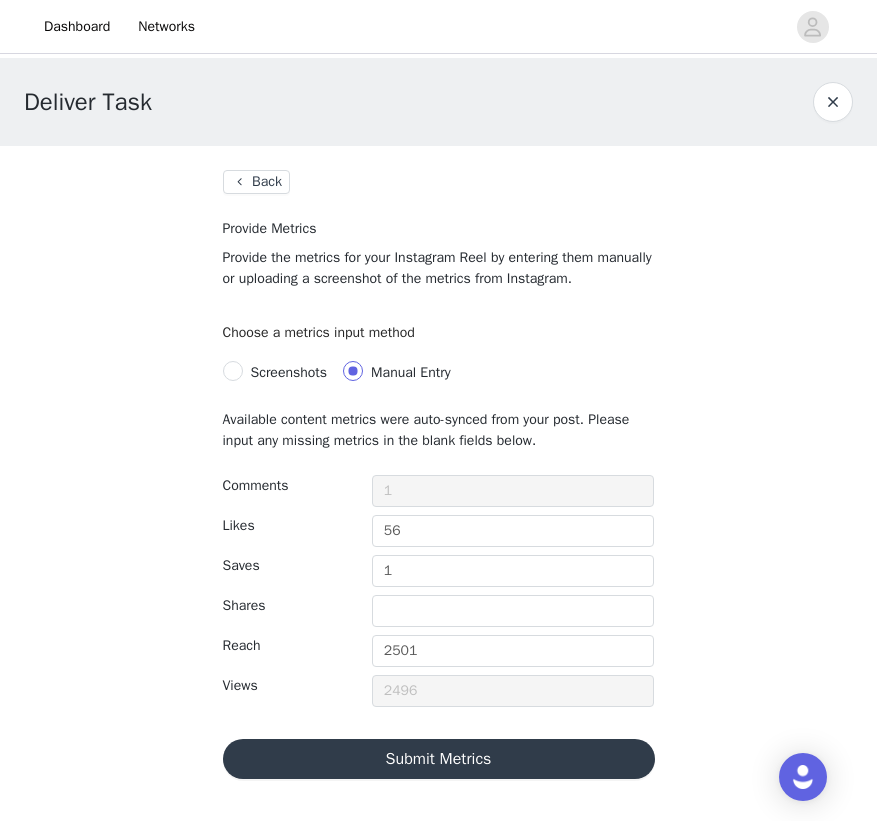 click on "Submit Metrics" at bounding box center [439, 759] 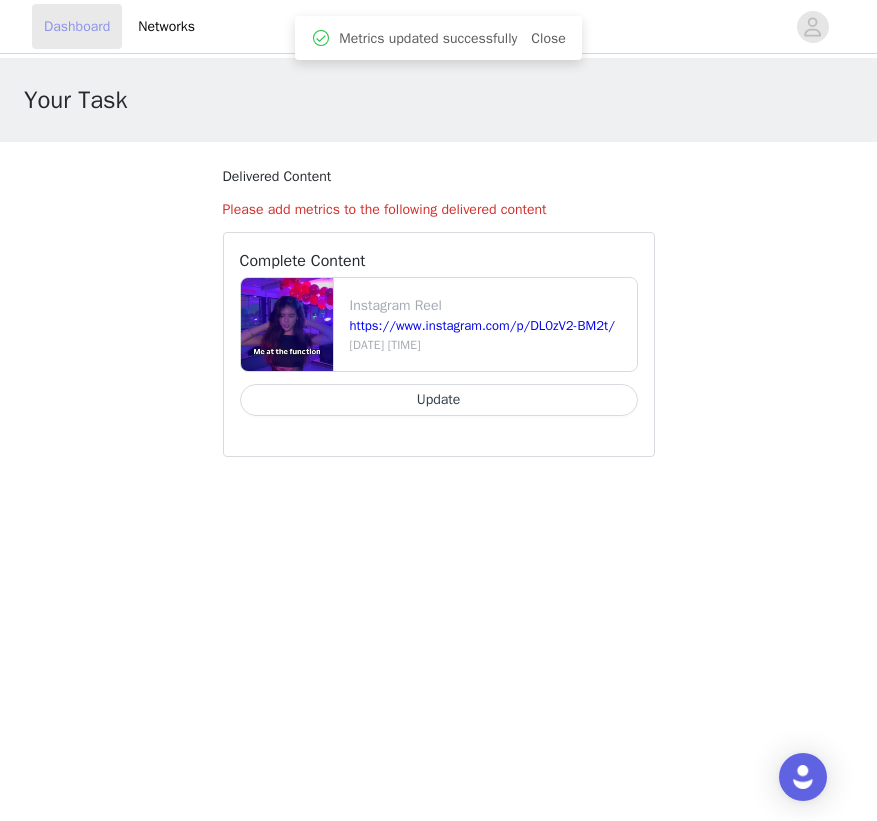 click on "Dashboard" at bounding box center [77, 26] 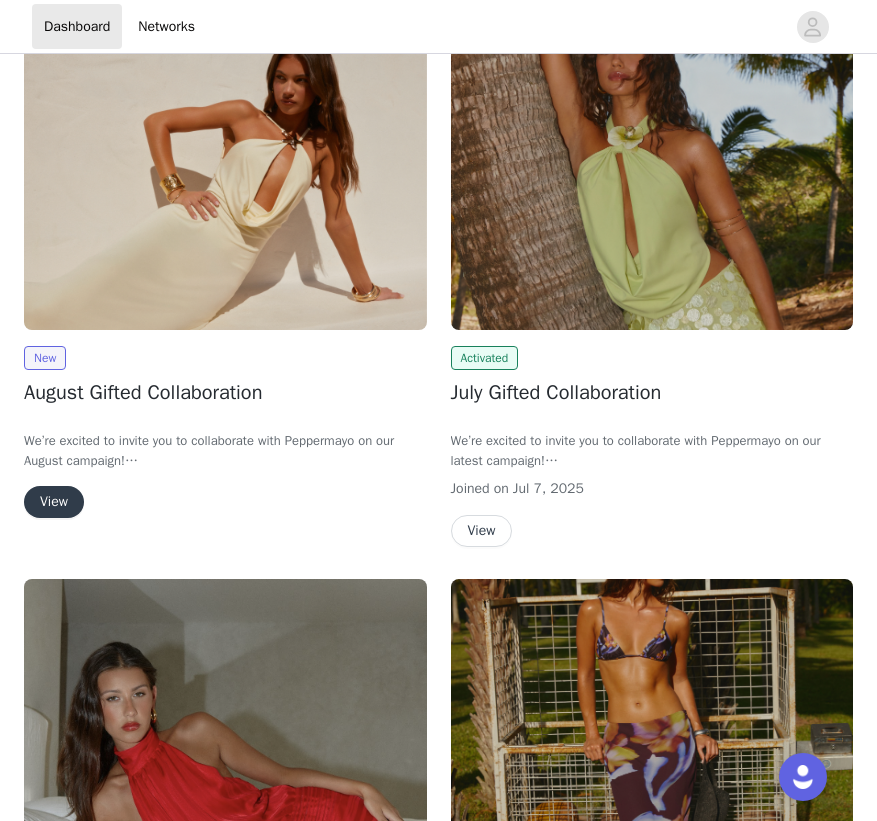 scroll, scrollTop: 272, scrollLeft: 0, axis: vertical 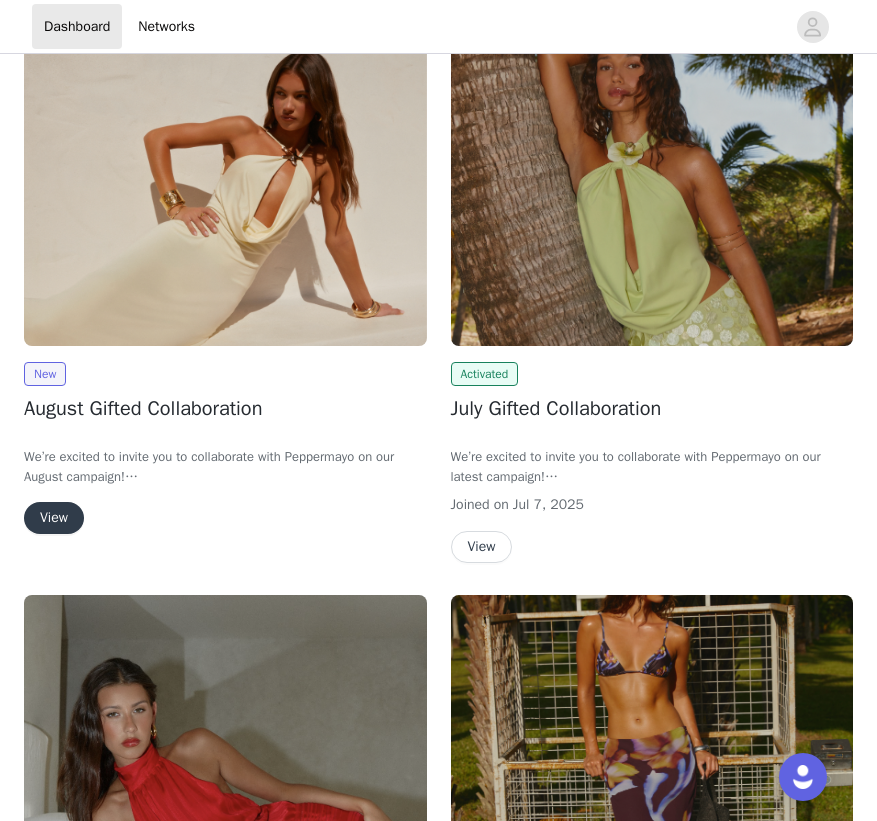click on "View" at bounding box center (482, 547) 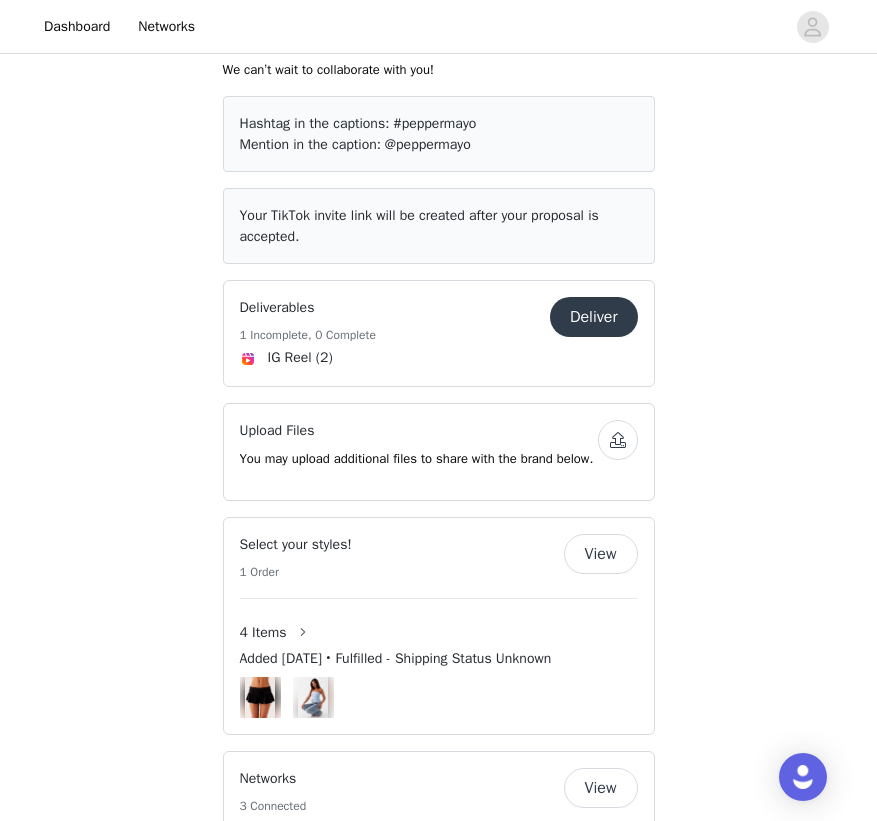 scroll, scrollTop: 1035, scrollLeft: 0, axis: vertical 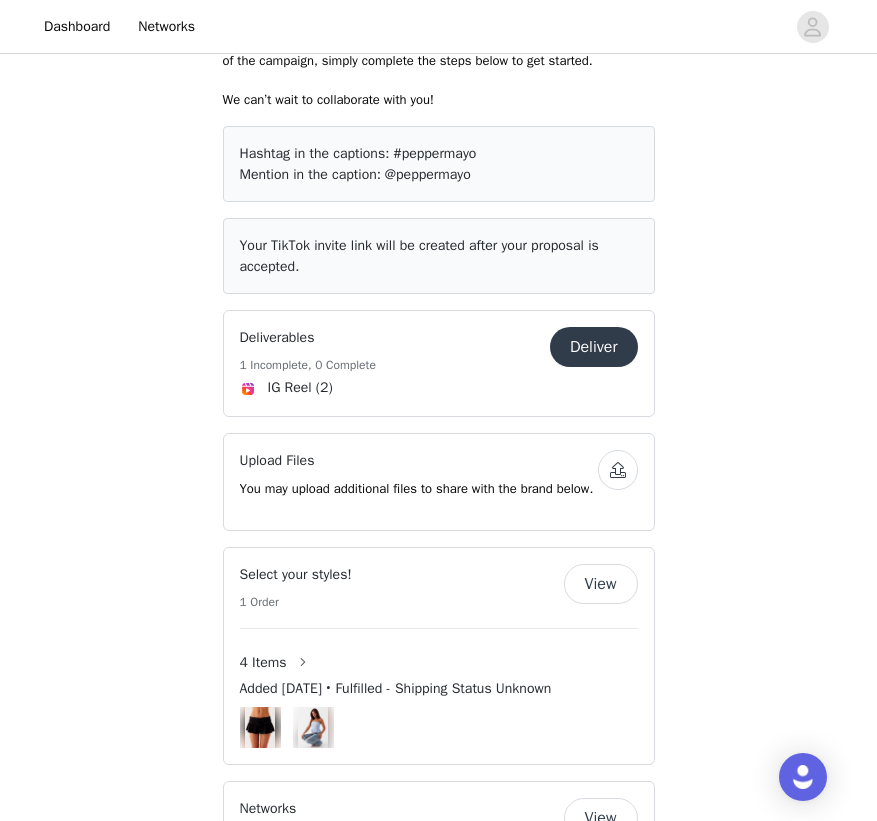 click on "Deliver" at bounding box center (594, 347) 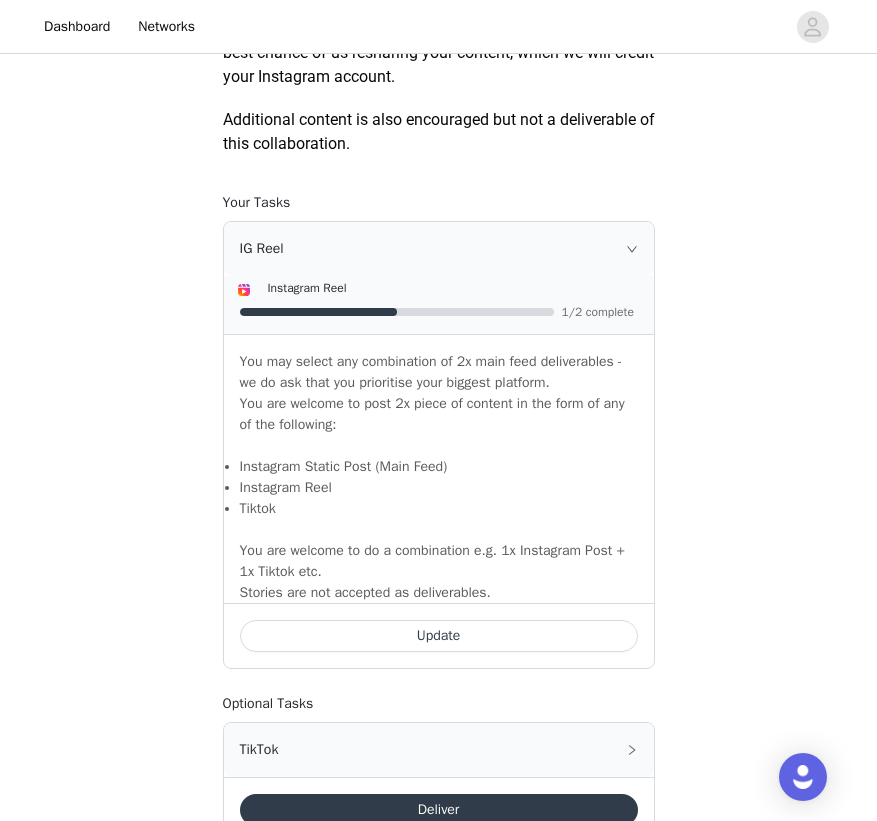 scroll, scrollTop: 1163, scrollLeft: 0, axis: vertical 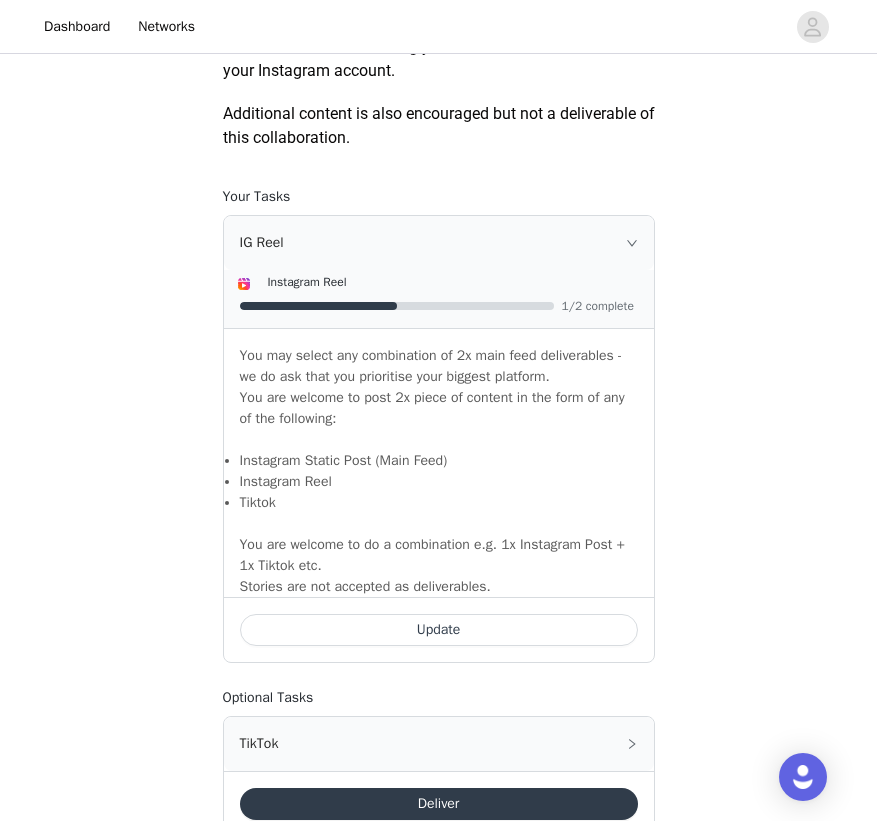 click on "Update" at bounding box center (439, 630) 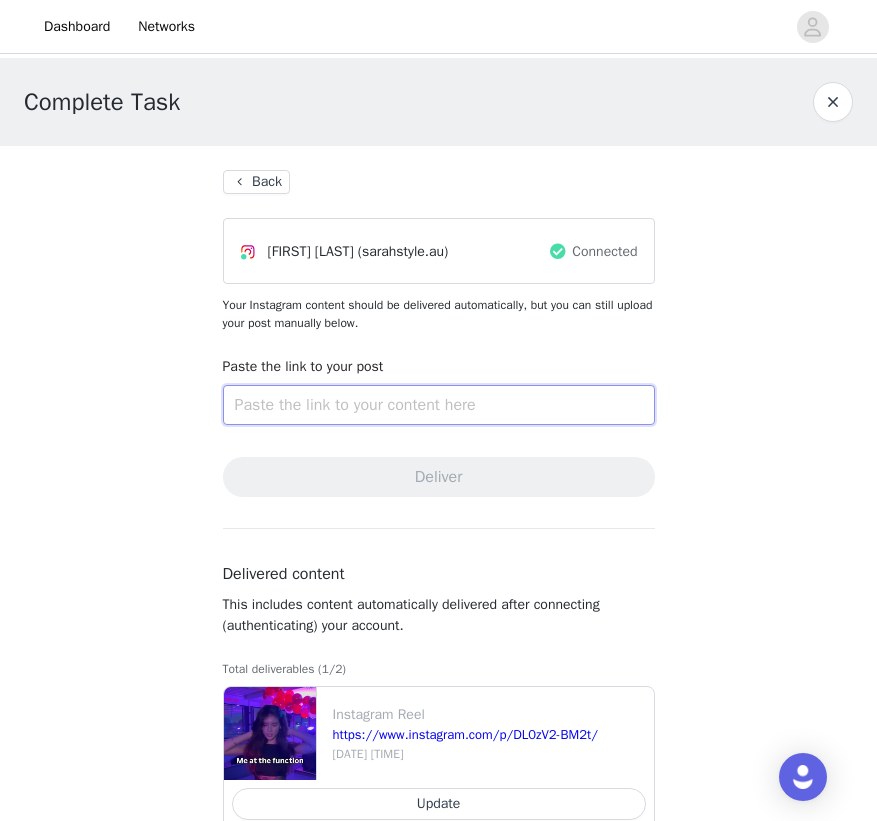 click at bounding box center [439, 405] 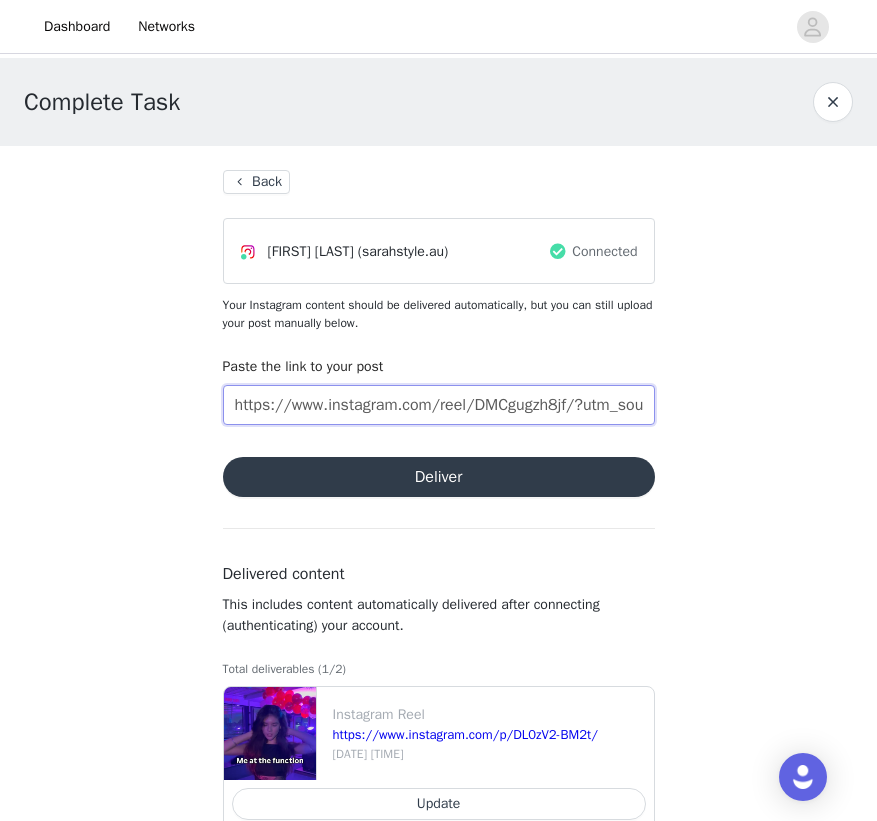 type on "https://www.instagram.com/reel/DMCgugzh8jf/?utm_source=ig_web_copy_link&igsh=MzRlODBiNWFlZA==" 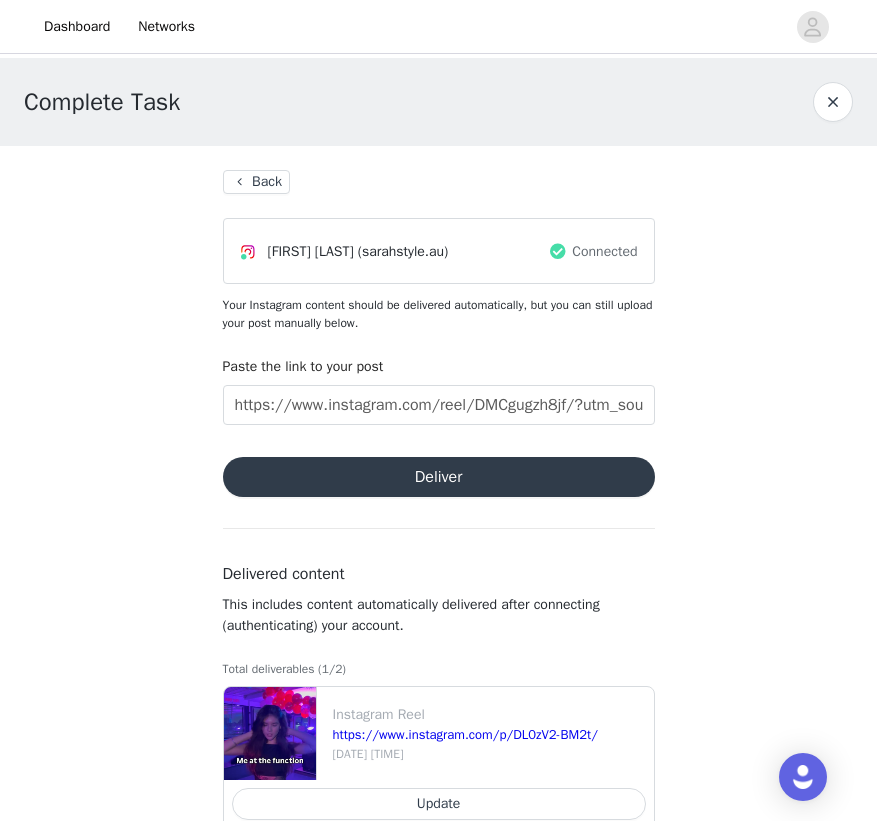 click on "Deliver" at bounding box center [439, 477] 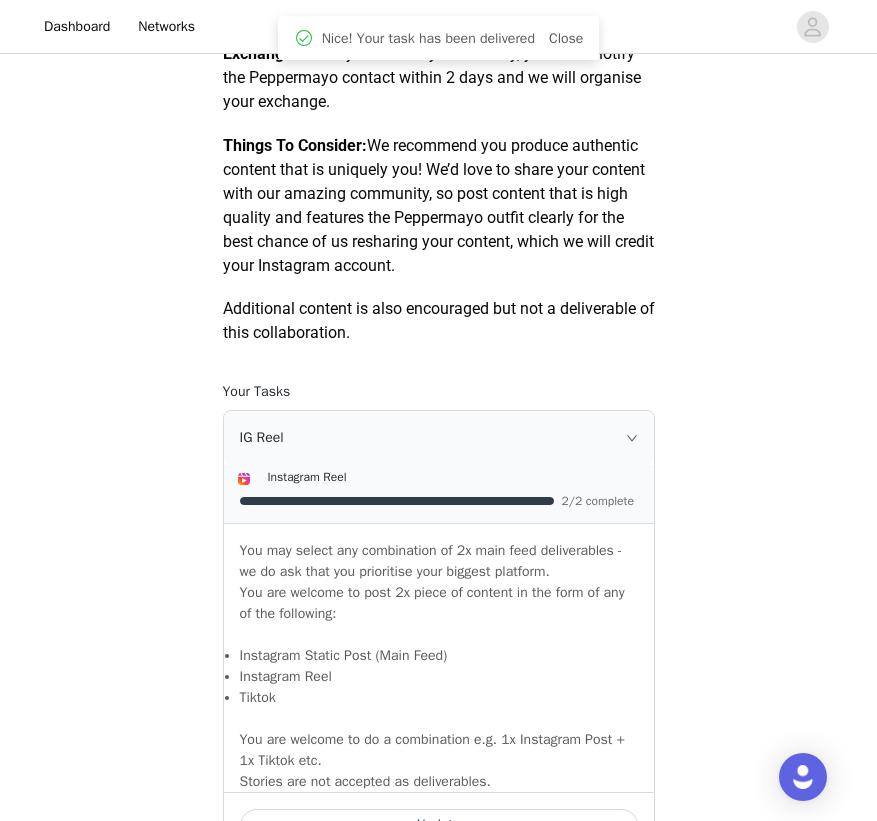 scroll, scrollTop: 1196, scrollLeft: 0, axis: vertical 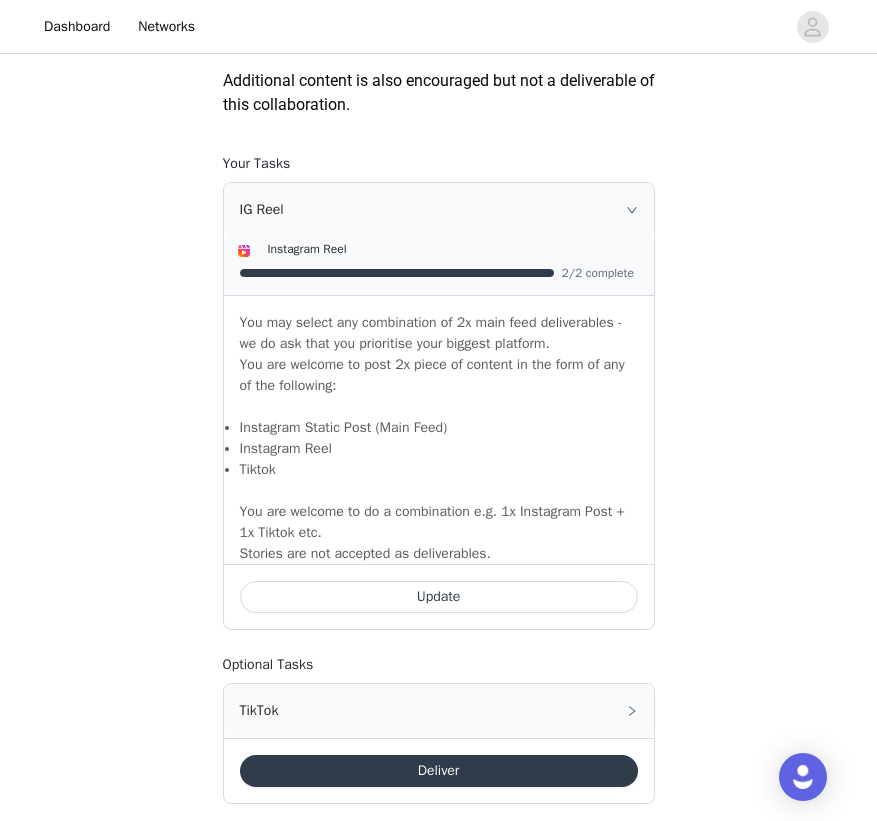 click on "Update" at bounding box center [439, 596] 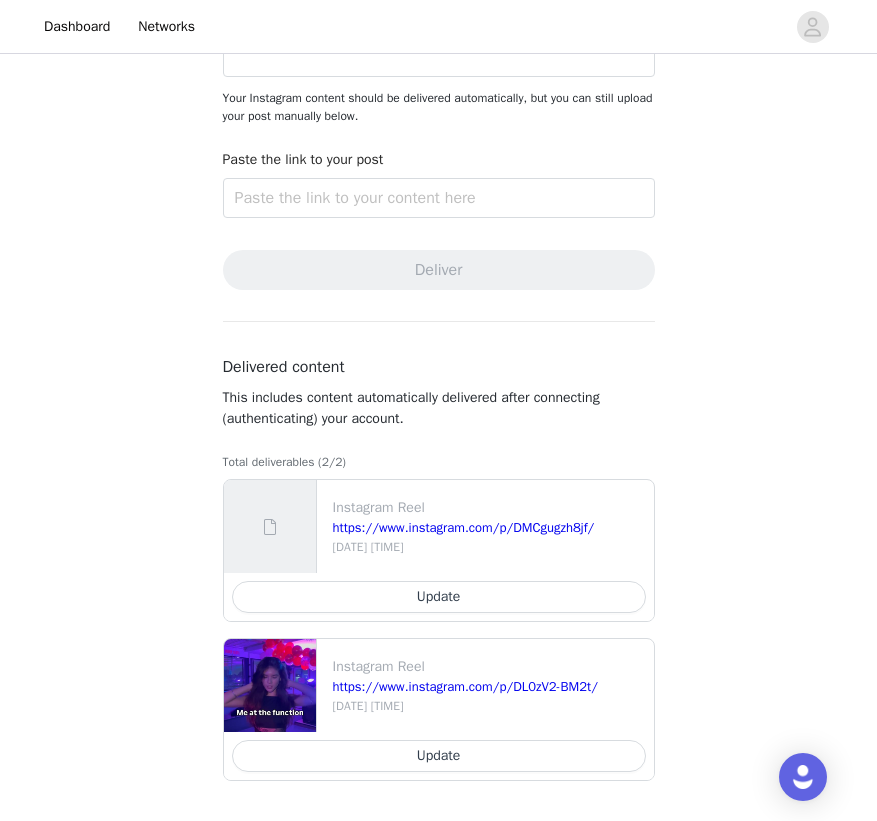 scroll, scrollTop: 207, scrollLeft: 0, axis: vertical 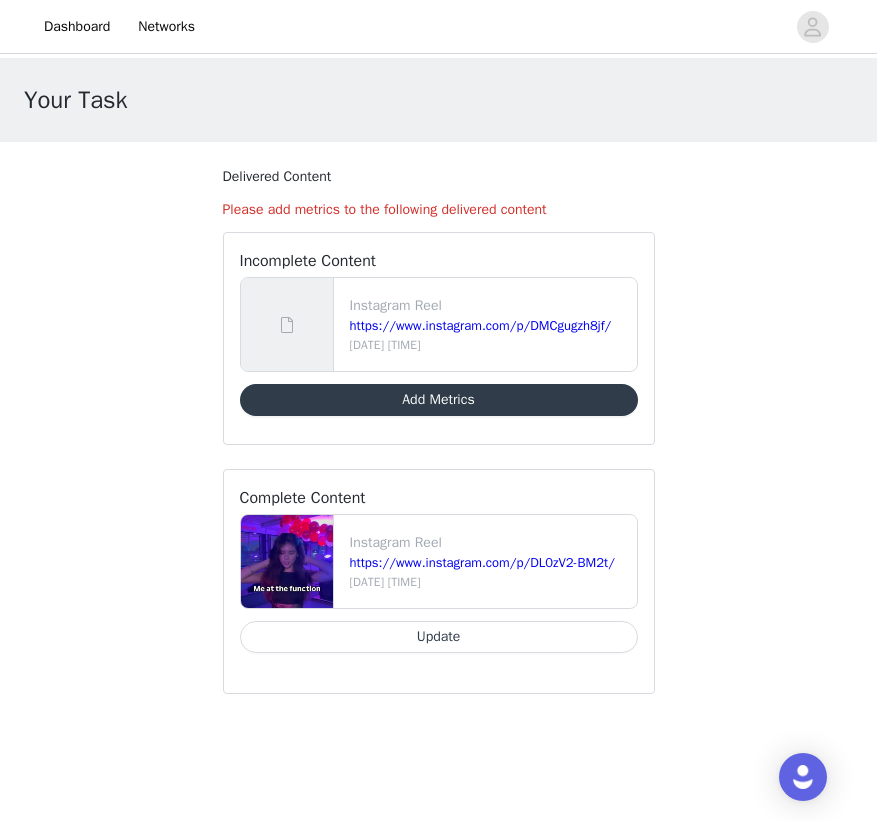 click on "Add Metrics" at bounding box center [439, 400] 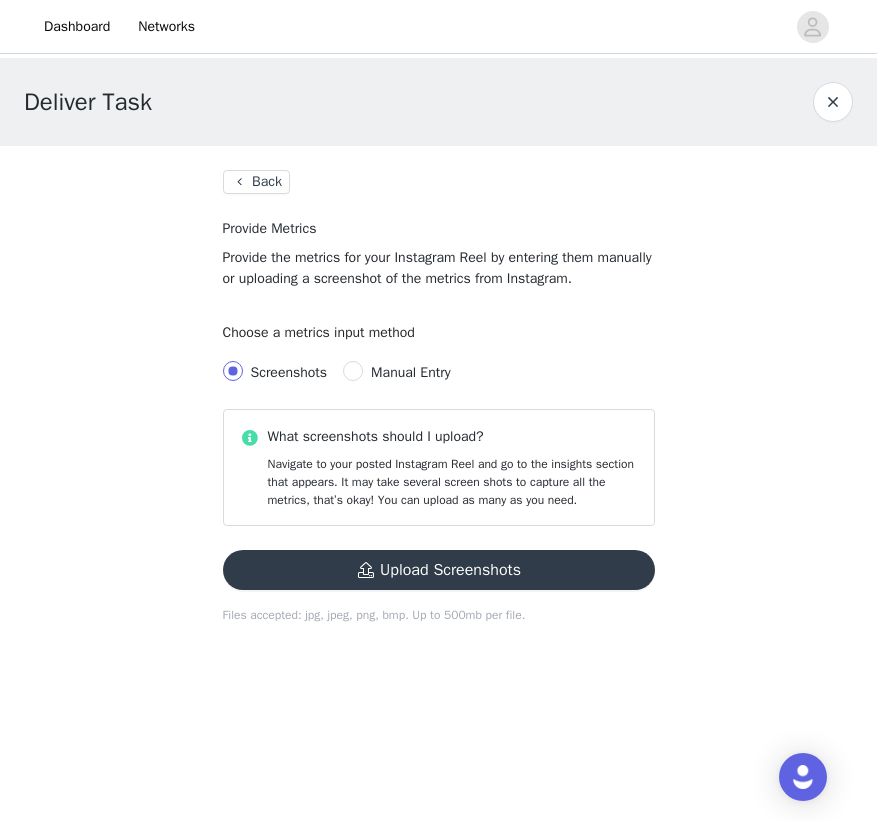 click on "Manual Entry" at bounding box center [410, 372] 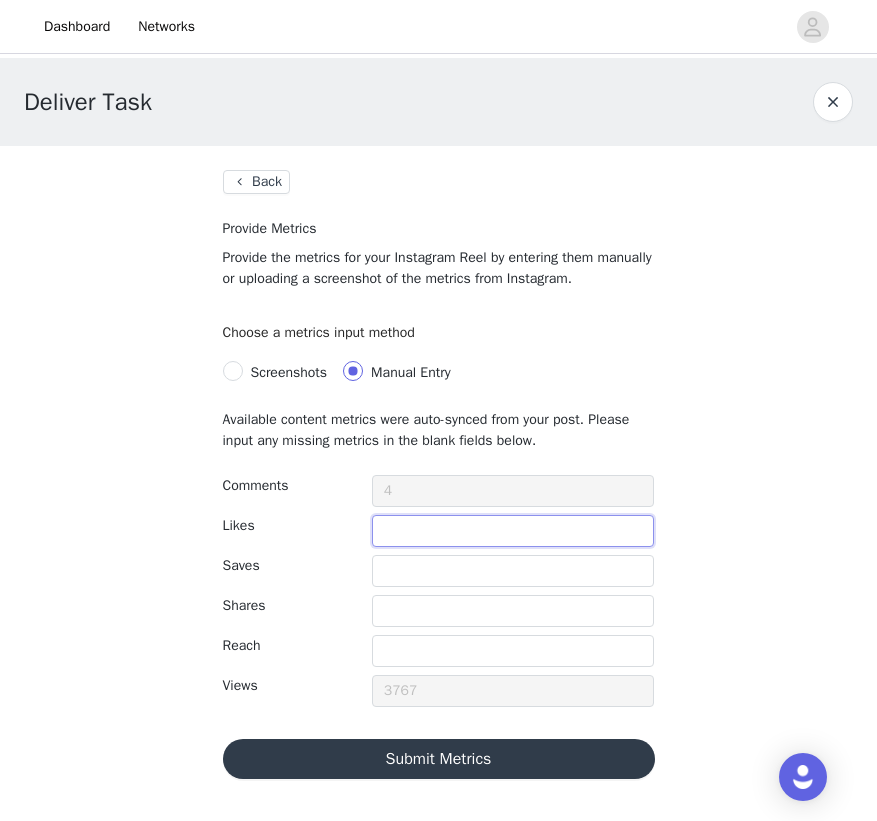 click at bounding box center (513, 531) 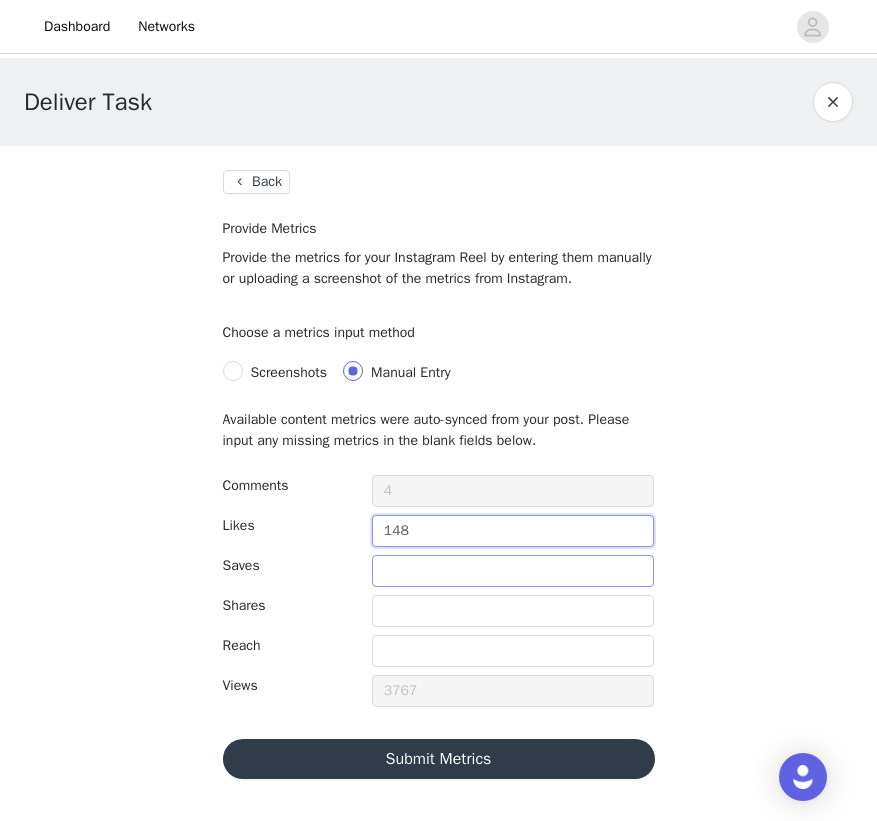 type on "148" 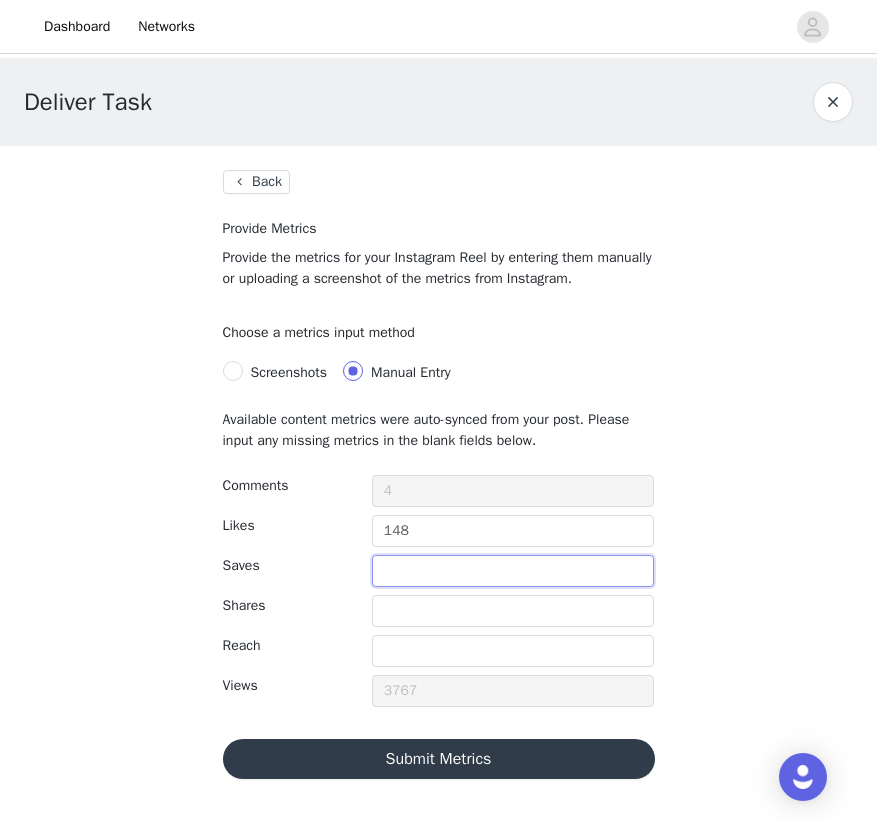 click at bounding box center (513, 571) 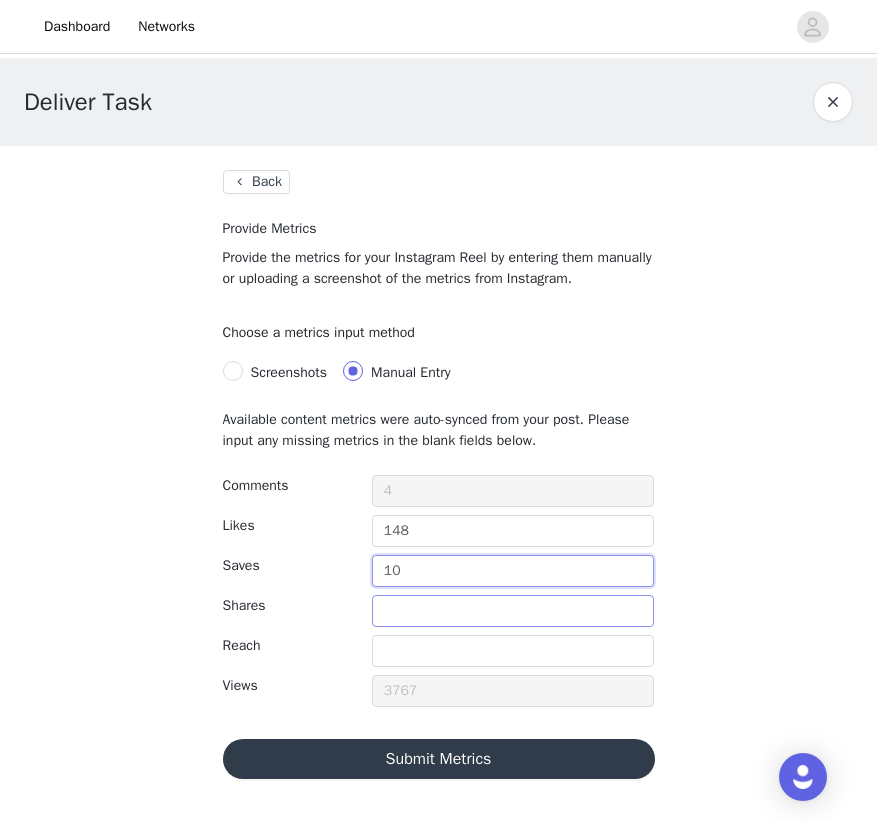 type on "10" 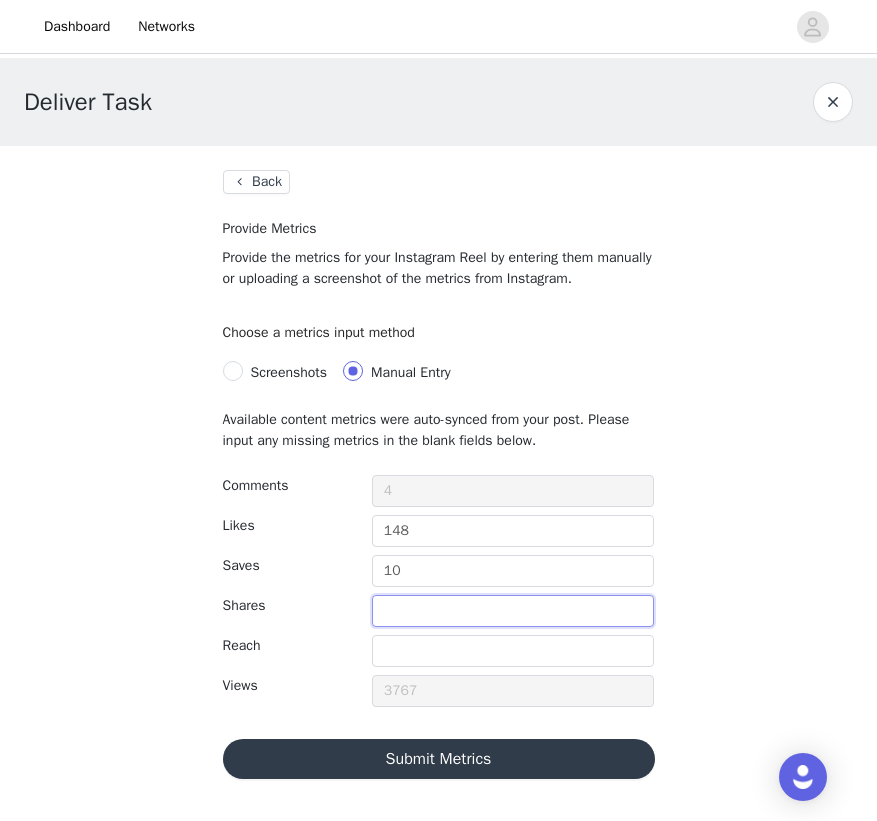 click at bounding box center [513, 611] 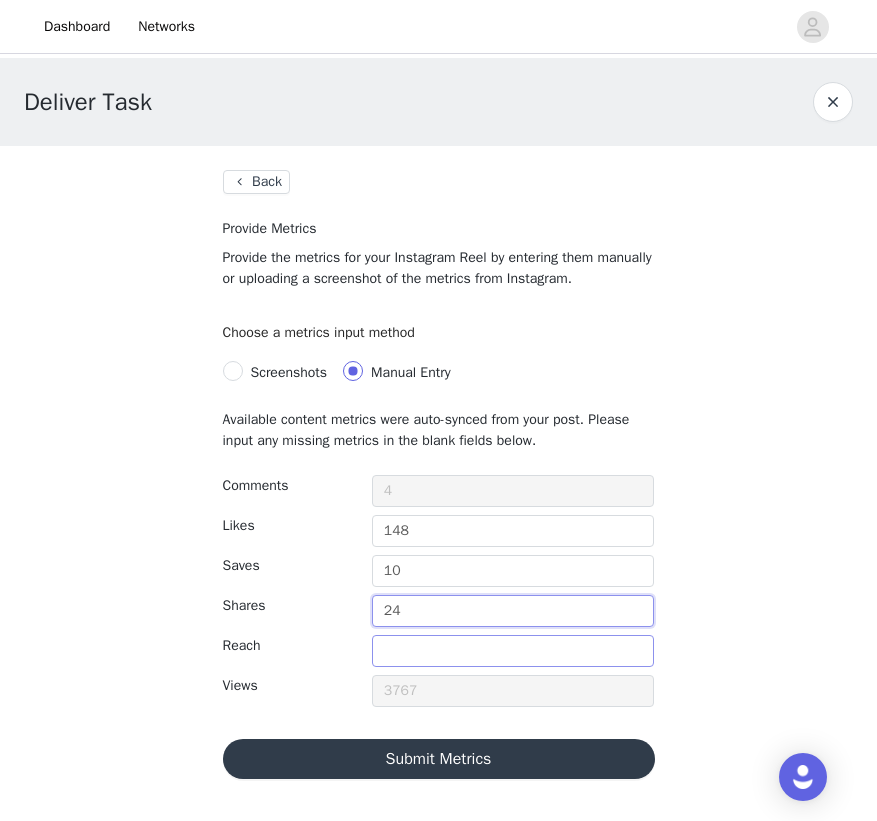 type on "24" 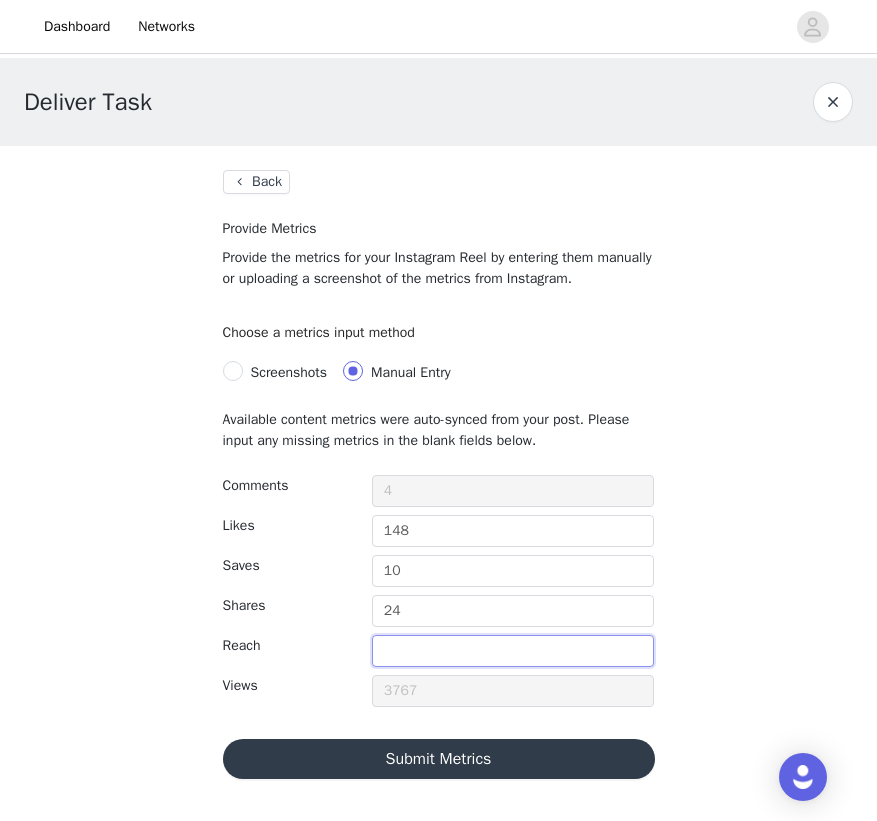 click at bounding box center (513, 651) 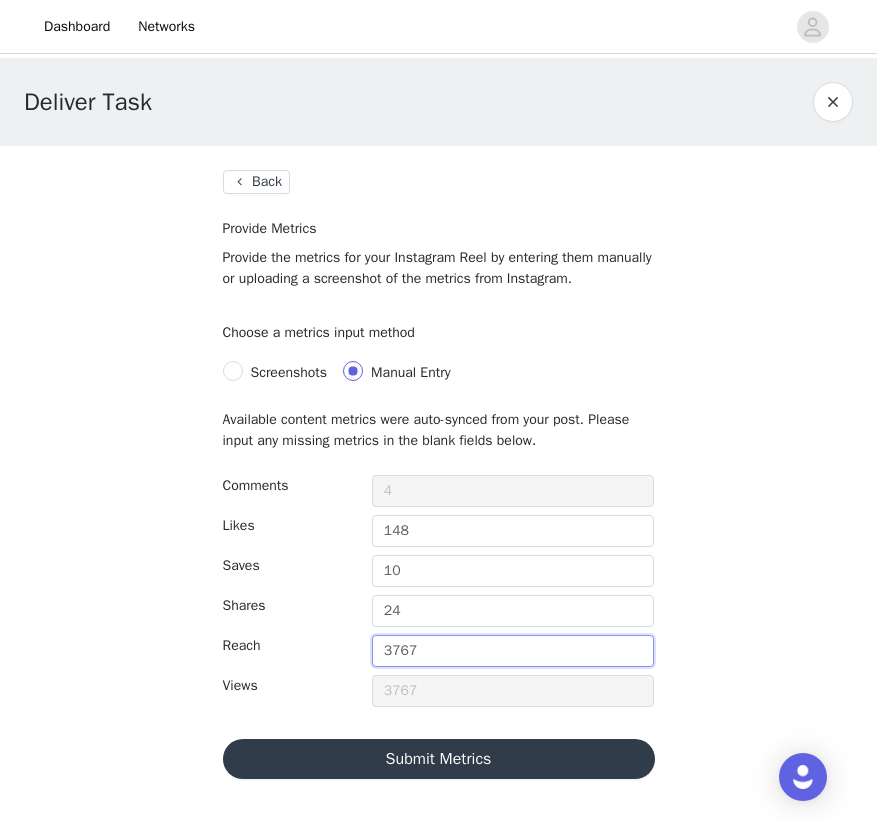 type on "3767" 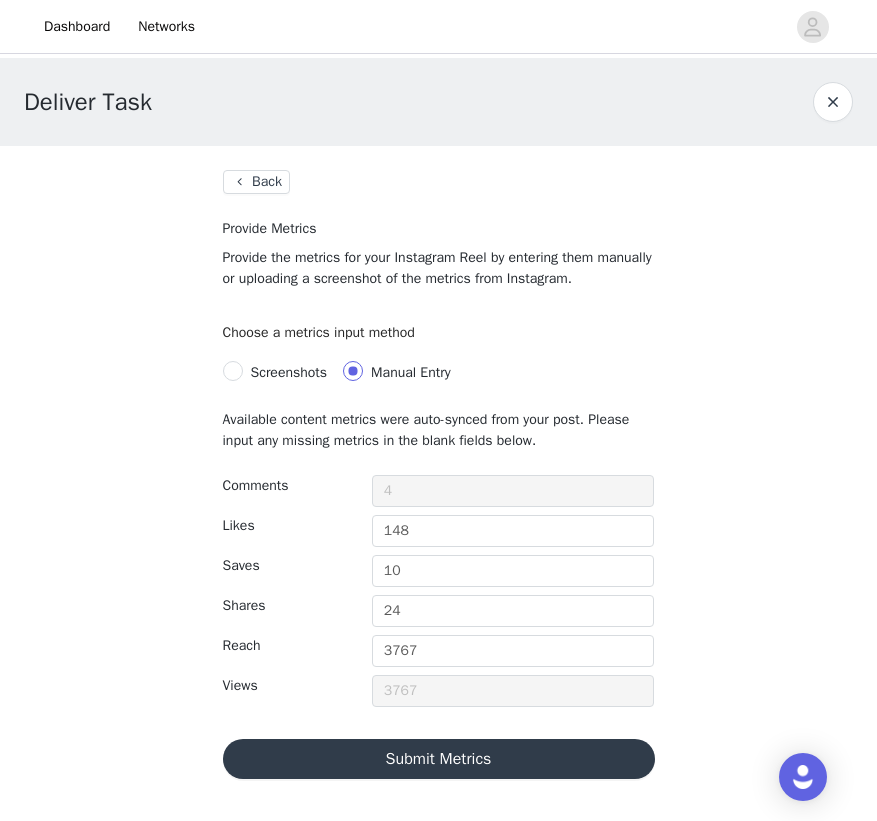 click on "Submit Metrics" at bounding box center [439, 759] 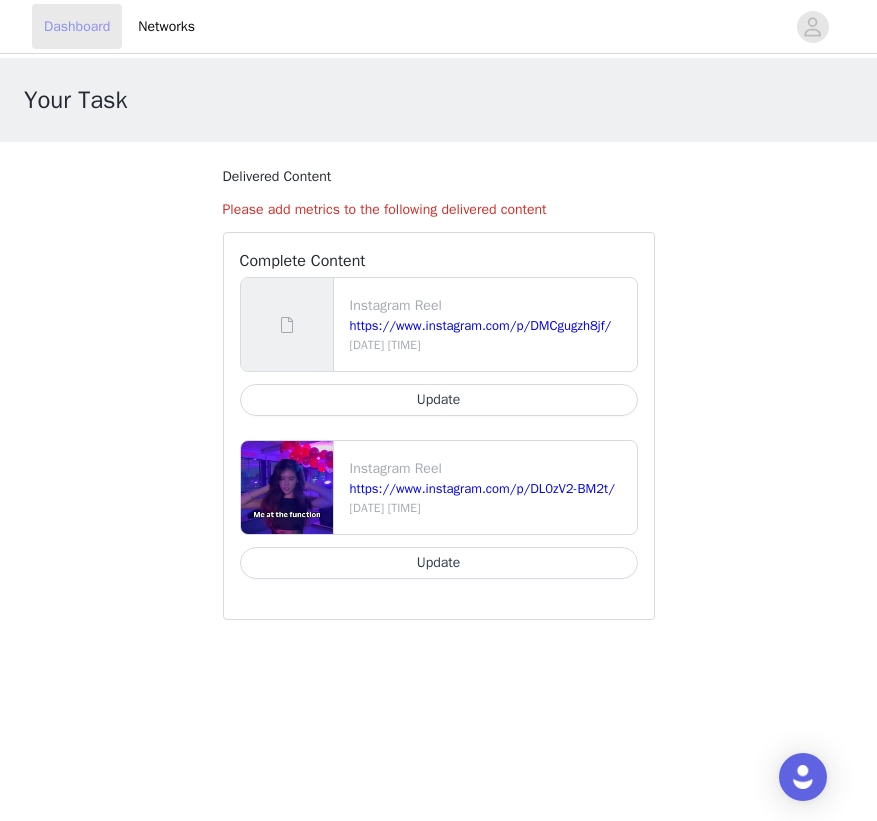 click on "Dashboard" at bounding box center [77, 26] 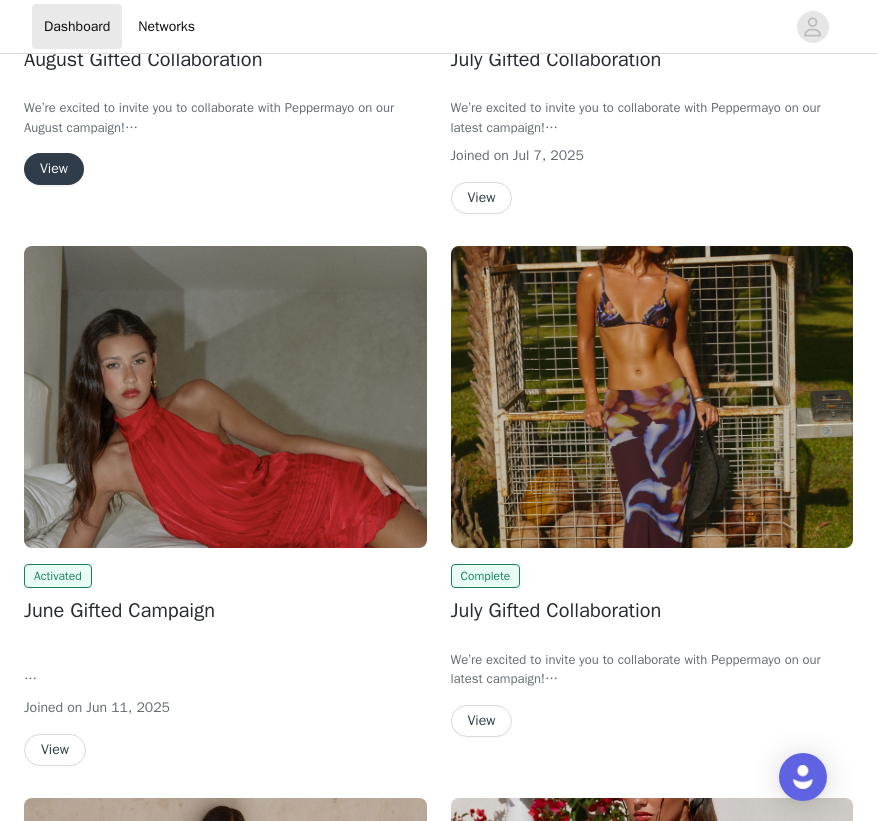 scroll, scrollTop: 343, scrollLeft: 0, axis: vertical 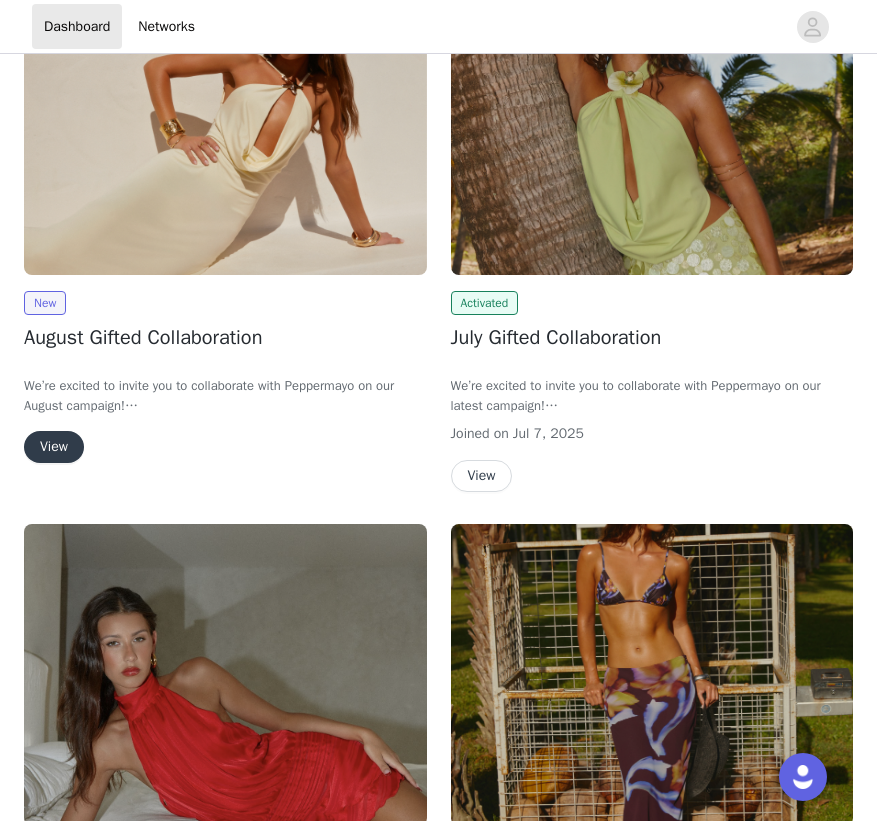 click on "View" at bounding box center [482, 476] 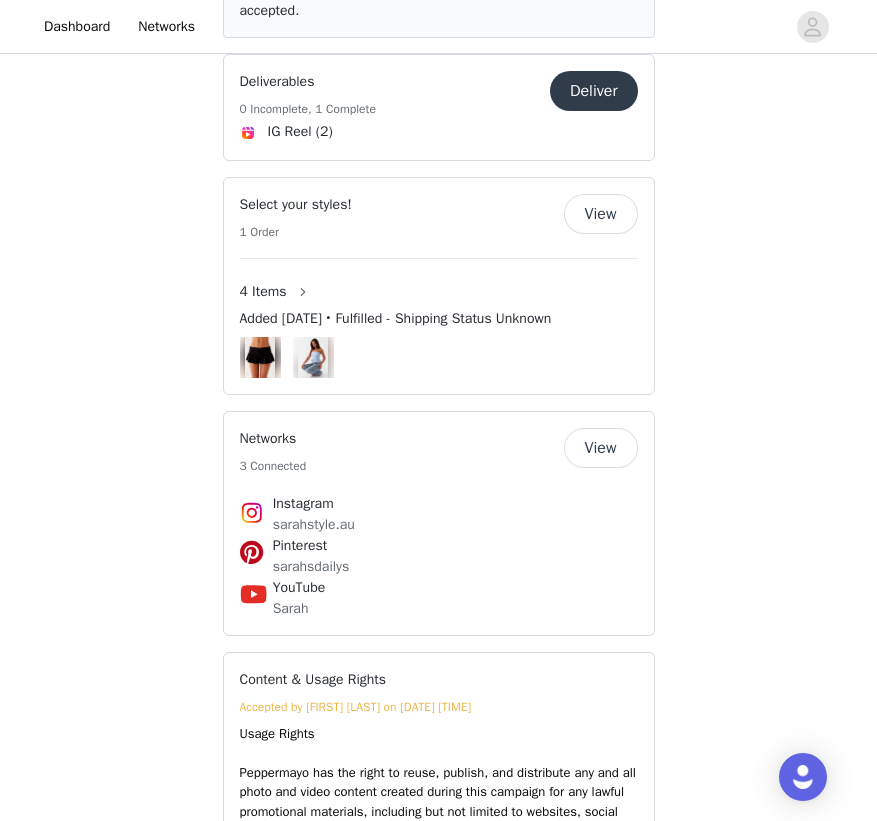 scroll, scrollTop: 1290, scrollLeft: 0, axis: vertical 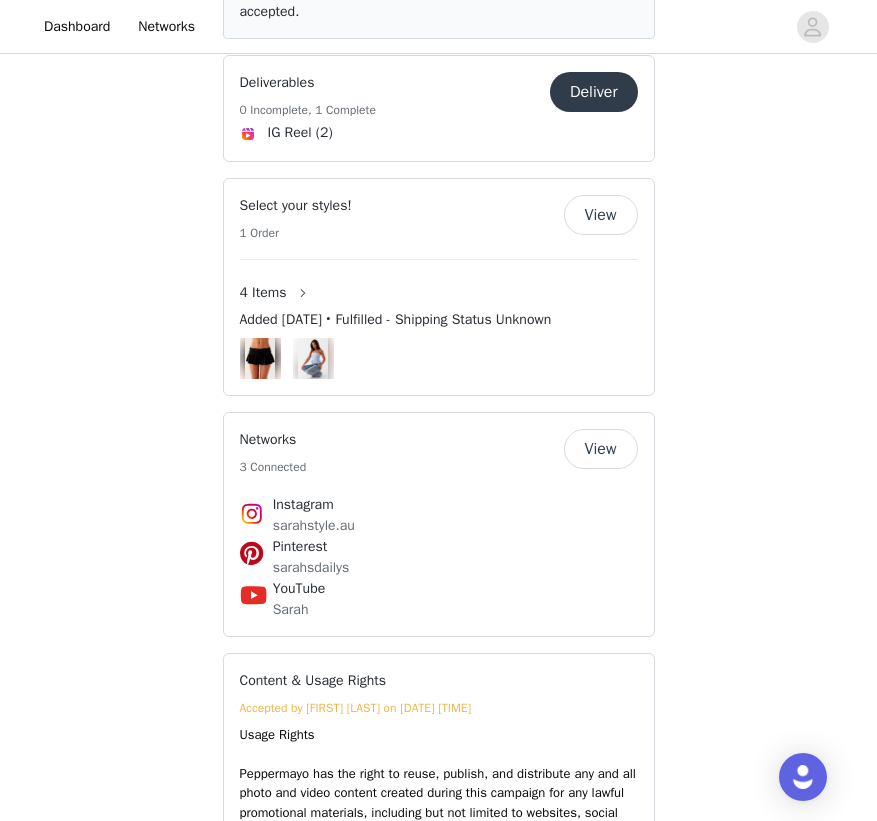 click on "Deliver" at bounding box center [594, 92] 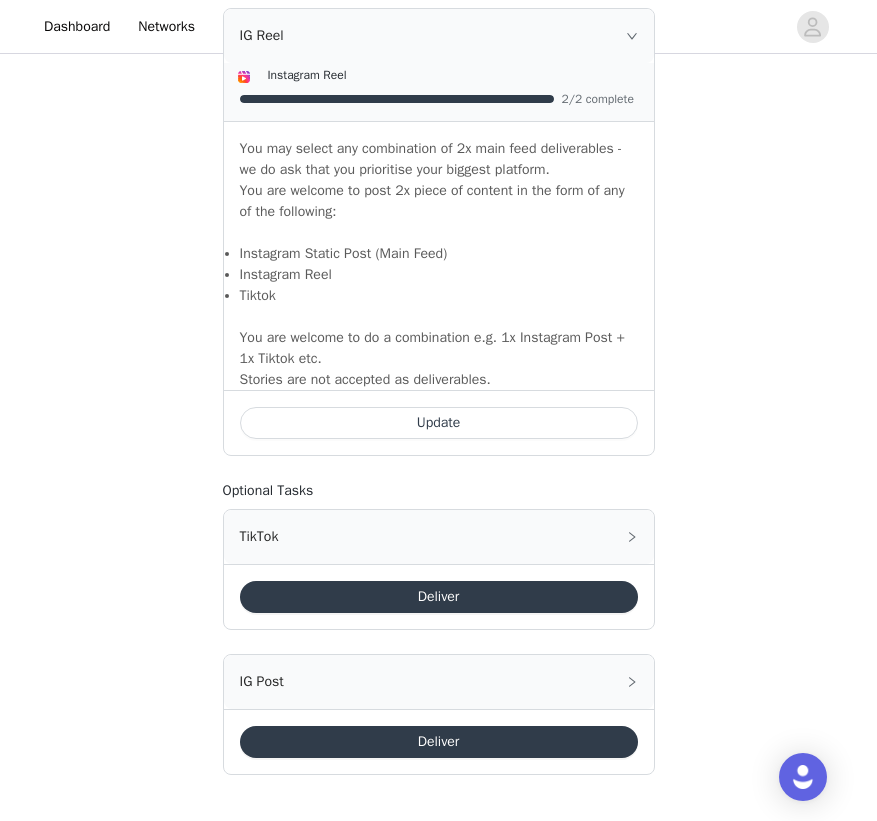 scroll, scrollTop: 1368, scrollLeft: 0, axis: vertical 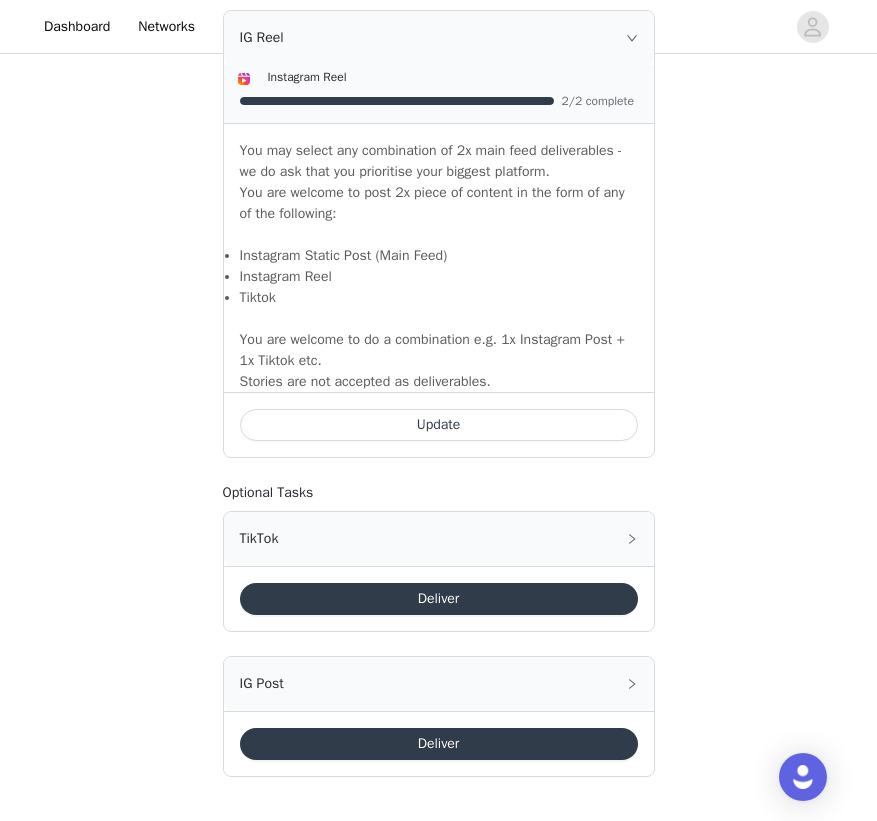 click on "Update" at bounding box center (439, 425) 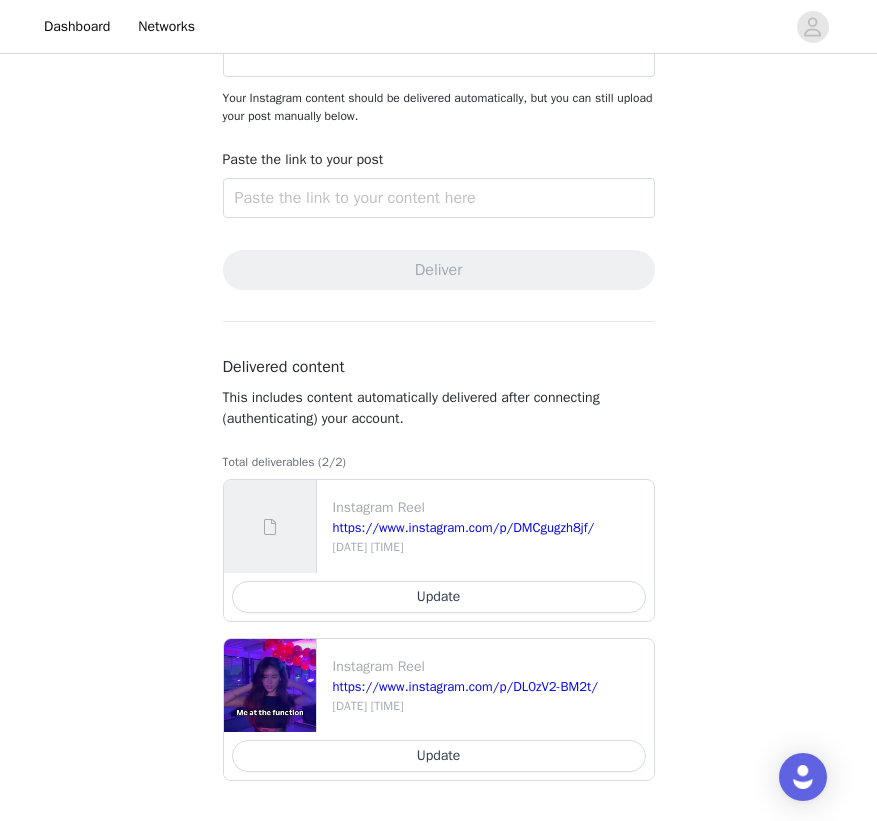 scroll, scrollTop: 207, scrollLeft: 0, axis: vertical 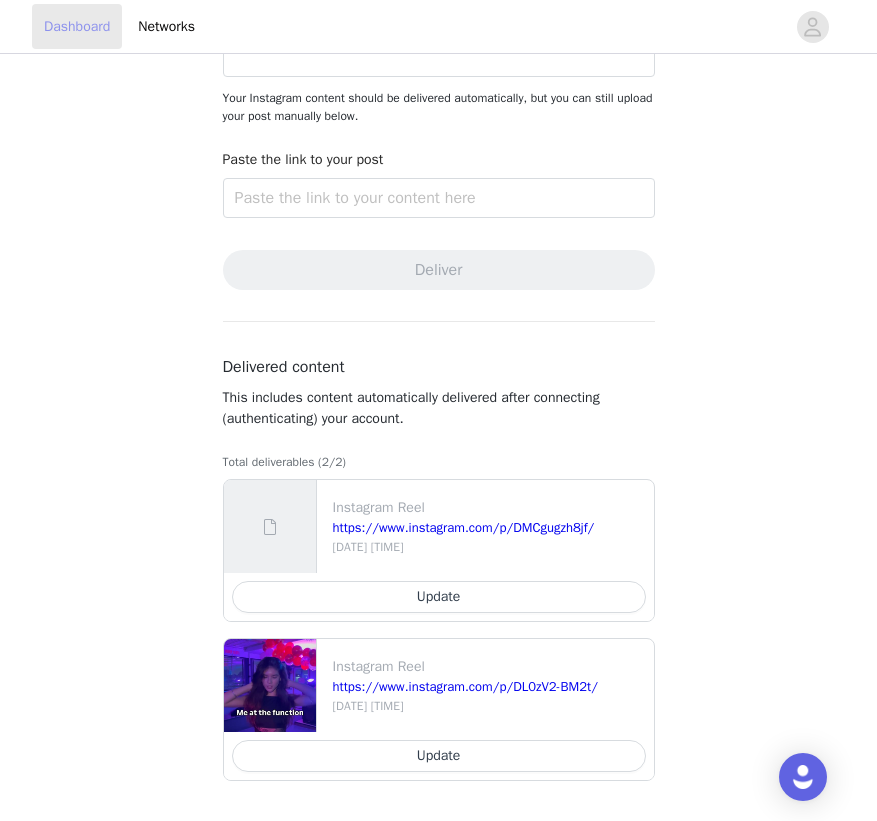 click on "Dashboard" at bounding box center [77, 26] 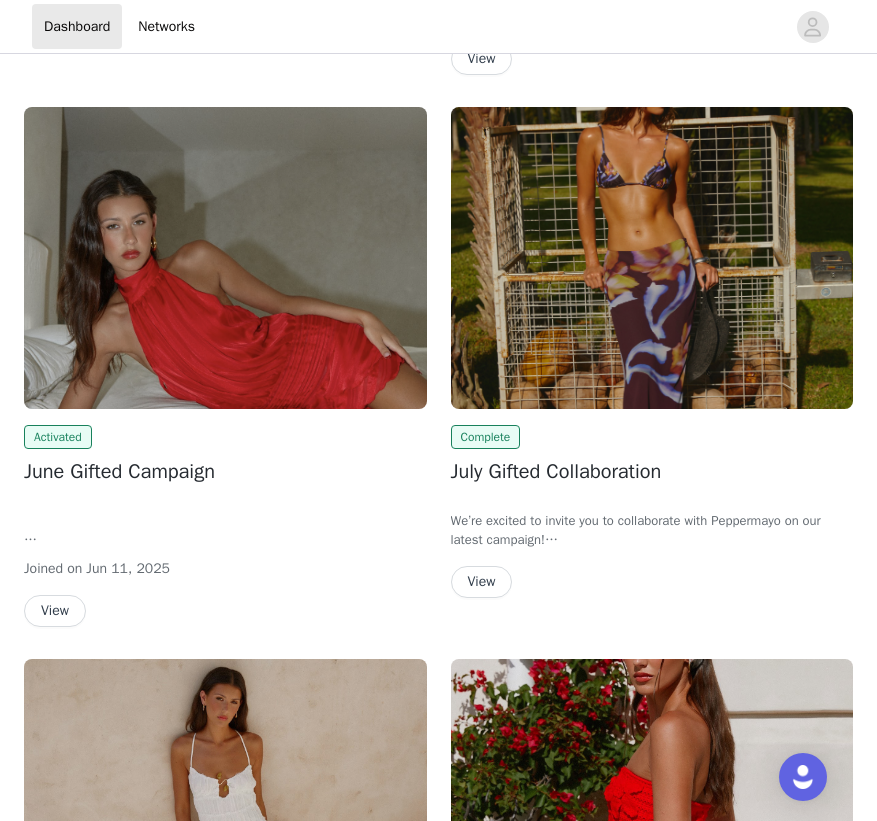 scroll, scrollTop: 793, scrollLeft: 0, axis: vertical 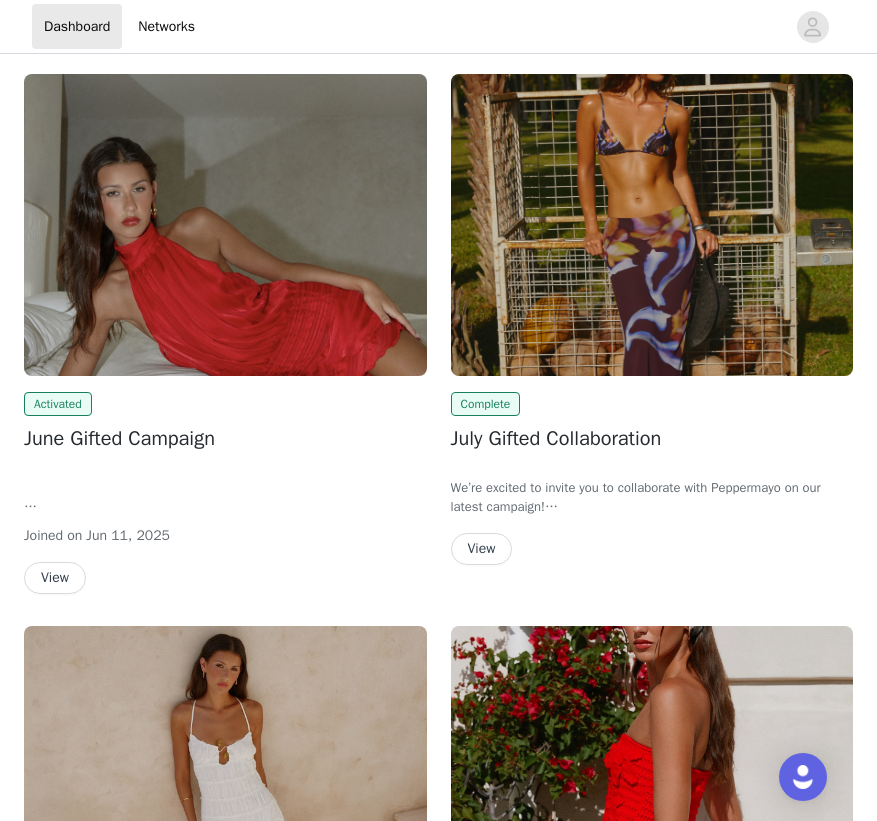click on "View" at bounding box center (55, 578) 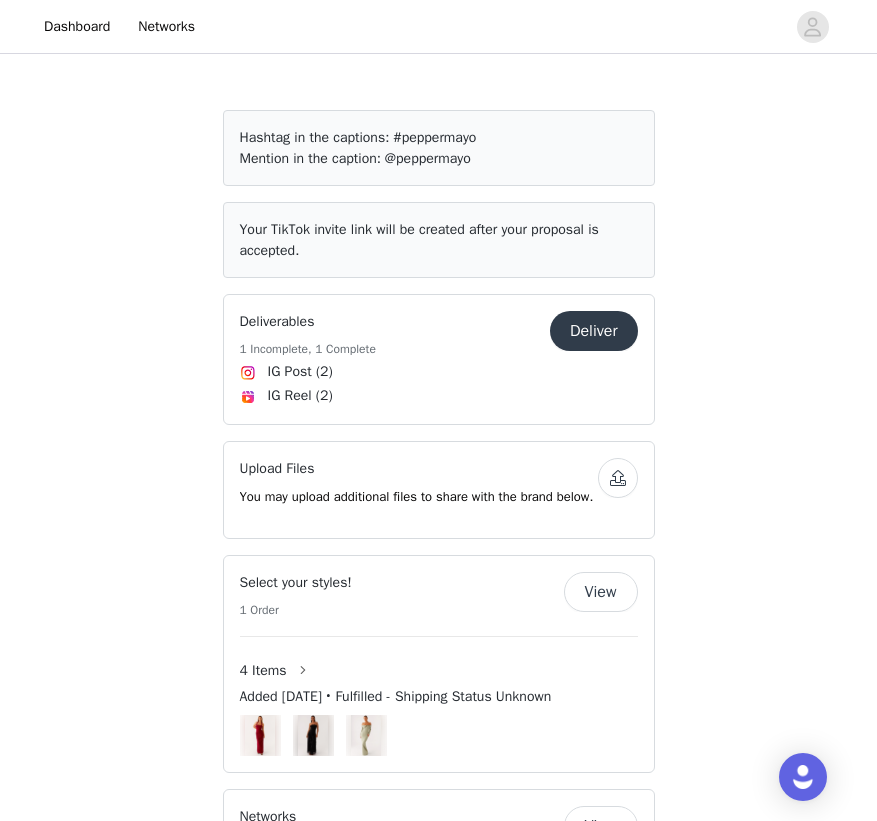 scroll, scrollTop: 1221, scrollLeft: 0, axis: vertical 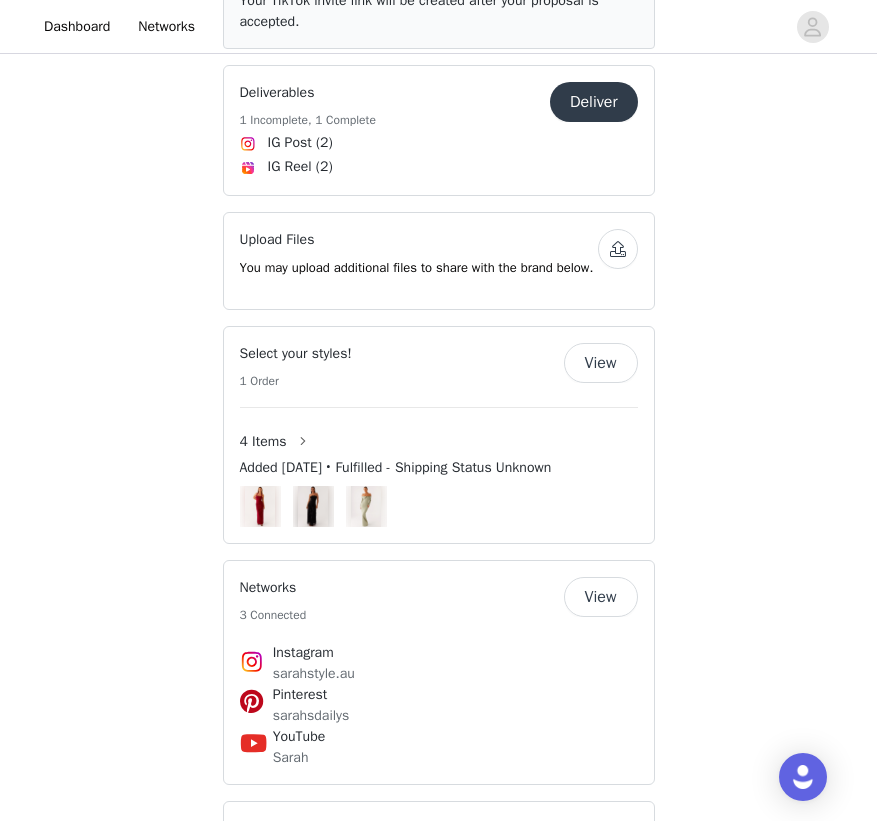 click on "Deliver" at bounding box center (594, 102) 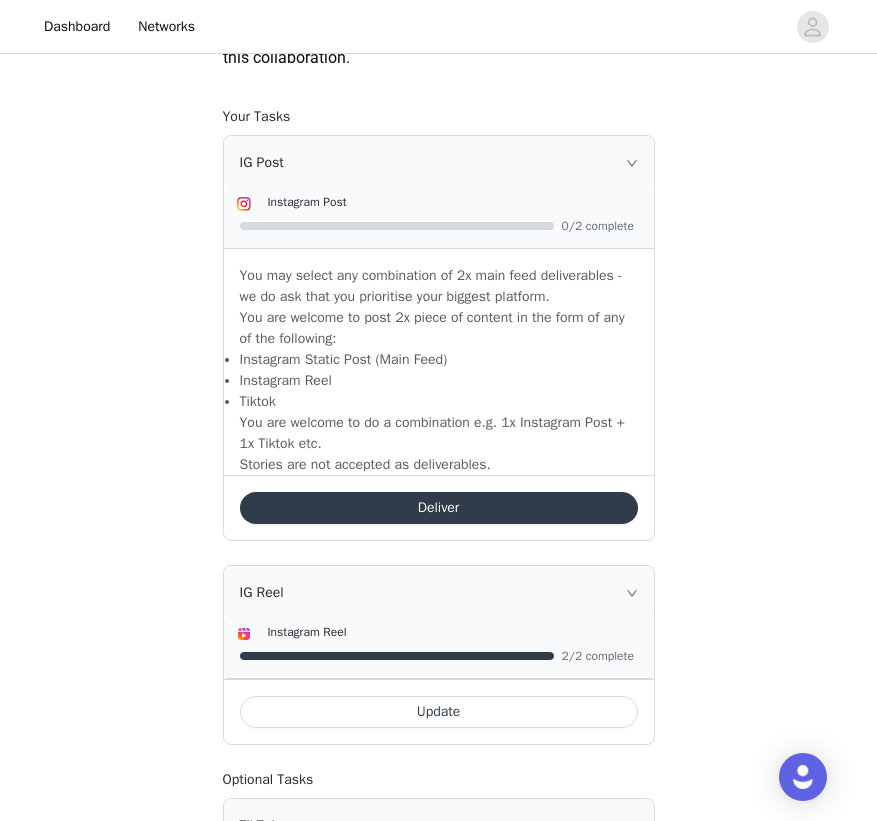 scroll, scrollTop: 1254, scrollLeft: 0, axis: vertical 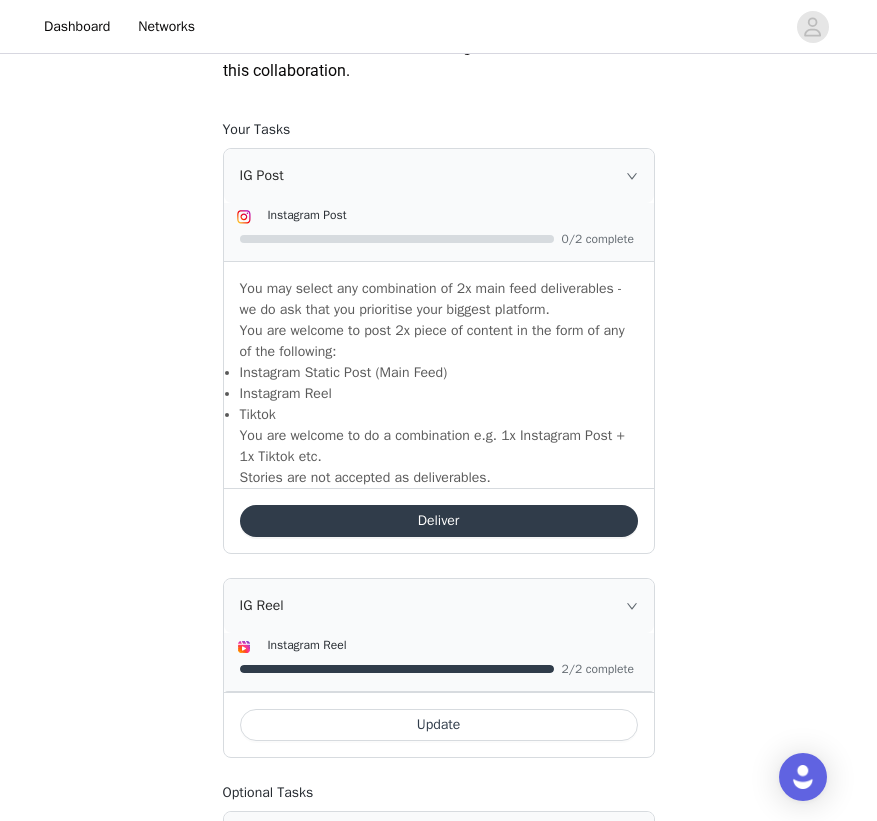 click on "IG Post" at bounding box center (439, 176) 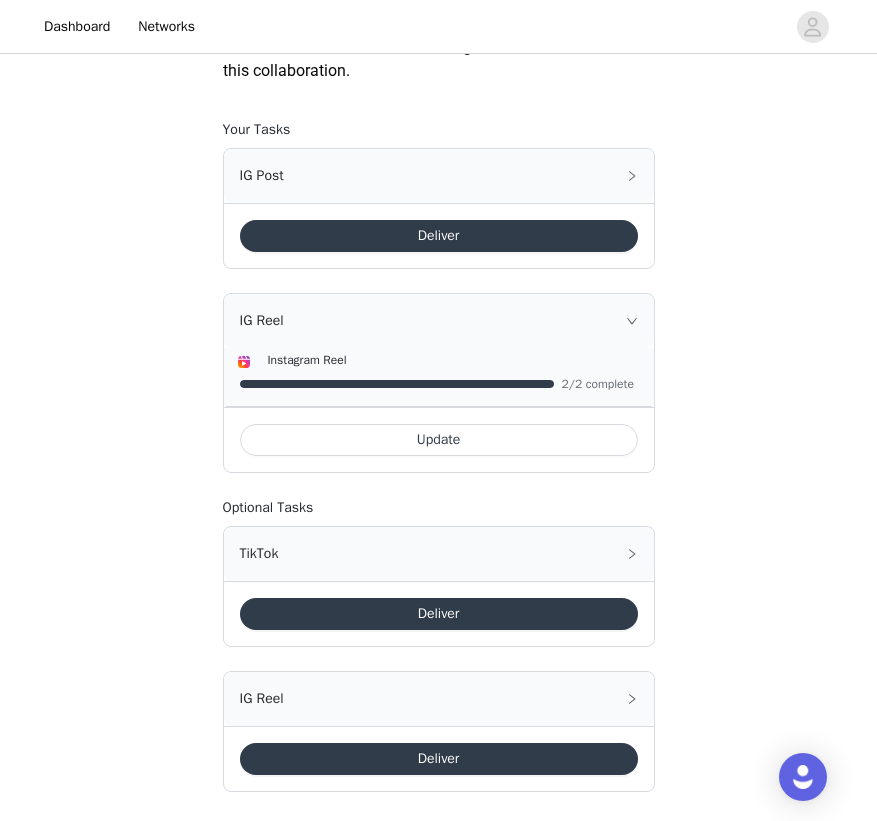 click 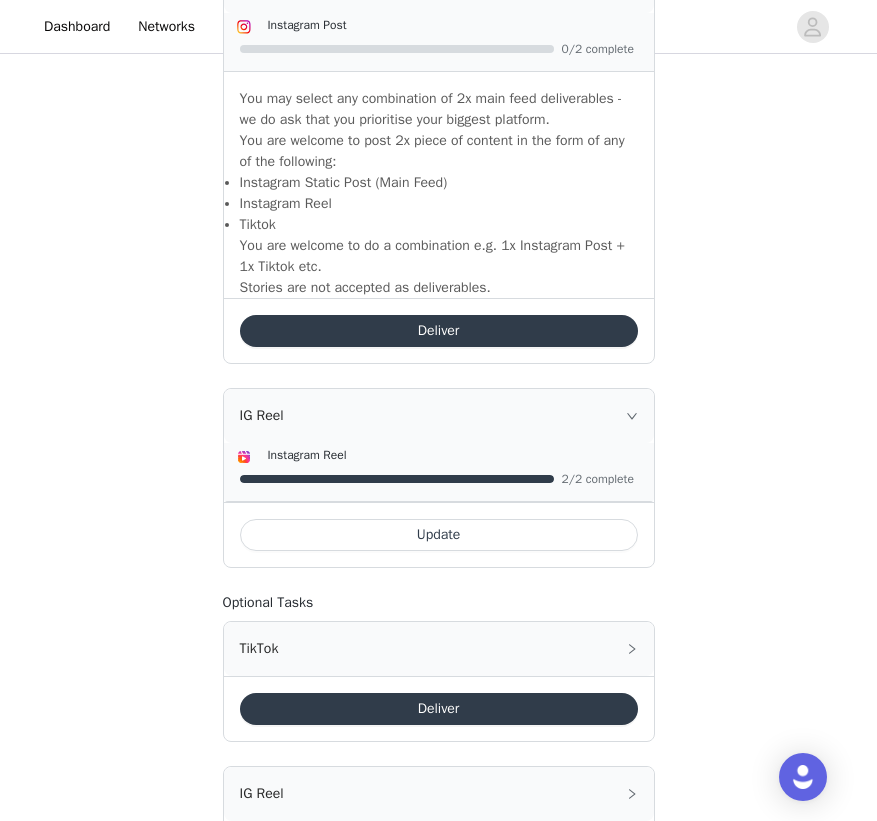 scroll, scrollTop: 1486, scrollLeft: 0, axis: vertical 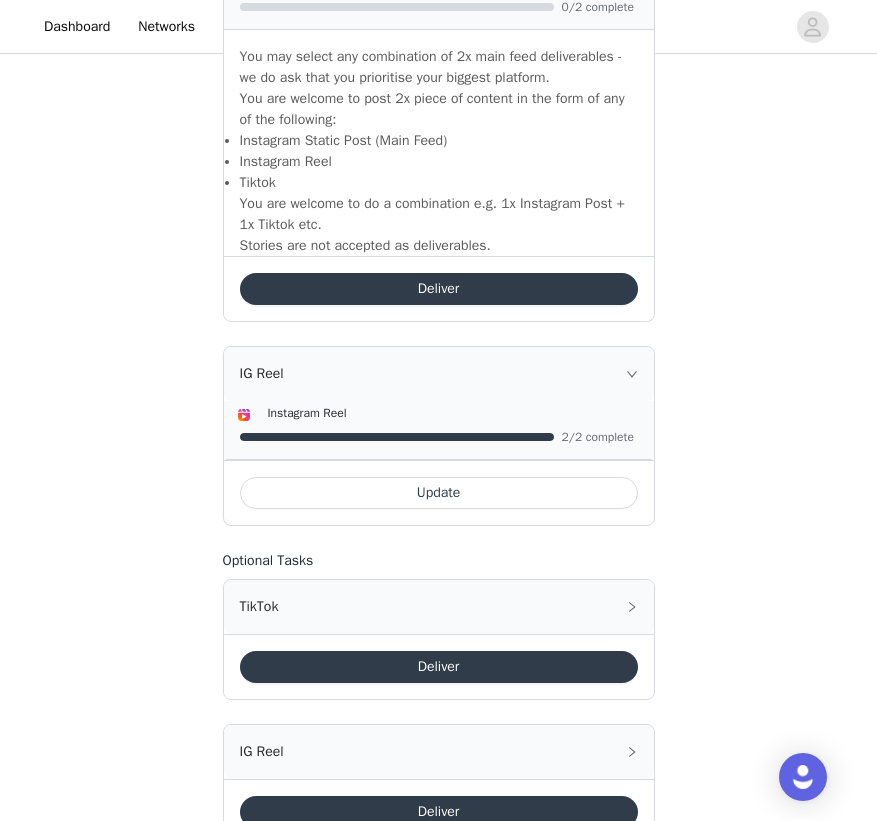 click on "Deliver" at bounding box center (439, 289) 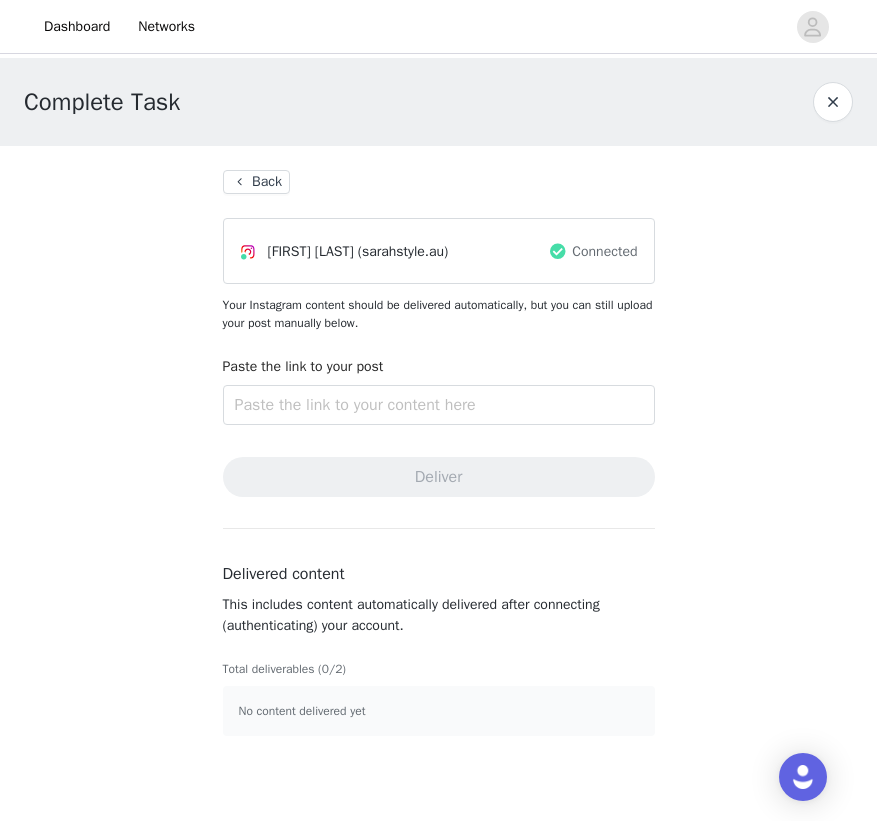 scroll, scrollTop: 0, scrollLeft: 0, axis: both 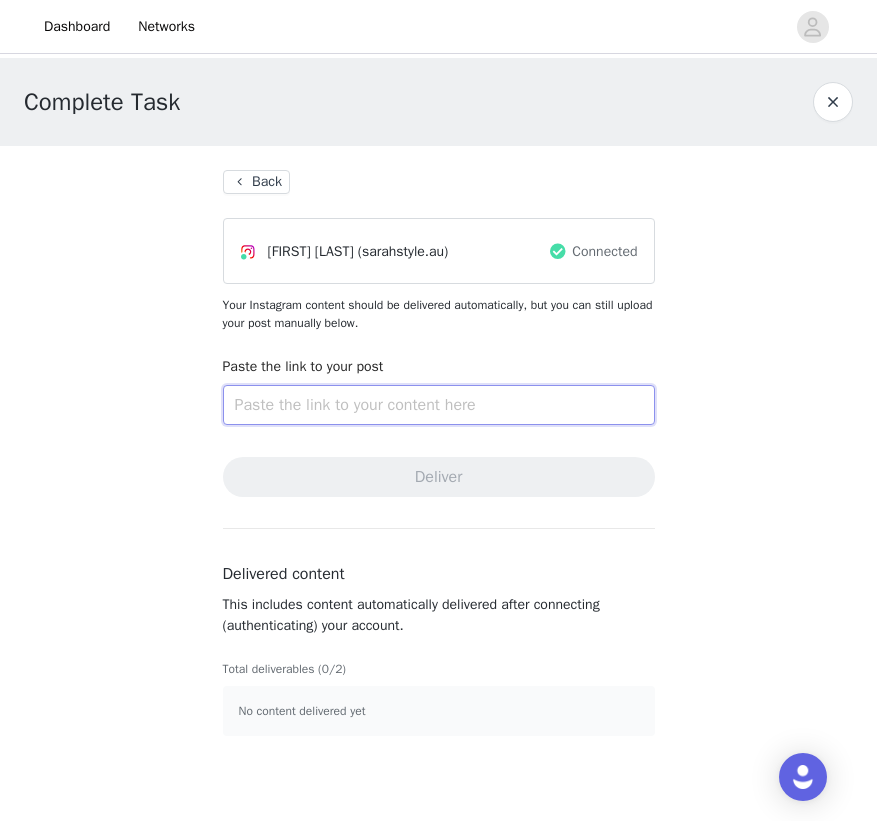 click at bounding box center (439, 405) 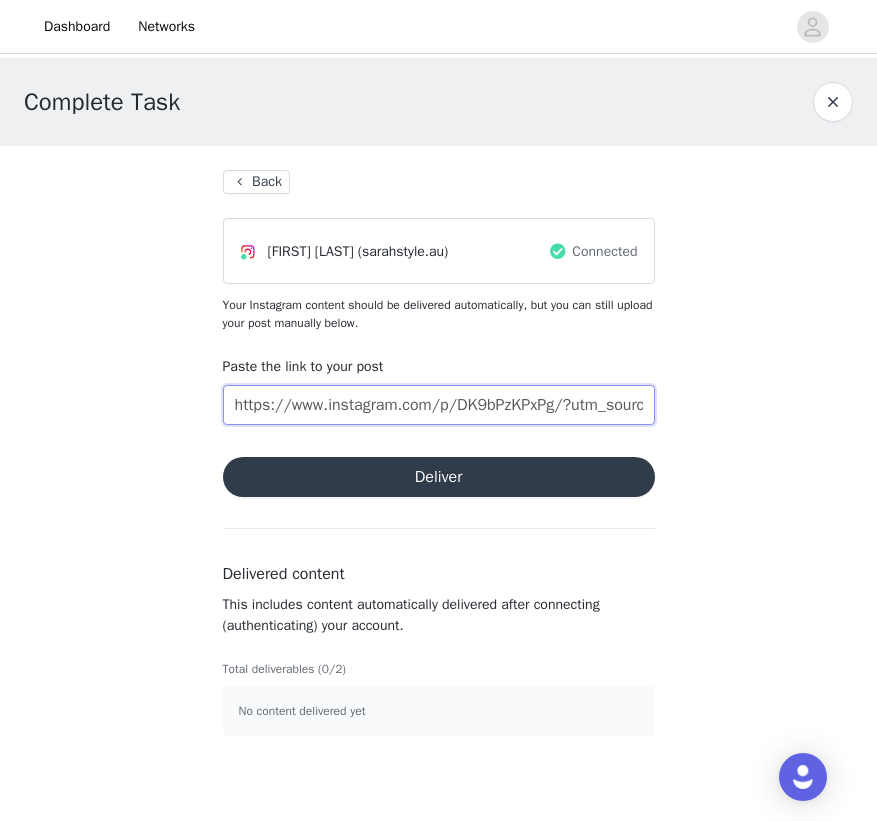 type on "https://www.instagram.com/p/DK9bPzKPxPg/?utm_source=ig_web_copy_link" 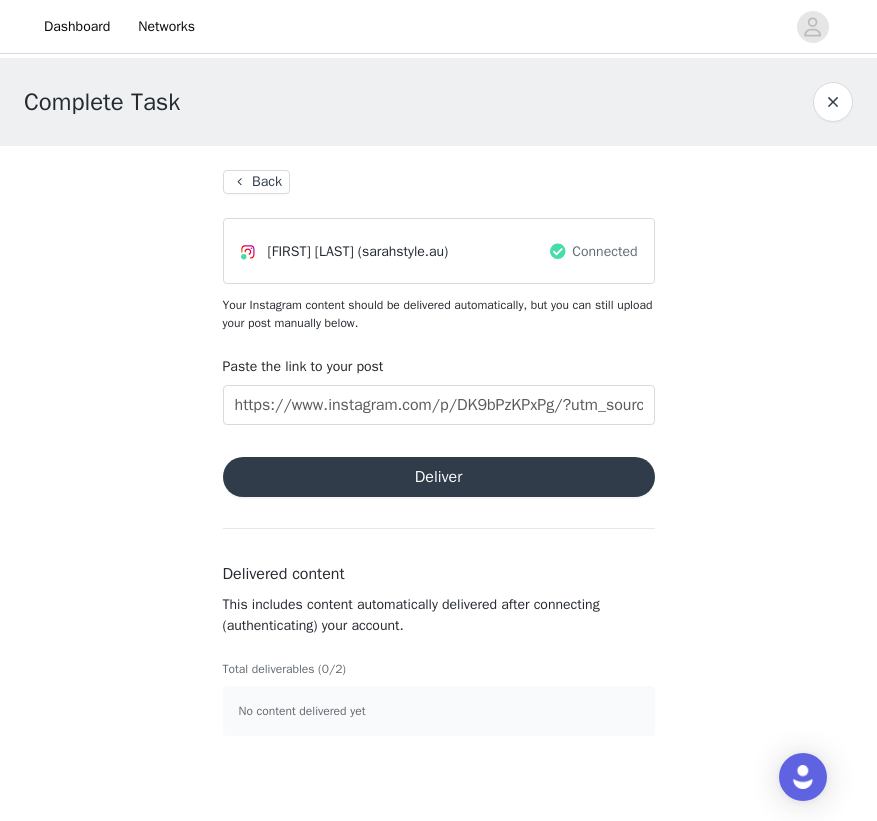 click on "Back
Sarah Adams
(sarahstyle.au)
Connected
Your Instagram content should be delivered automatically, but
you can still upload your post manually below.
Paste the link to your post https://www.instagram.com/p/DK9bPzKPxPg/?utm_source=ig_web_copy_link     Deliver     Delivered content
This includes content automatically delivered after connecting (authenticating) your account.
Total deliverables (0/2)   No content delivered yet" at bounding box center [439, 453] 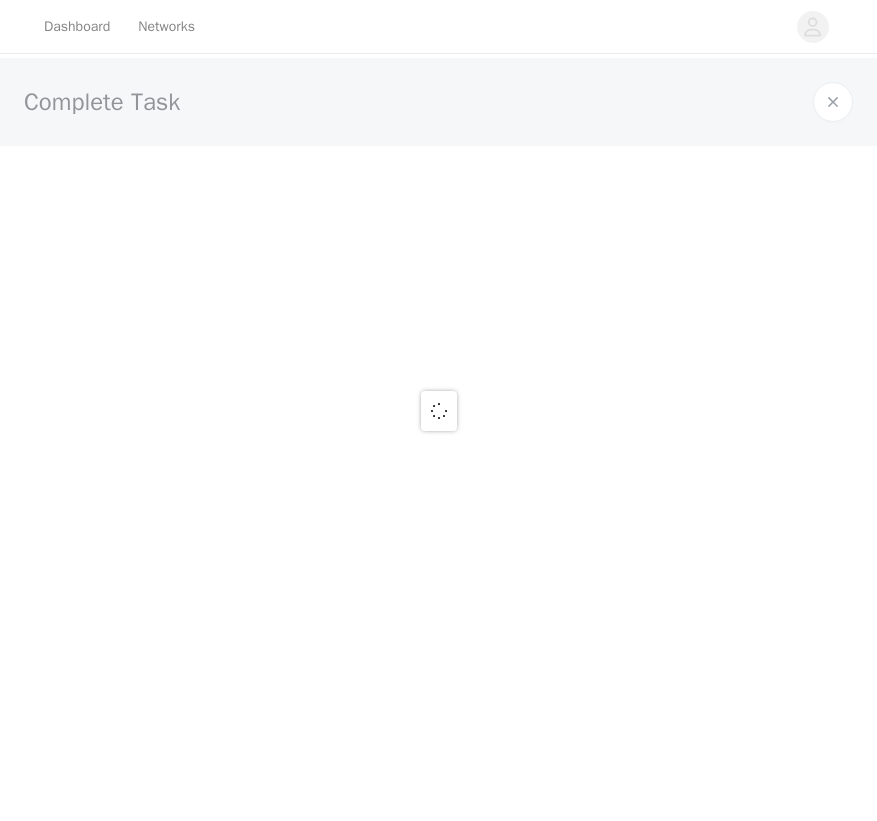 drag, startPoint x: 0, startPoint y: 0, endPoint x: 469, endPoint y: 486, distance: 675.394 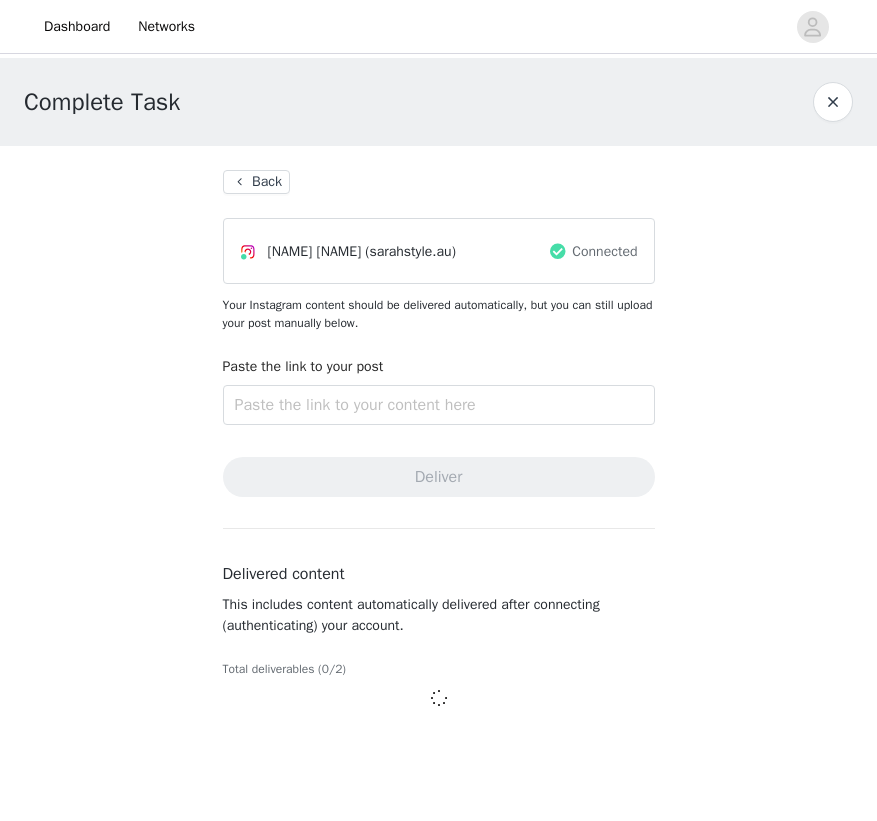 scroll, scrollTop: 0, scrollLeft: 0, axis: both 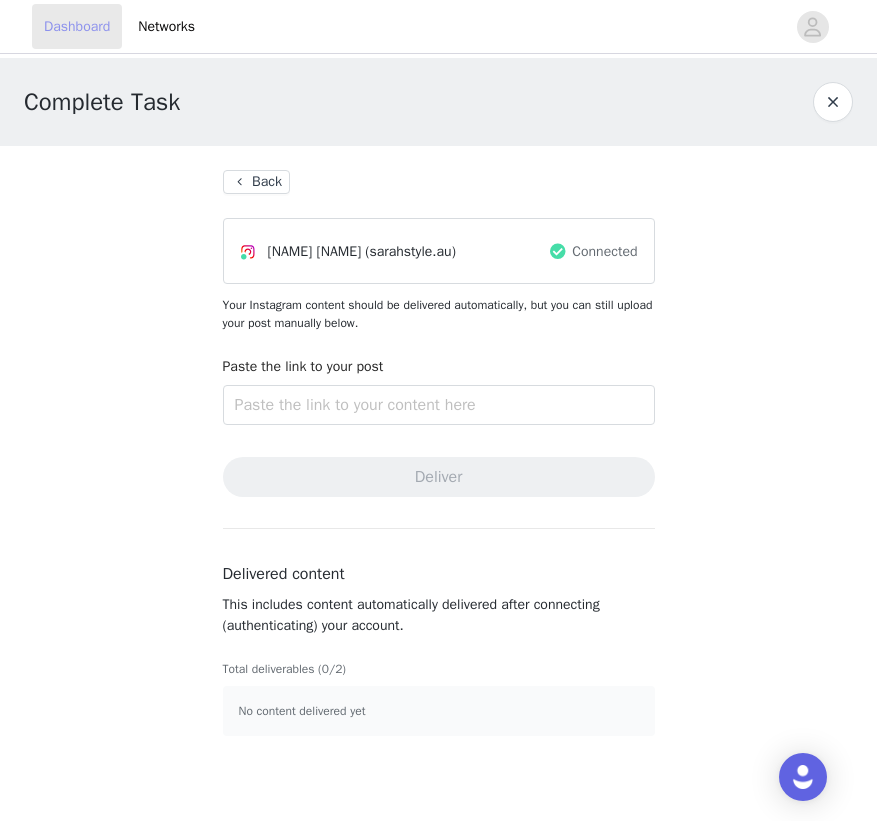 click on "Dashboard" at bounding box center [77, 26] 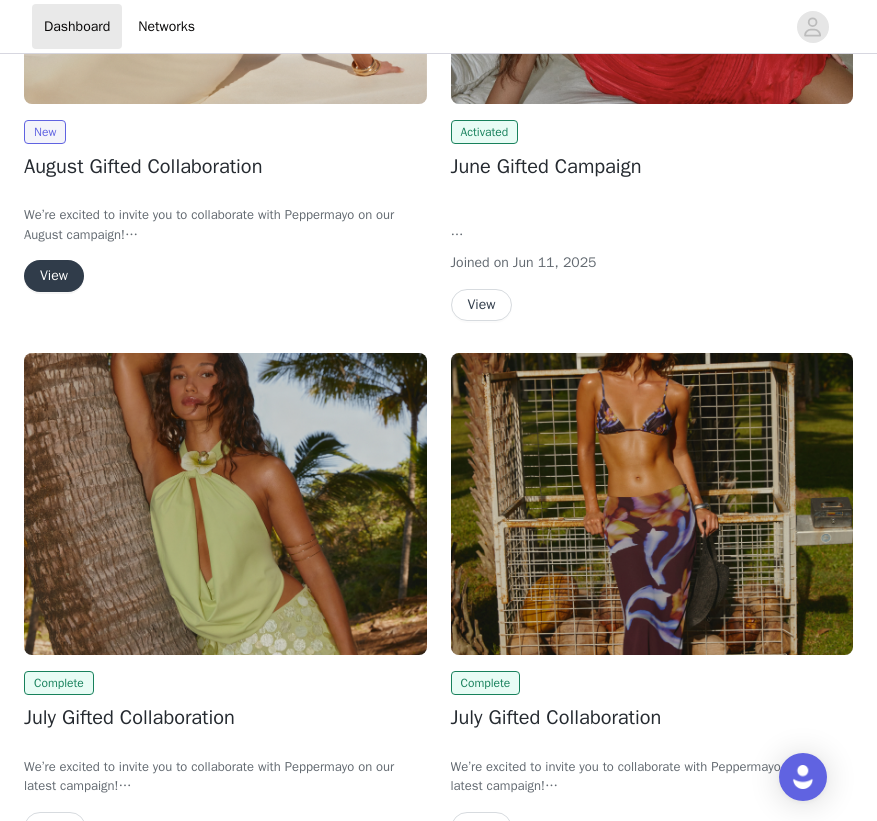 scroll, scrollTop: 314, scrollLeft: 0, axis: vertical 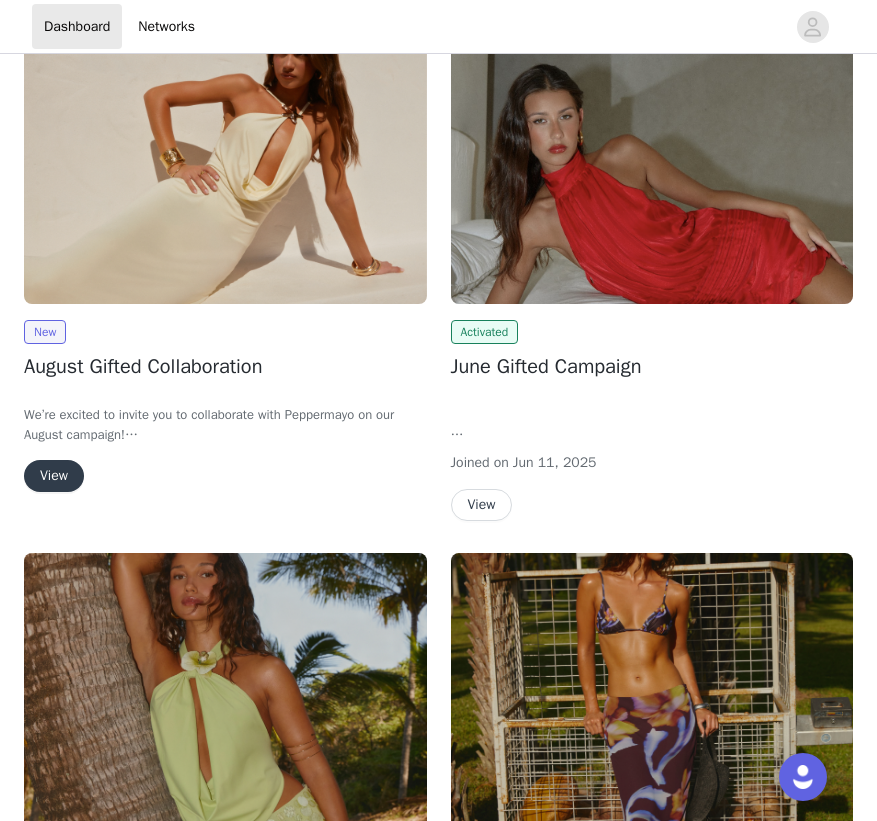 click on "View" at bounding box center (482, 505) 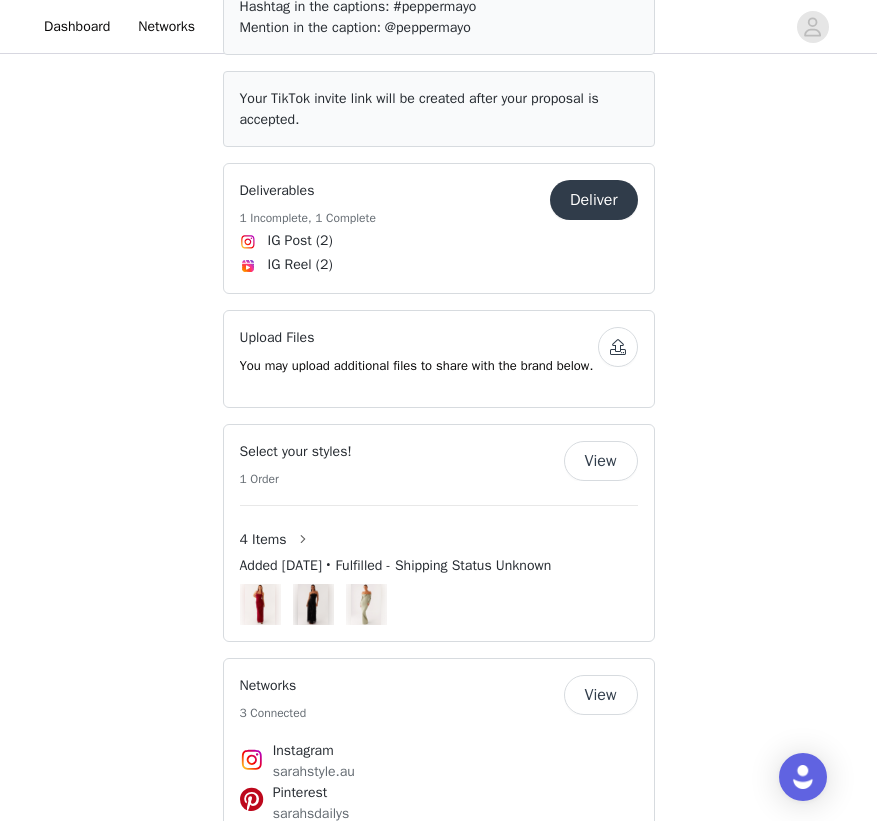 scroll, scrollTop: 1124, scrollLeft: 0, axis: vertical 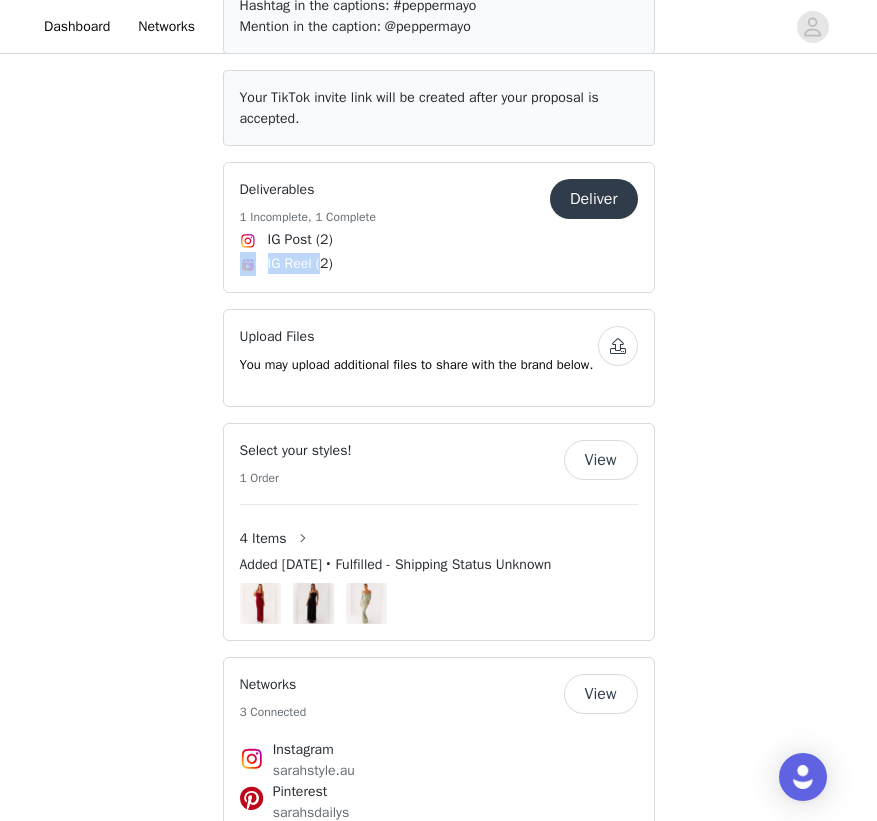 drag, startPoint x: 324, startPoint y: 256, endPoint x: 431, endPoint y: 251, distance: 107.11676 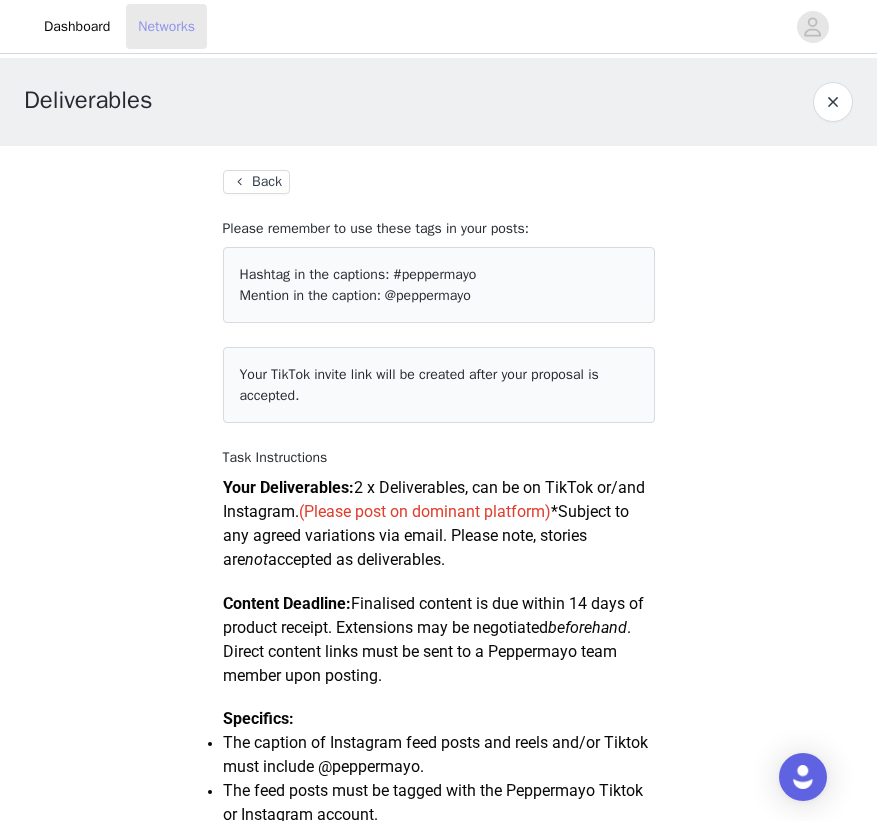 scroll, scrollTop: 0, scrollLeft: 0, axis: both 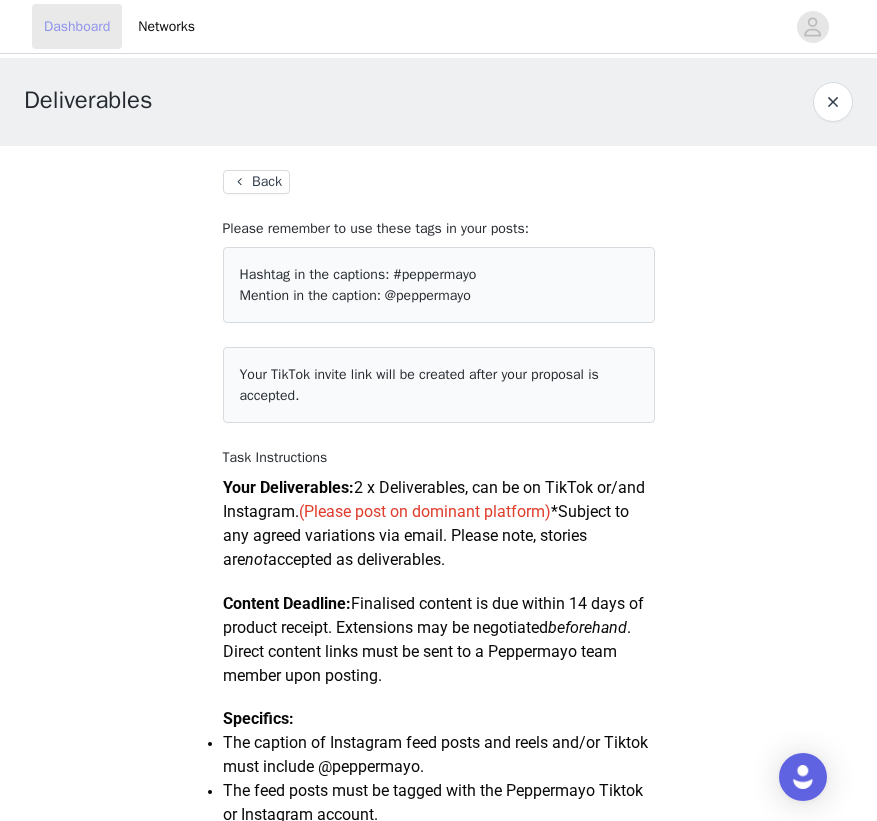 click on "Dashboard" at bounding box center (77, 26) 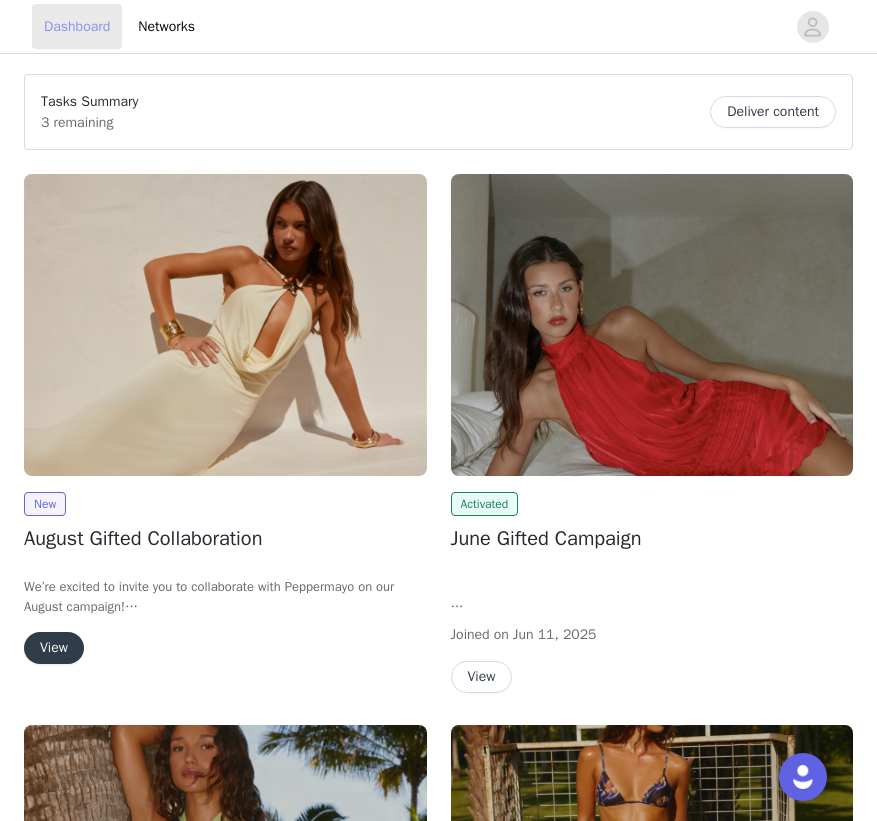 click on "Dashboard" at bounding box center [77, 26] 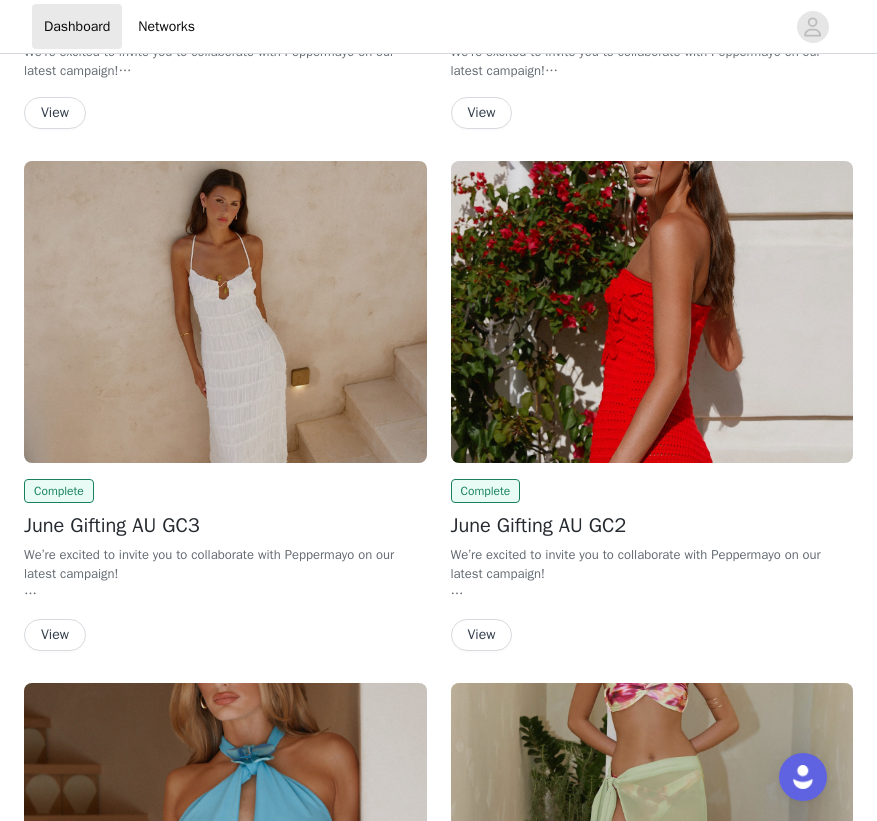 scroll, scrollTop: 1240, scrollLeft: 0, axis: vertical 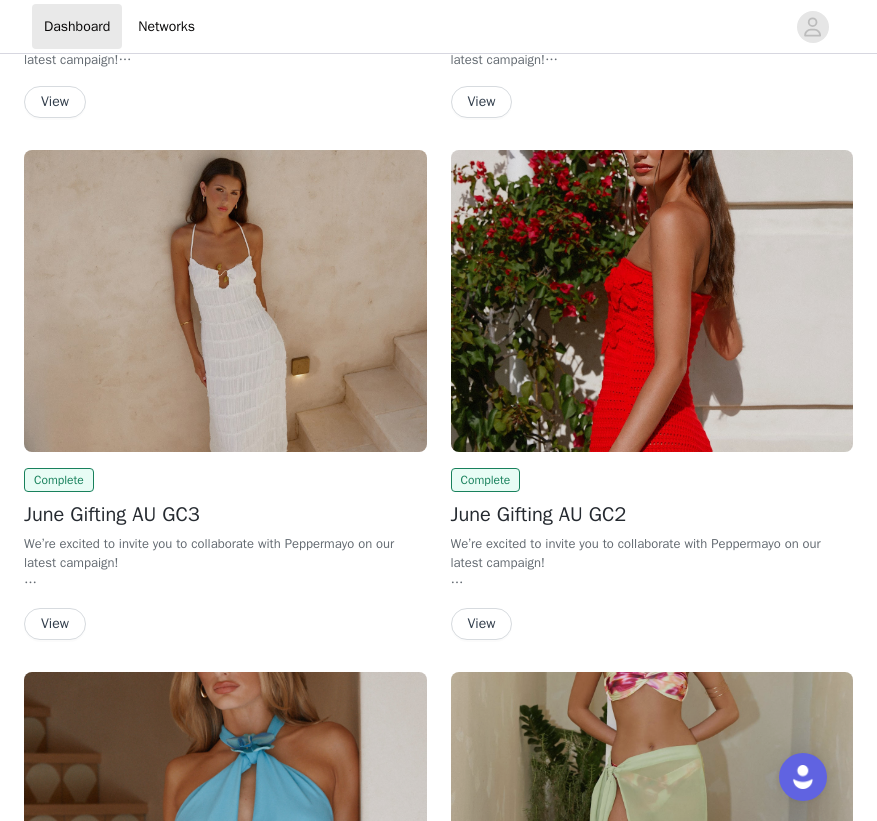 click on "View" at bounding box center (55, 624) 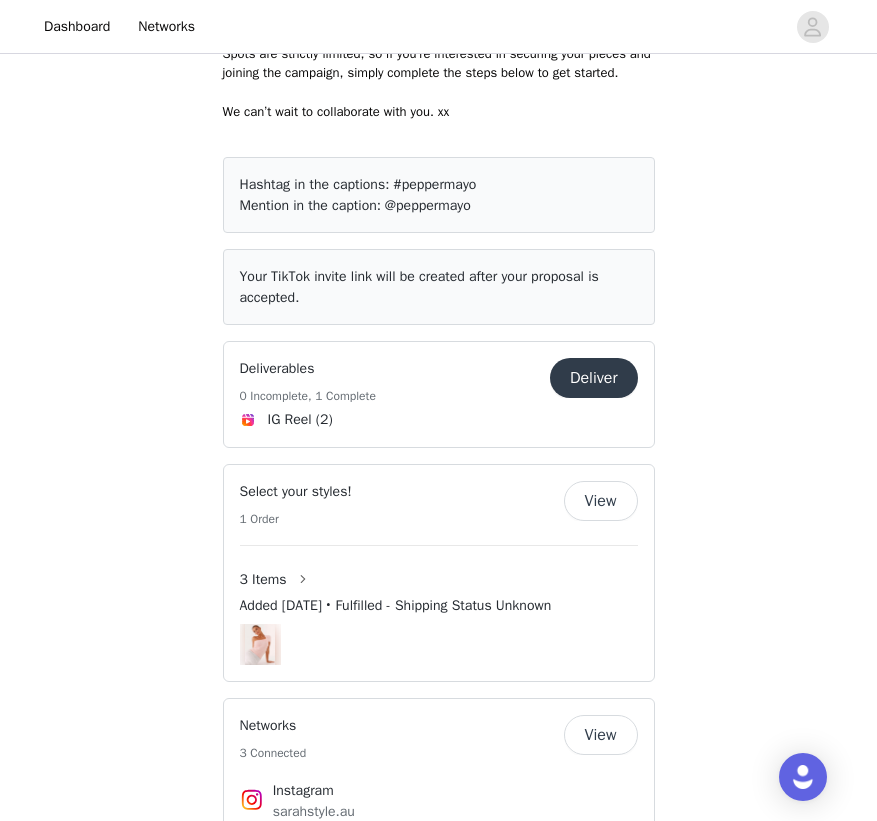 scroll, scrollTop: 1026, scrollLeft: 0, axis: vertical 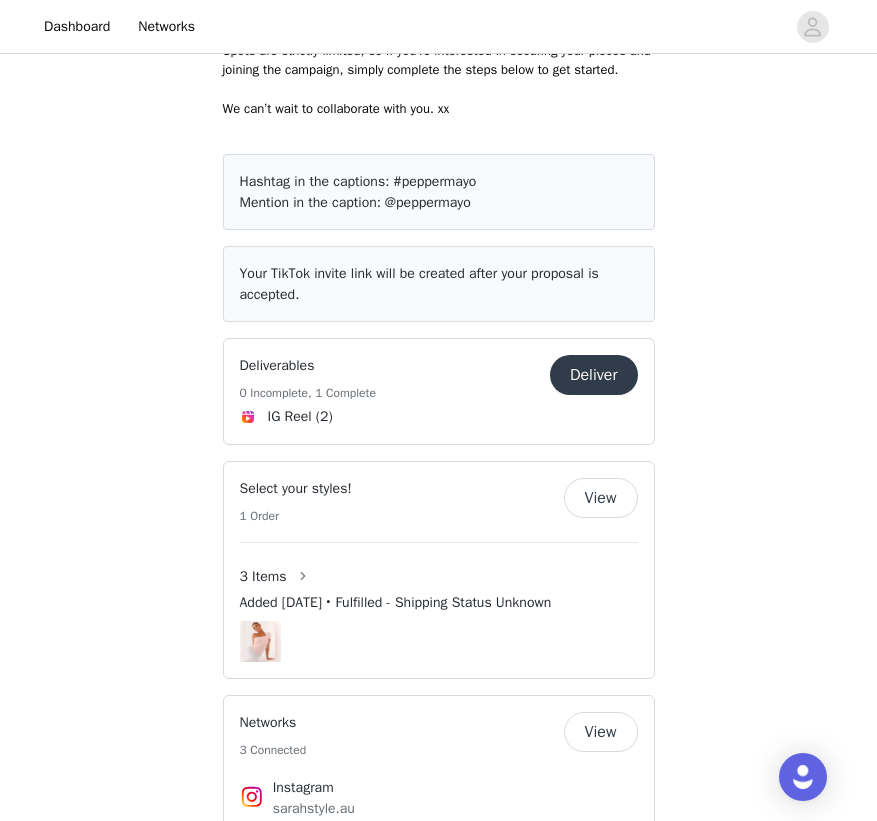 click on "Deliver" at bounding box center (594, 375) 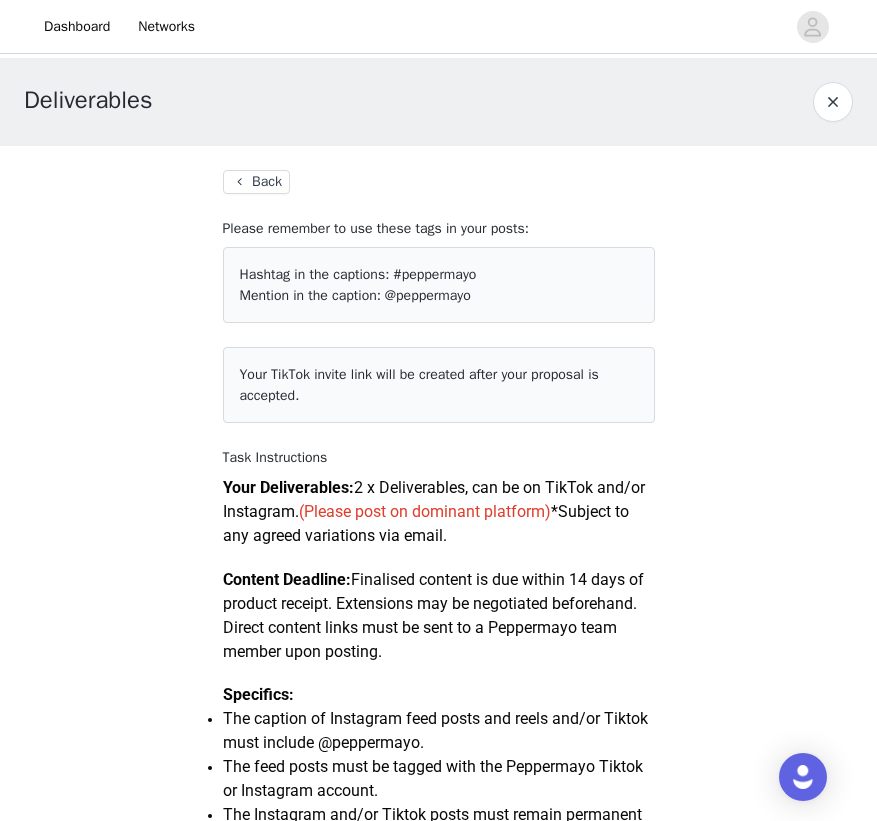 scroll, scrollTop: -1, scrollLeft: 0, axis: vertical 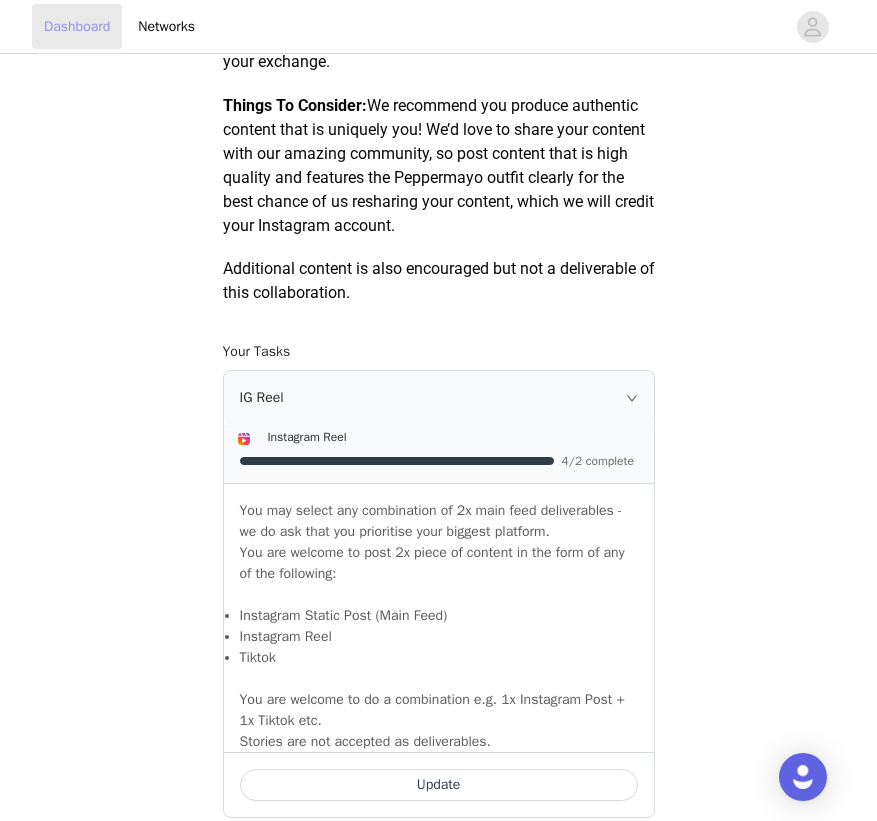 click on "Dashboard" at bounding box center (77, 26) 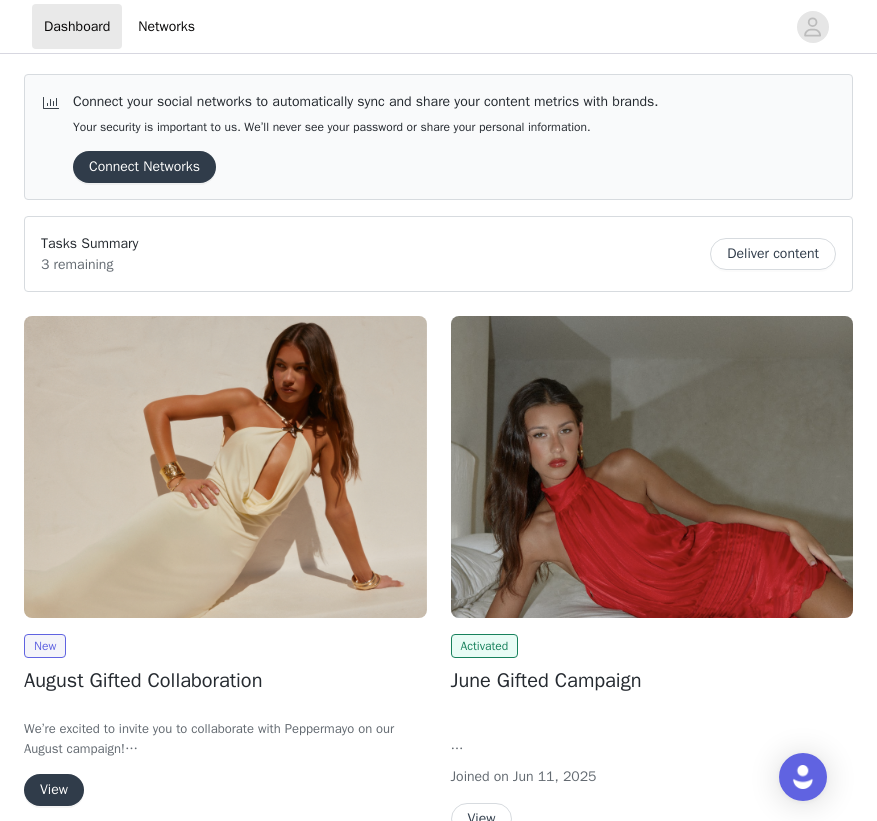 click on "View" at bounding box center (54, 790) 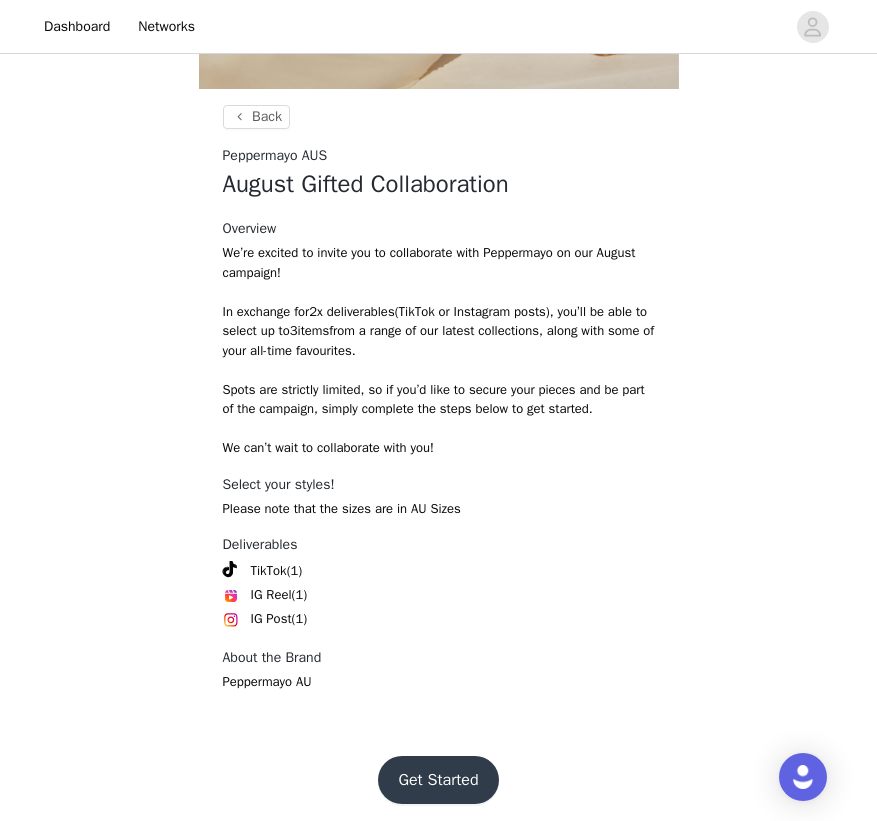 click on "Get Started" at bounding box center (438, 780) 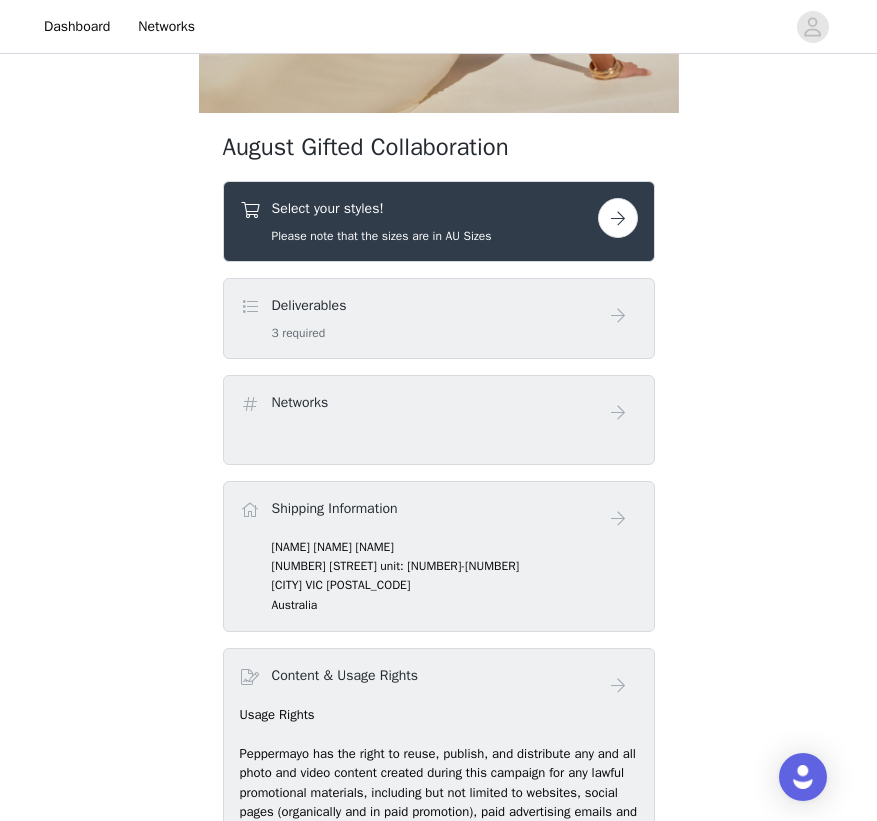 click on "Deliverables   3 required" at bounding box center (419, 318) 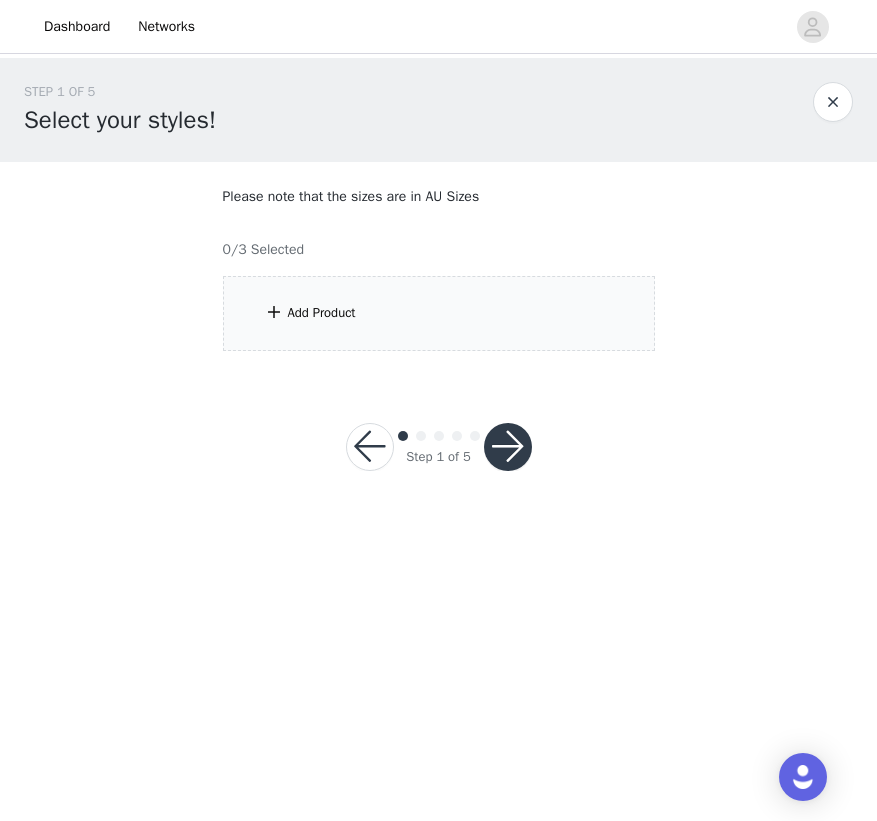 click on "Add Product" at bounding box center [439, 313] 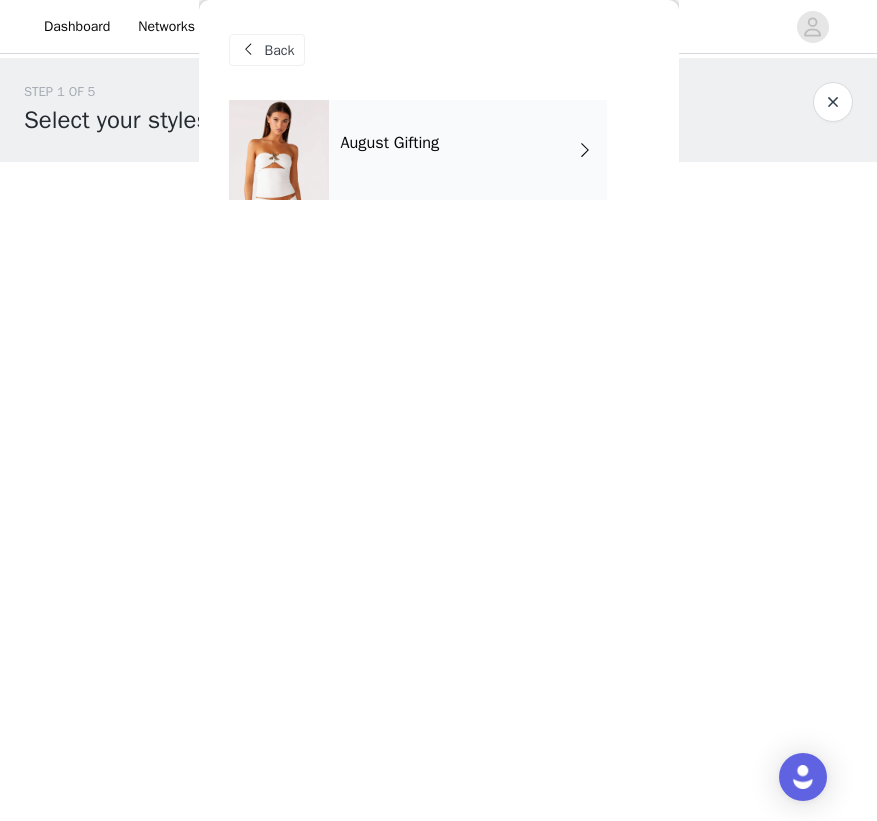click on "August Gifting" at bounding box center [468, 150] 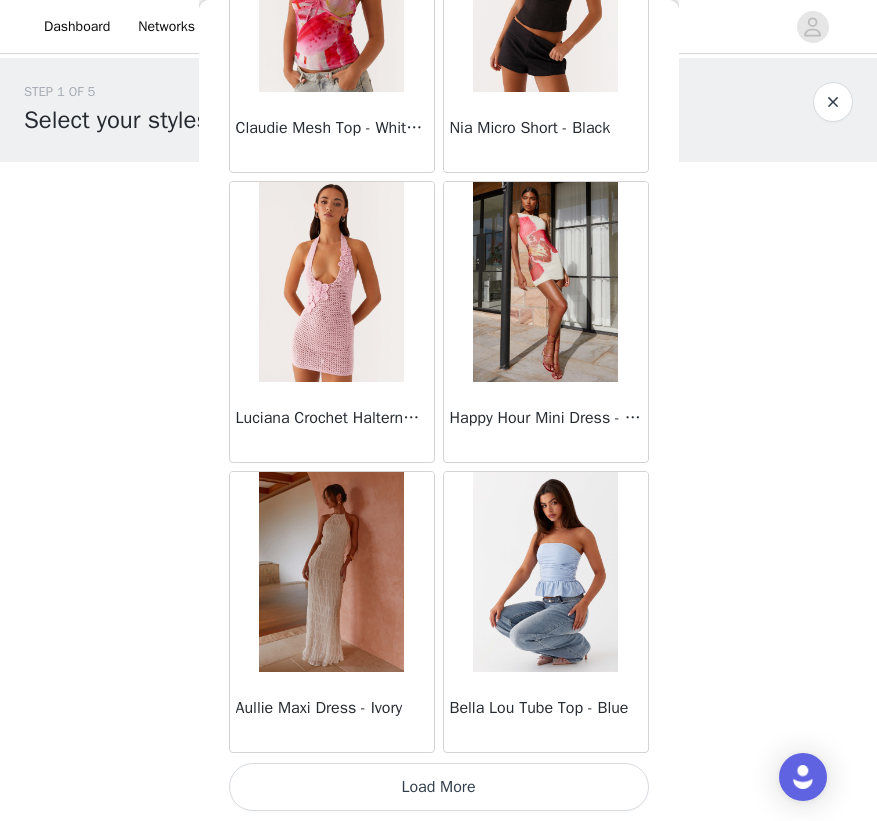 scroll, scrollTop: 2247, scrollLeft: 0, axis: vertical 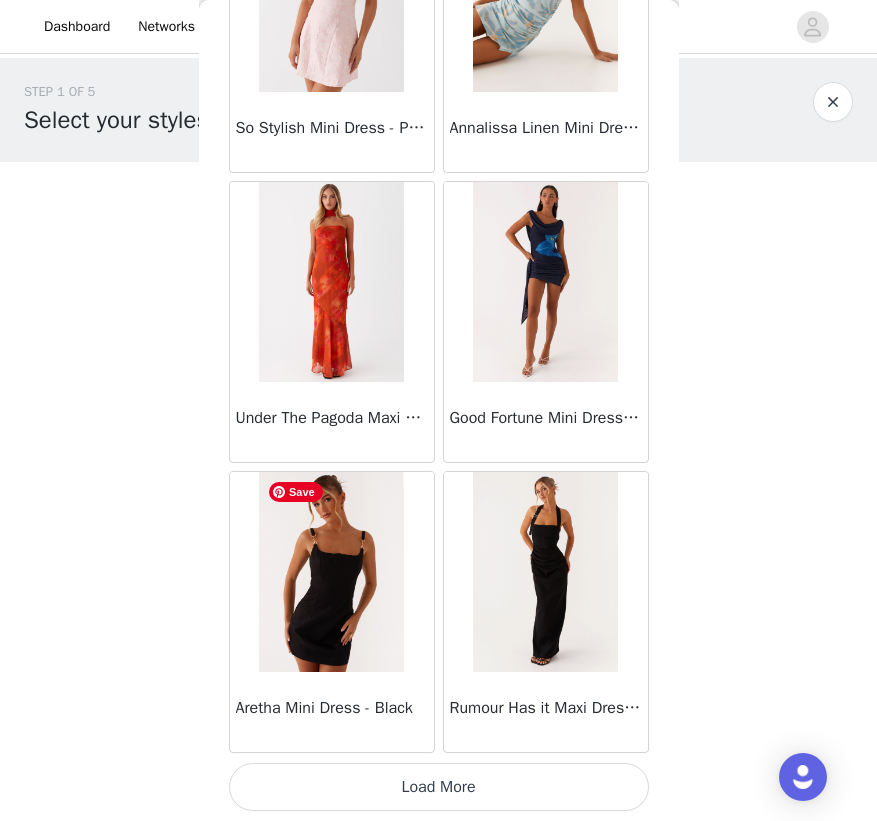 click on "Load More" at bounding box center [439, 787] 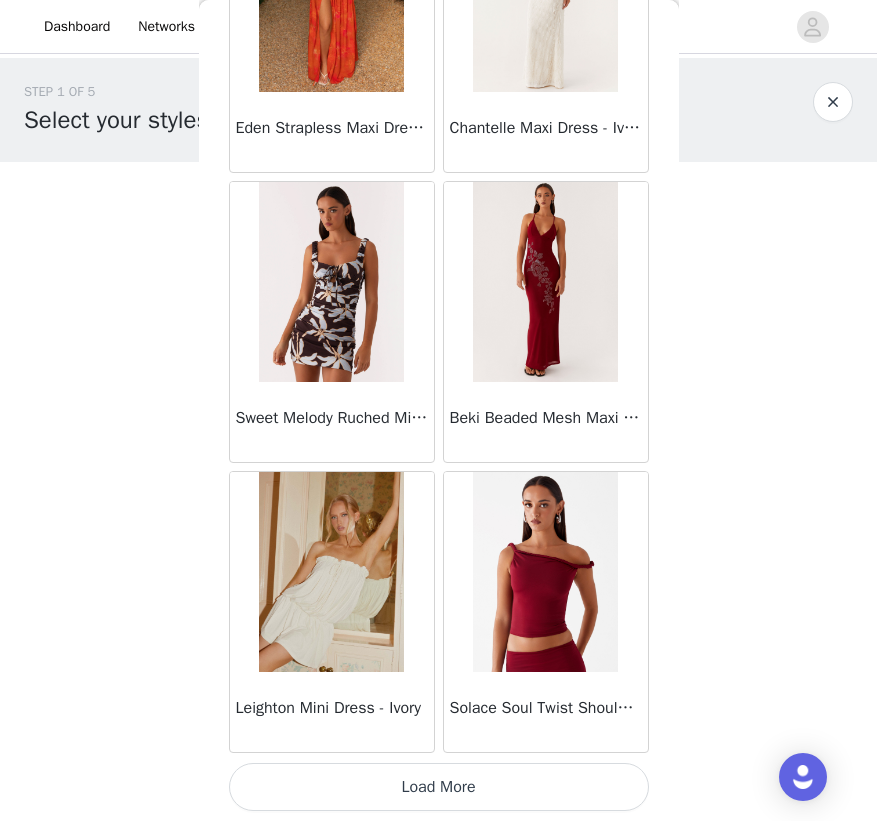 scroll, scrollTop: 8045, scrollLeft: 0, axis: vertical 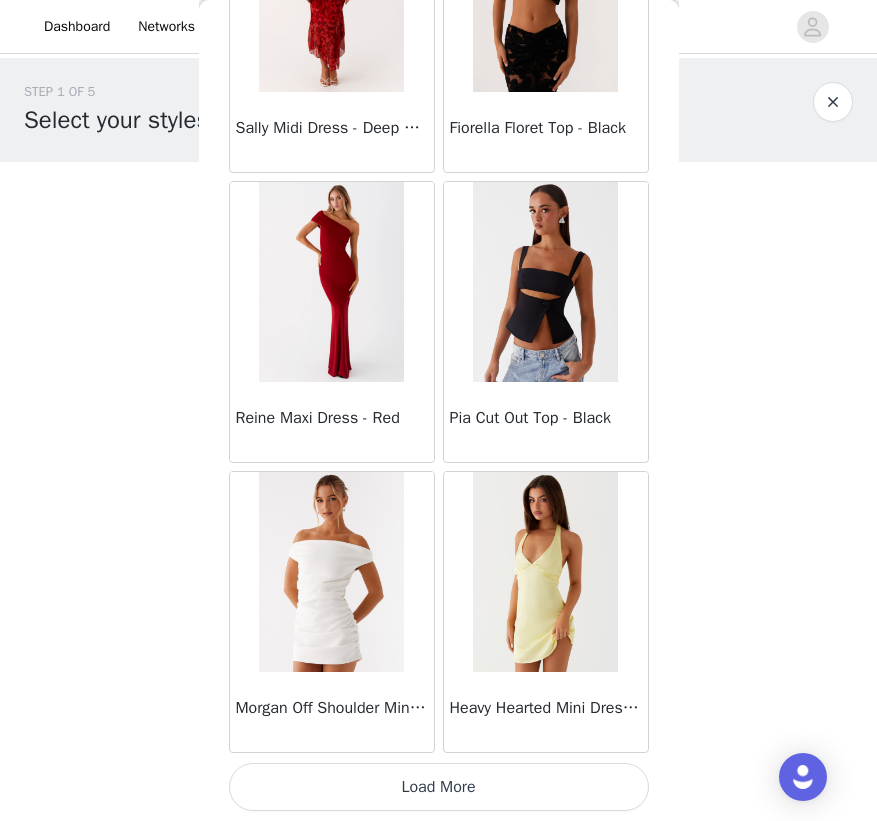 click on "Load More" at bounding box center (439, 787) 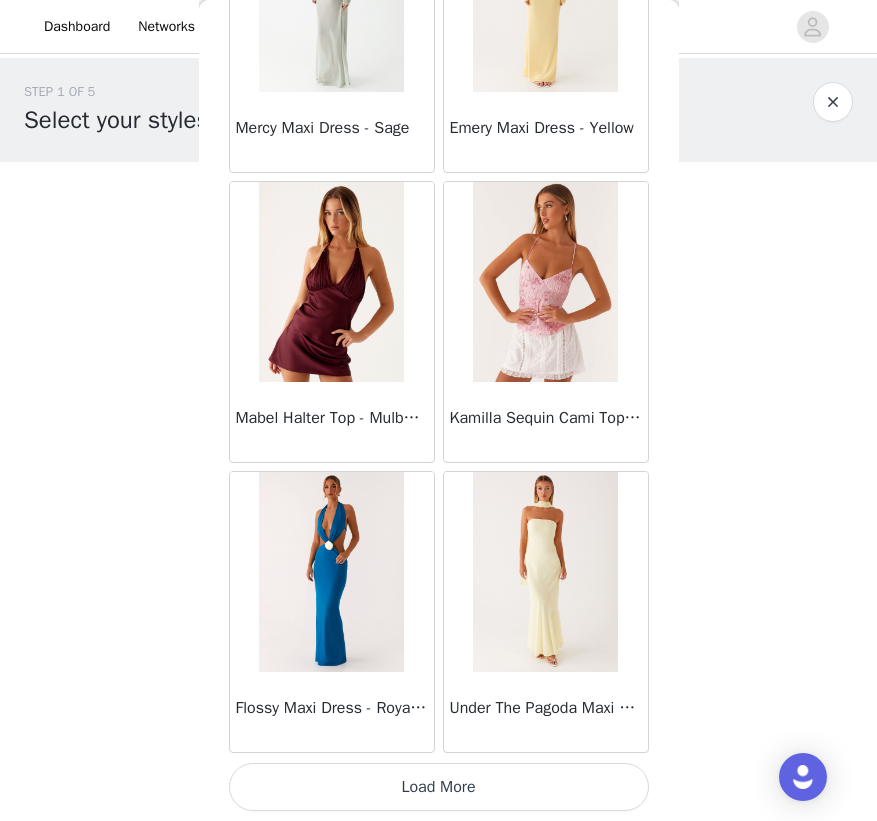 click on "Load More" at bounding box center [439, 787] 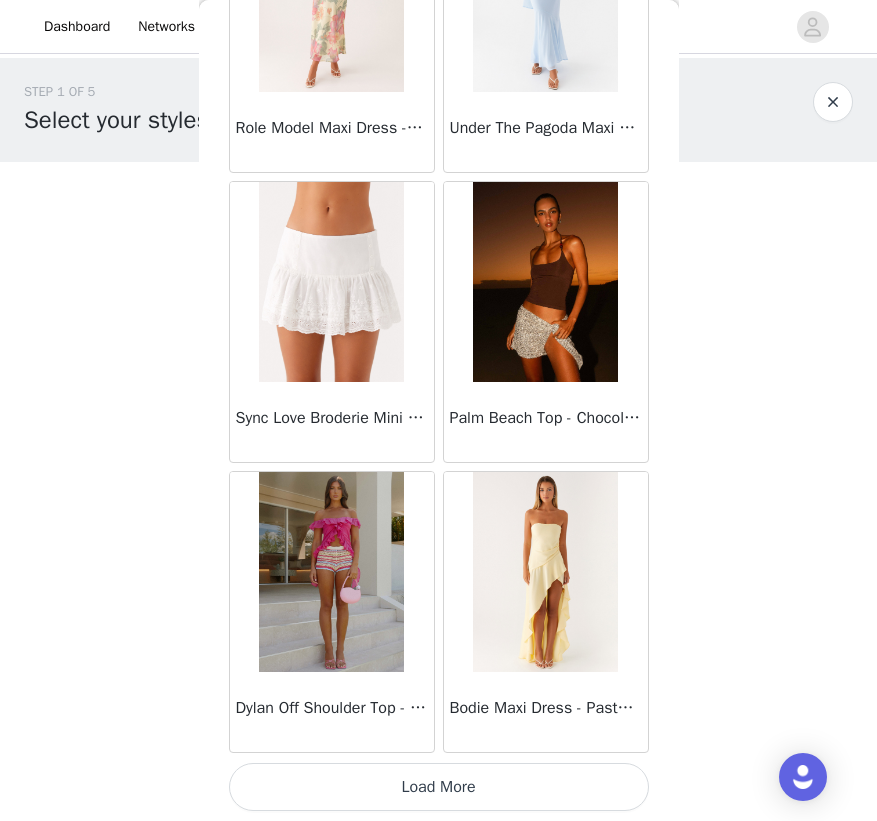 click on "Load More" at bounding box center [439, 787] 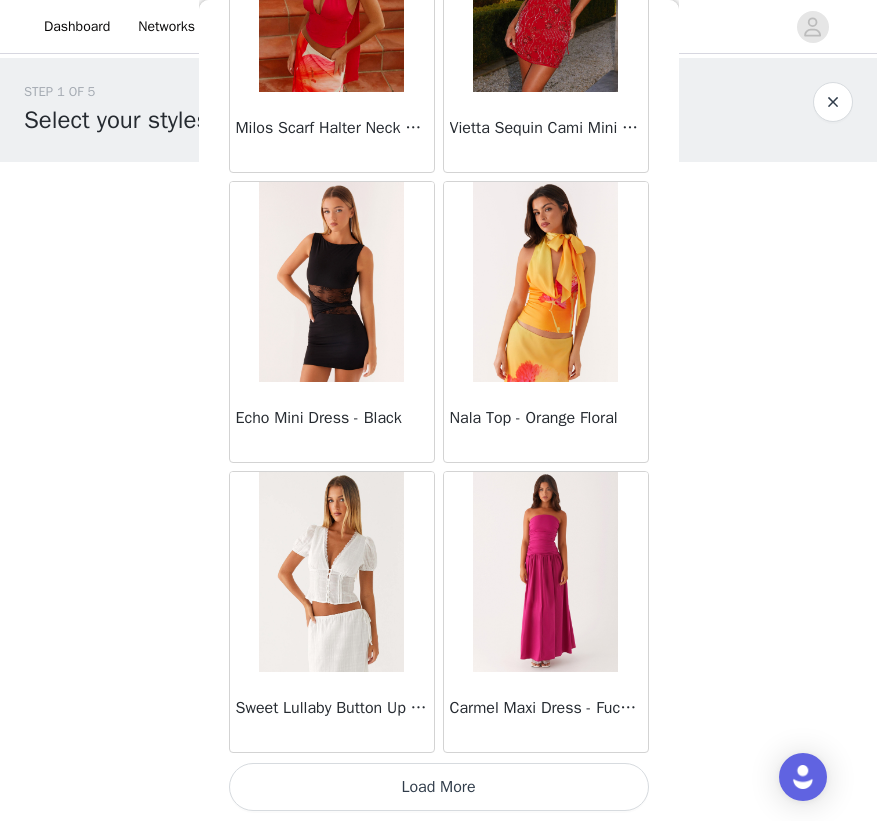 click on "Load More" at bounding box center [439, 787] 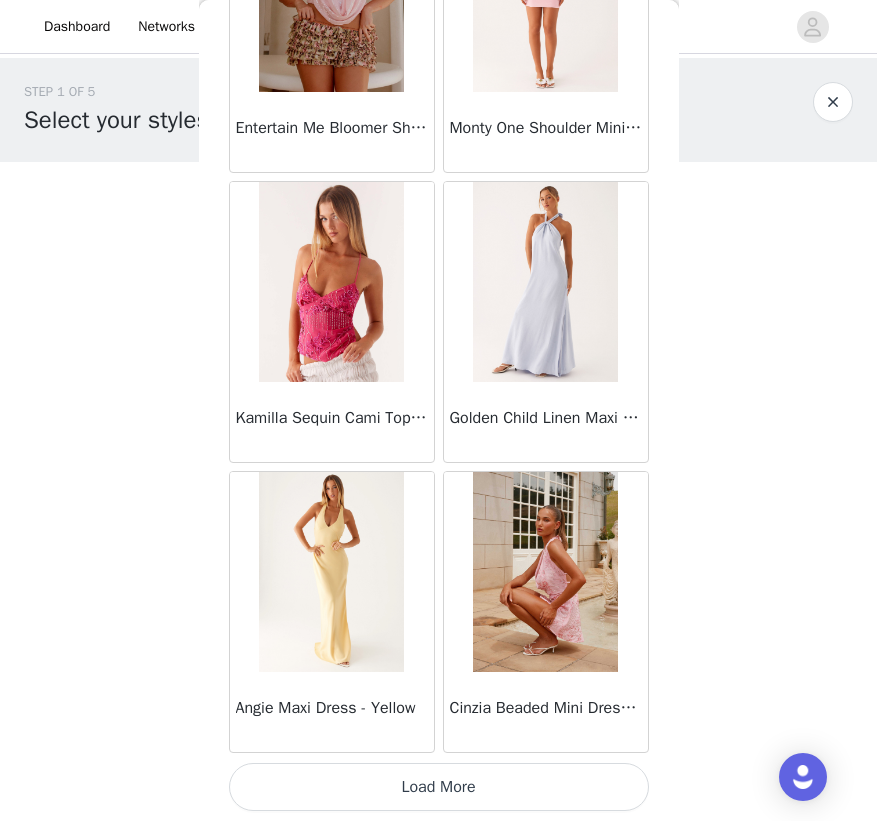 click on "Load More" at bounding box center [439, 787] 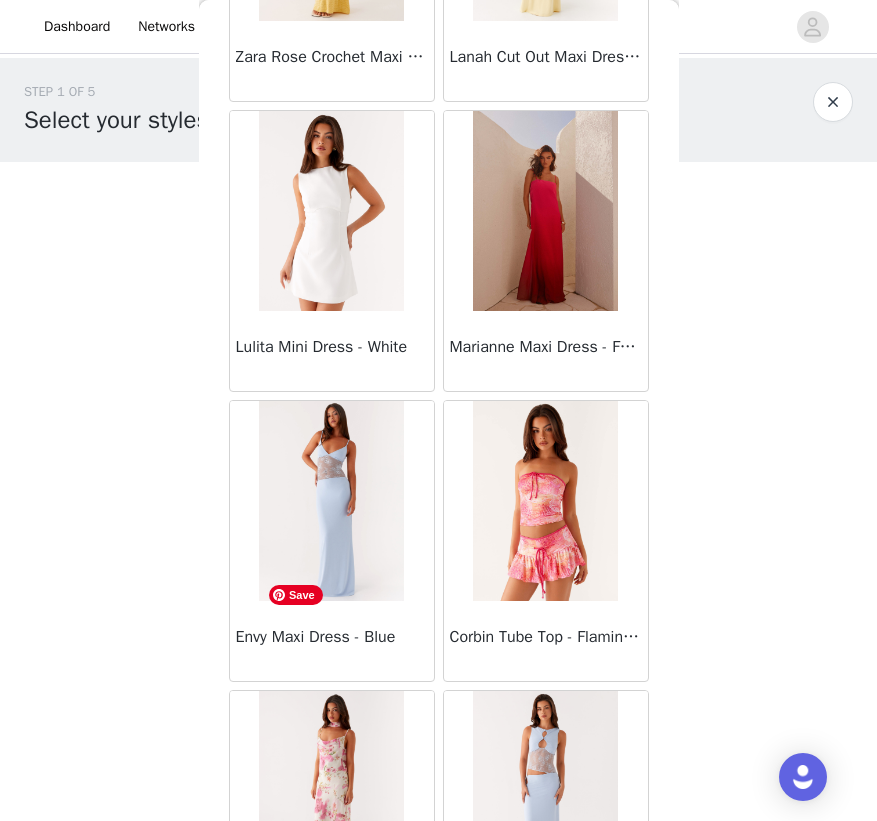 scroll, scrollTop: 25478, scrollLeft: 0, axis: vertical 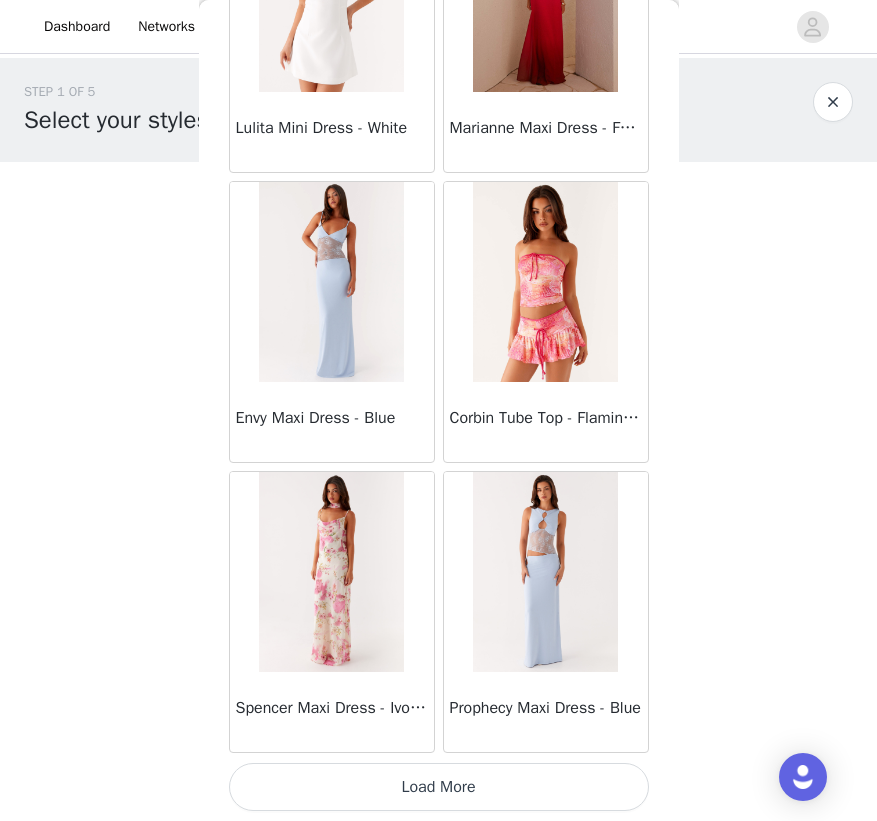 click on "Load More" at bounding box center (439, 787) 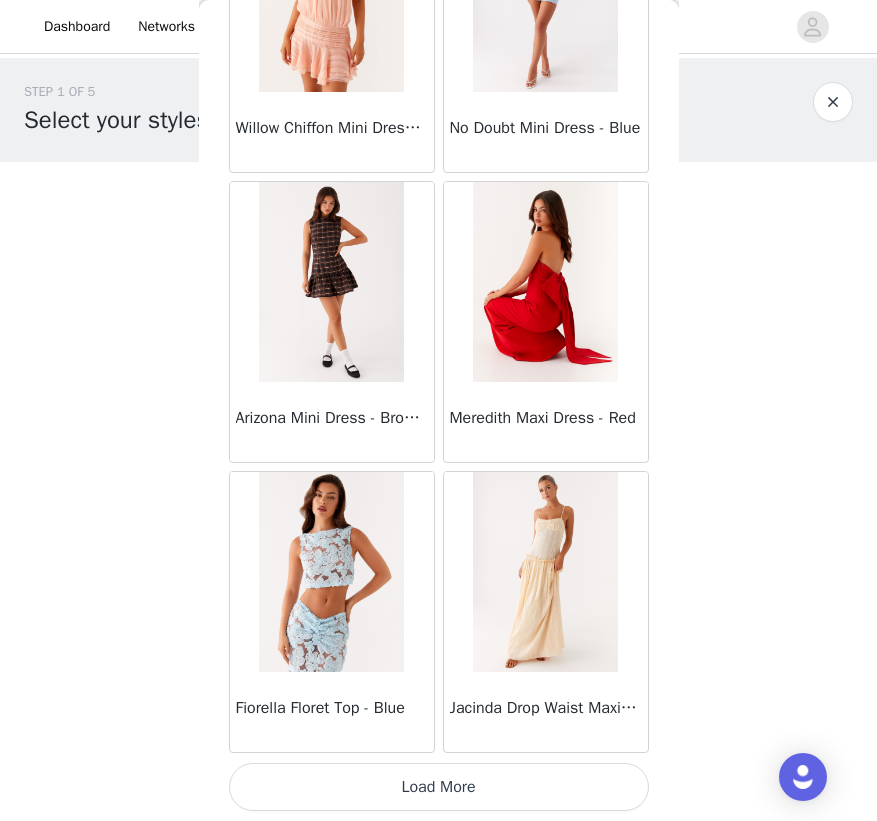click on "Load More" at bounding box center (439, 787) 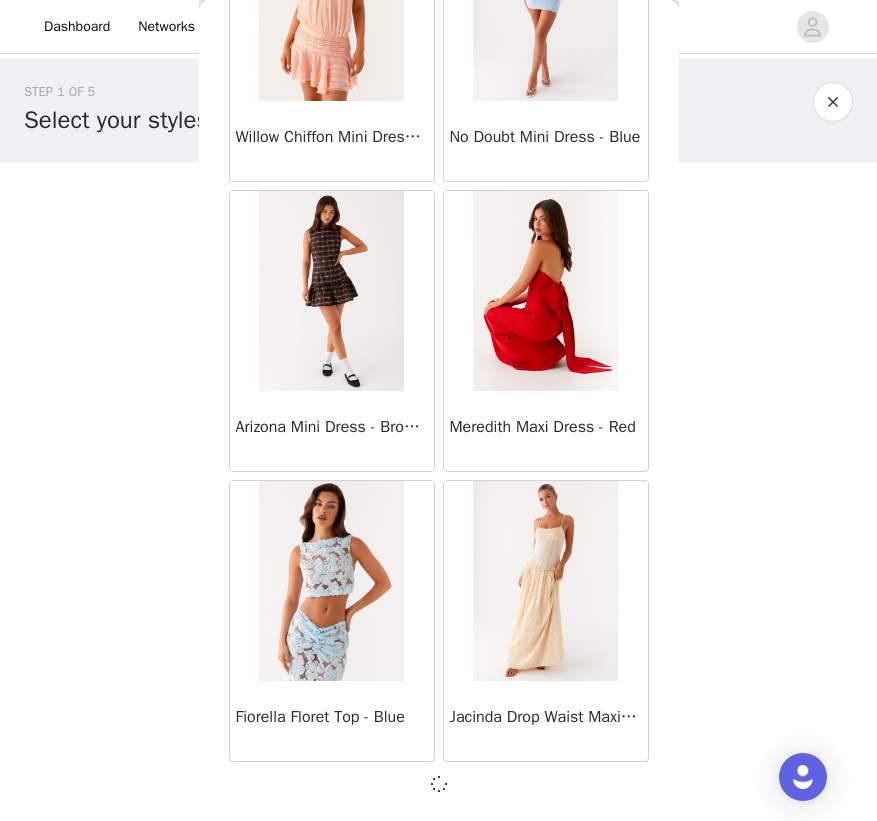 scroll, scrollTop: 28330, scrollLeft: 0, axis: vertical 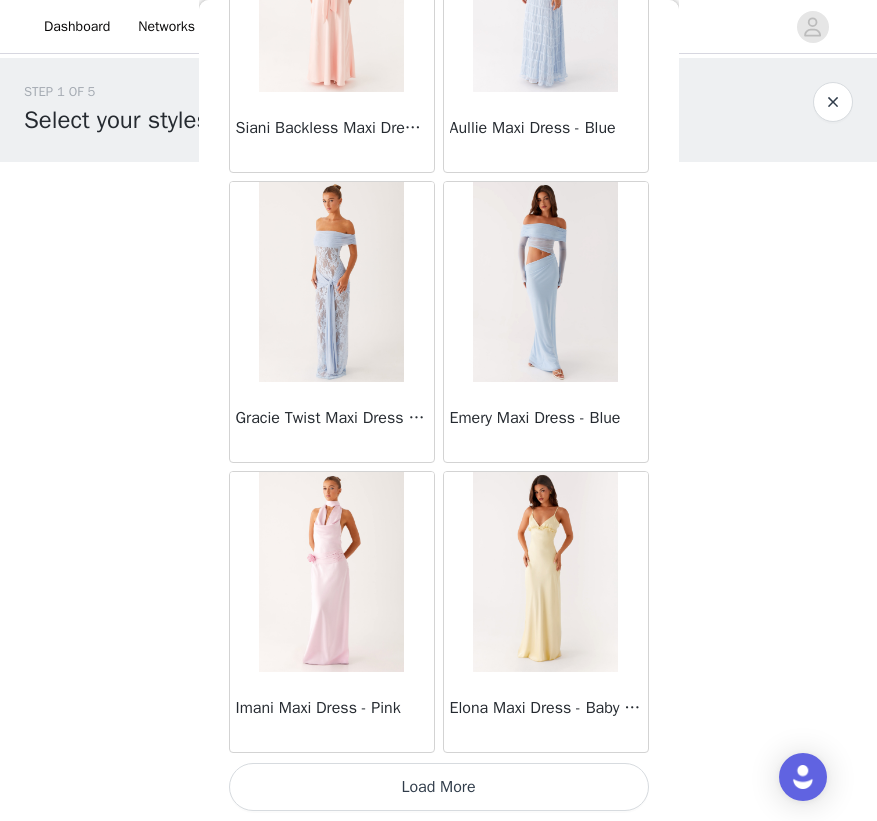 click on "Load More" at bounding box center [439, 787] 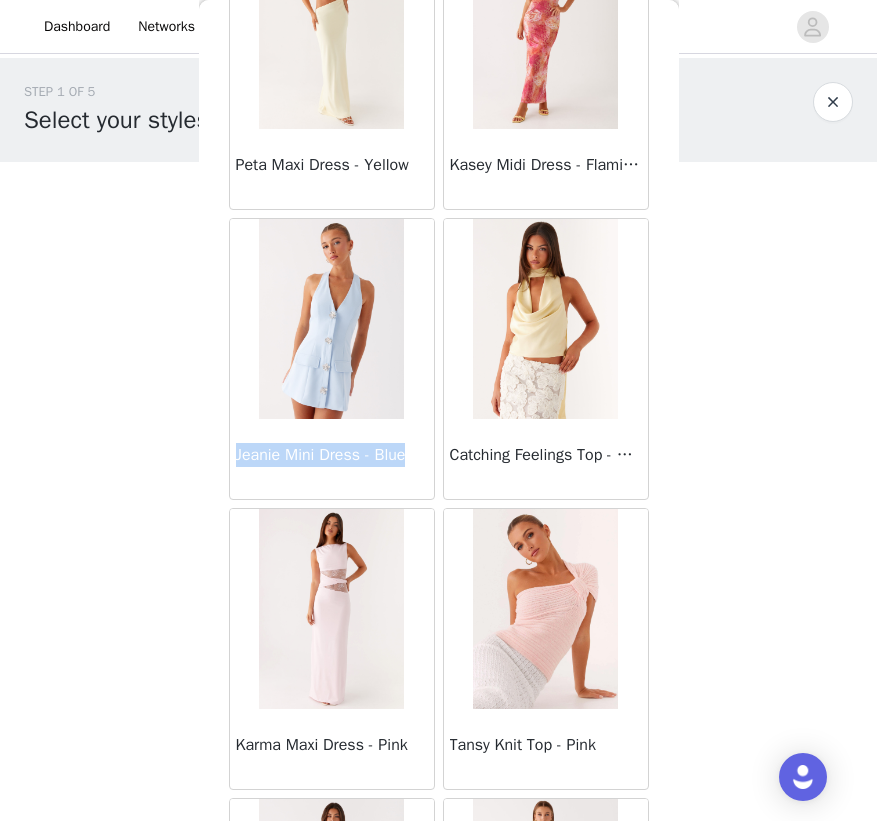 drag, startPoint x: 238, startPoint y: 453, endPoint x: 421, endPoint y: 463, distance: 183.27303 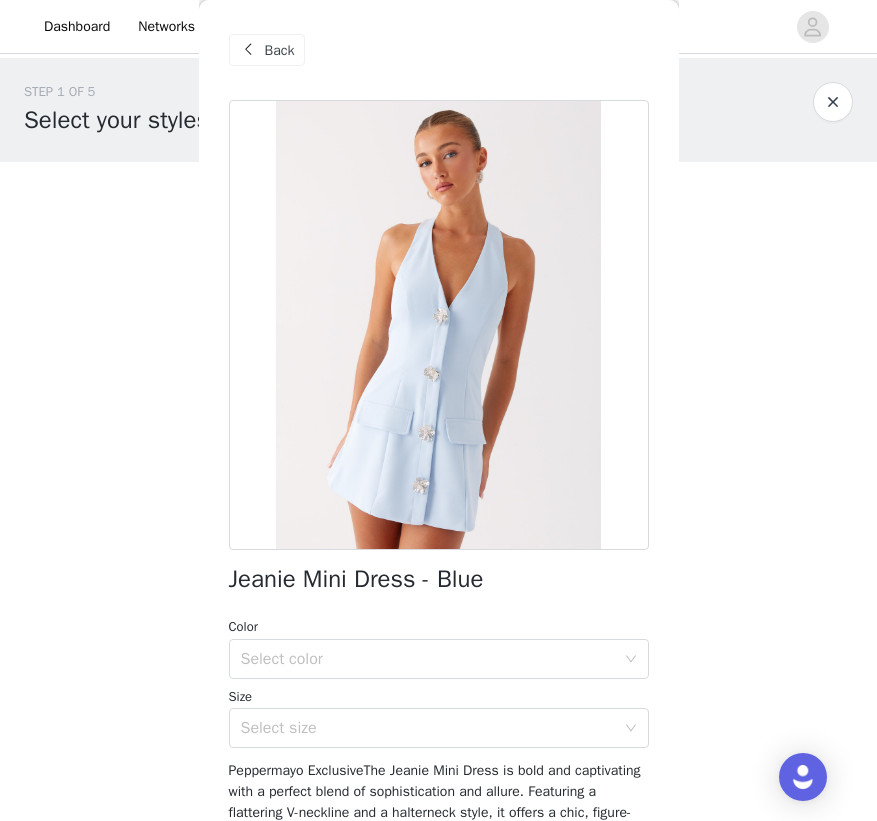 copy on "Jeanie Mini Dress - Blue" 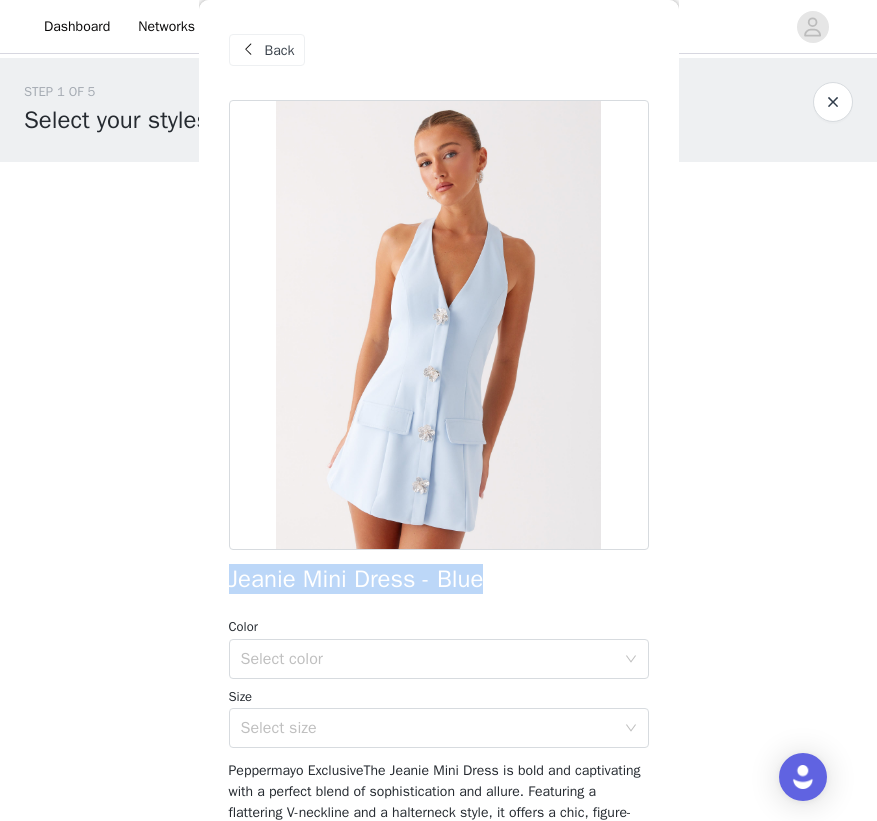 drag, startPoint x: 499, startPoint y: 569, endPoint x: 227, endPoint y: 569, distance: 272 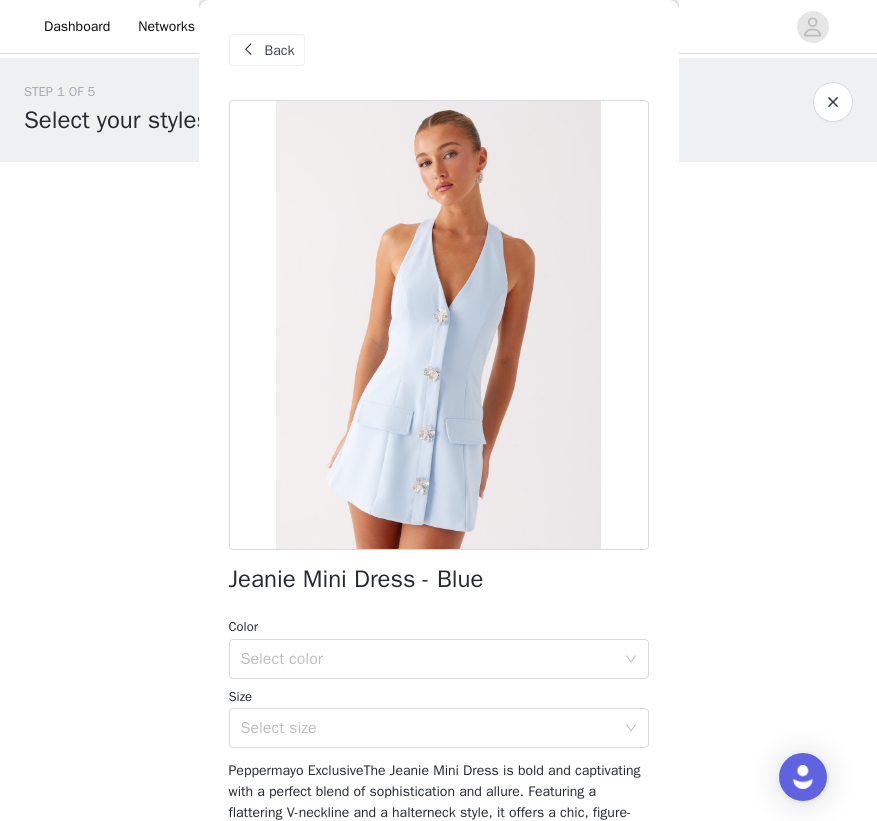 click at bounding box center (249, 50) 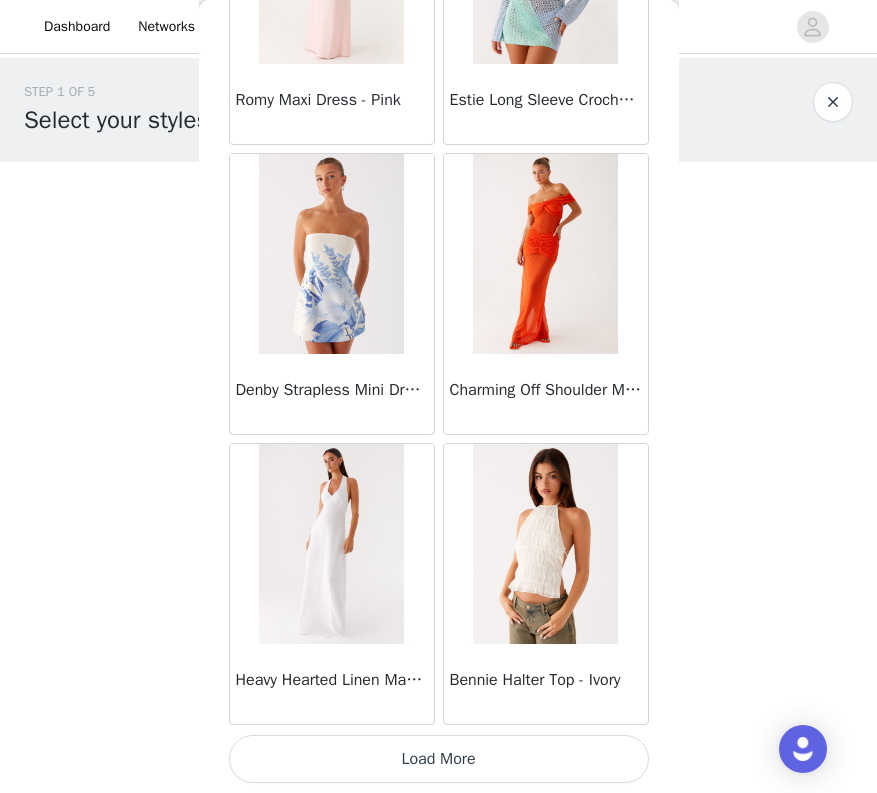 scroll, scrollTop: 34167, scrollLeft: 0, axis: vertical 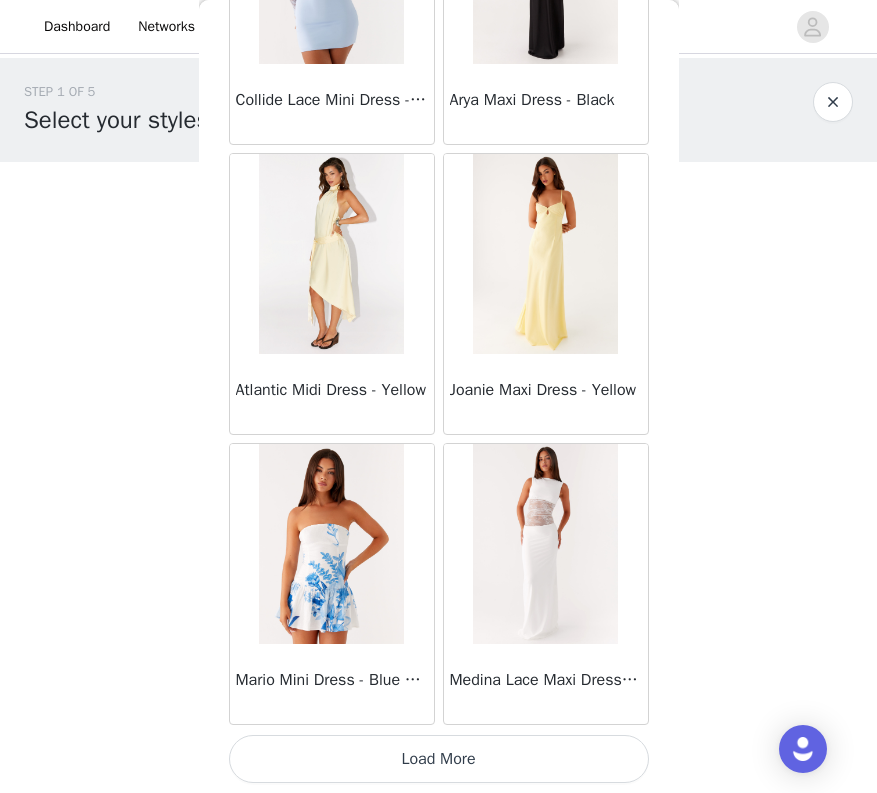 click on "Load More" at bounding box center (439, 759) 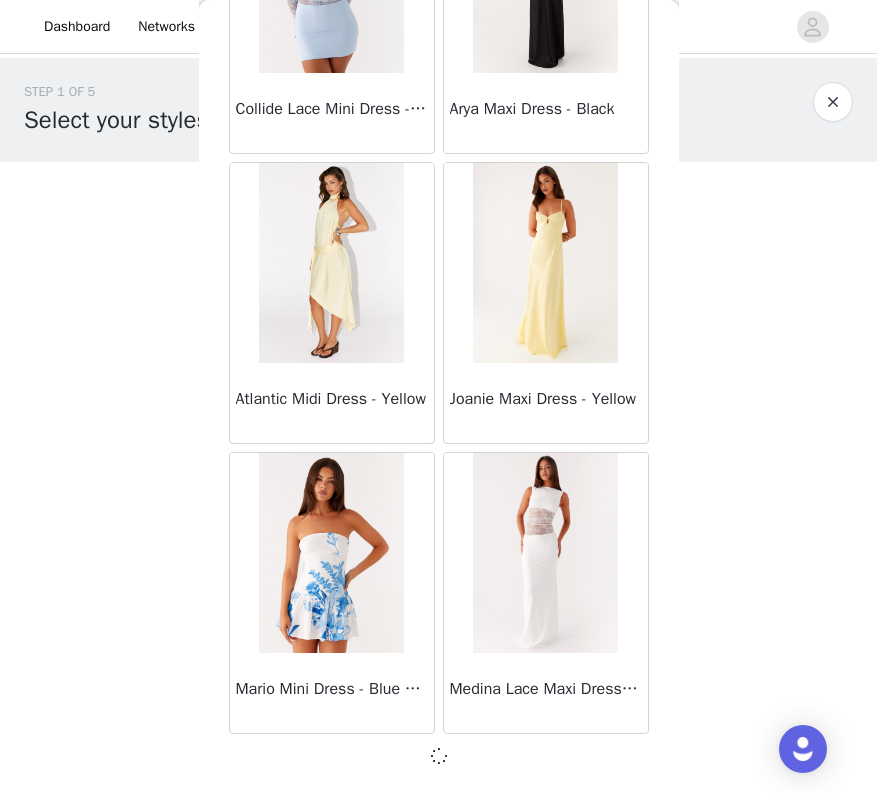 scroll, scrollTop: 0, scrollLeft: 0, axis: both 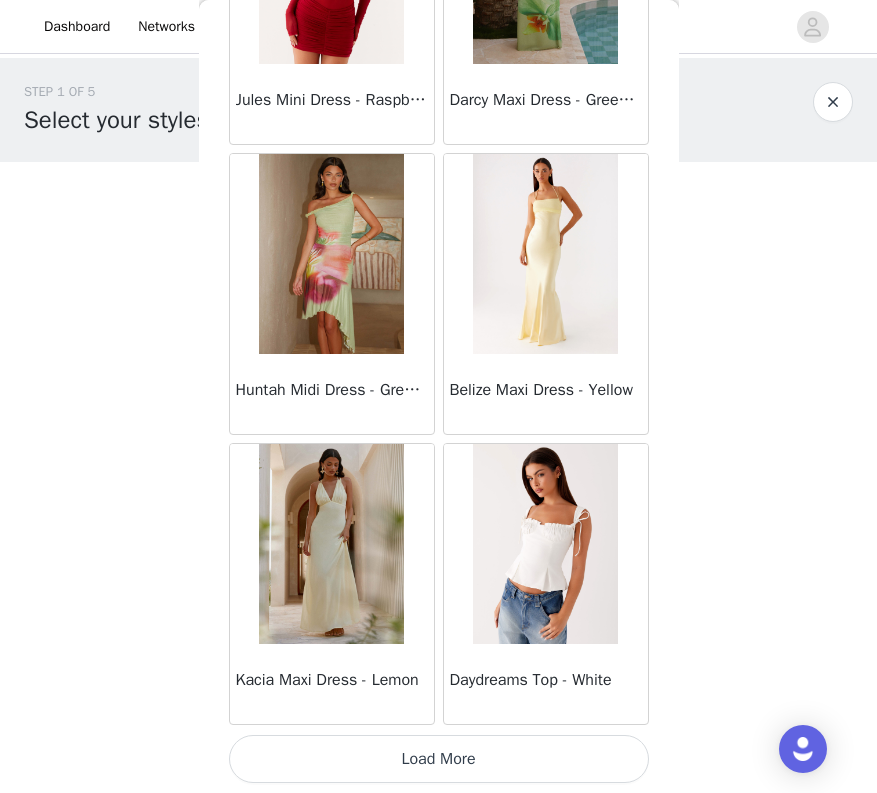 click on "Load More" at bounding box center (439, 759) 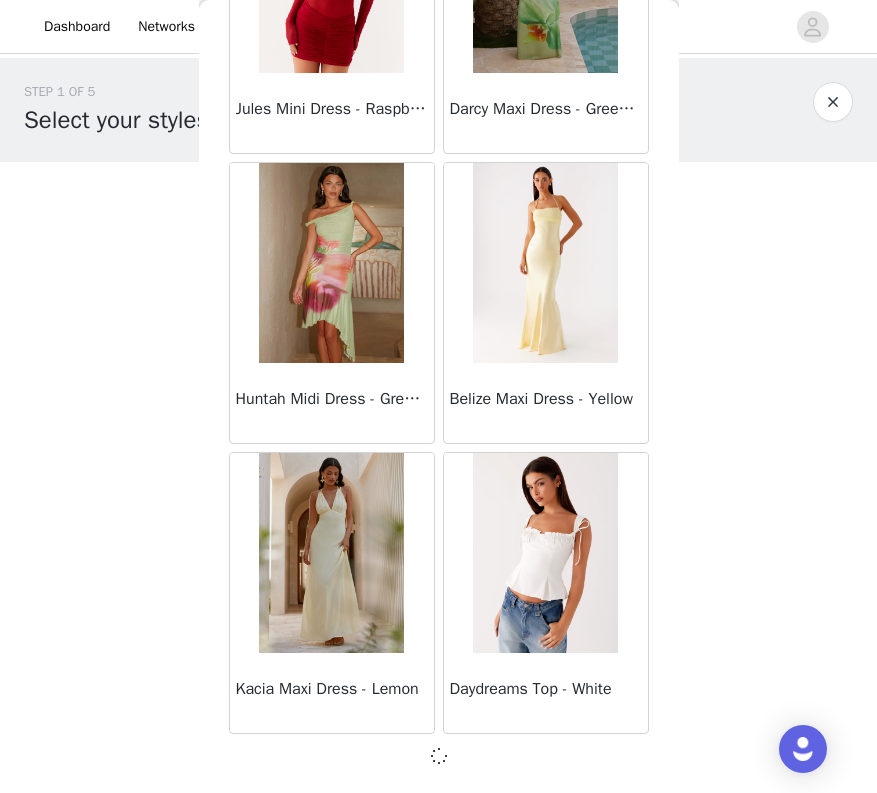 scroll, scrollTop: 39958, scrollLeft: 0, axis: vertical 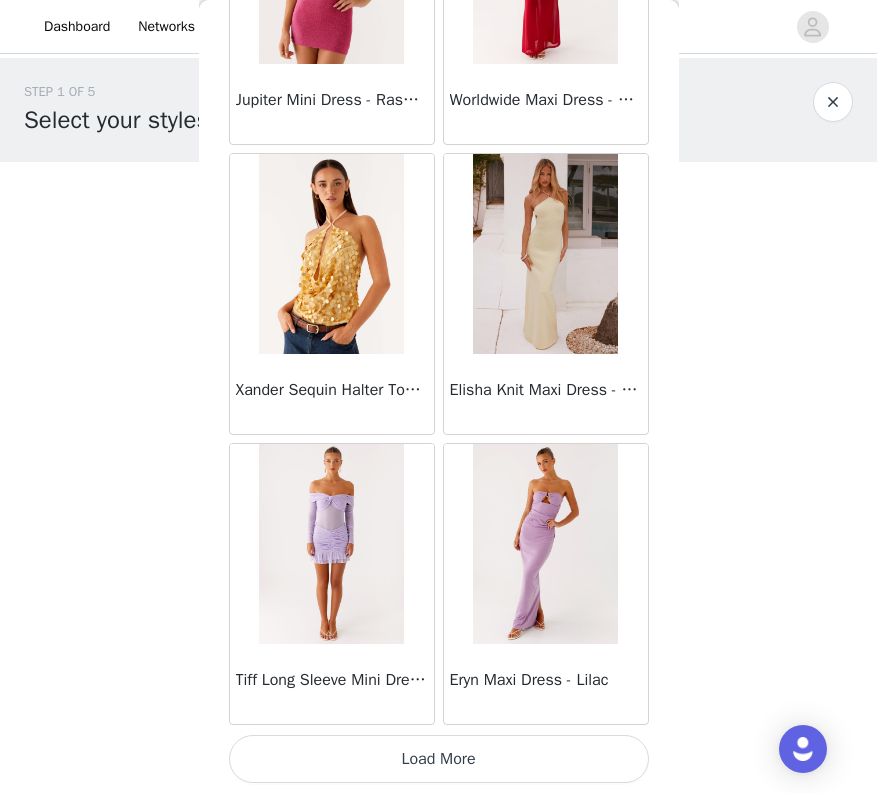 click on "Load More" at bounding box center [439, 759] 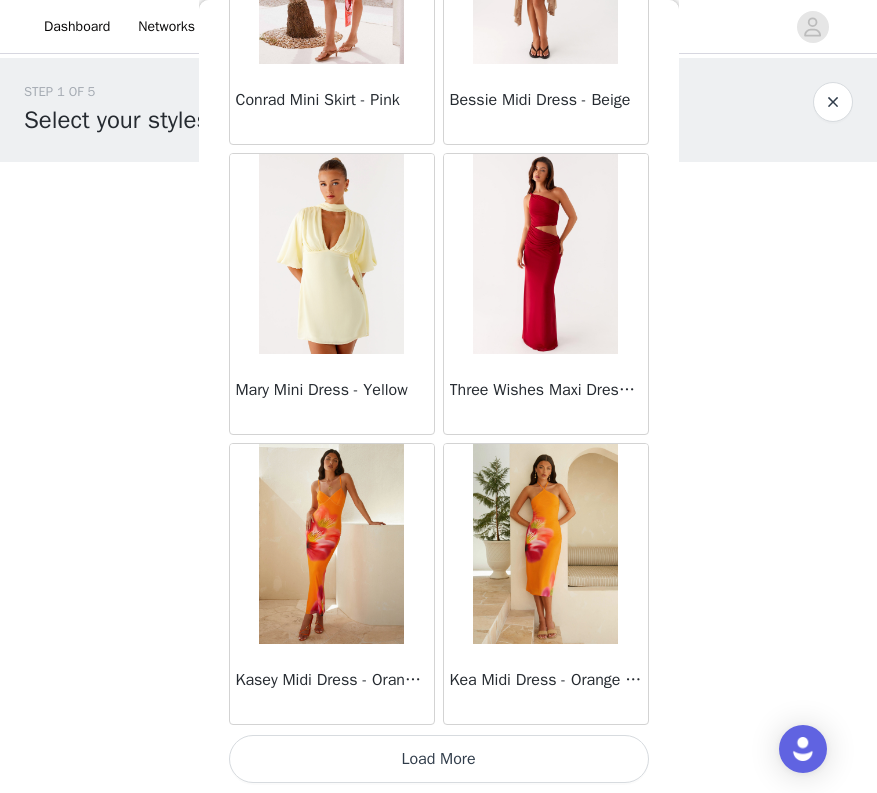 click on "Load More" at bounding box center [439, 759] 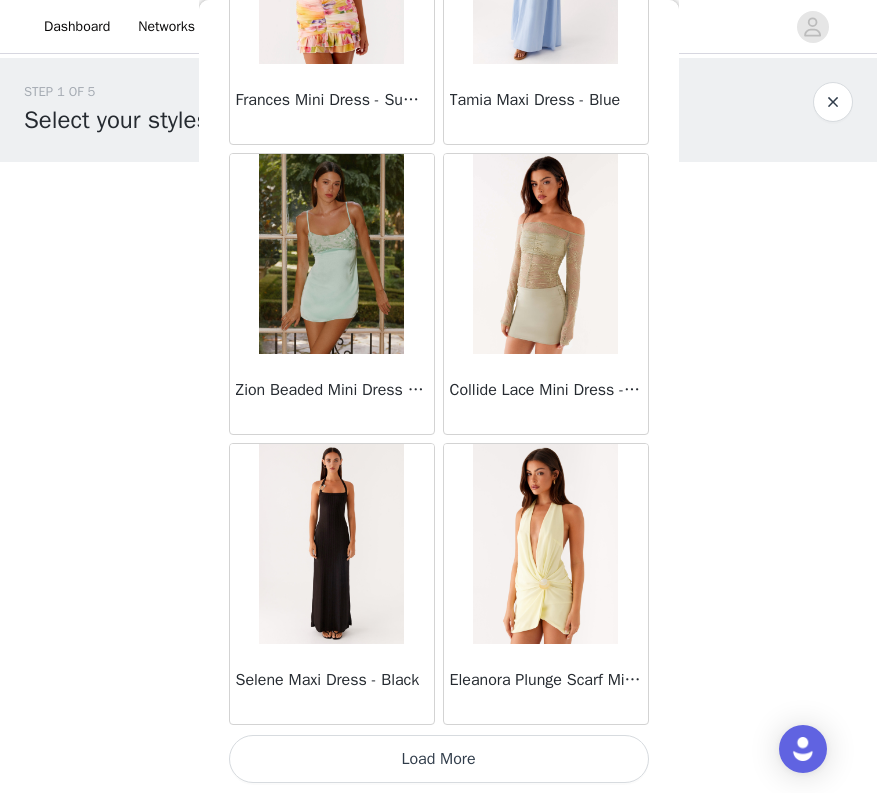 click on "Load More" at bounding box center [439, 759] 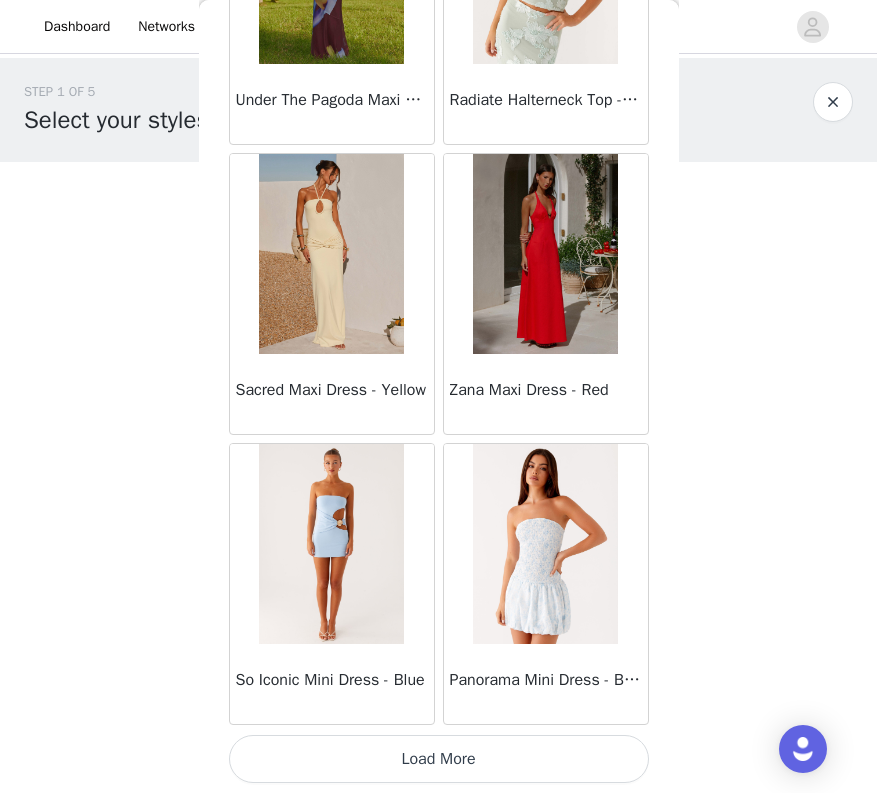 click on "Load More" at bounding box center (439, 759) 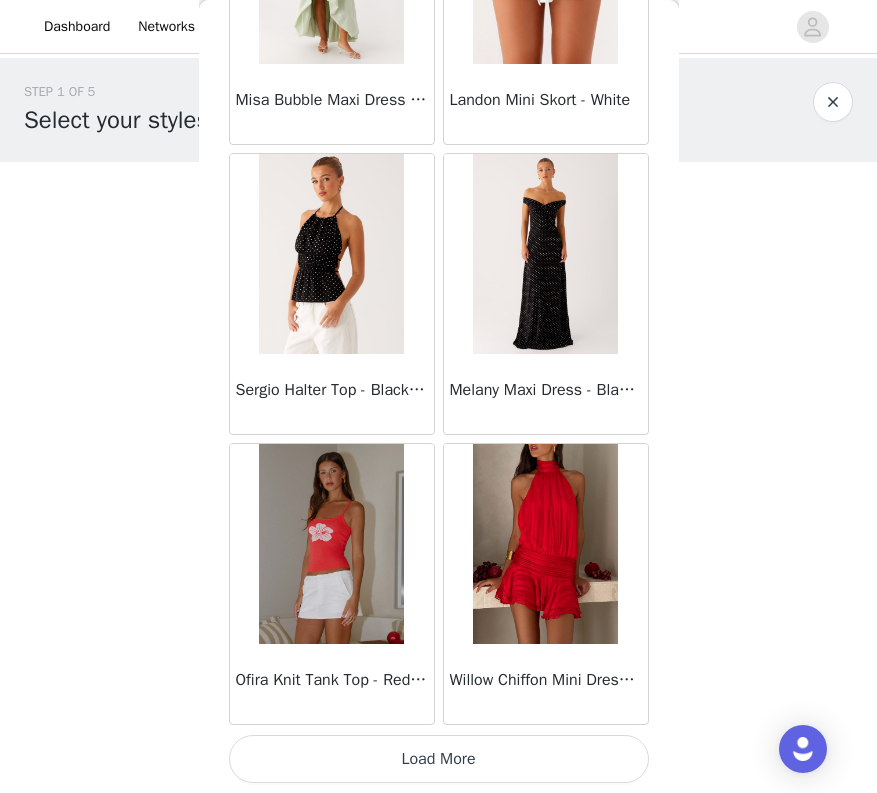 click on "Load More" at bounding box center [439, 759] 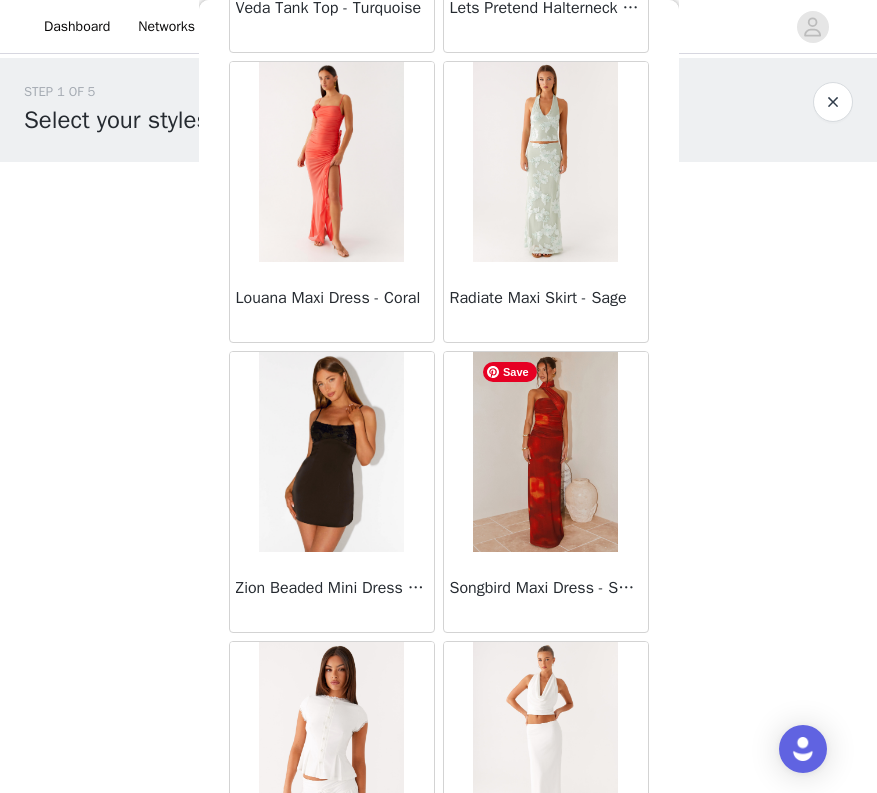 scroll, scrollTop: 57162, scrollLeft: 0, axis: vertical 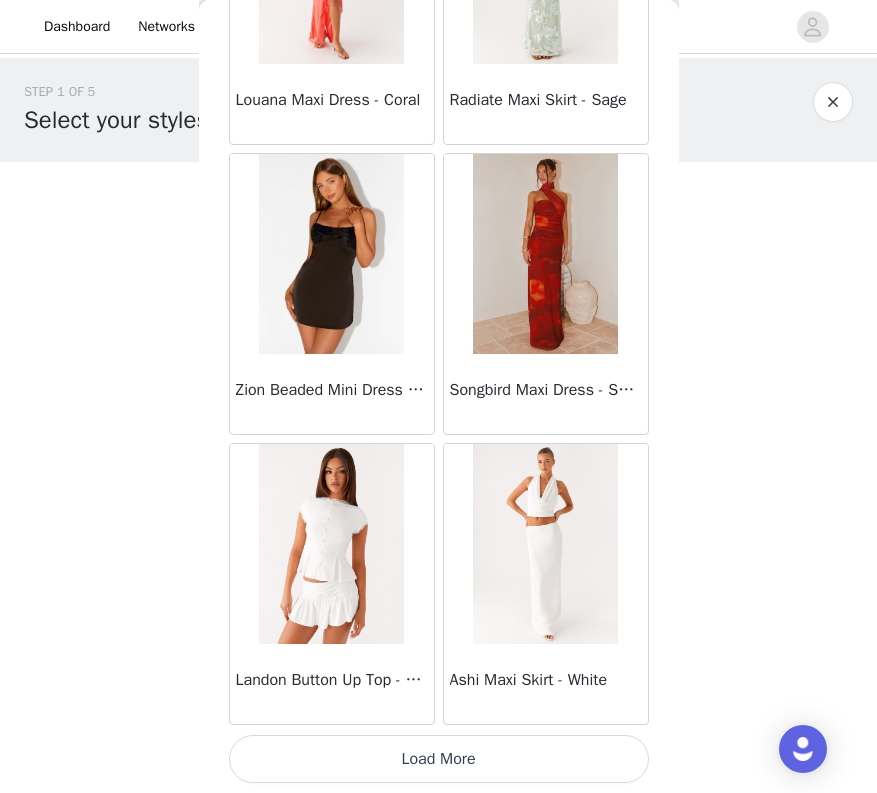 click on "Load More" at bounding box center (439, 759) 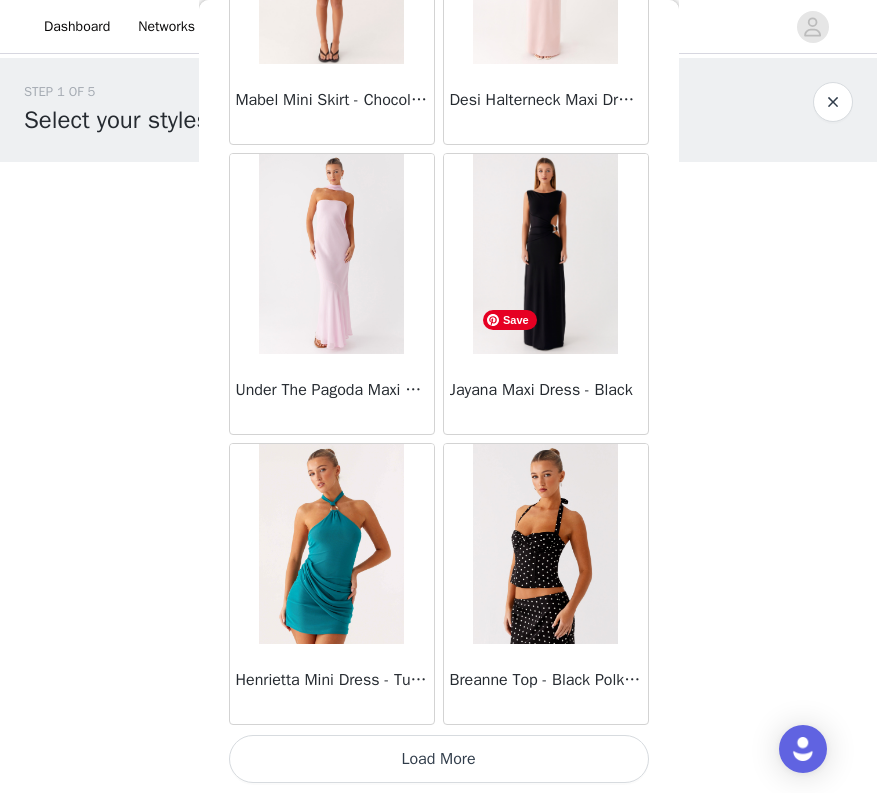 scroll, scrollTop: 60279, scrollLeft: 0, axis: vertical 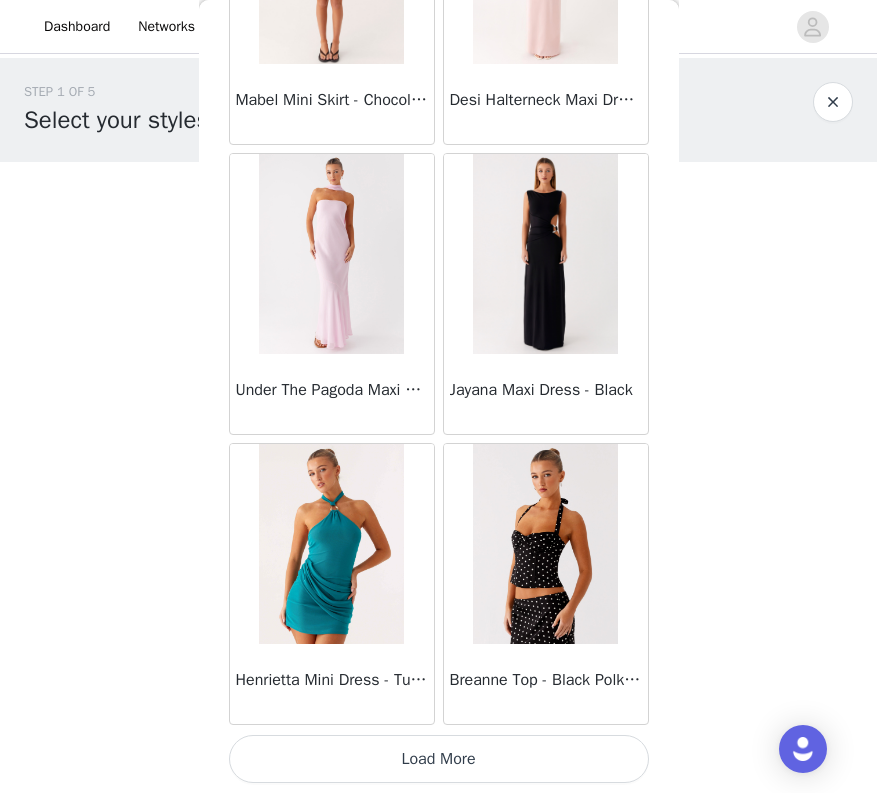click on "Load More" at bounding box center (439, 759) 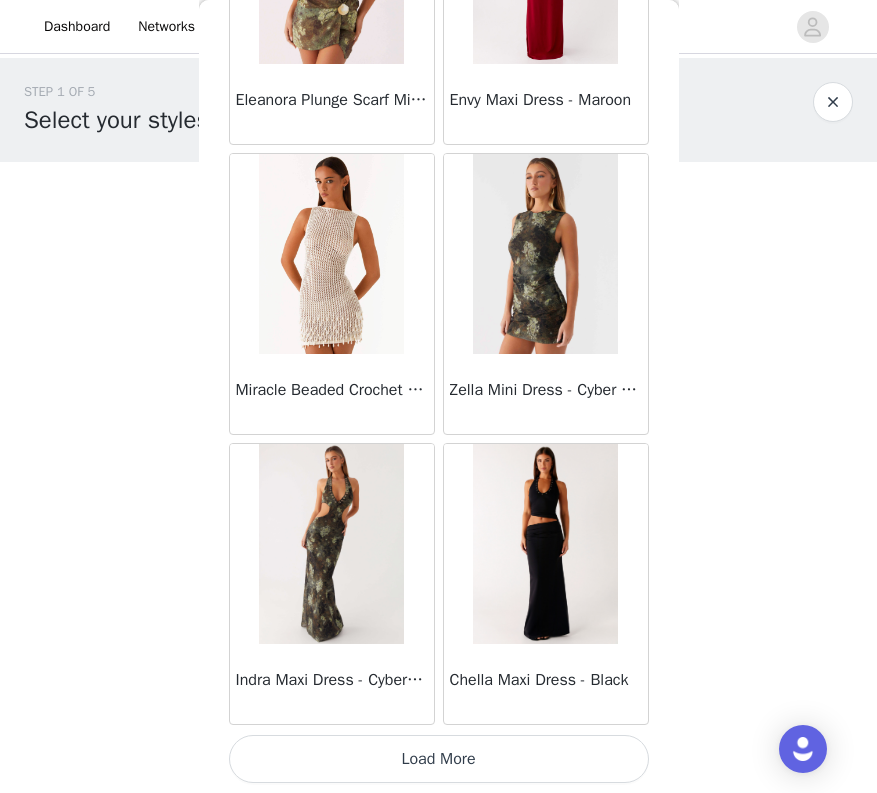 scroll, scrollTop: 63169, scrollLeft: 0, axis: vertical 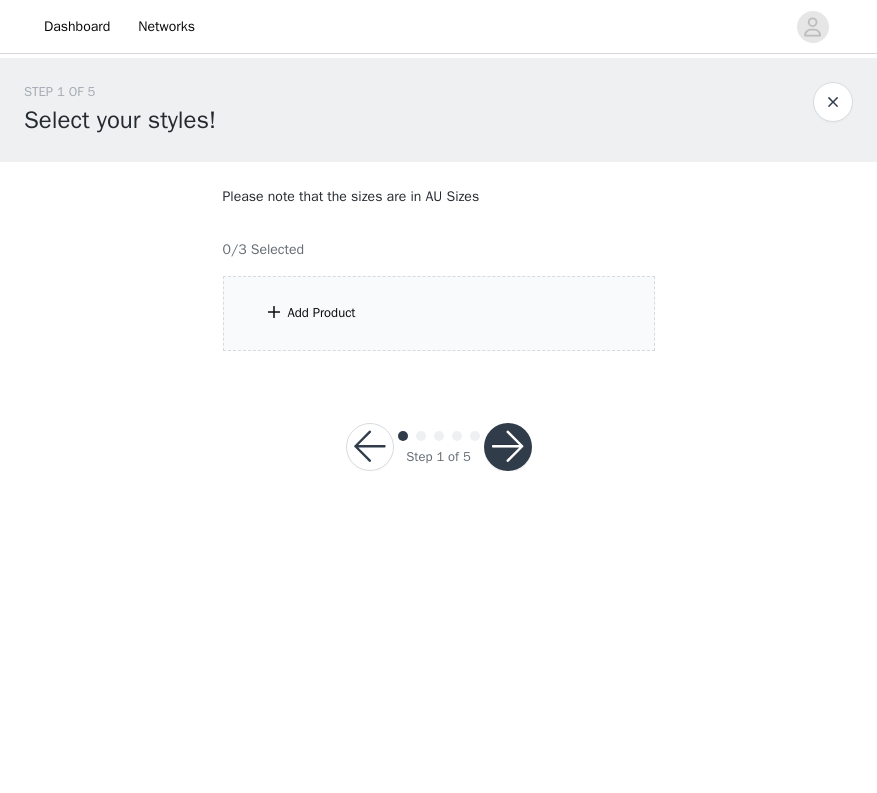 click on "Add Product" at bounding box center [439, 313] 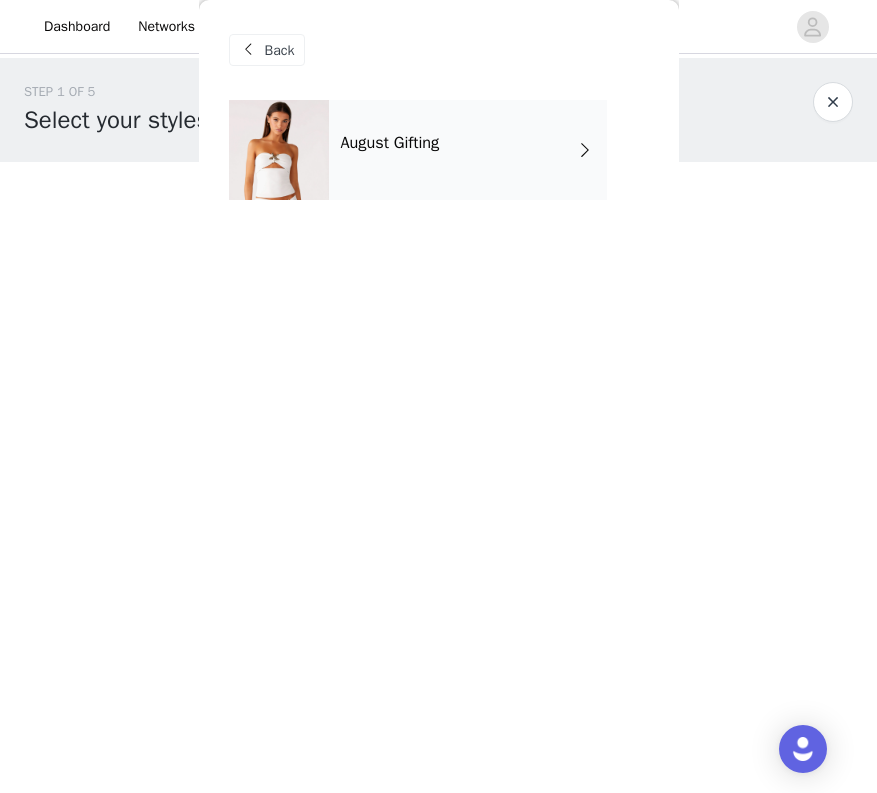 click on "August Gifting" at bounding box center (468, 150) 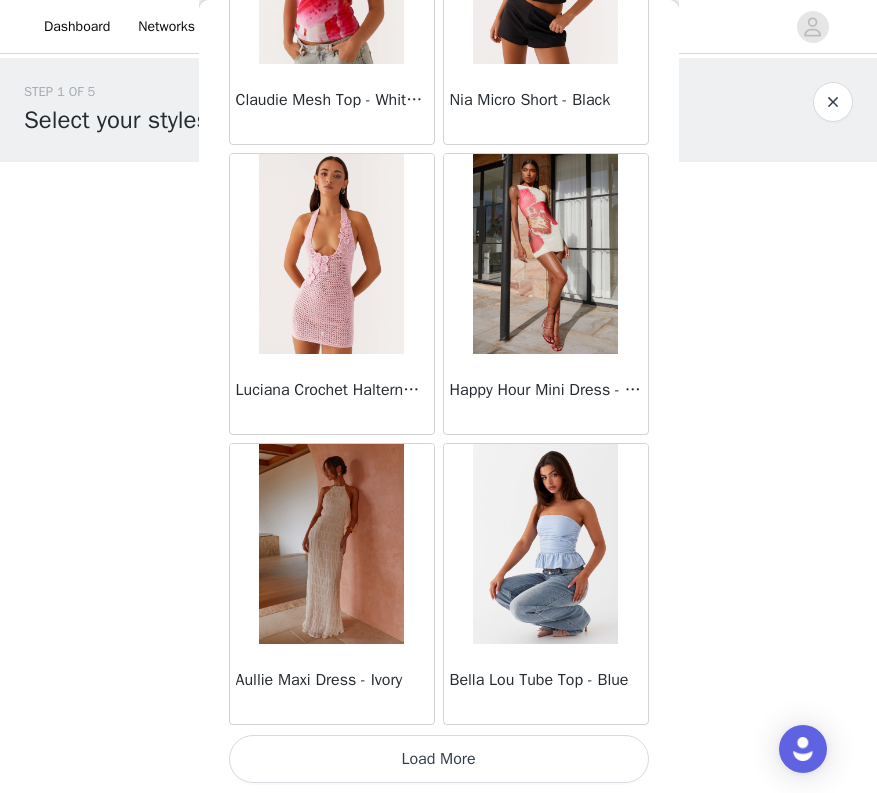 scroll, scrollTop: 2305, scrollLeft: 0, axis: vertical 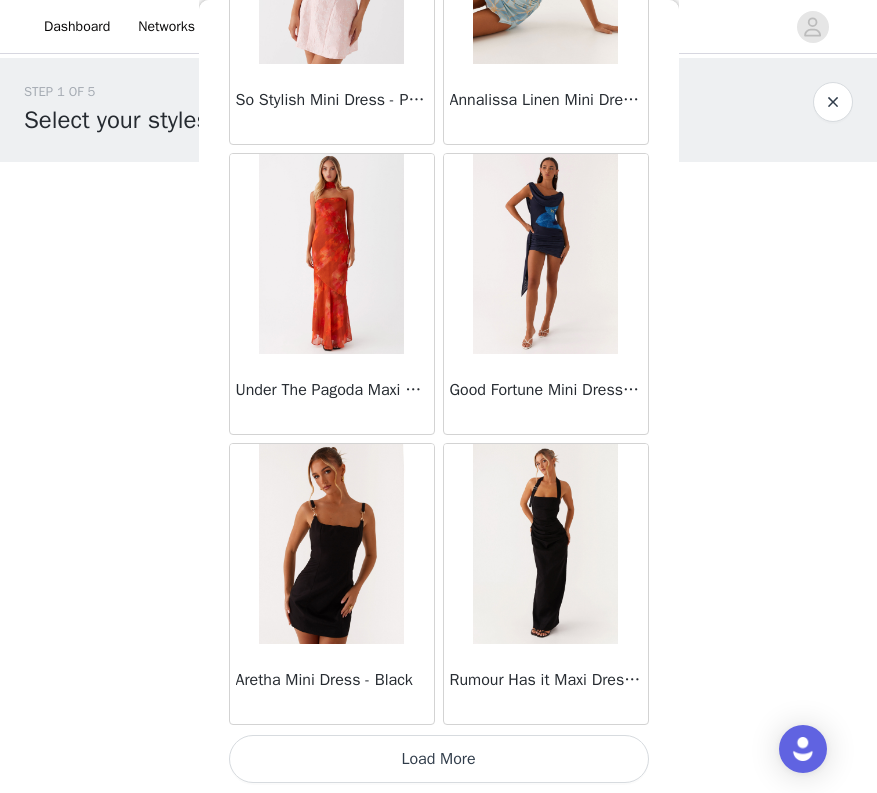 click on "Load More" at bounding box center [439, 759] 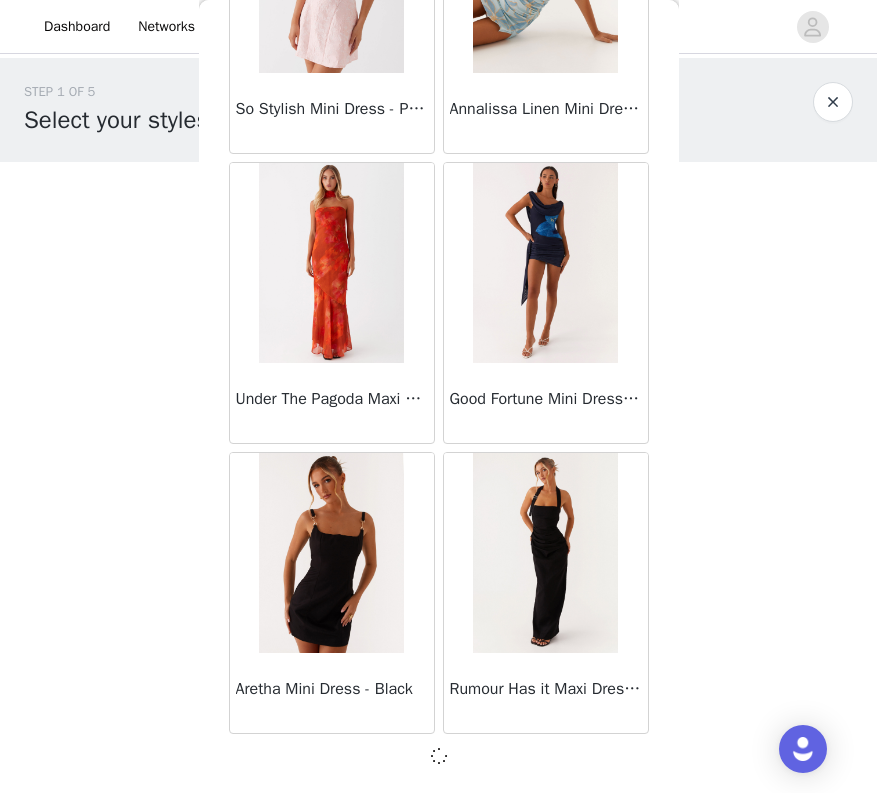 scroll, scrollTop: 5158, scrollLeft: 0, axis: vertical 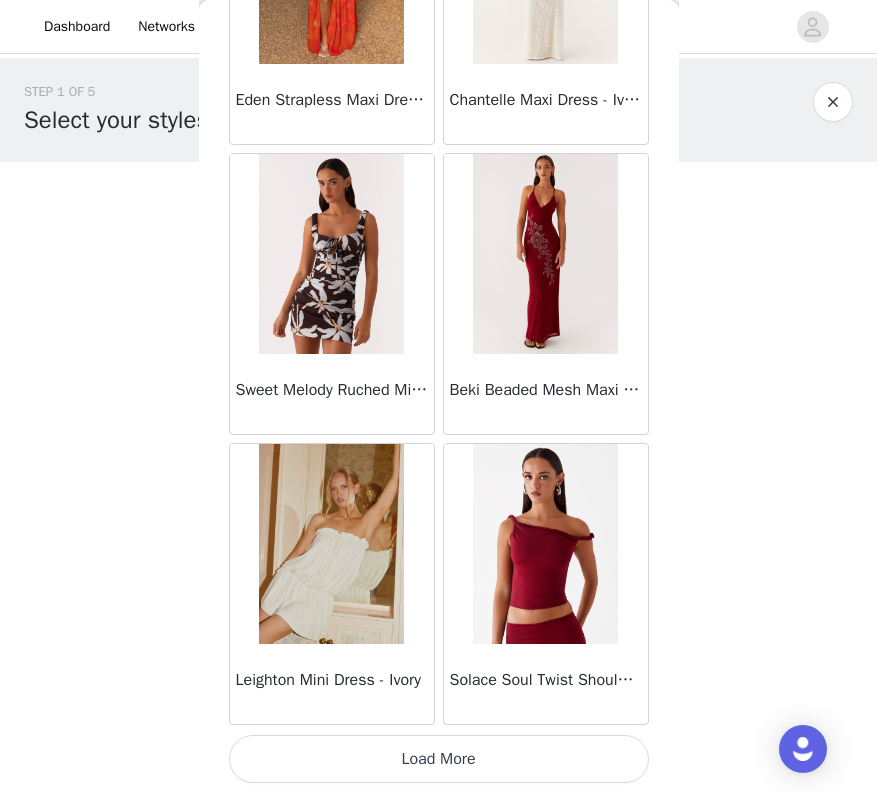 click on "Load More" at bounding box center (439, 759) 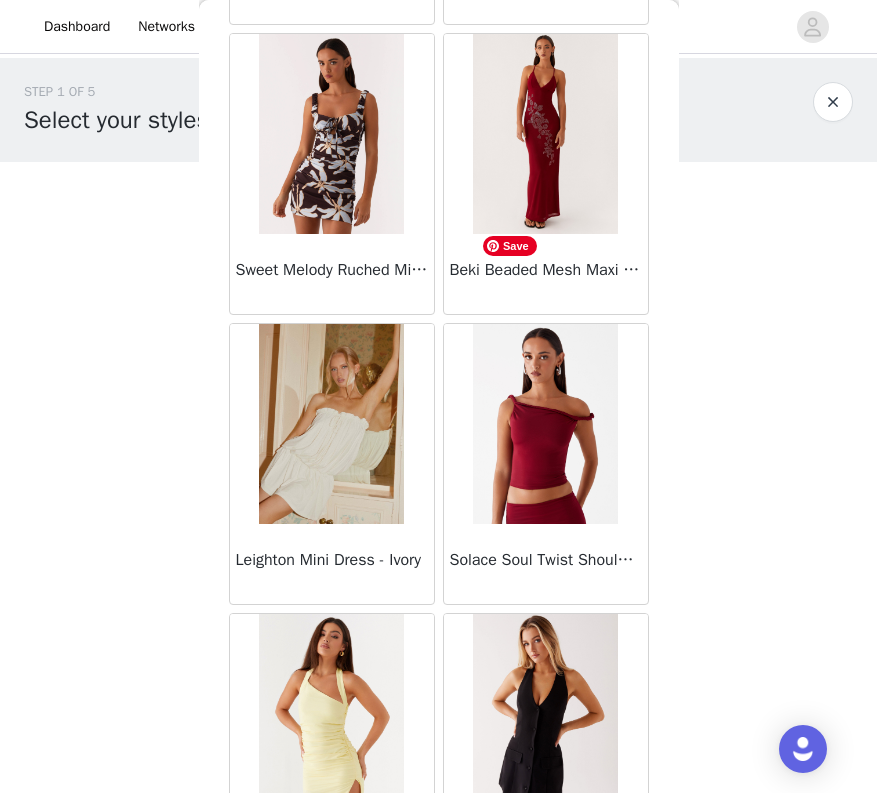 scroll, scrollTop: 8177, scrollLeft: 0, axis: vertical 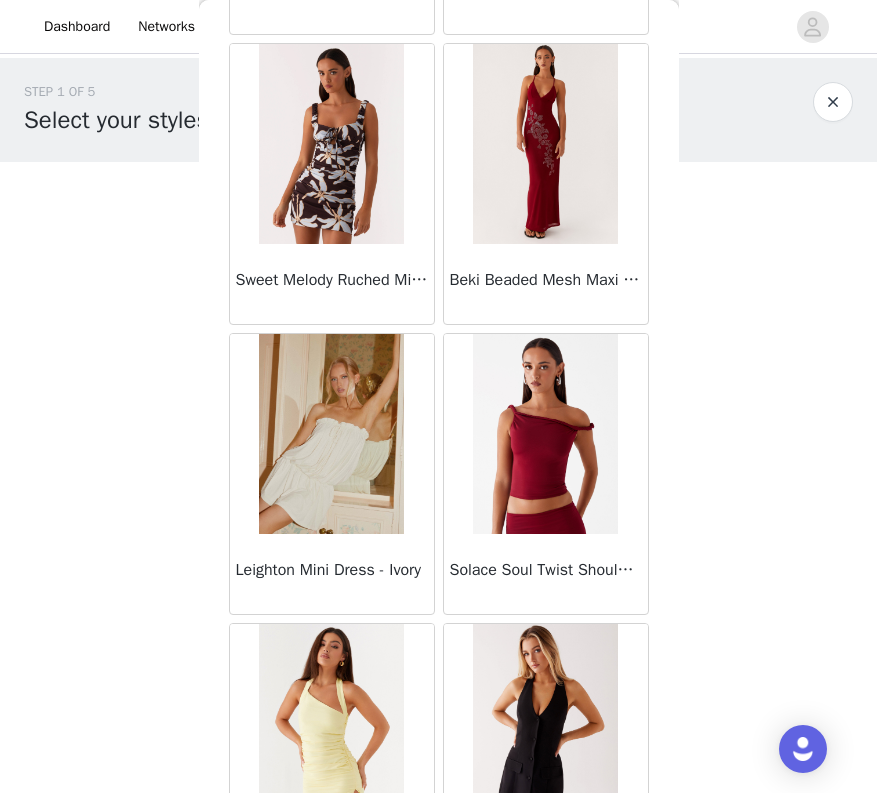click on "Beki Beaded Mesh Maxi Dress - Deep Red" at bounding box center [546, 284] 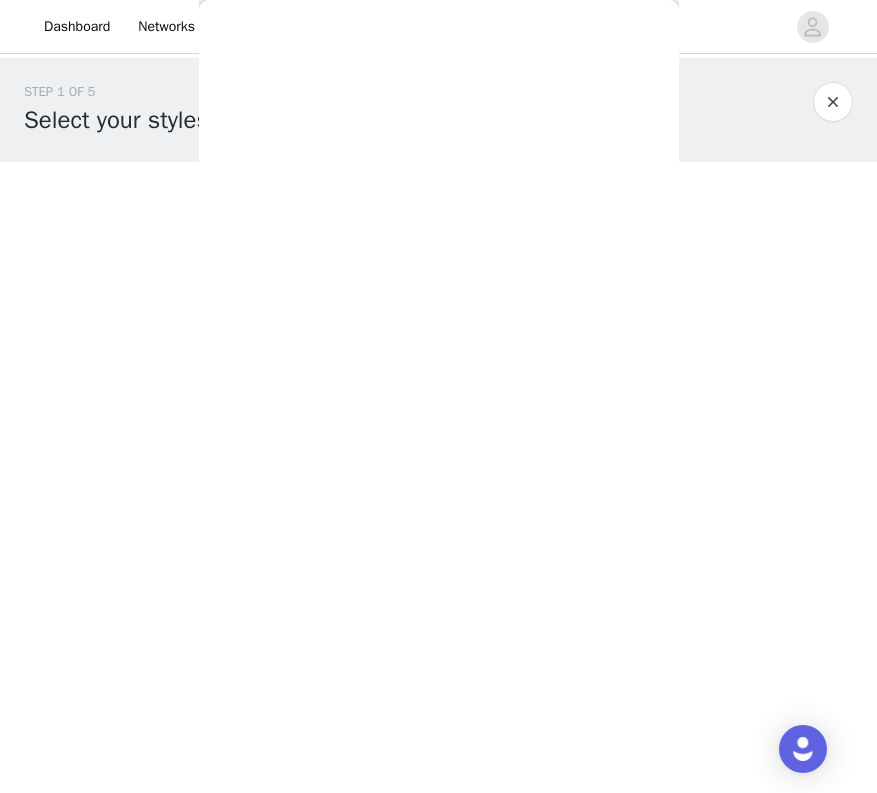 scroll, scrollTop: 0, scrollLeft: 0, axis: both 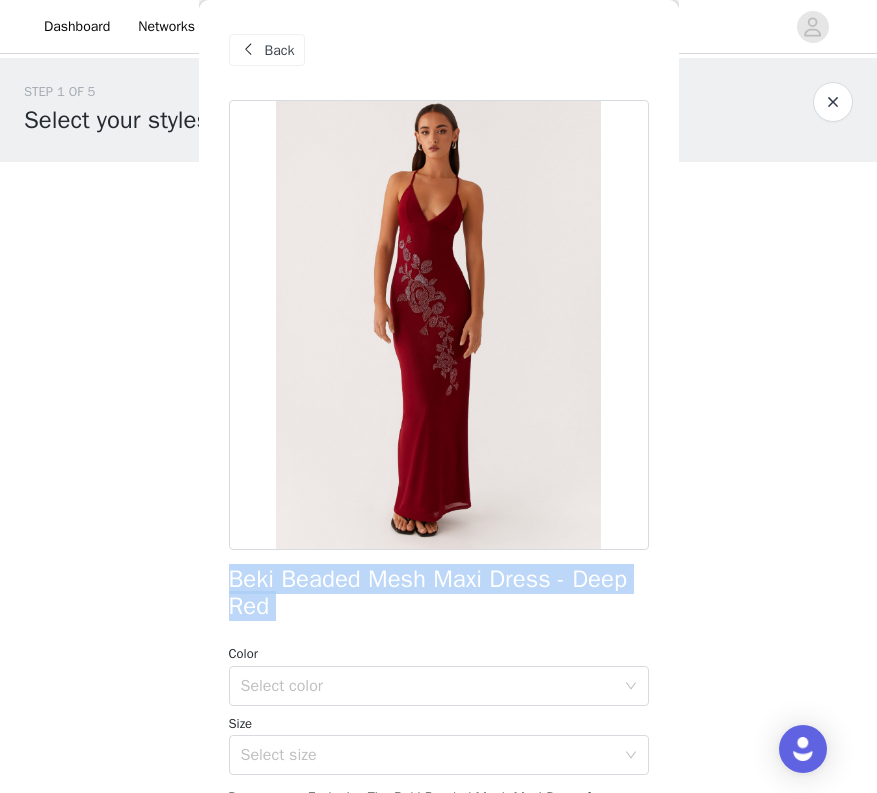 drag, startPoint x: 382, startPoint y: 624, endPoint x: 224, endPoint y: 572, distance: 166.337 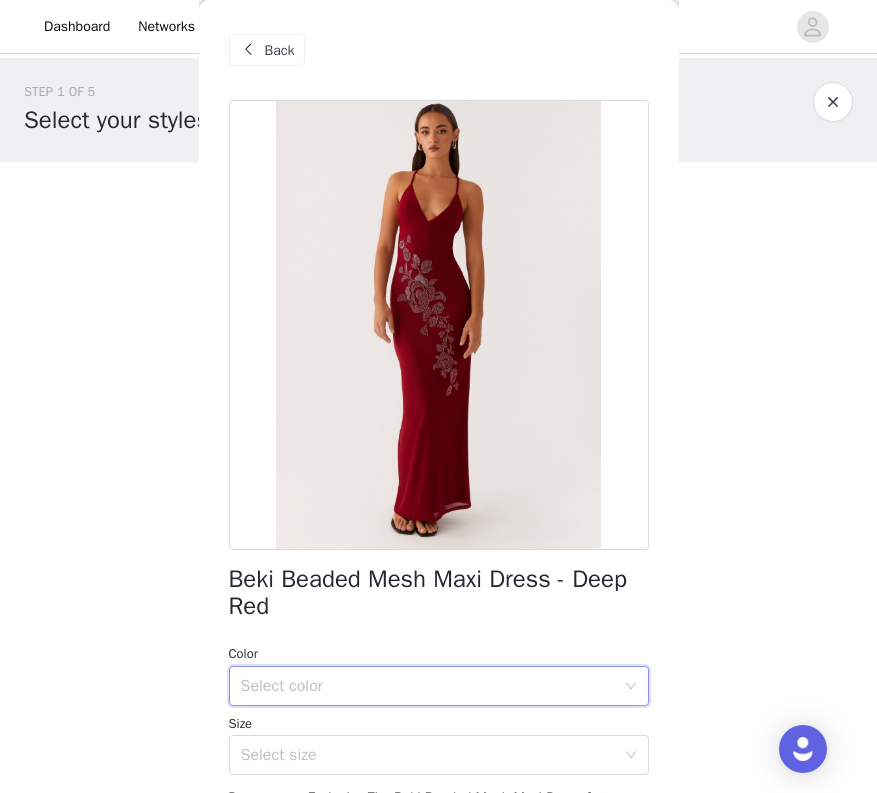 click on "Select color" at bounding box center [432, 686] 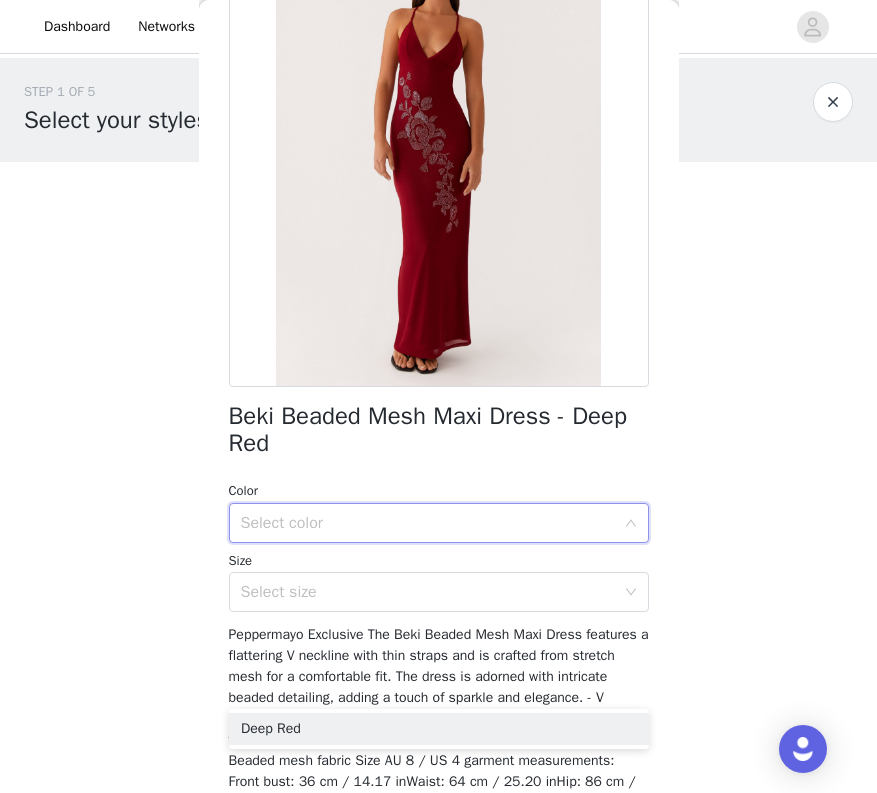 scroll, scrollTop: 289, scrollLeft: 0, axis: vertical 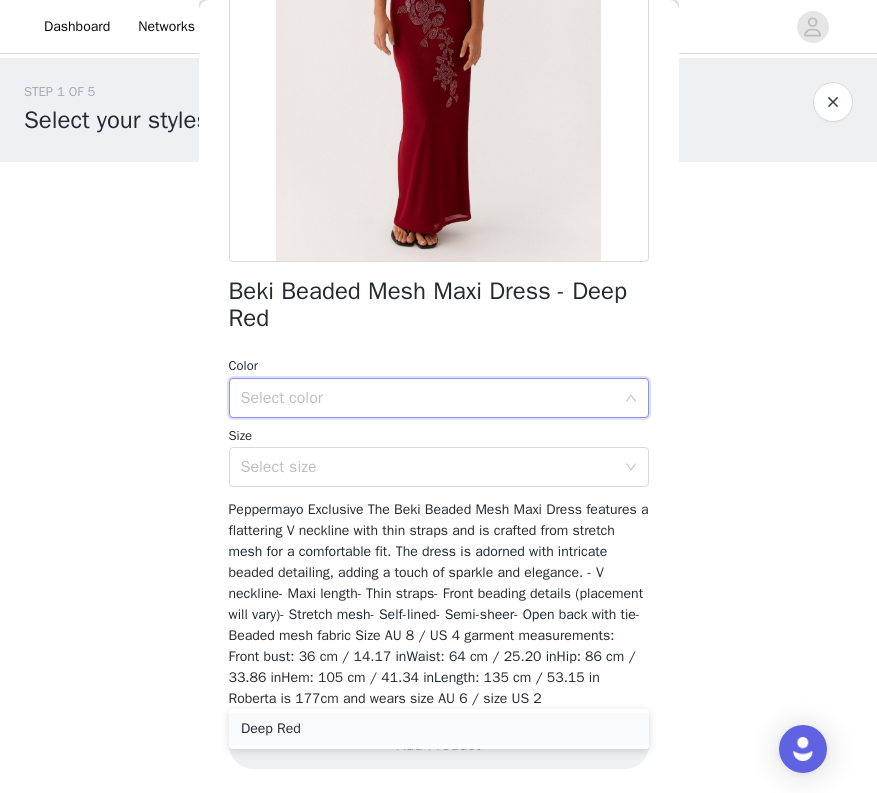 click on "Deep Red" at bounding box center (439, 729) 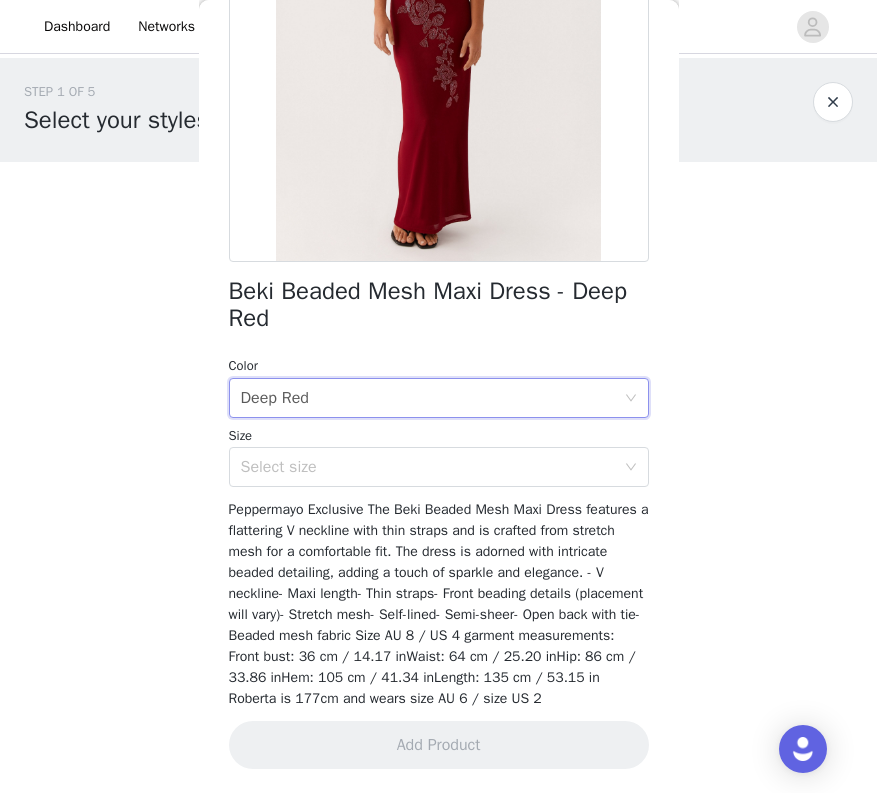 click on "Beki Beaded Mesh Maxi Dress - Deep Red               Color   Select color Deep Red Size   Select size   Peppermayo Exclusive The Beki Beaded Mesh Maxi Dress features a flattering V neckline with thin straps and is crafted from stretch mesh for a comfortable fit. The dress is adorned with intricate beaded detailing, adding a touch of sparkle and elegance. - V neckline- Maxi length- Thin straps- Front beading details (placement will vary)- Stretch mesh- Self-lined- Semi-sheer- Open back with tie- Beaded mesh fabric Size AU 8 / US 4 garment measurements: Front bust: 36 cm / 14.17 inWaist: 64 cm / 25.20 inHip: 86 cm / 33.86 inHem: 105 cm / 41.34 inLength: 135 cm / 53.15 in Roberta is 177cm and wears size AU 6 / size US 2   Add Product" at bounding box center [439, 302] 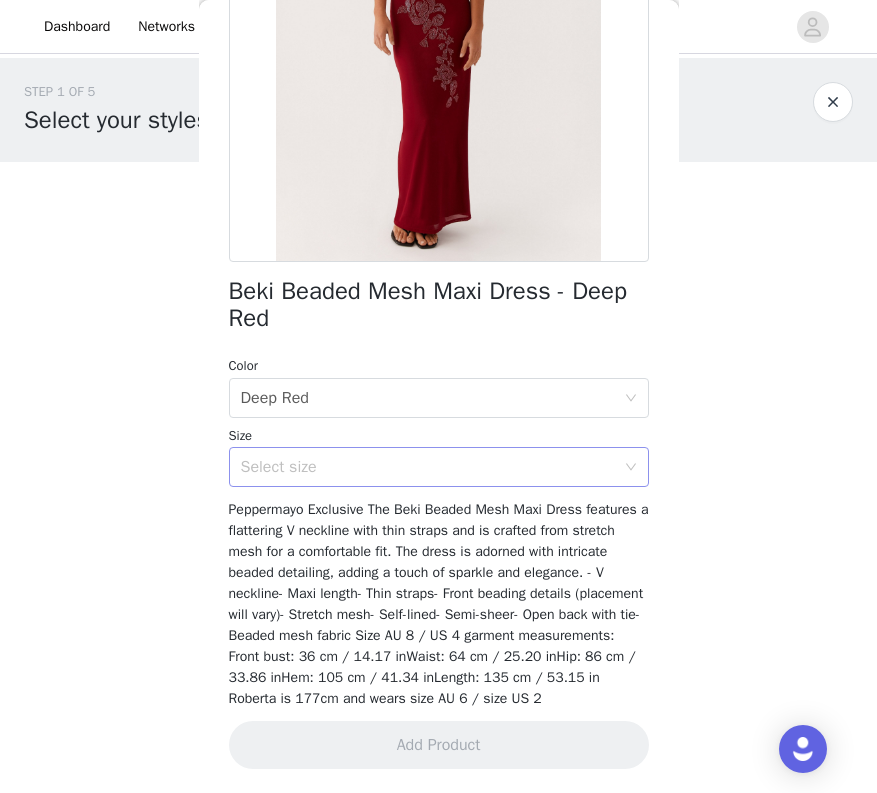 click on "Select size" at bounding box center [439, 467] 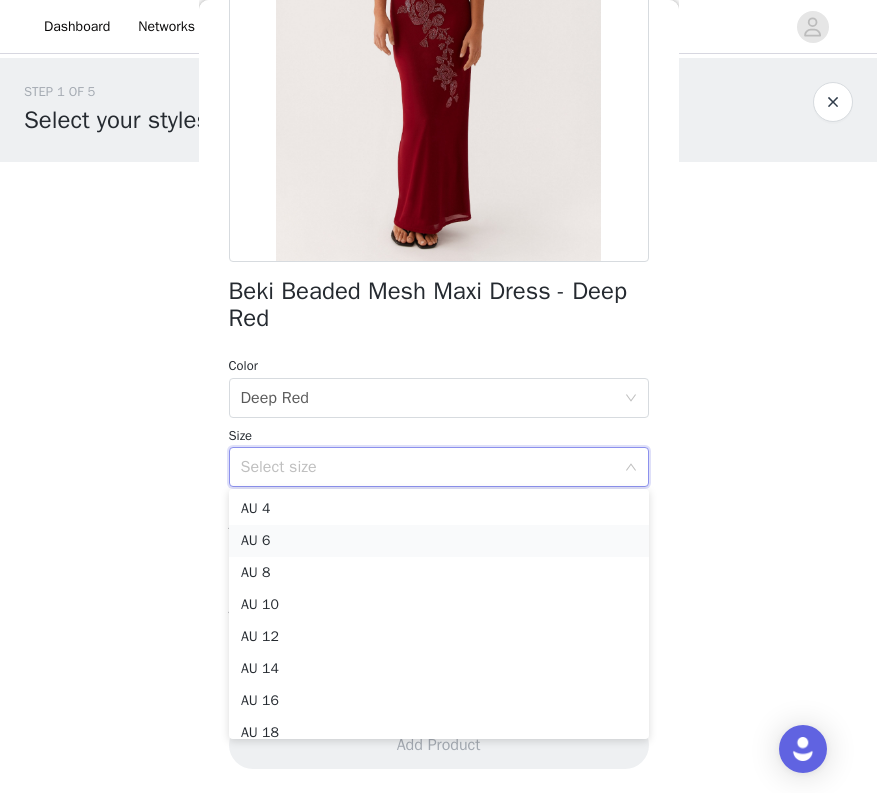 click on "AU 6" at bounding box center [439, 541] 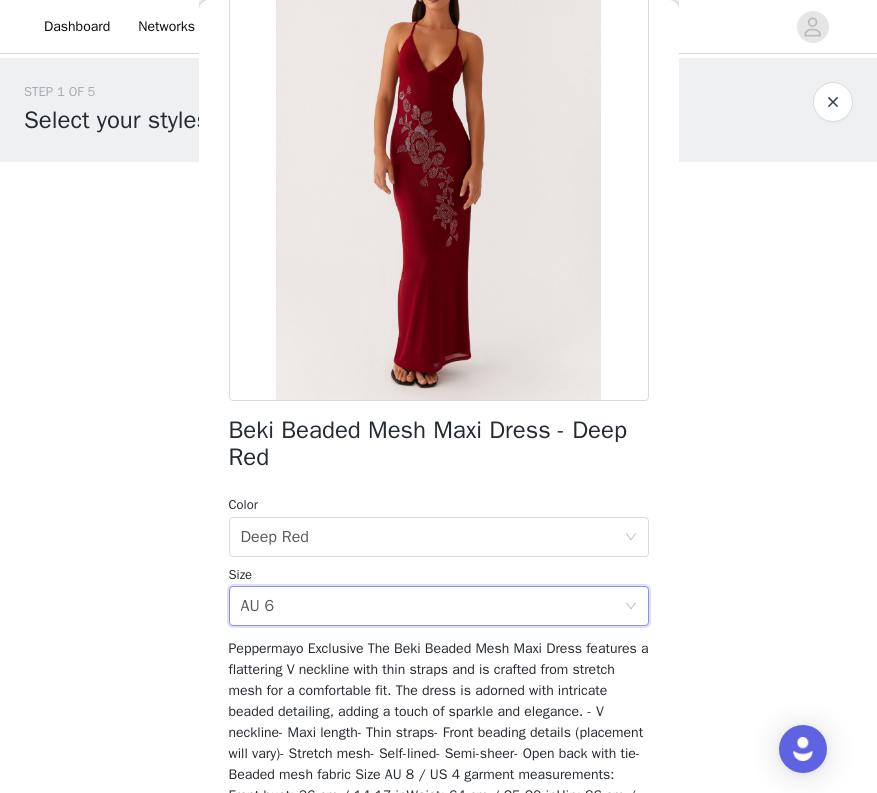 scroll, scrollTop: 127, scrollLeft: 0, axis: vertical 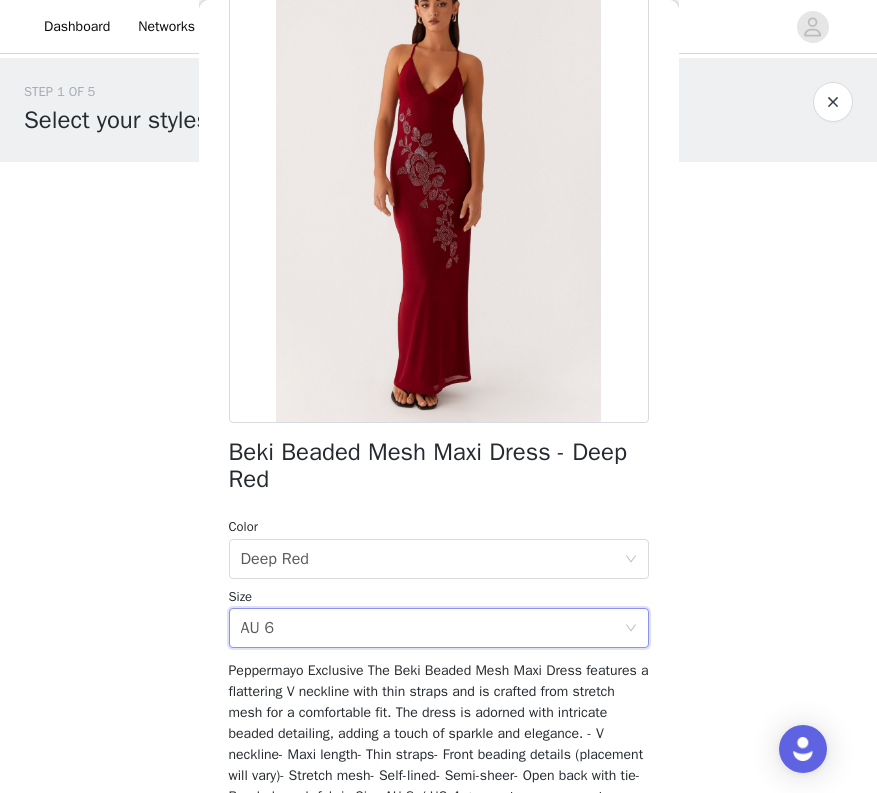 click at bounding box center (496, 26) 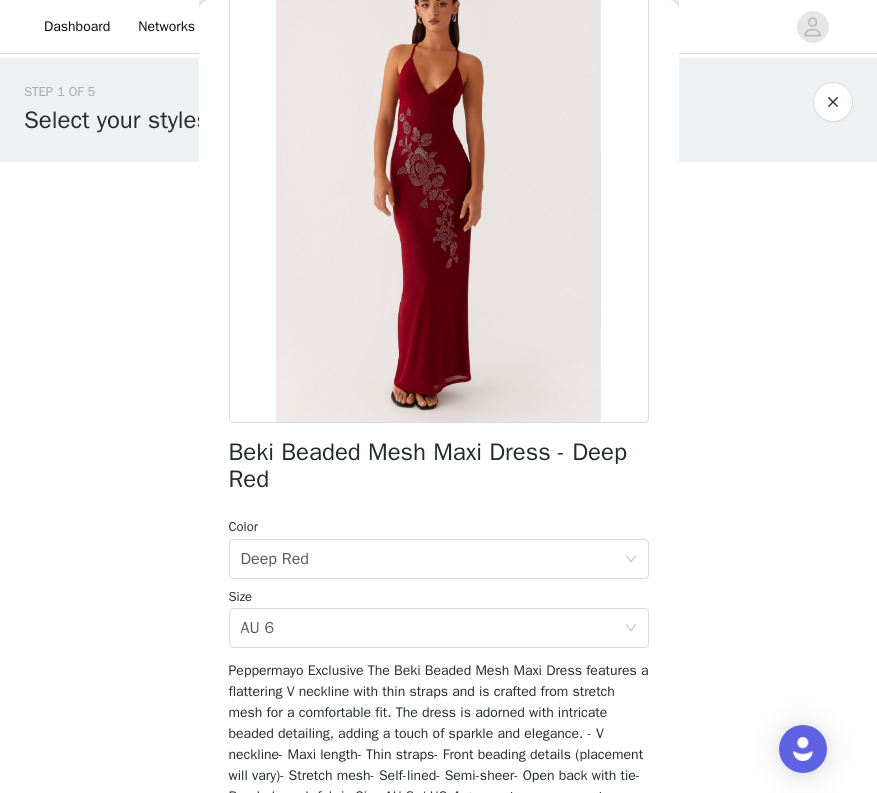 click on "Beki Beaded Mesh Maxi Dress - Deep Red               Color   Select color Deep Red Size   Select size AU 6   Peppermayo Exclusive The Beki Beaded Mesh Maxi Dress features a flattering V neckline with thin straps and is crafted from stretch mesh for a comfortable fit. The dress is adorned with intricate beaded detailing, adding a touch of sparkle and elegance. - V neckline- Maxi length- Thin straps- Front beading details (placement will vary)- Stretch mesh- Self-lined- Semi-sheer- Open back with tie- Beaded mesh fabric Size AU 8 / US 4 garment measurements: Front bust: 36 cm / 14.17 inWaist: 64 cm / 25.20 inHip: 86 cm / 33.86 inHem: 105 cm / 41.34 inLength: 135 cm / 53.15 in Roberta is 177cm and wears size AU 6 / size US 2   Add Product" at bounding box center (439, 463) 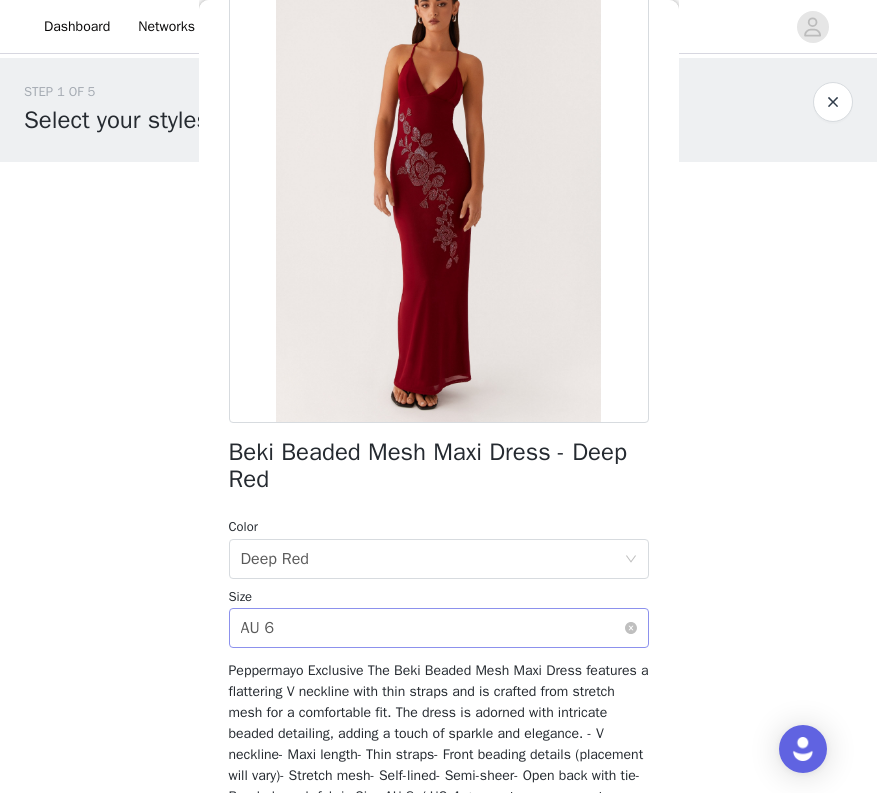 click on "Select size AU 6" at bounding box center (432, 628) 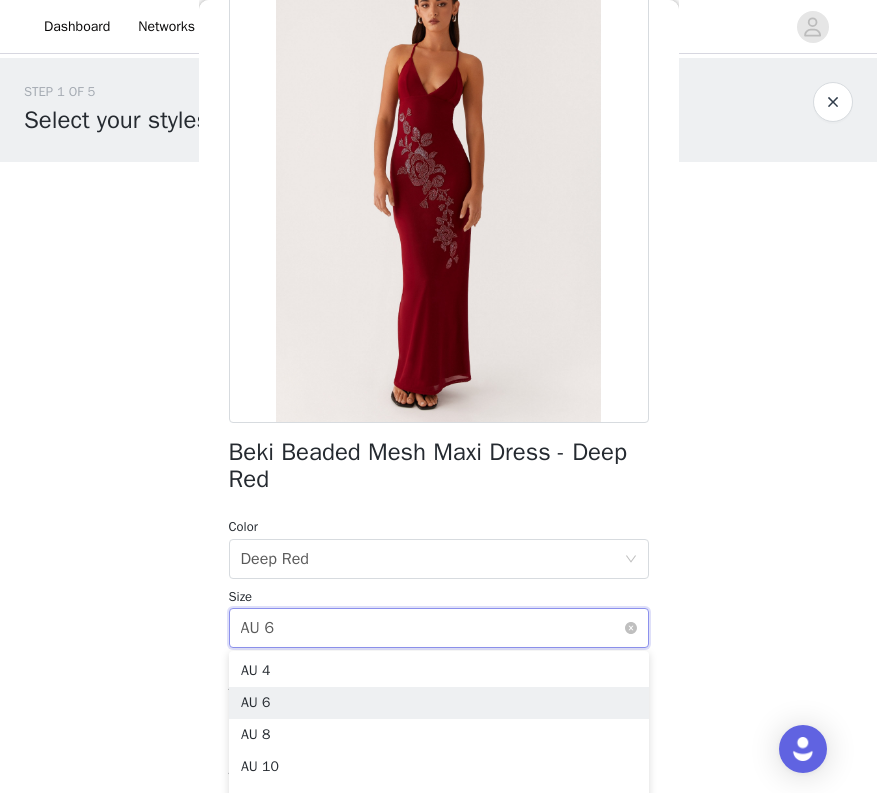 click on "Select size AU 6" at bounding box center (432, 628) 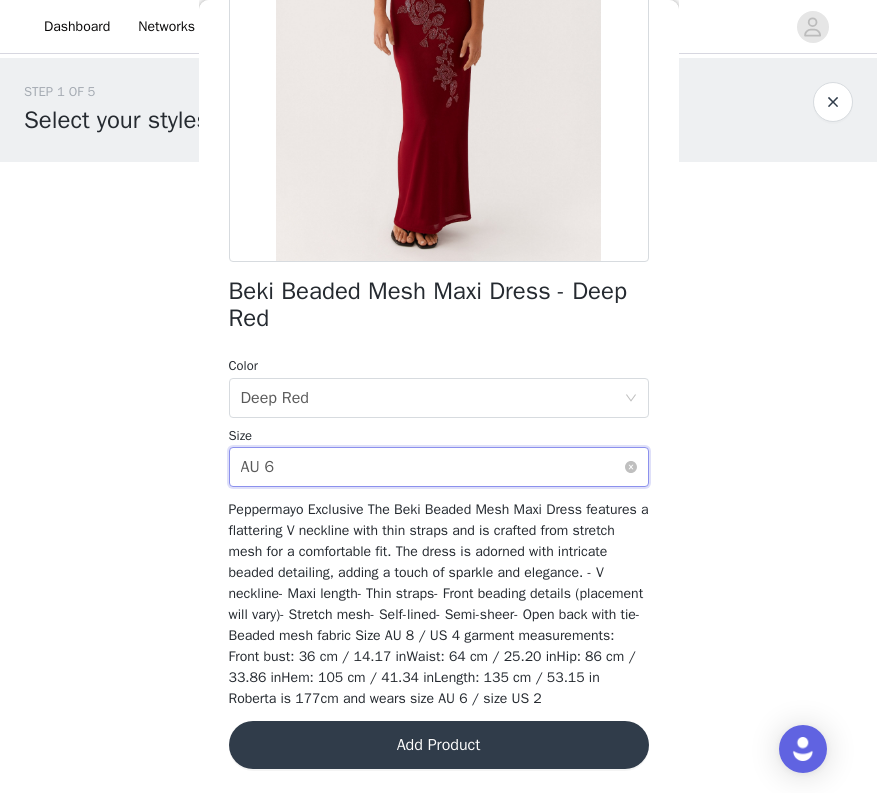 scroll, scrollTop: 312, scrollLeft: 0, axis: vertical 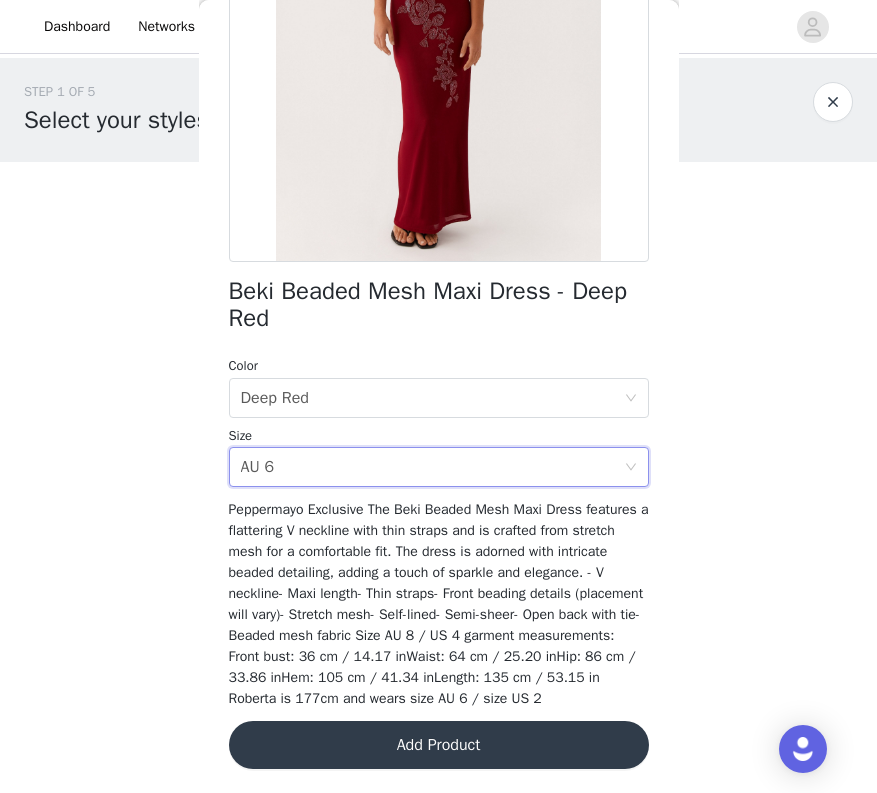 click on "Add Product" at bounding box center [439, 745] 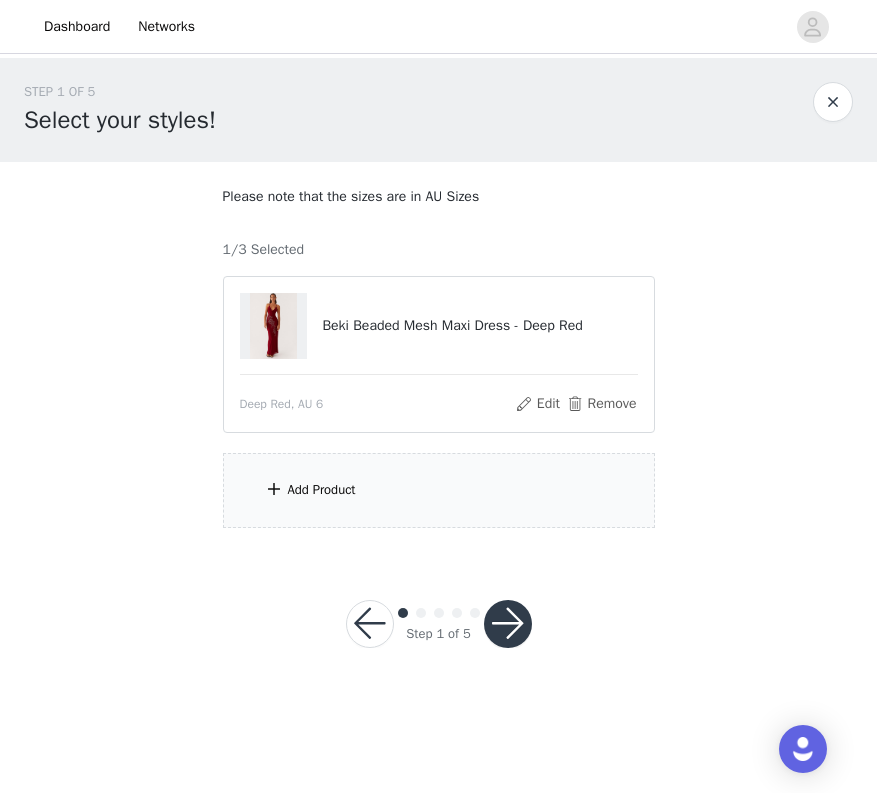 click on "Please note that the sizes are in AU Sizes       1/3 Selected           Beki Beaded Mesh Maxi Dress - Deep Red           Deep Red, AU 6       Edit   Remove     Add Product" at bounding box center [439, 357] 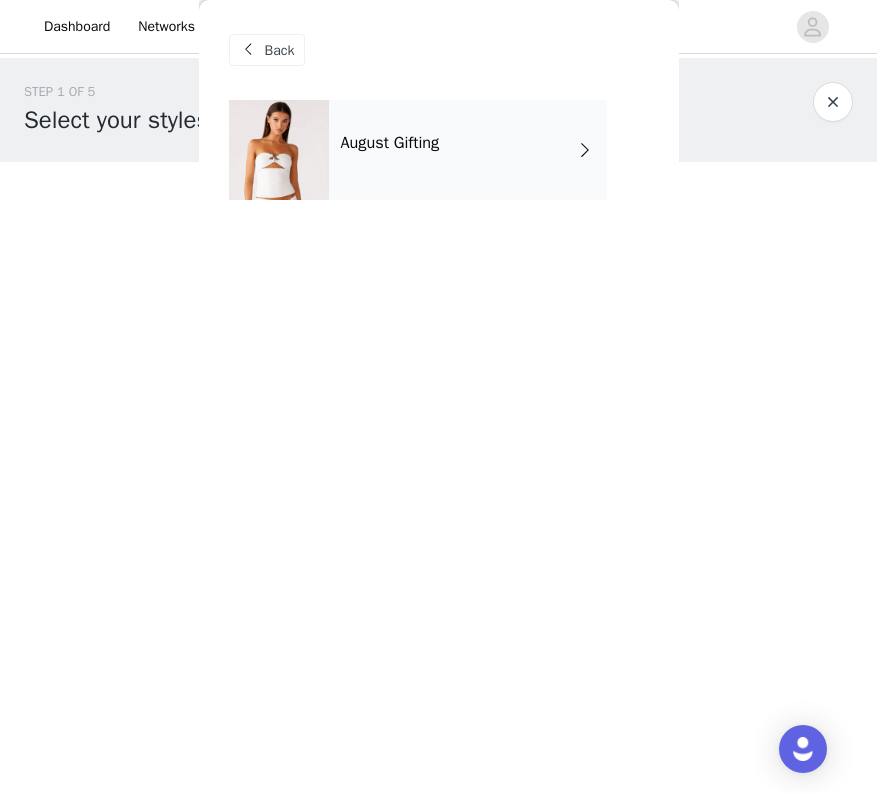 click on "August Gifting" at bounding box center [468, 150] 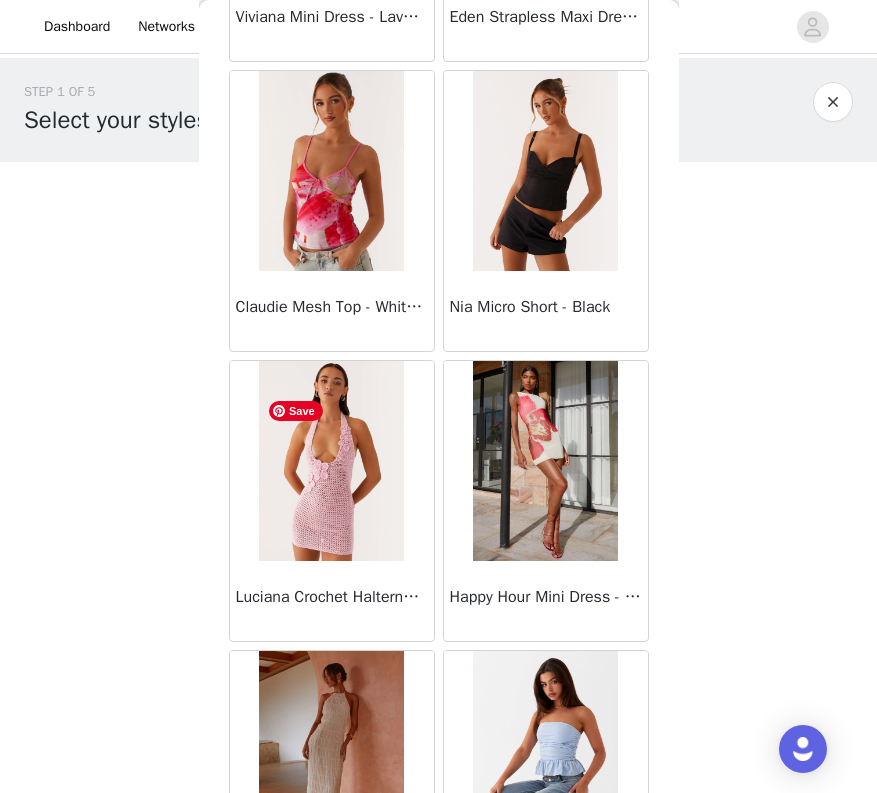 scroll, scrollTop: 2312, scrollLeft: 0, axis: vertical 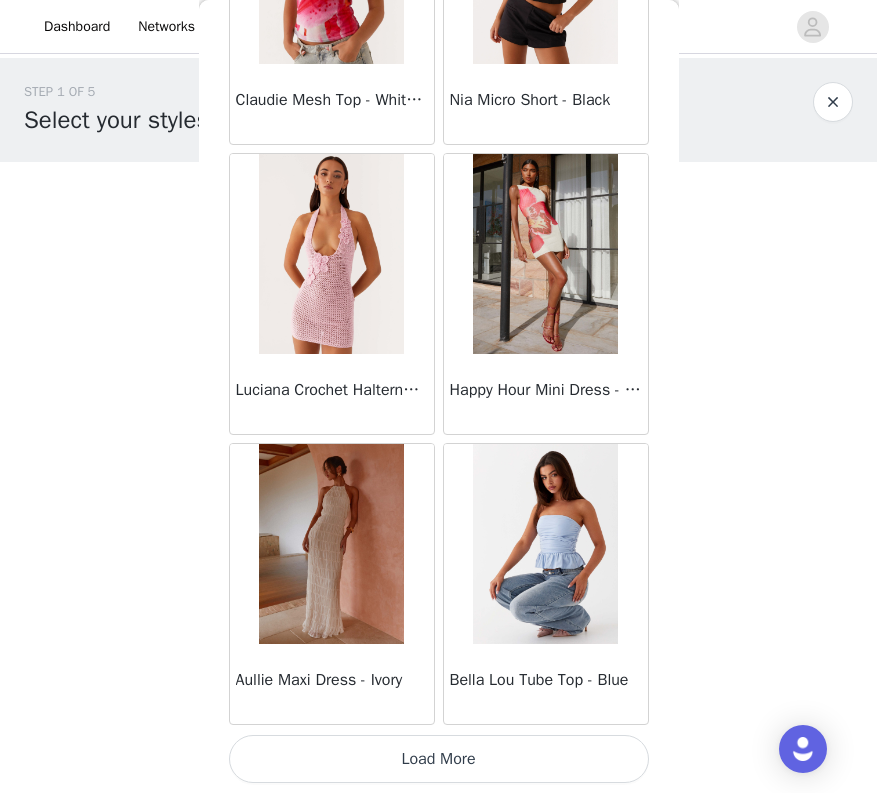 click on "Load More" at bounding box center (439, 759) 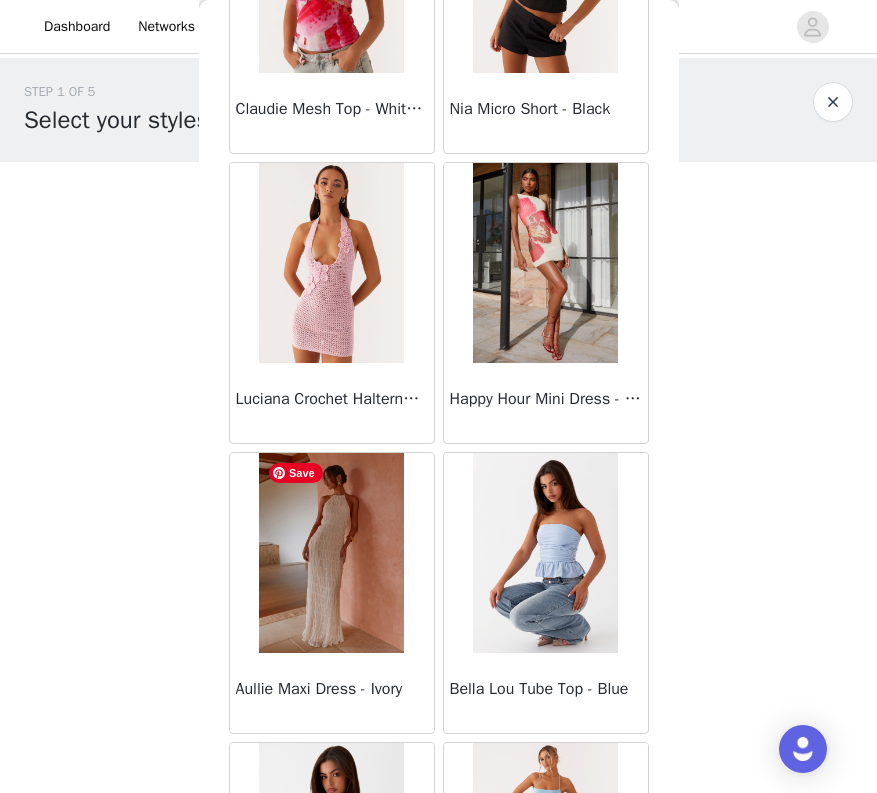 scroll, scrollTop: 0, scrollLeft: 0, axis: both 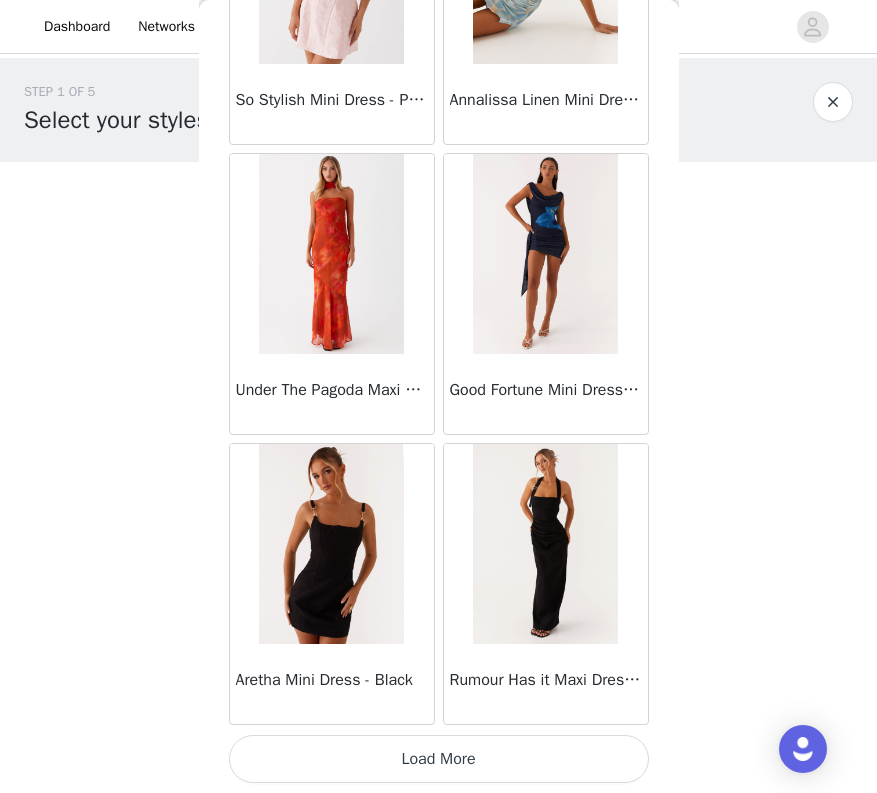 click on "Load More" at bounding box center [439, 759] 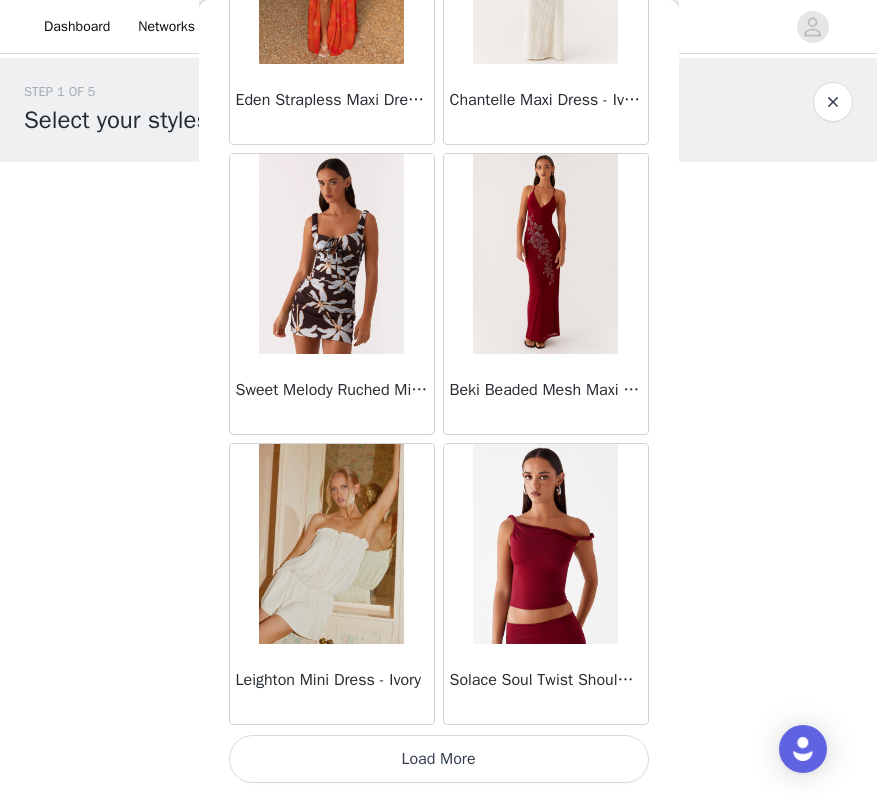 click on "Load More" at bounding box center (439, 759) 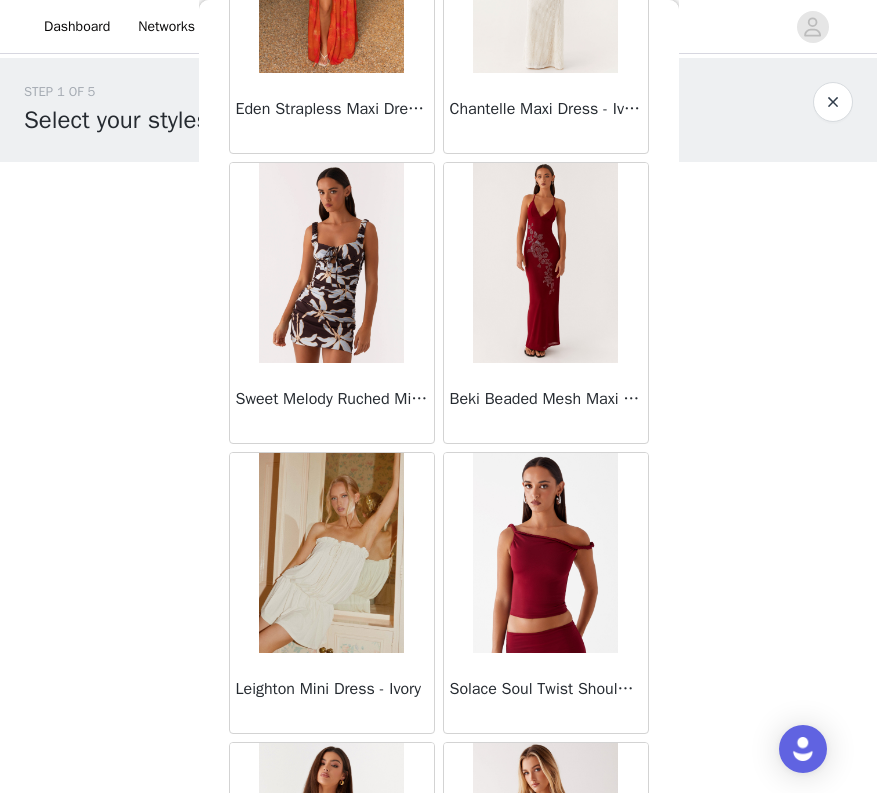 scroll, scrollTop: 0, scrollLeft: 0, axis: both 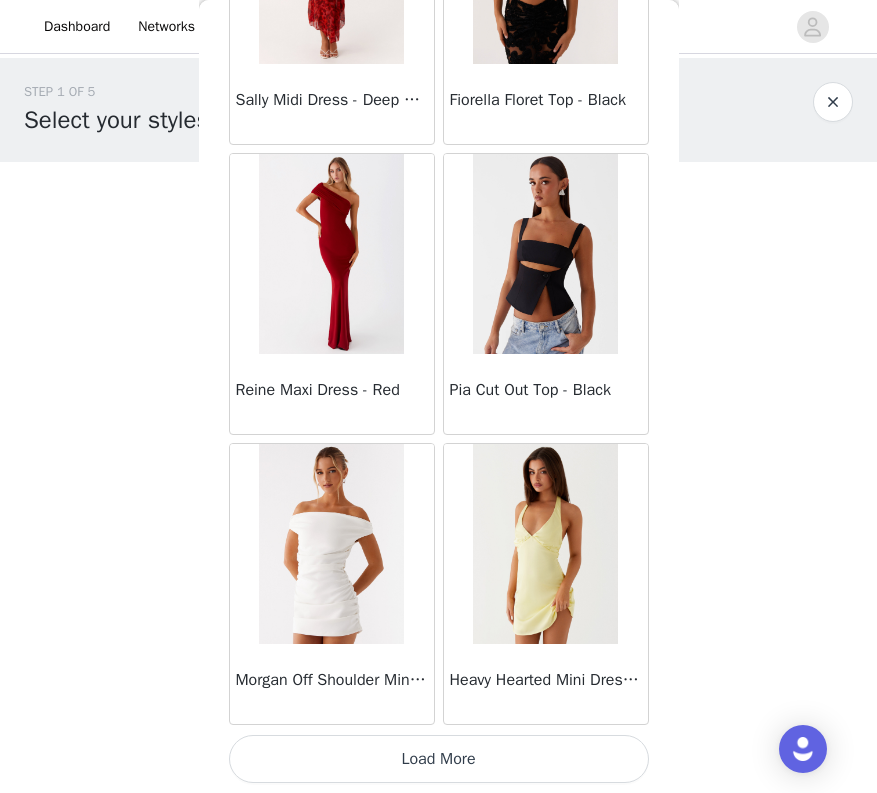 click on "Load More" at bounding box center [439, 759] 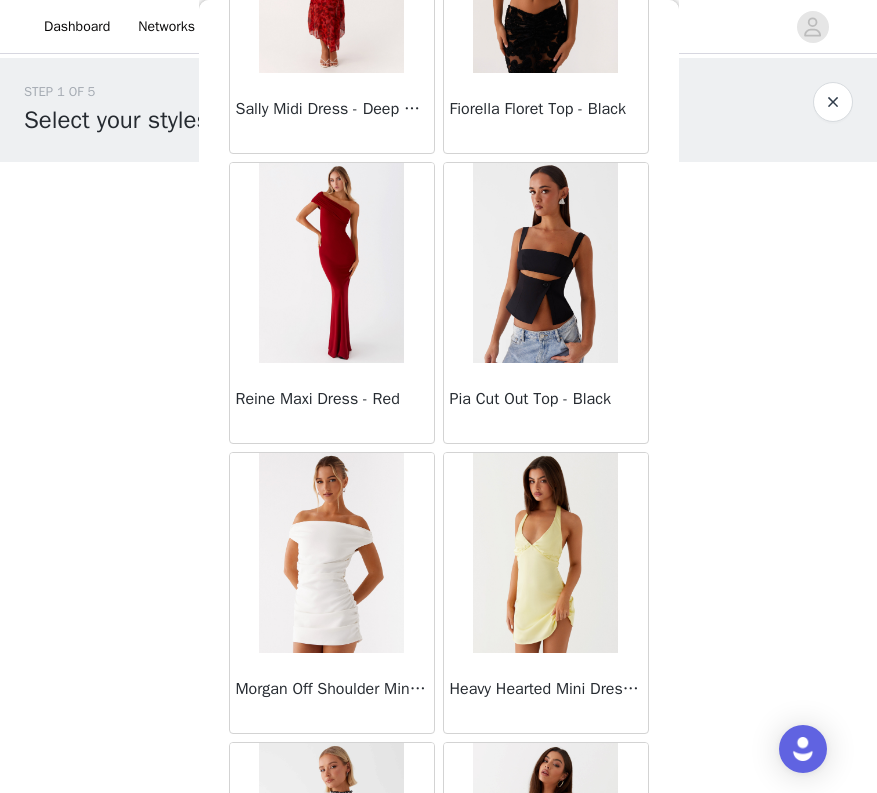scroll, scrollTop: 0, scrollLeft: 0, axis: both 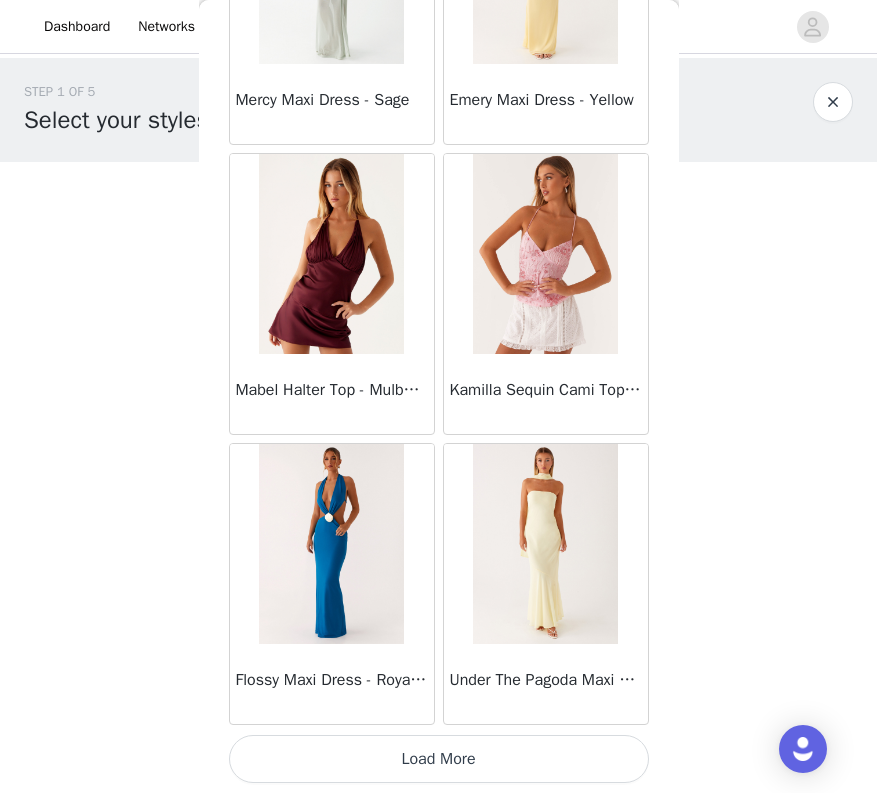 click on "Load More" at bounding box center [439, 759] 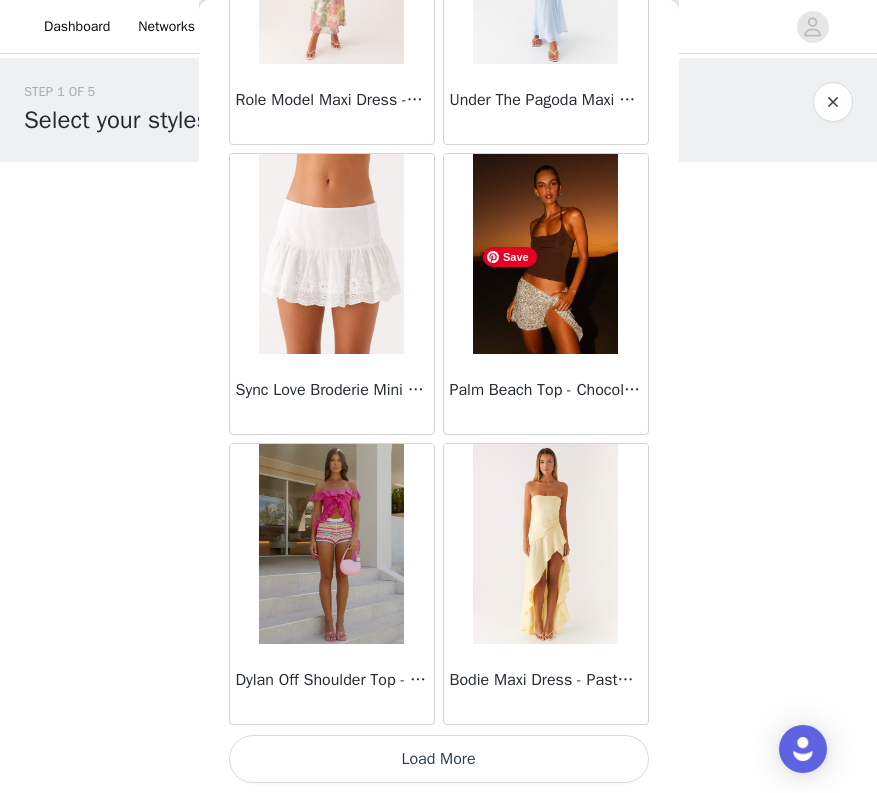 scroll, scrollTop: 16785, scrollLeft: 0, axis: vertical 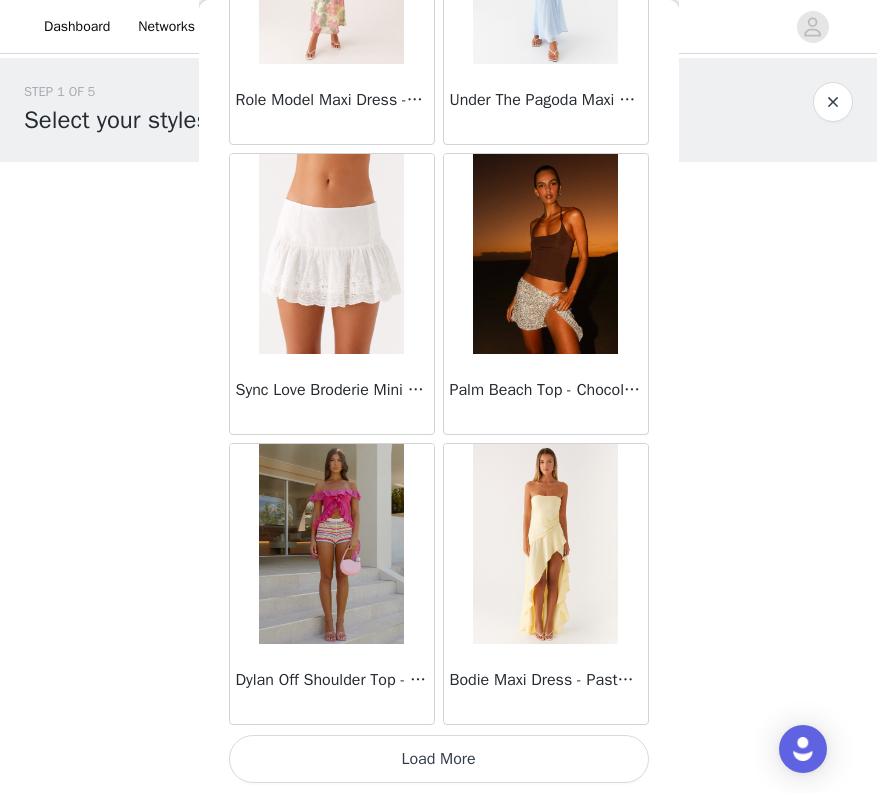 click on "Load More" at bounding box center [439, 759] 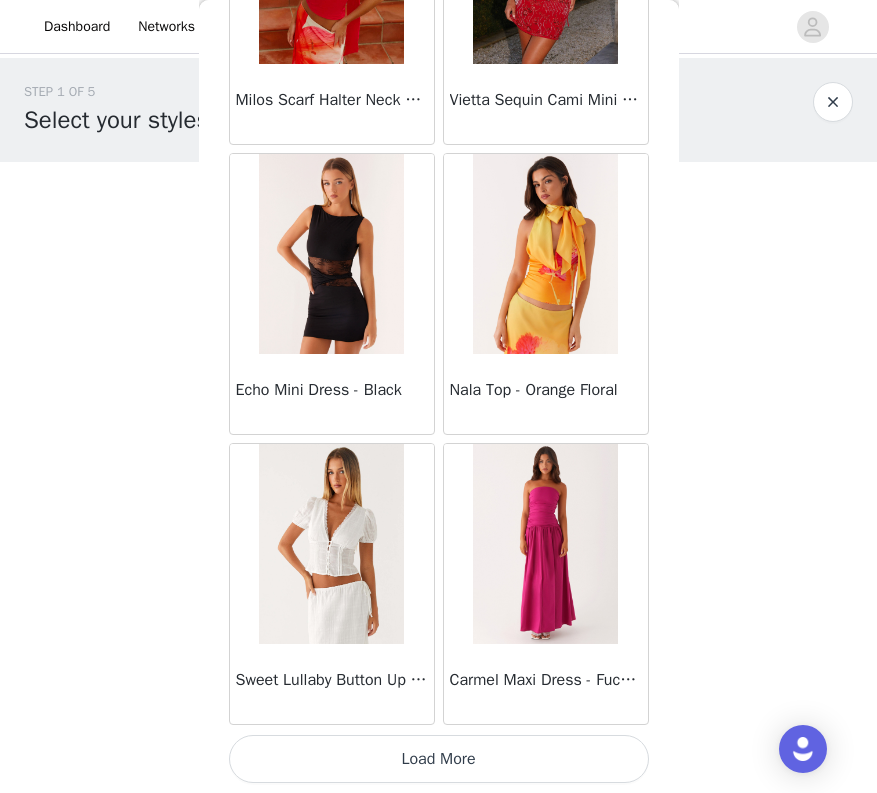 click on "Load More" at bounding box center [439, 759] 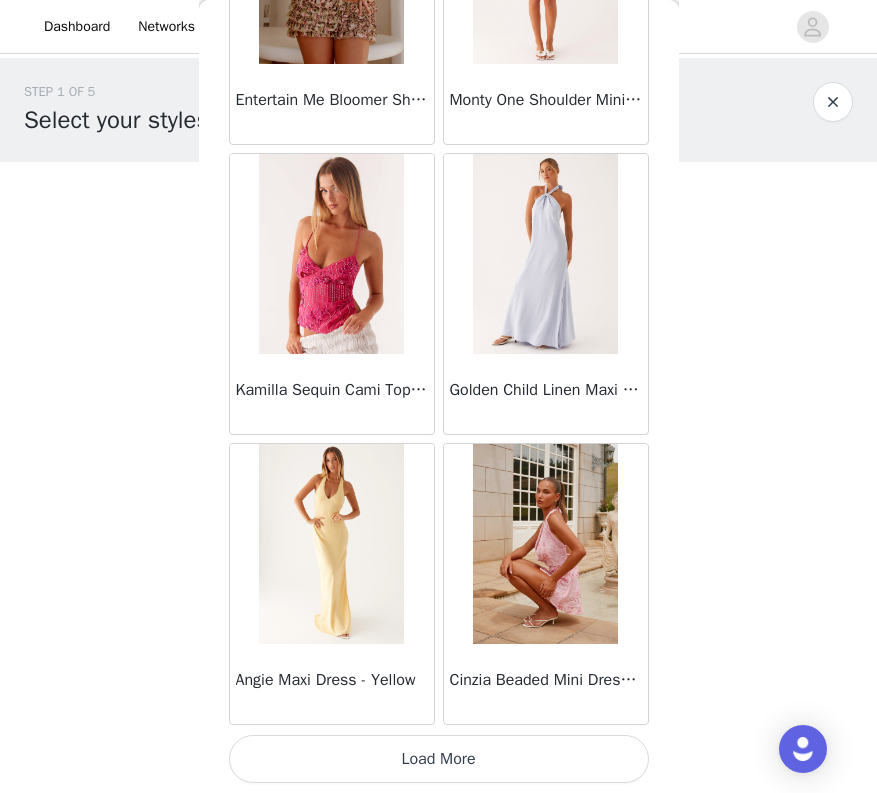 click on "Load More" at bounding box center [439, 759] 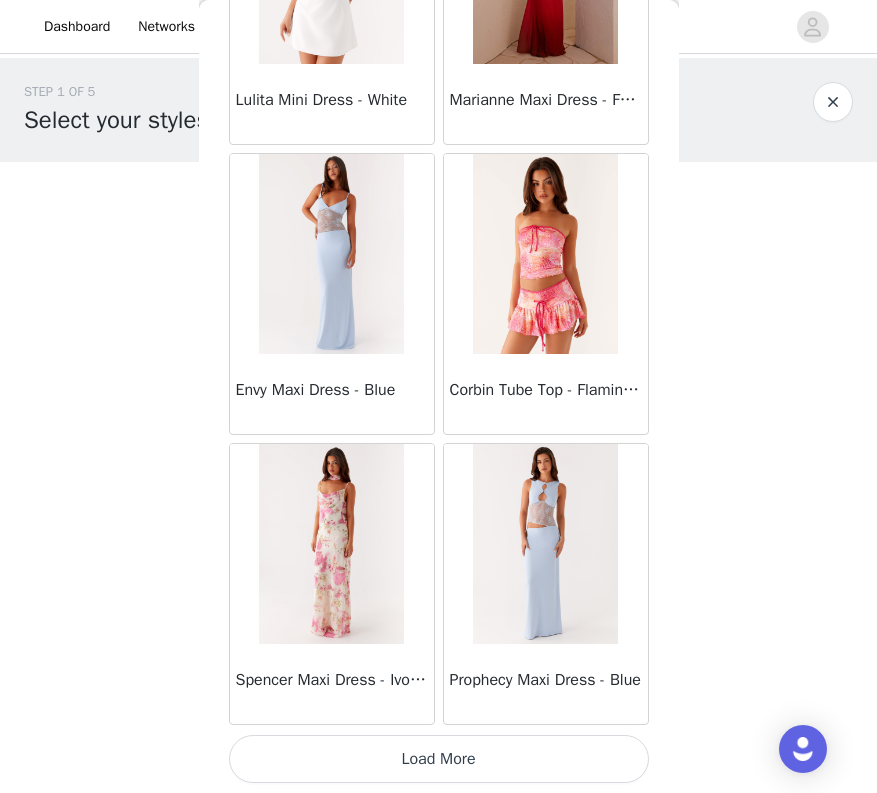 click on "Load More" at bounding box center [439, 759] 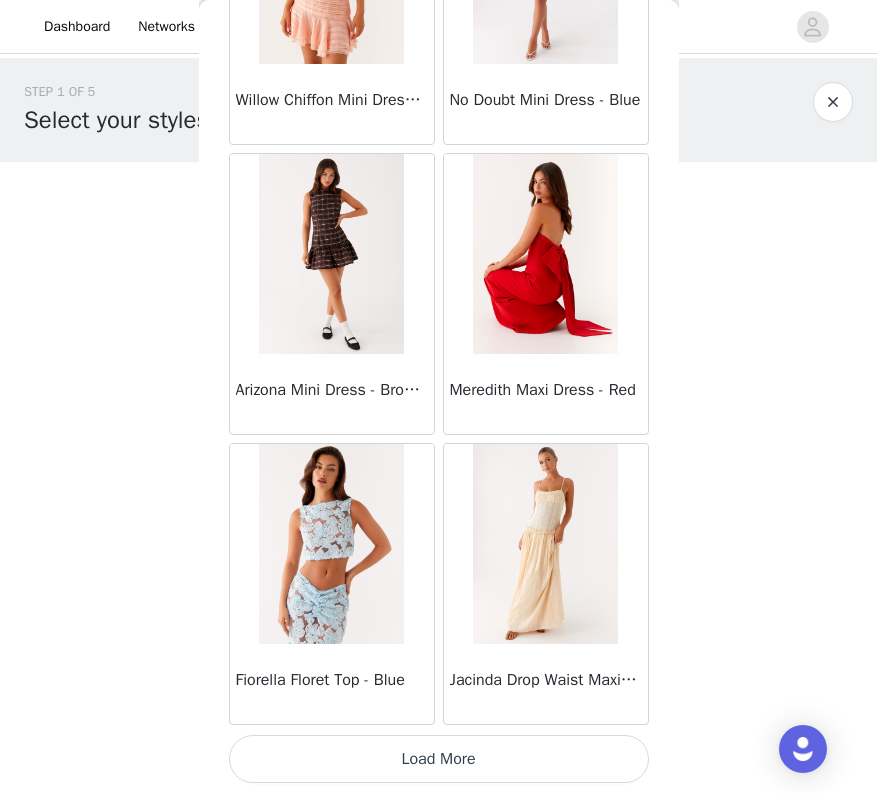 click on "Load More" at bounding box center (439, 759) 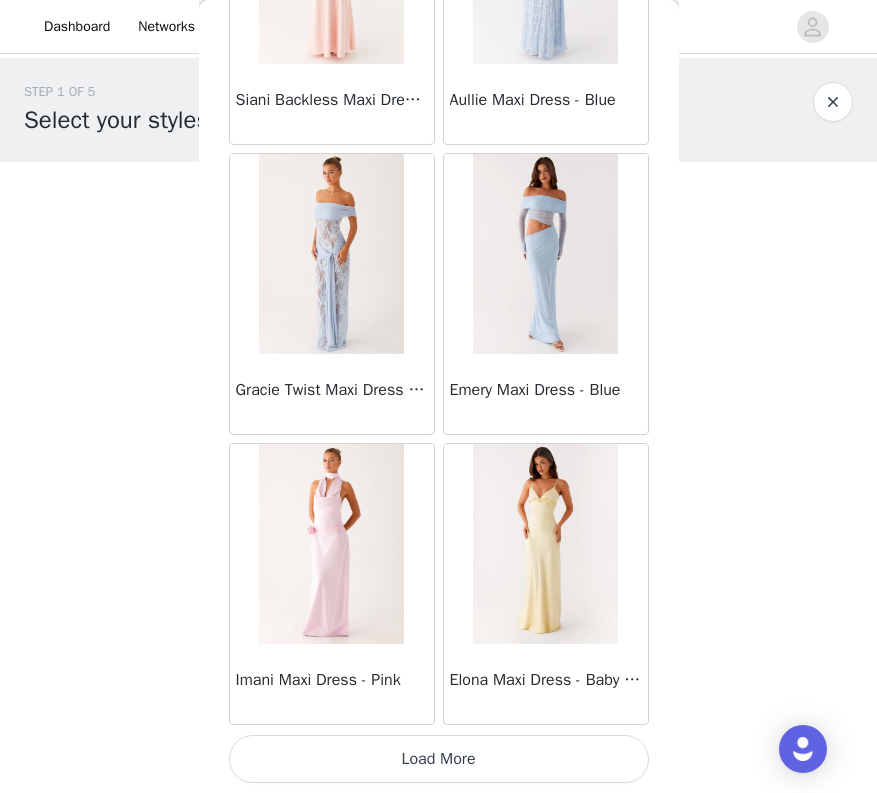 click on "Load More" at bounding box center (439, 759) 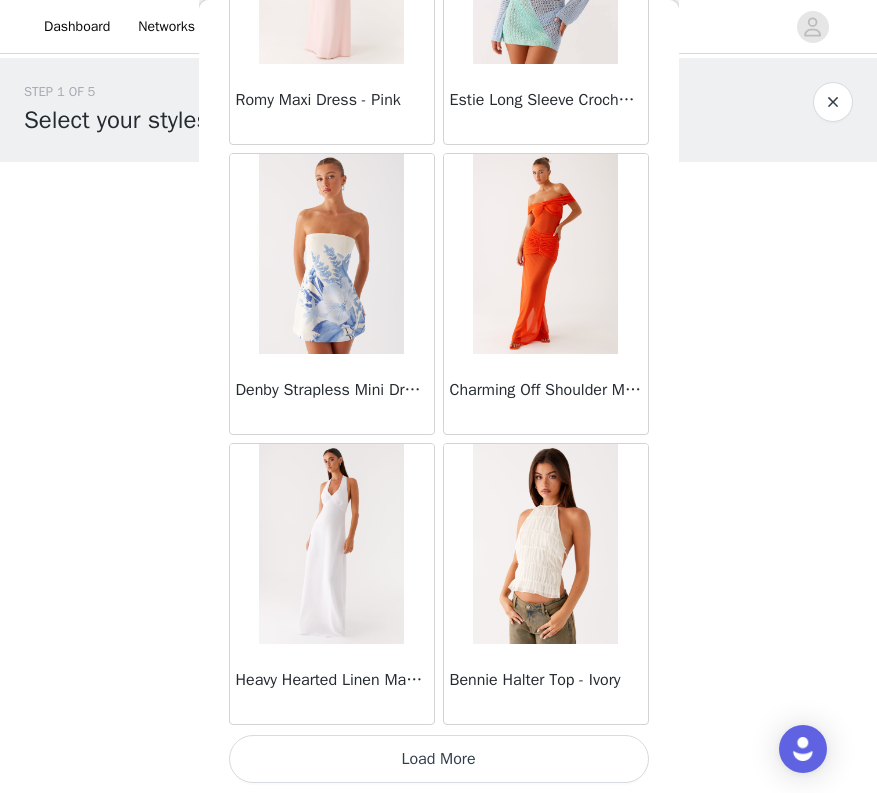 scroll, scrollTop: 34167, scrollLeft: 0, axis: vertical 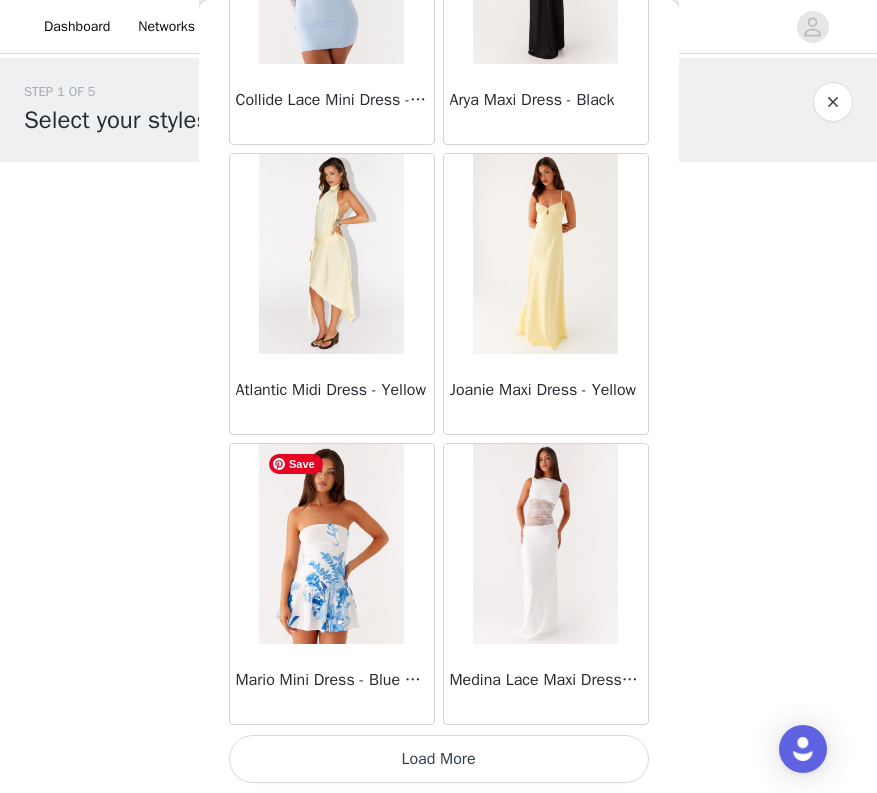 click on "Load More" at bounding box center (439, 759) 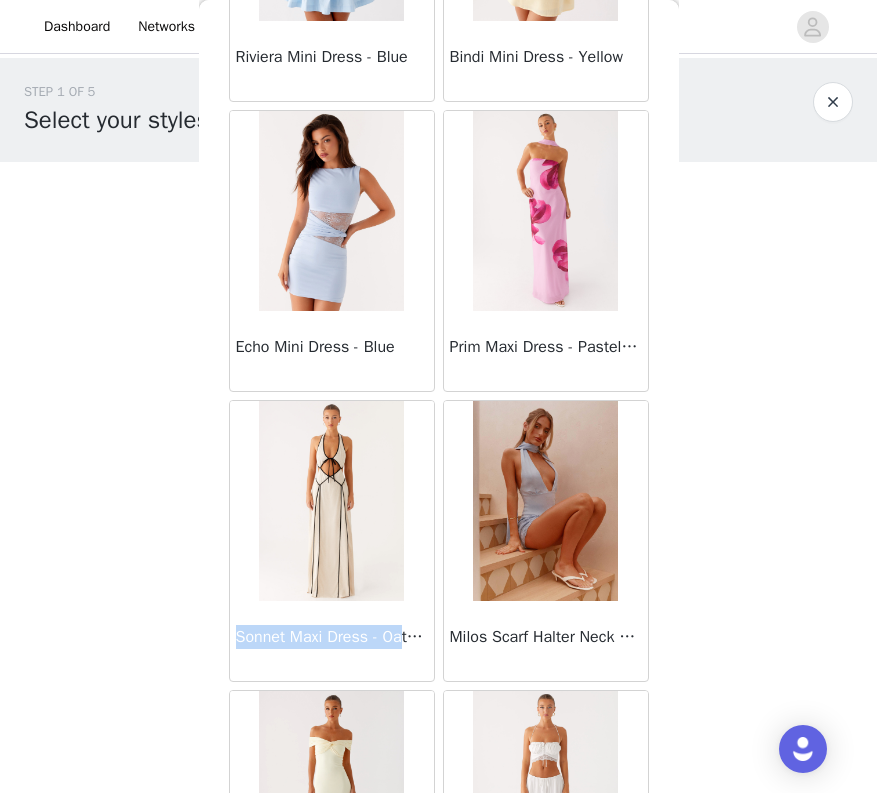 drag, startPoint x: 276, startPoint y: 638, endPoint x: 412, endPoint y: 636, distance: 136.01471 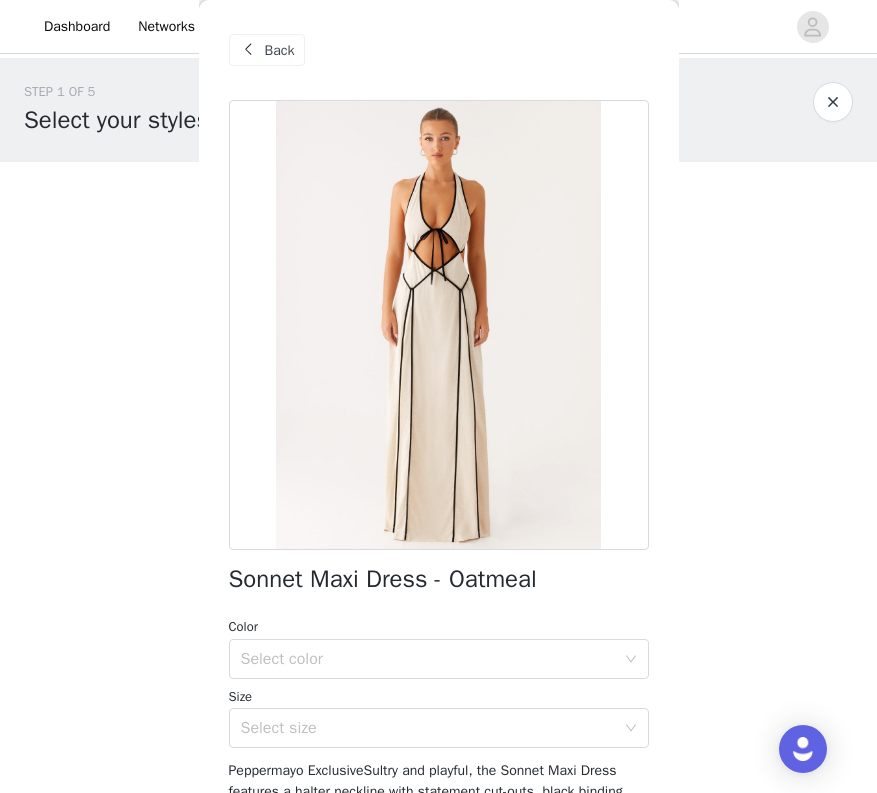 drag, startPoint x: 552, startPoint y: 564, endPoint x: 221, endPoint y: 564, distance: 331 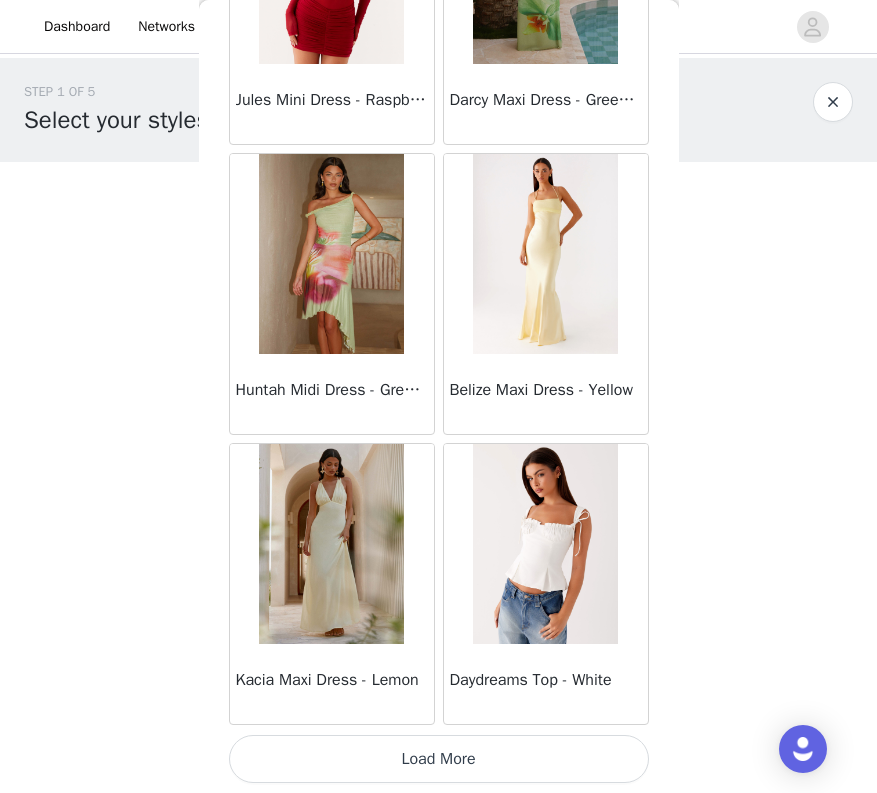 click on "Load More" at bounding box center [439, 759] 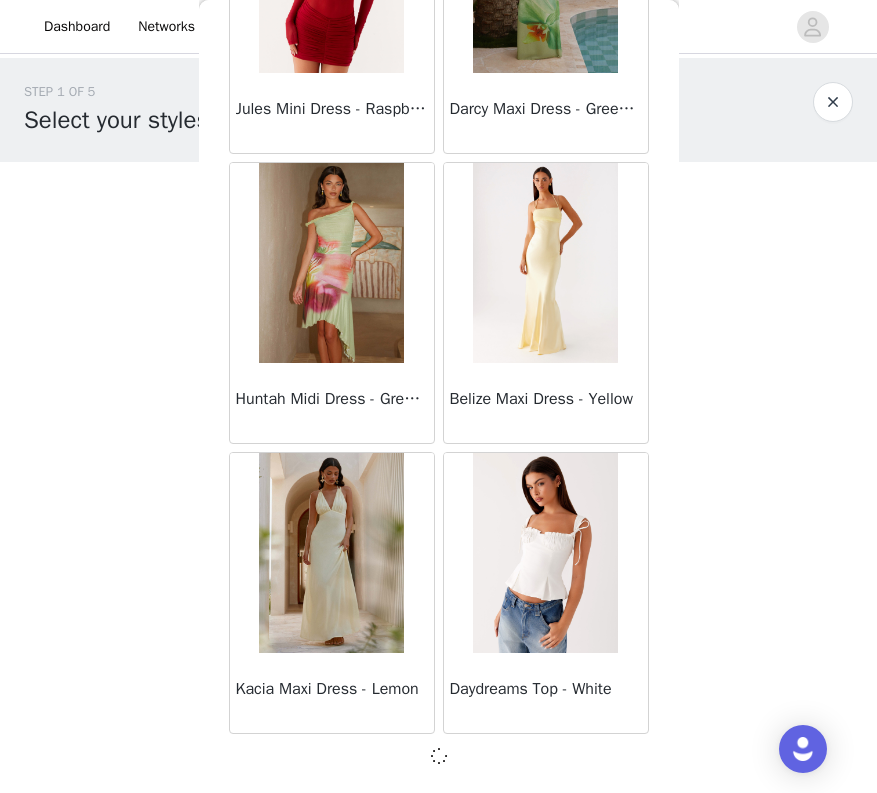 scroll, scrollTop: 39958, scrollLeft: 0, axis: vertical 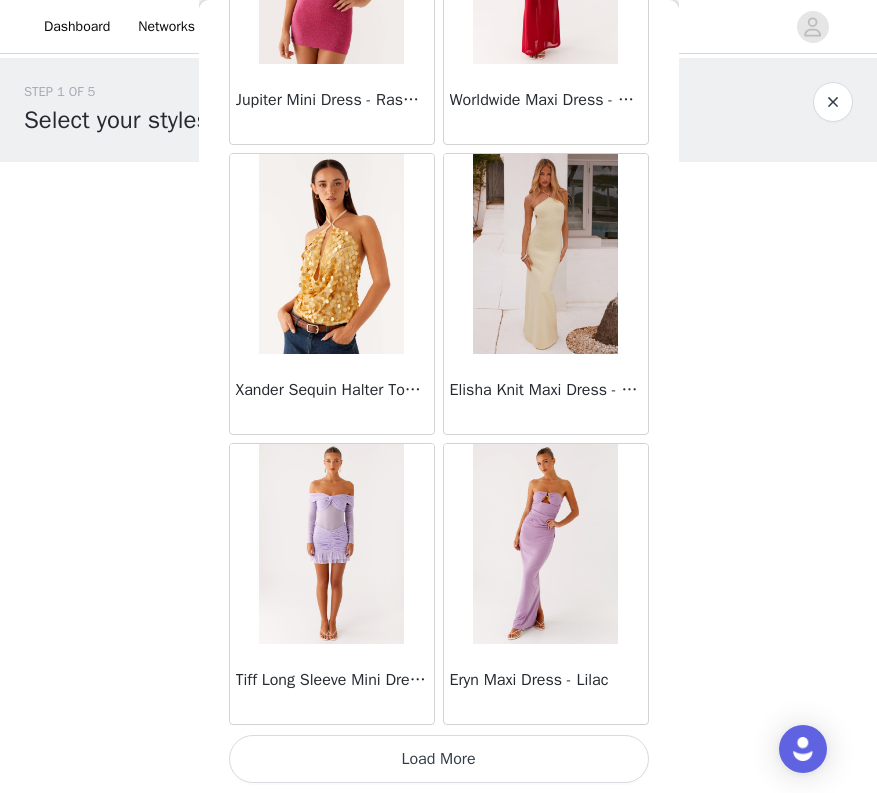 click on "Load More" at bounding box center (439, 759) 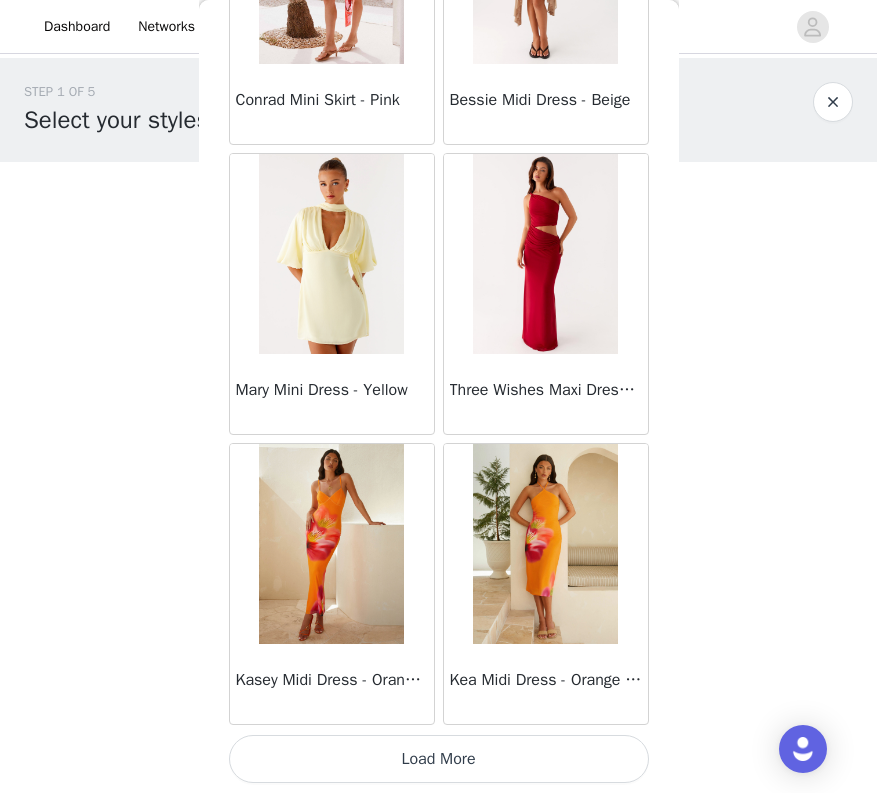 click on "Load More" at bounding box center (439, 759) 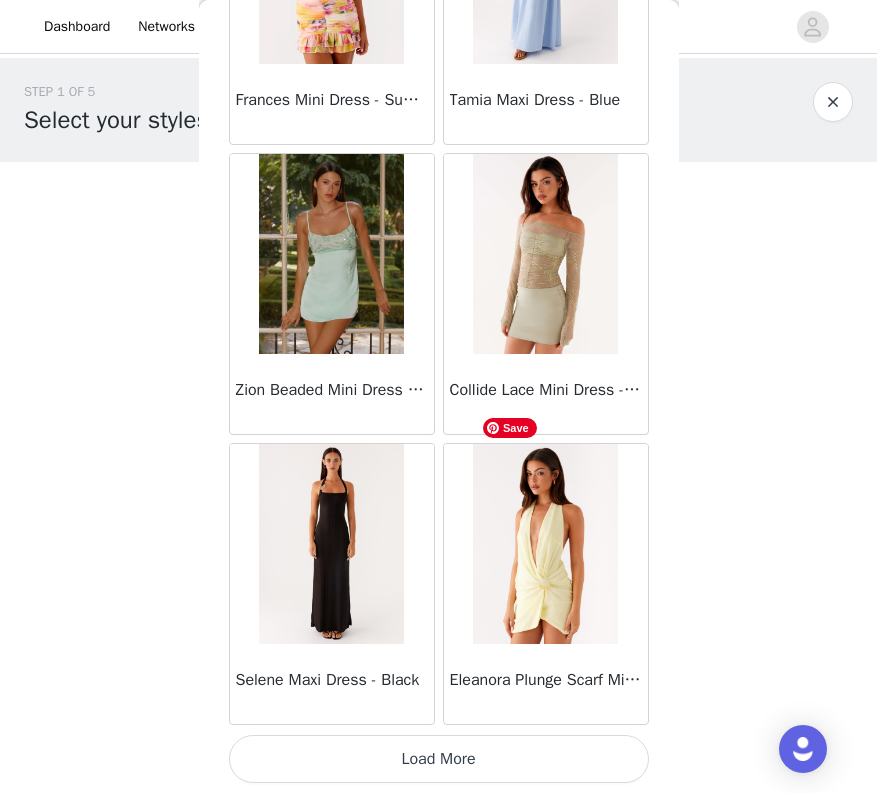 scroll, scrollTop: 48684, scrollLeft: 0, axis: vertical 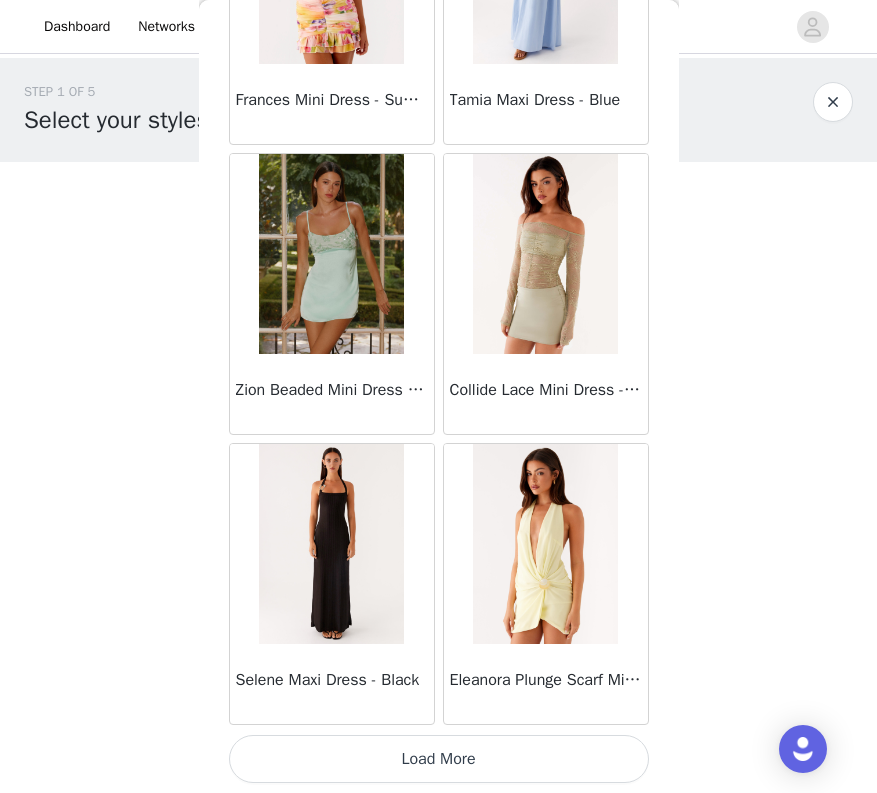 click on "Load More" at bounding box center [439, 759] 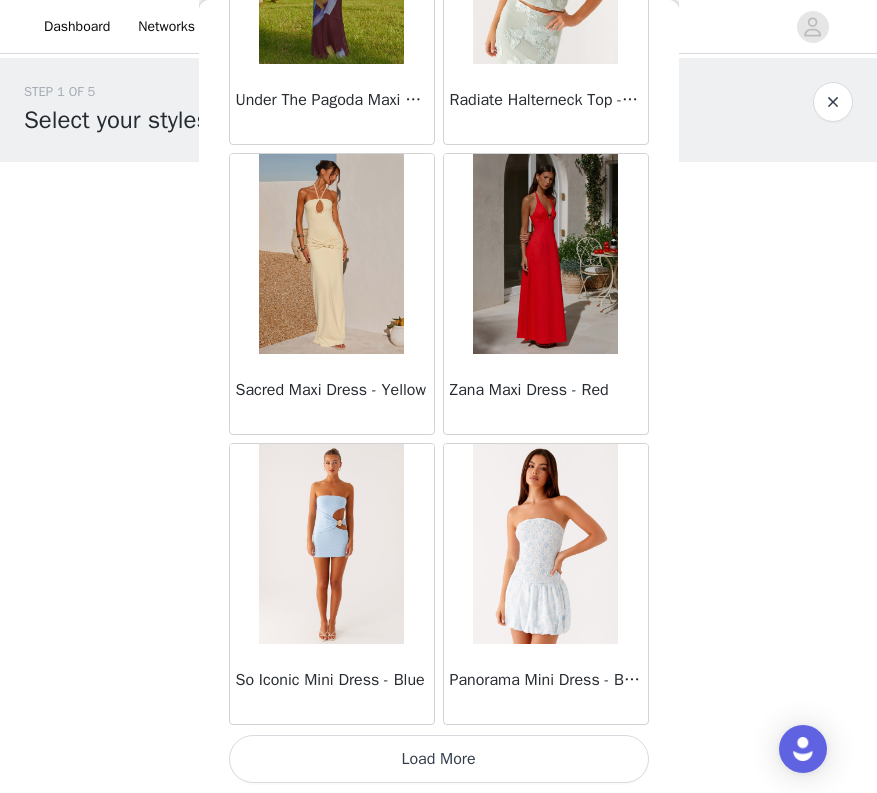 click on "Load More" at bounding box center (439, 759) 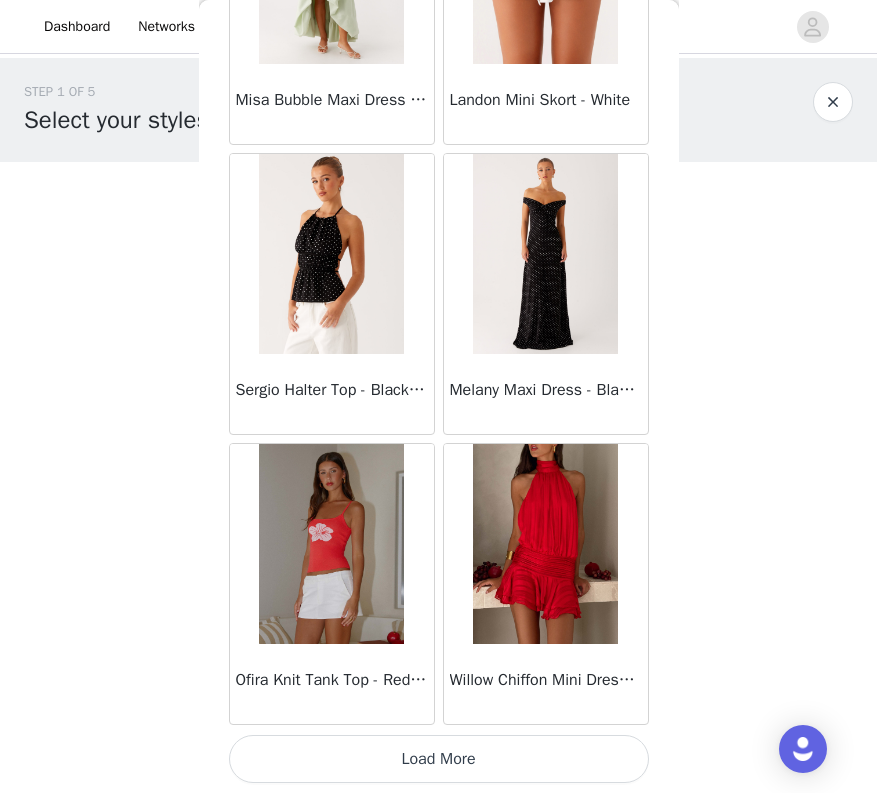 scroll, scrollTop: 54467, scrollLeft: 0, axis: vertical 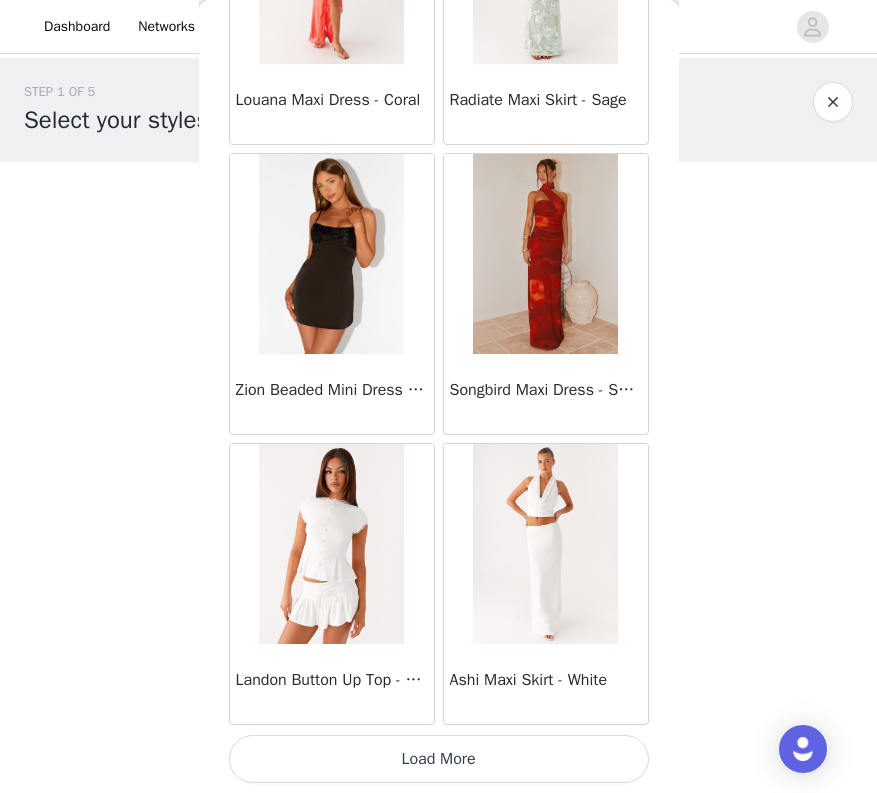 click on "Load More" at bounding box center (439, 759) 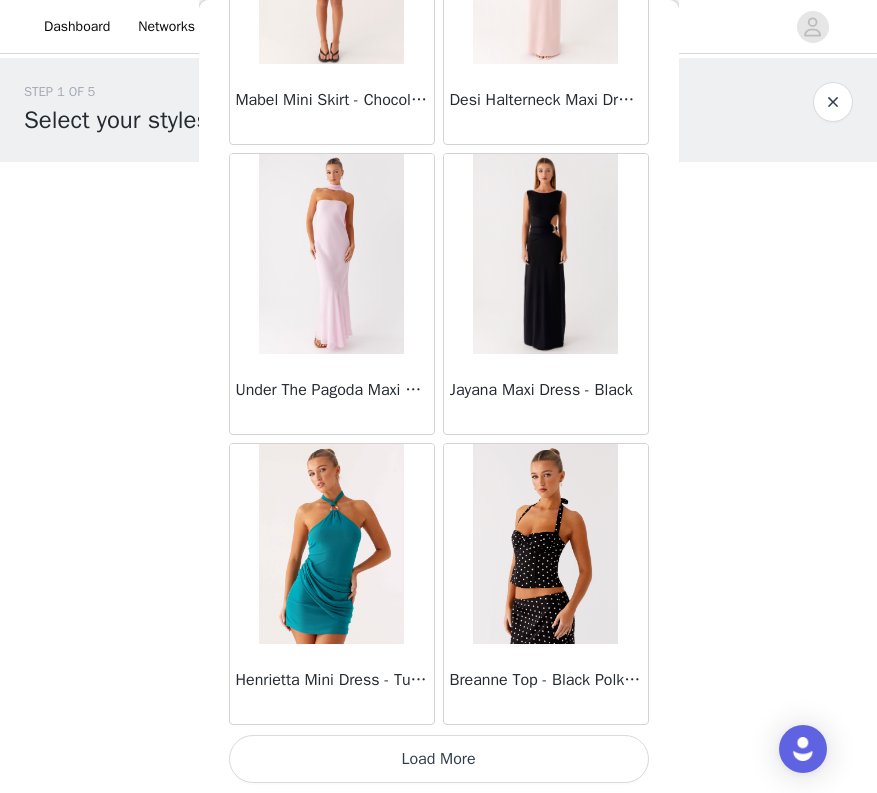 scroll, scrollTop: 60283, scrollLeft: 0, axis: vertical 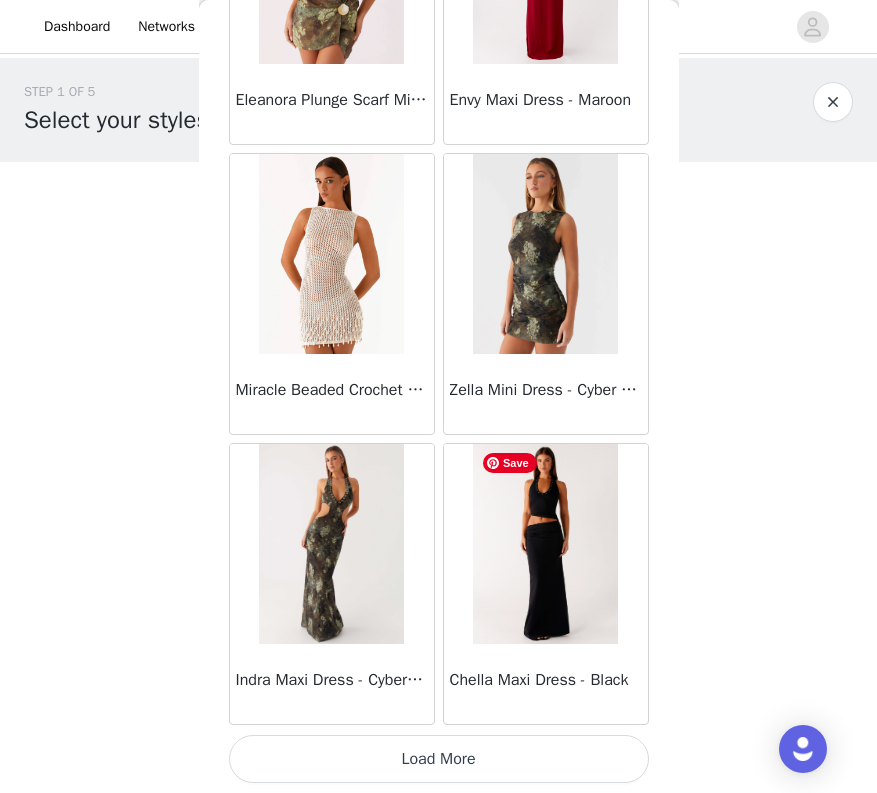 click on "Load More" at bounding box center [439, 759] 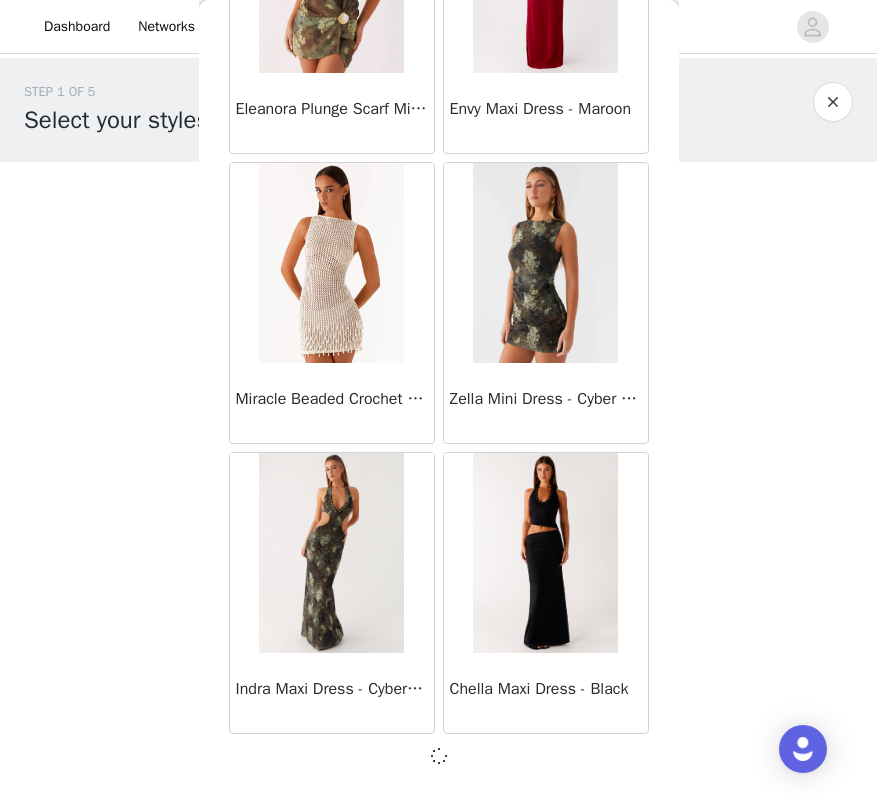 scroll, scrollTop: 63158, scrollLeft: 0, axis: vertical 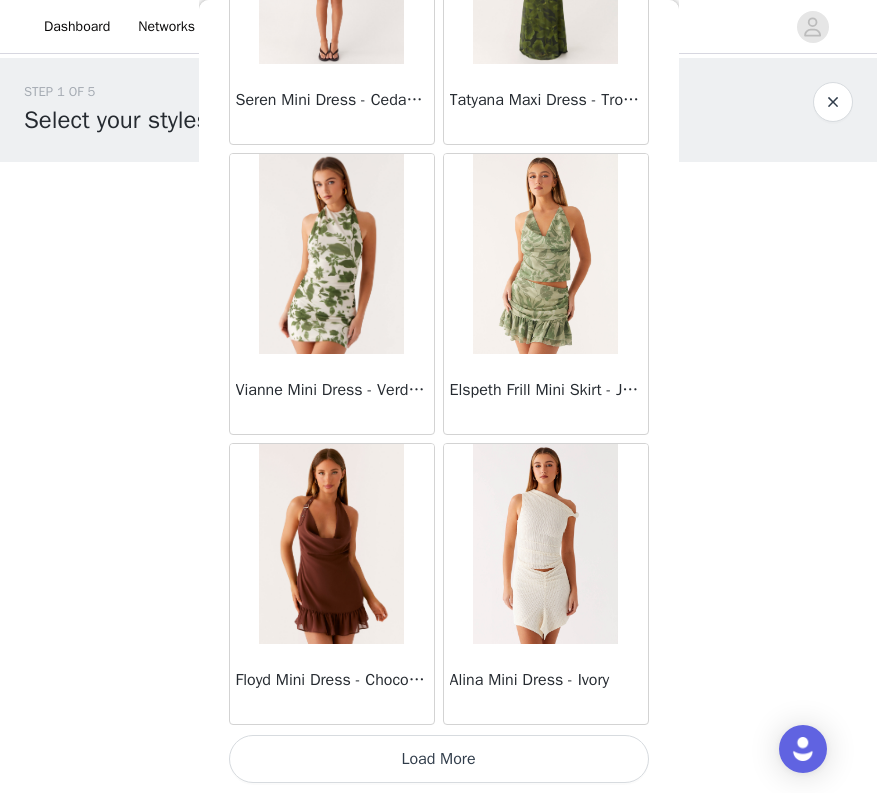 click on "Load More" at bounding box center [439, 759] 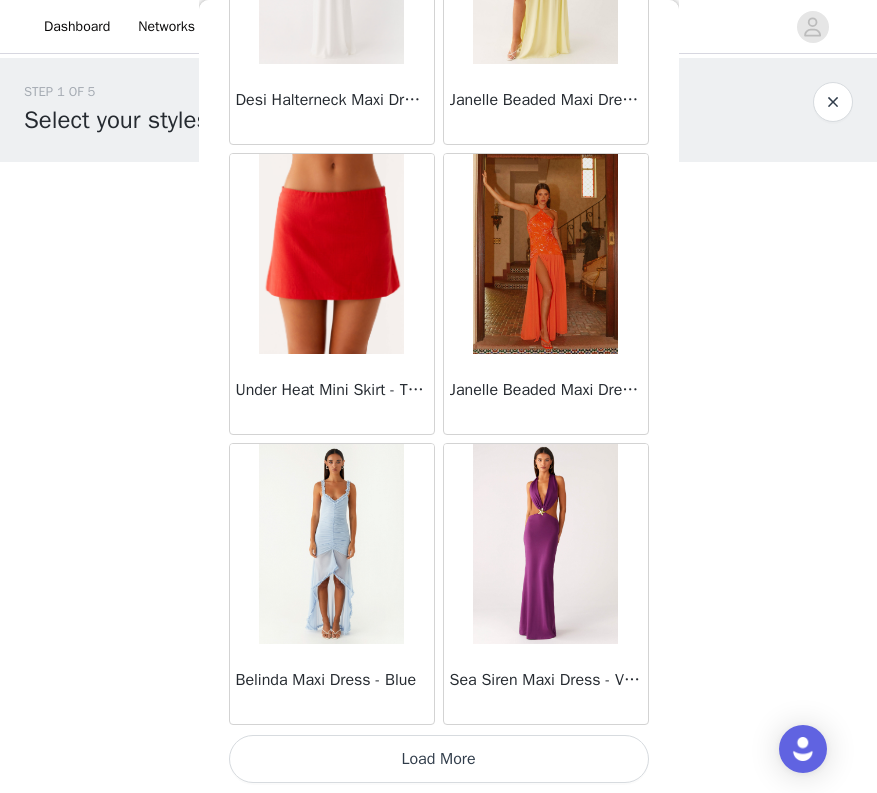 scroll, scrollTop: 68972, scrollLeft: 0, axis: vertical 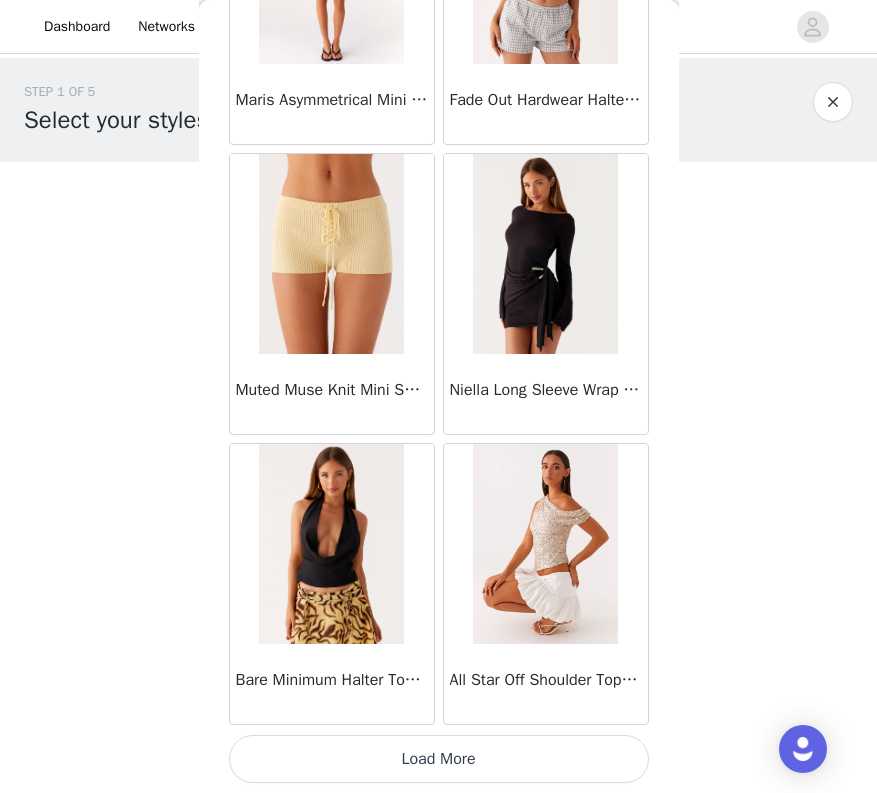 click on "Load More" at bounding box center (439, 759) 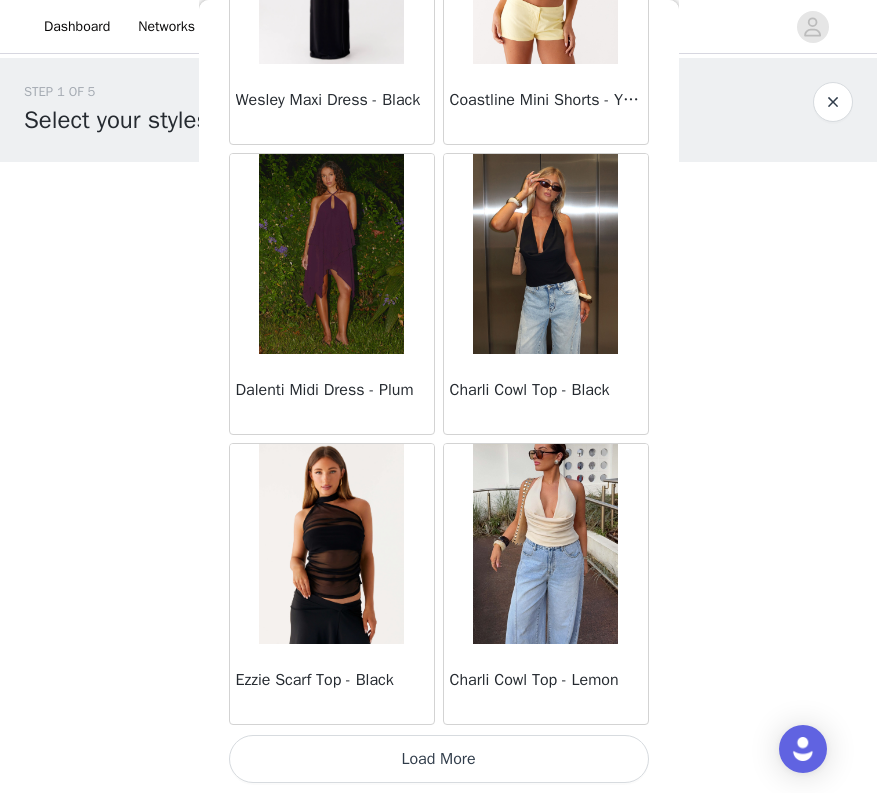click on "Load More" at bounding box center (439, 759) 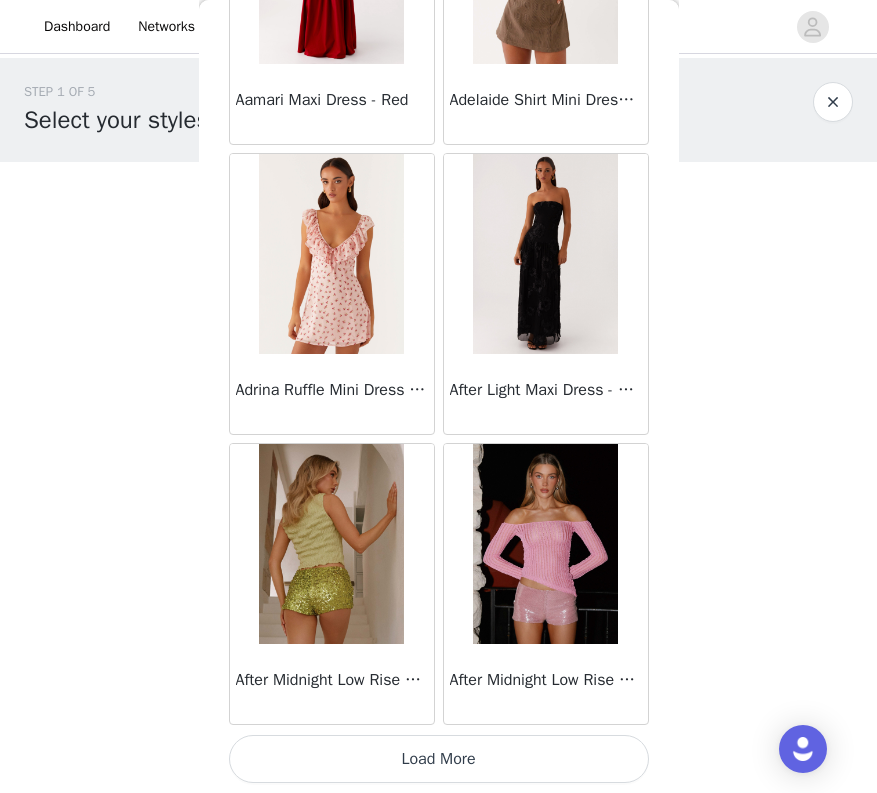 click on "Load More" at bounding box center (439, 759) 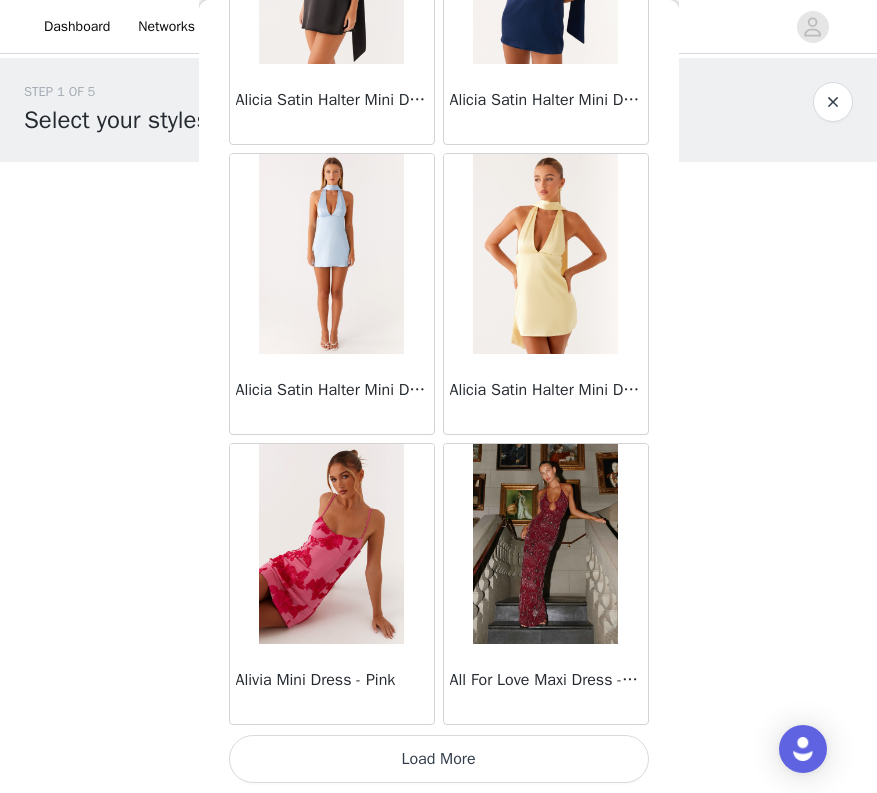 click on "Load More" at bounding box center [439, 759] 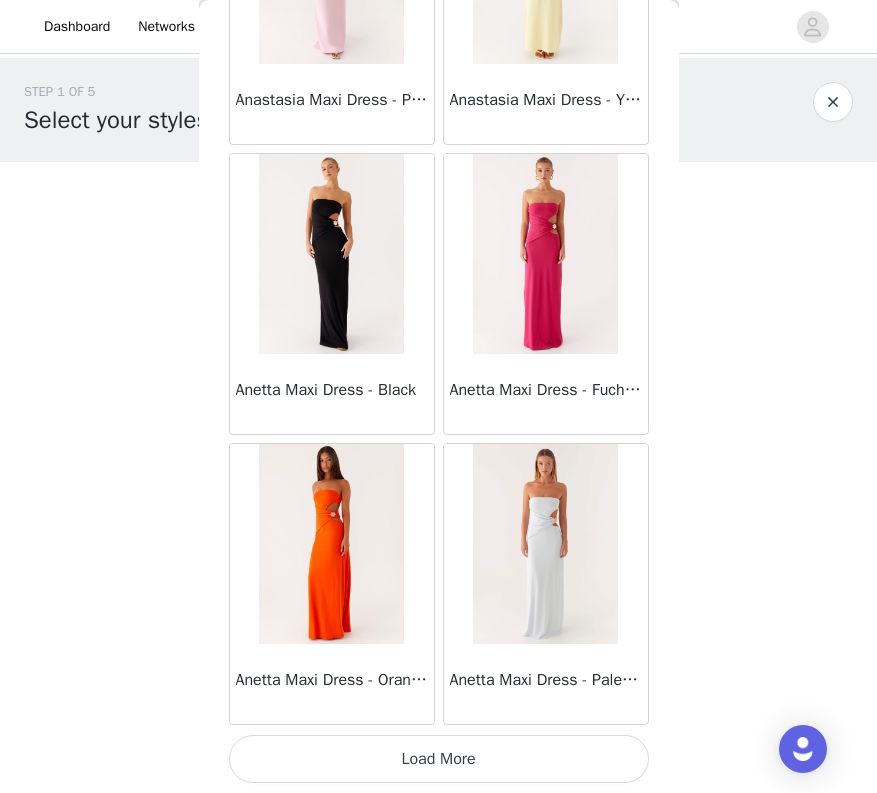click on "Load More" at bounding box center [439, 759] 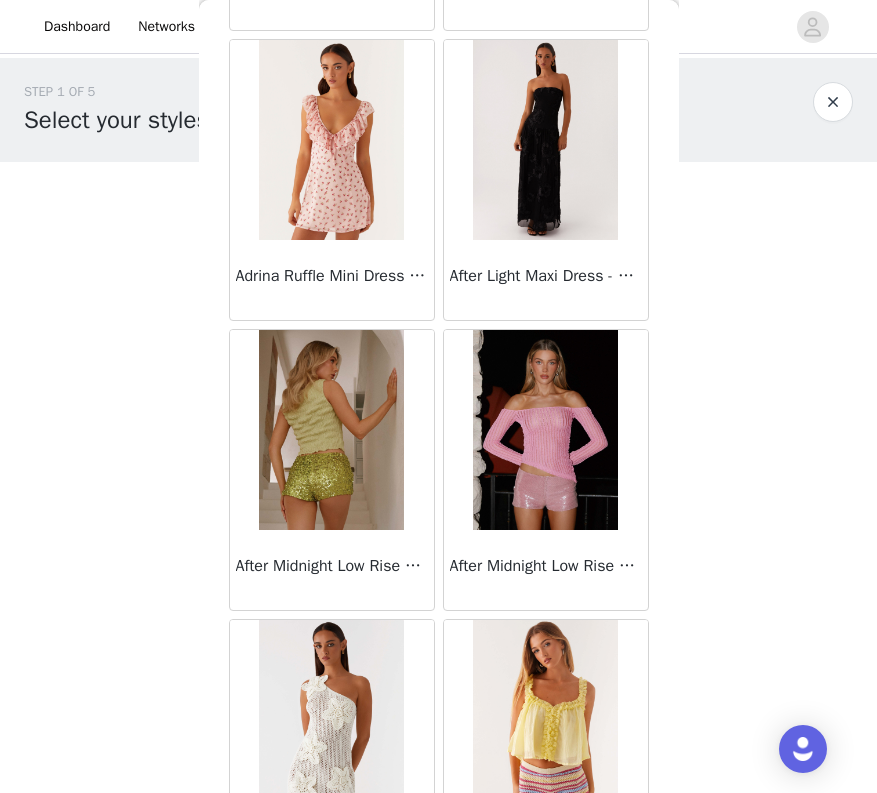 click on "STEP 1 OF 5
Select your styles!
Please note that the sizes are in AU Sizes       1/3 Selected           Beki Beaded Mesh Maxi Dress - Deep Red           Deep Red, AU 6       Edit   Remove     Add Product       Back       Sweetpea Mini Dress - Yellow       Manifest Mini Dress - Amber       Raquel Off Shoulder Long Sleeve Top - Pink       Julianna Linen Mini Dress - Black       Radiate Halterneck Top - Pink       Arden Mesh Mini Dress - White       Cheryl Bustier Halter Top - Cherry Red       Under The Pagoda Maxi Dress - Deep Red Floral       Sweetest Pie T-Shirt - Black Gingham       That Girl Maxi Dress - Pink       Peppermayo Exclusive Heavy Hearted Mini - Black       Songbird Maxi Dress - Blue Black Floral       Viviana Mini Dress - Lavender       Eden Strapless Maxi Dress - Navy       Claudie Mesh Top - White Pink Lilly       Nia Micro Short - Black       Luciana Crochet Halterneck Mini Dress - Pink" at bounding box center [438, 305] 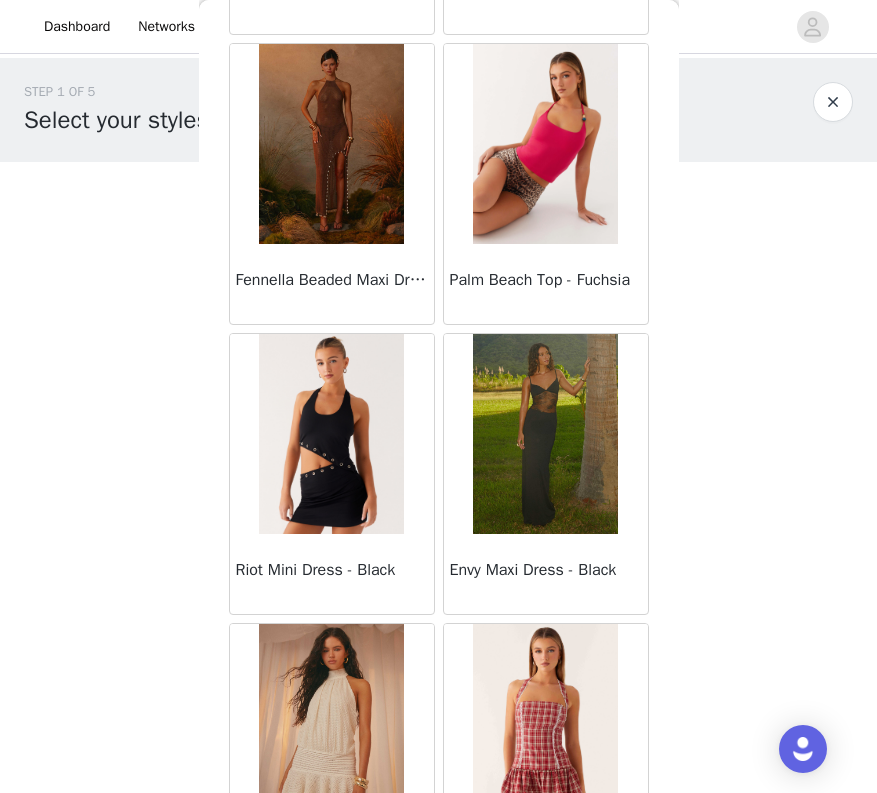 scroll, scrollTop: 63856, scrollLeft: 0, axis: vertical 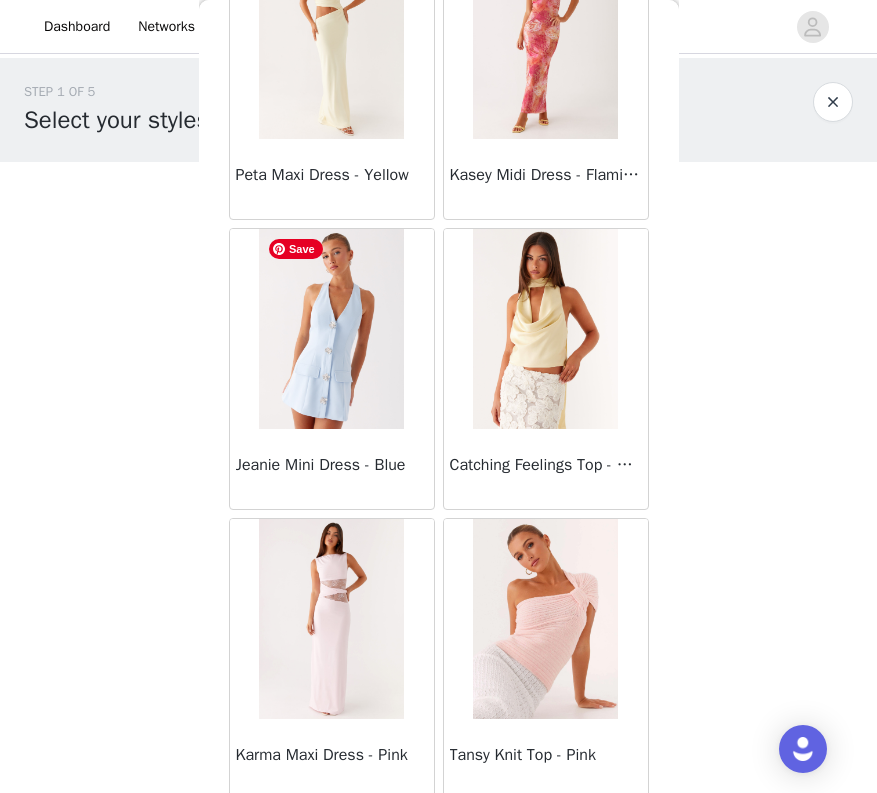 click at bounding box center (331, 329) 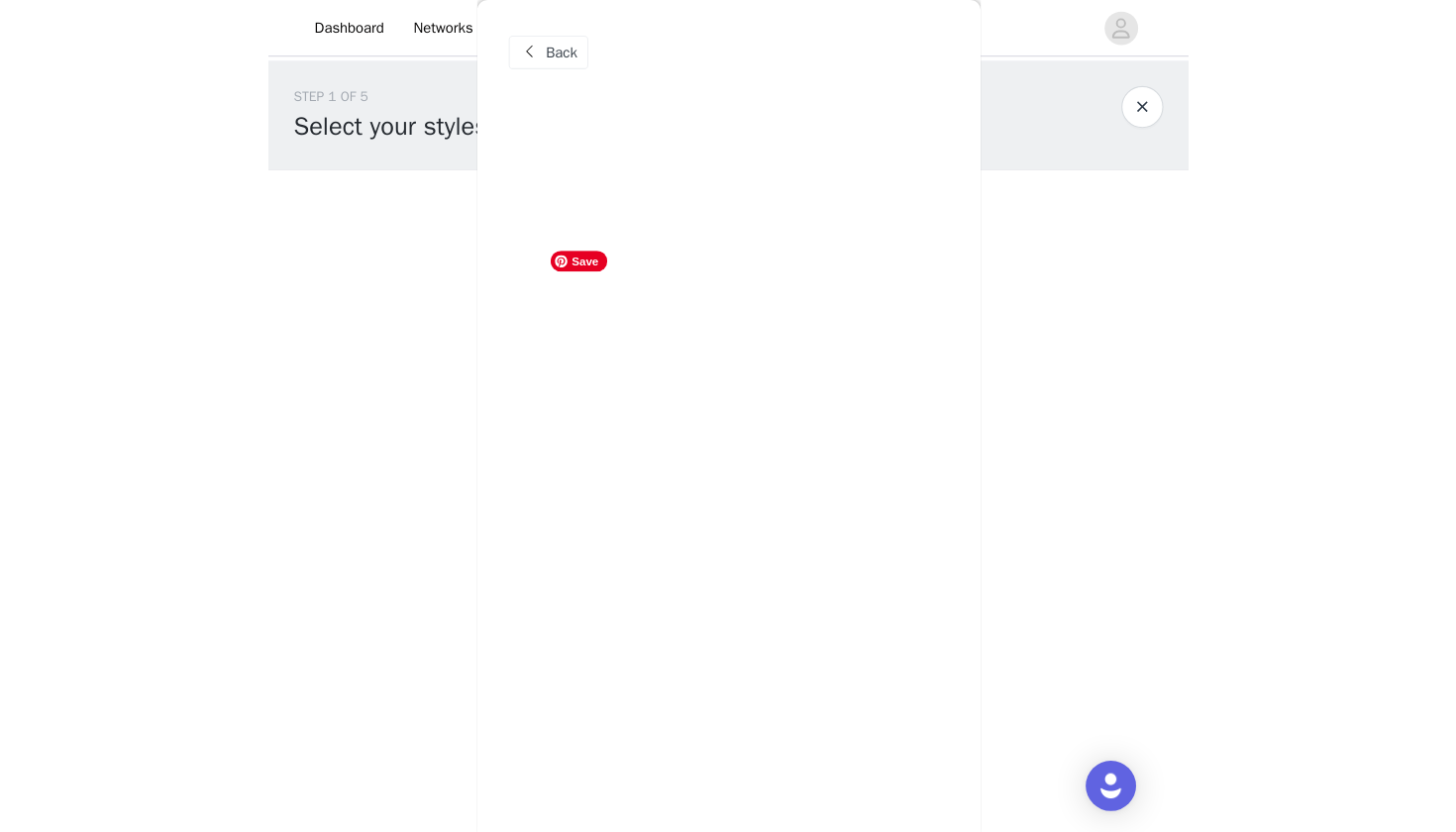 scroll, scrollTop: 0, scrollLeft: 0, axis: both 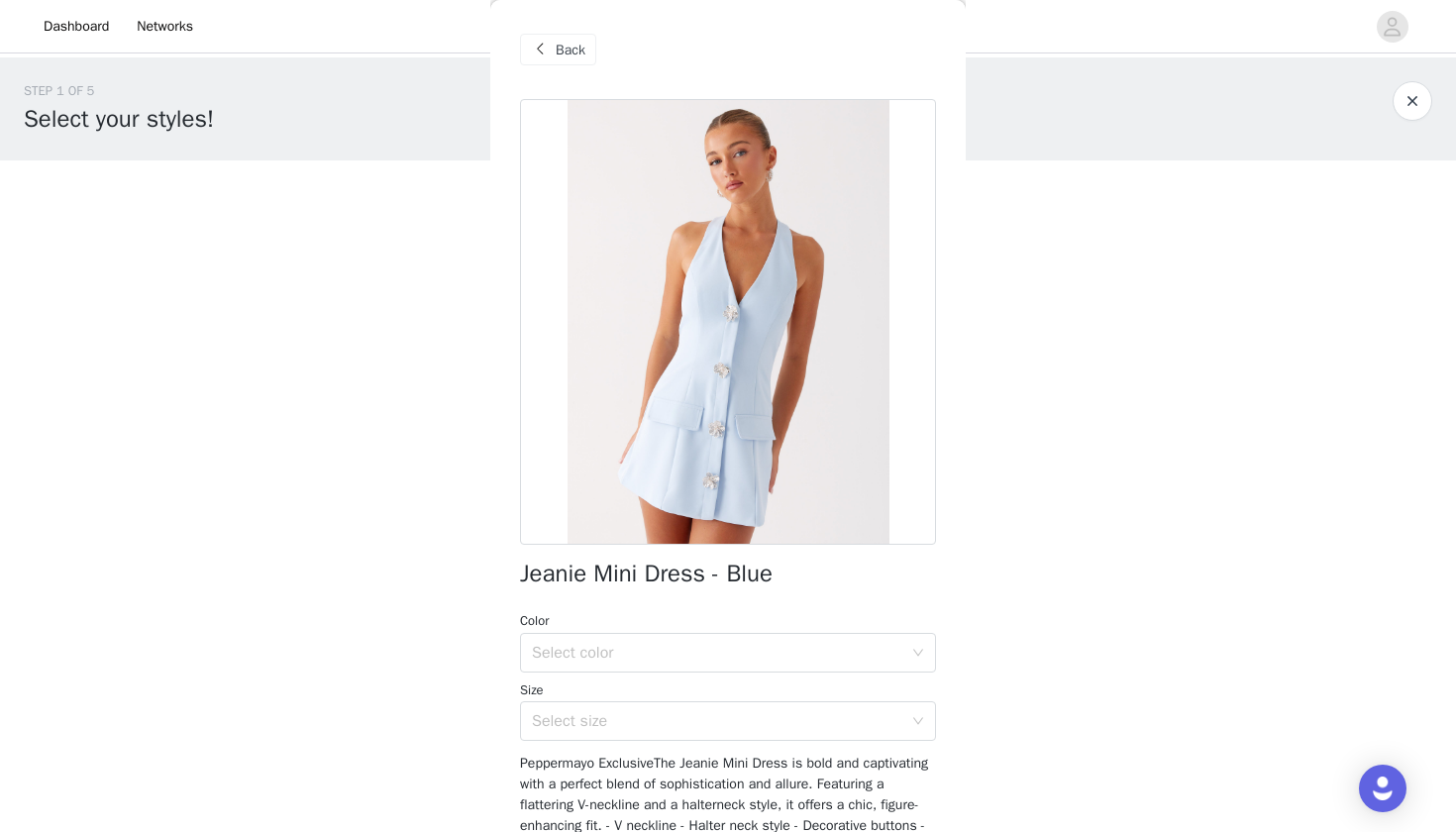 click on "Back" at bounding box center [571, 50] 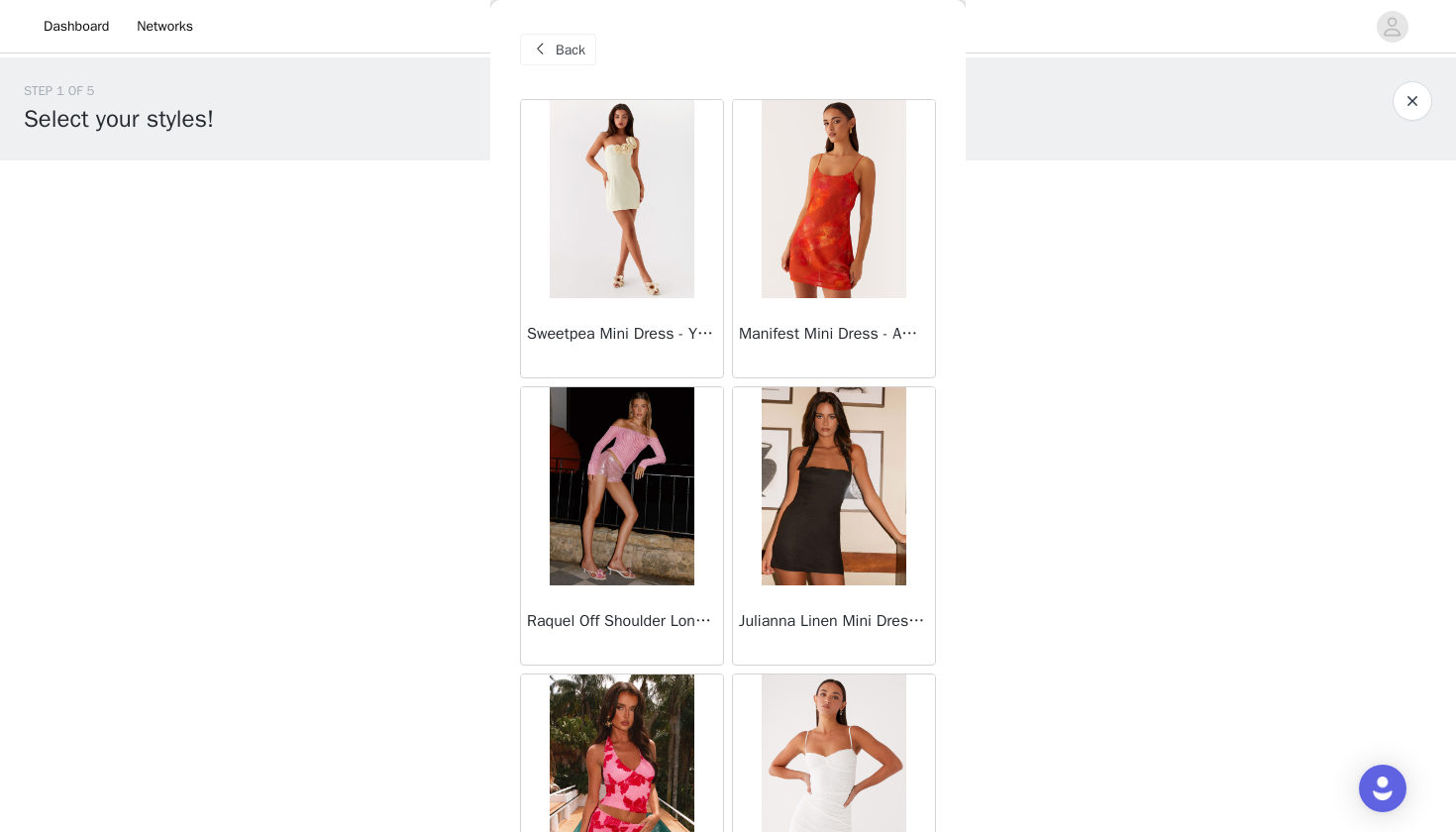 scroll, scrollTop: 0, scrollLeft: 0, axis: both 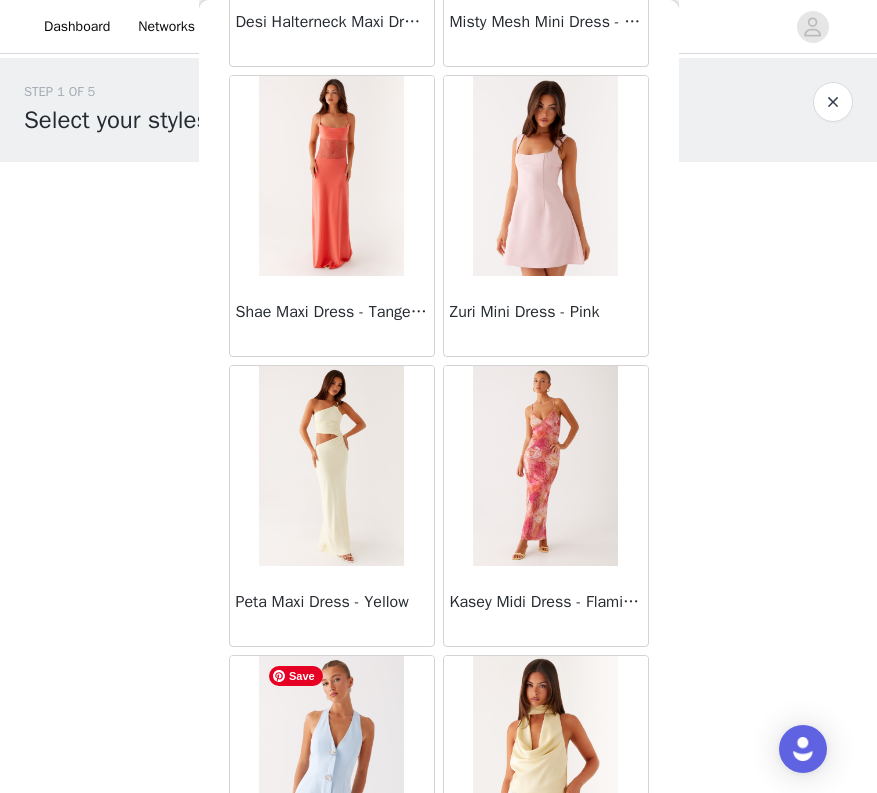 click at bounding box center [331, 756] 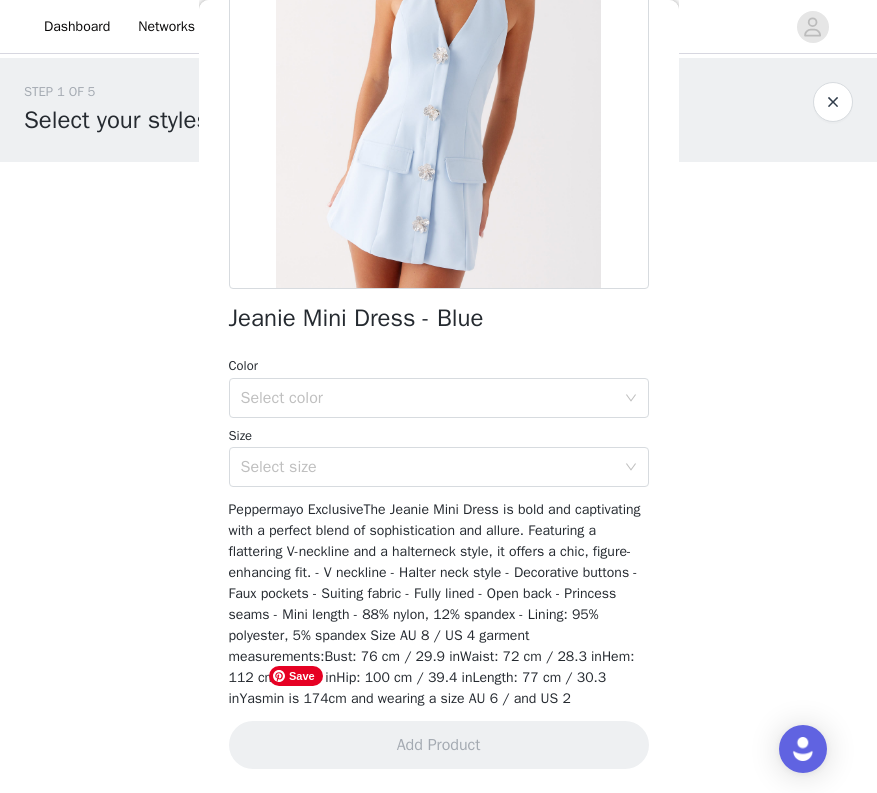 scroll, scrollTop: 260, scrollLeft: 0, axis: vertical 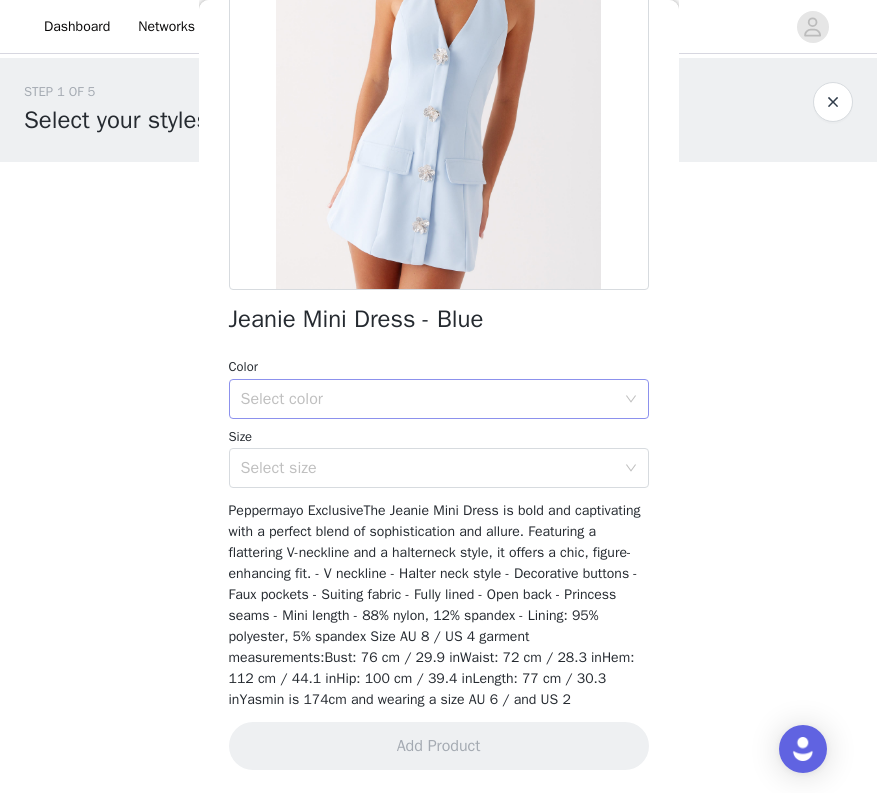click on "Select color" at bounding box center [432, 399] 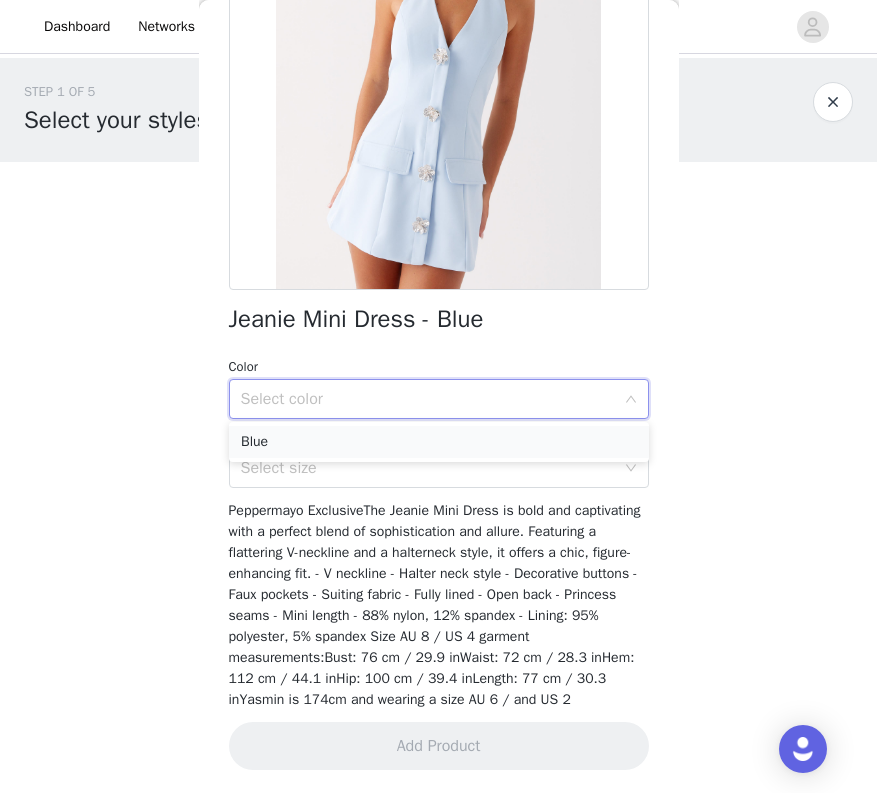 click on "Blue" at bounding box center (439, 442) 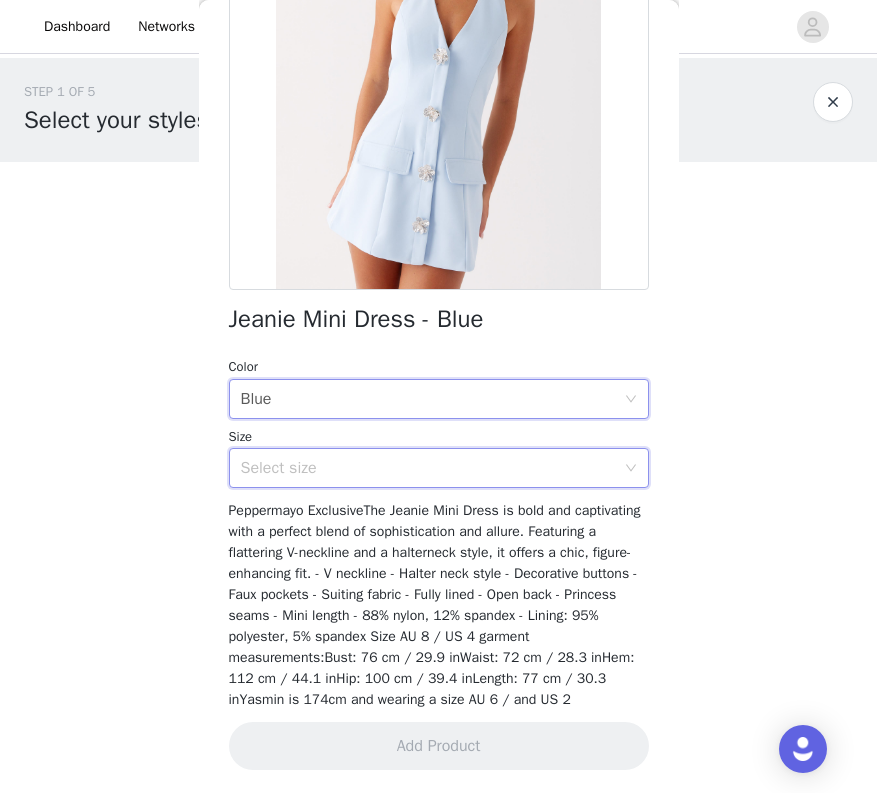 click on "Select size" at bounding box center (432, 468) 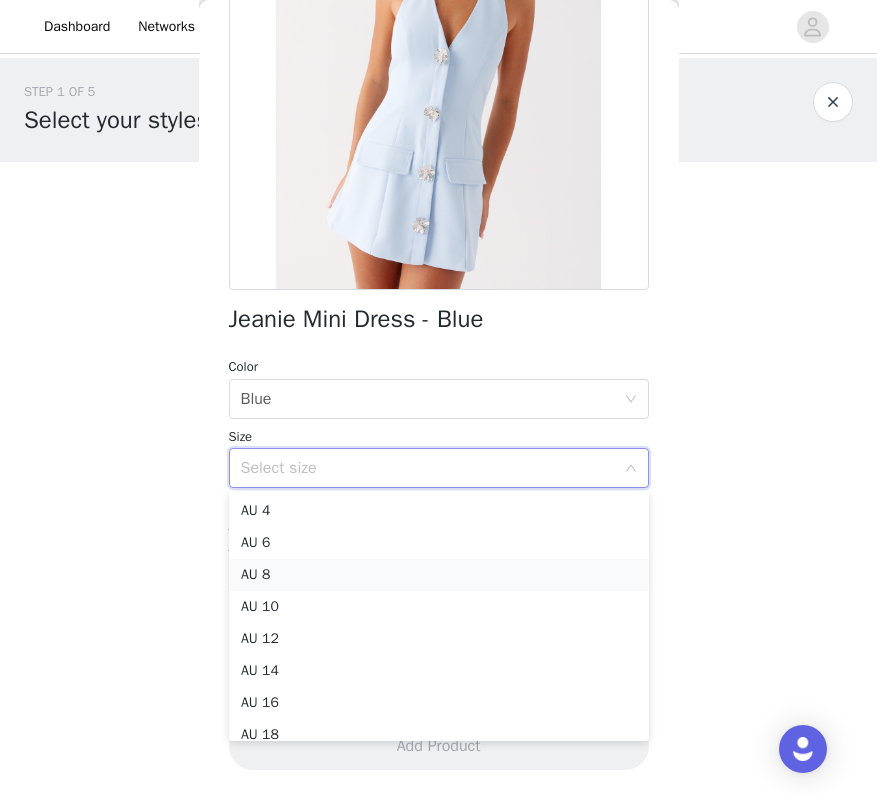 click on "AU 8" at bounding box center (439, 575) 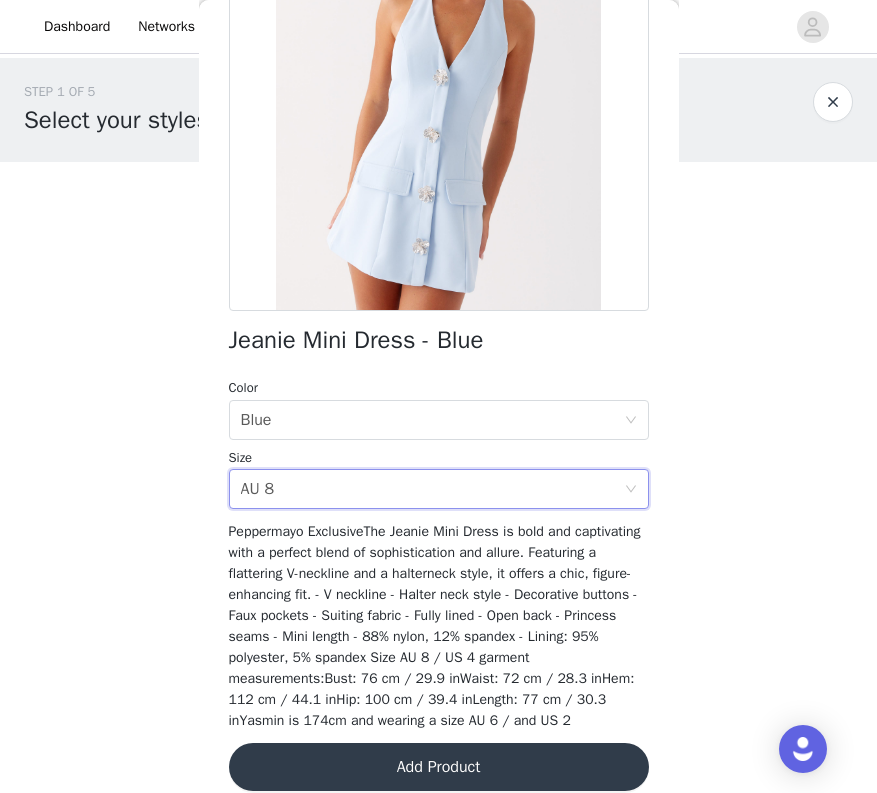 scroll, scrollTop: 255, scrollLeft: 0, axis: vertical 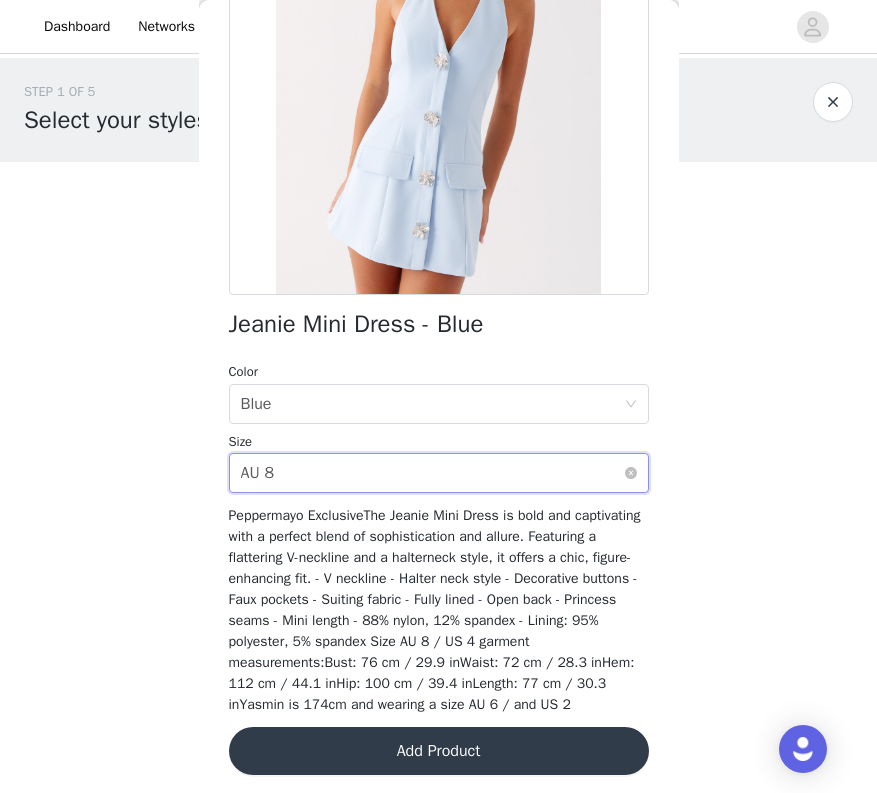 click on "Select size AU 8" at bounding box center (432, 473) 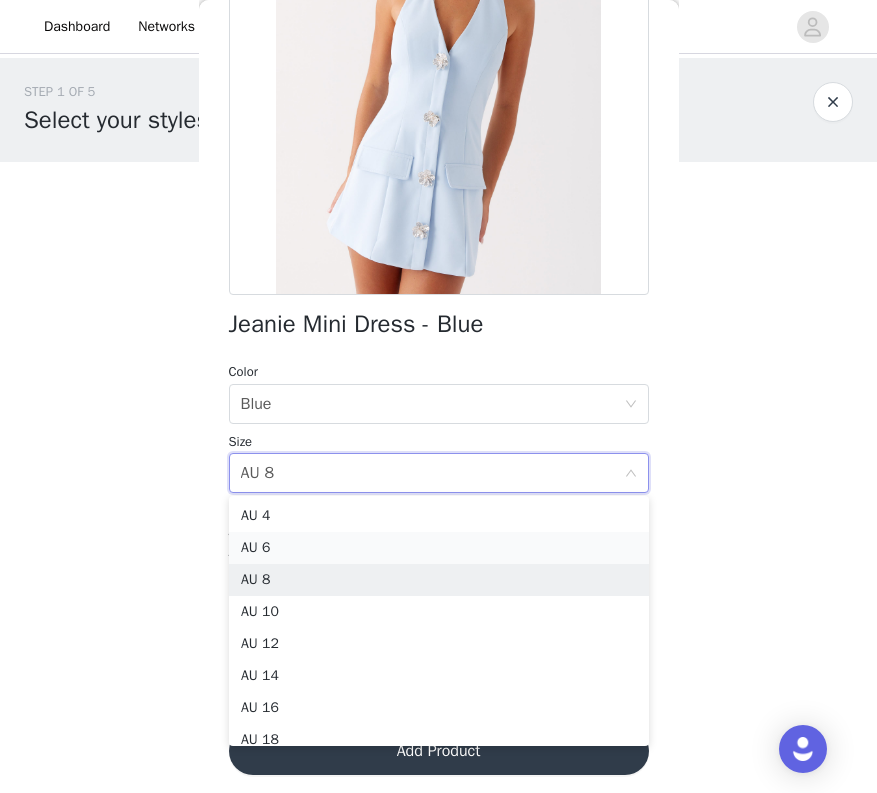 click on "AU 6" at bounding box center [439, 548] 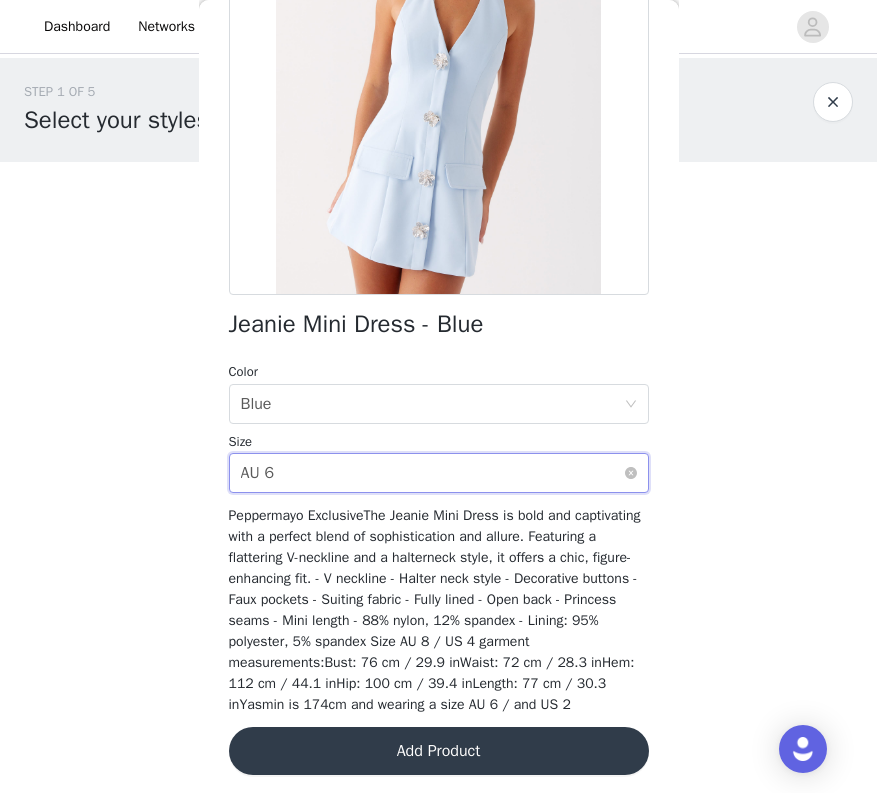 click on "Select size AU 6" at bounding box center [432, 473] 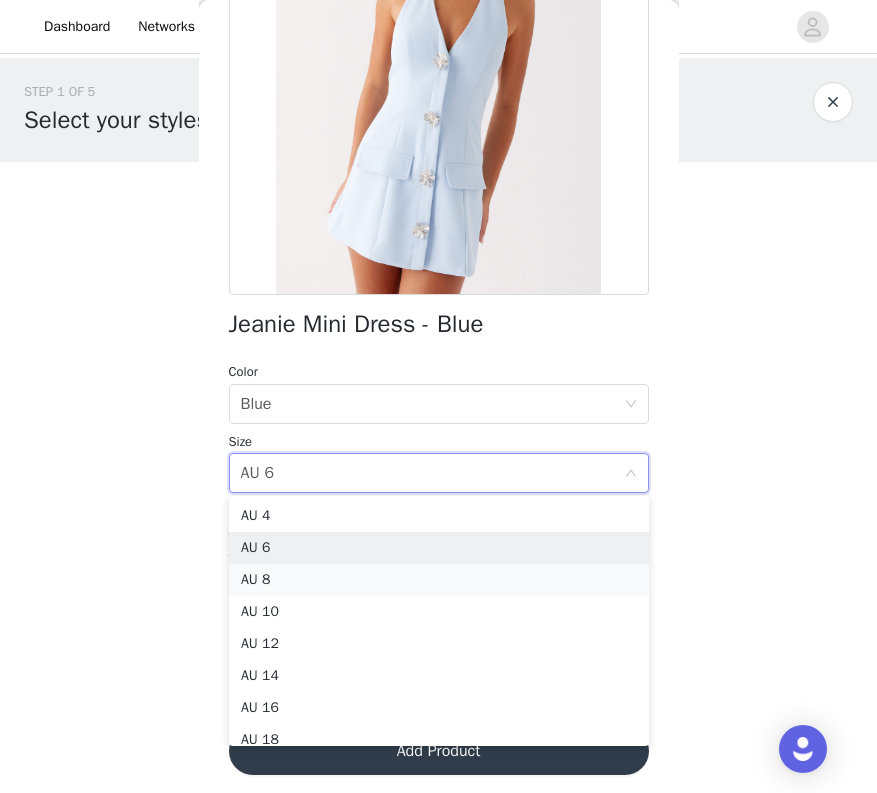 click on "AU 8" at bounding box center [439, 580] 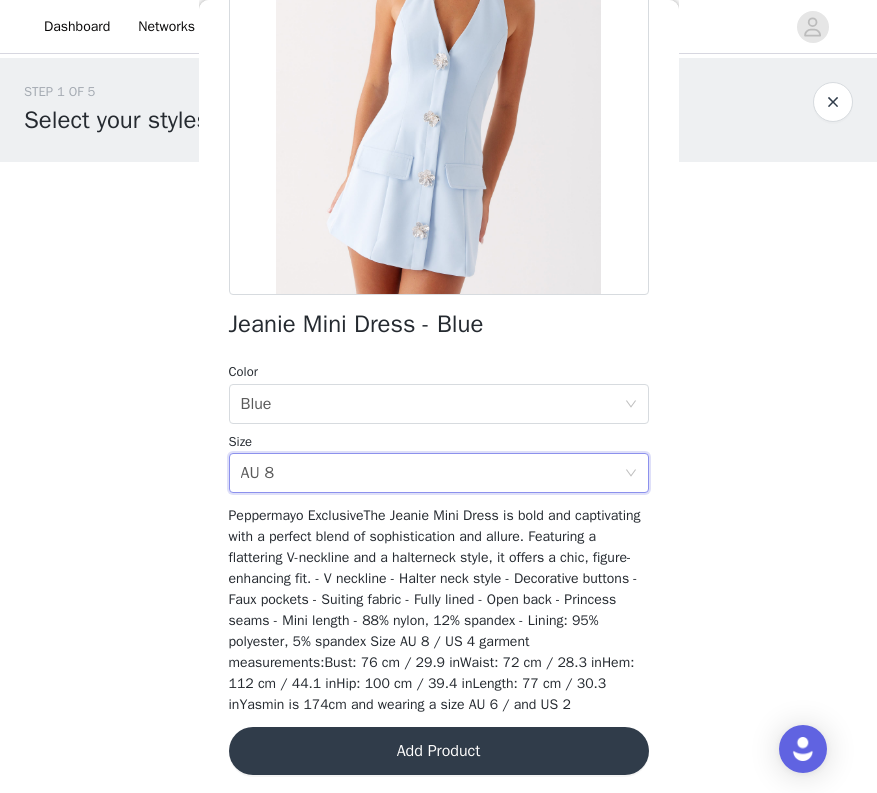 click on "Add Product" at bounding box center (439, 751) 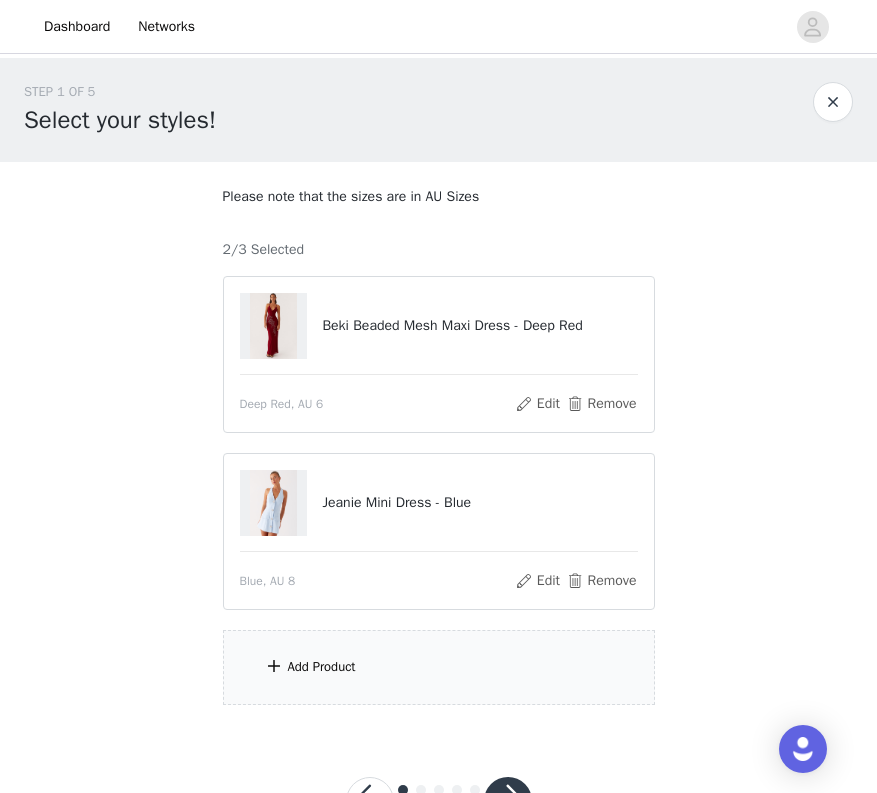 click on "Add Product" at bounding box center (439, 667) 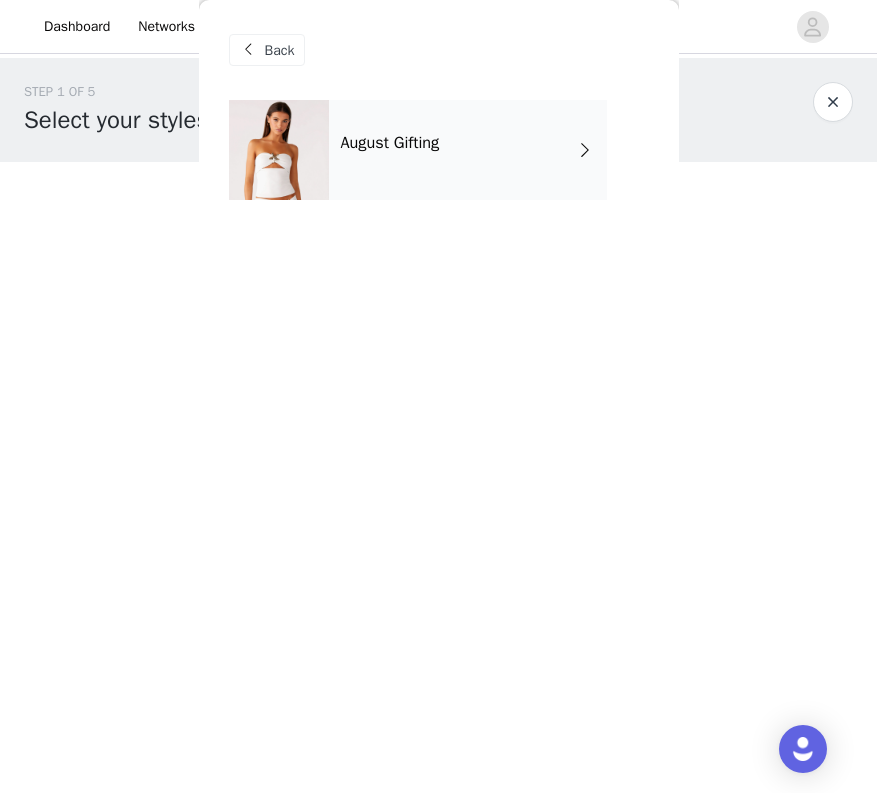 click on "August Gifting" at bounding box center (468, 150) 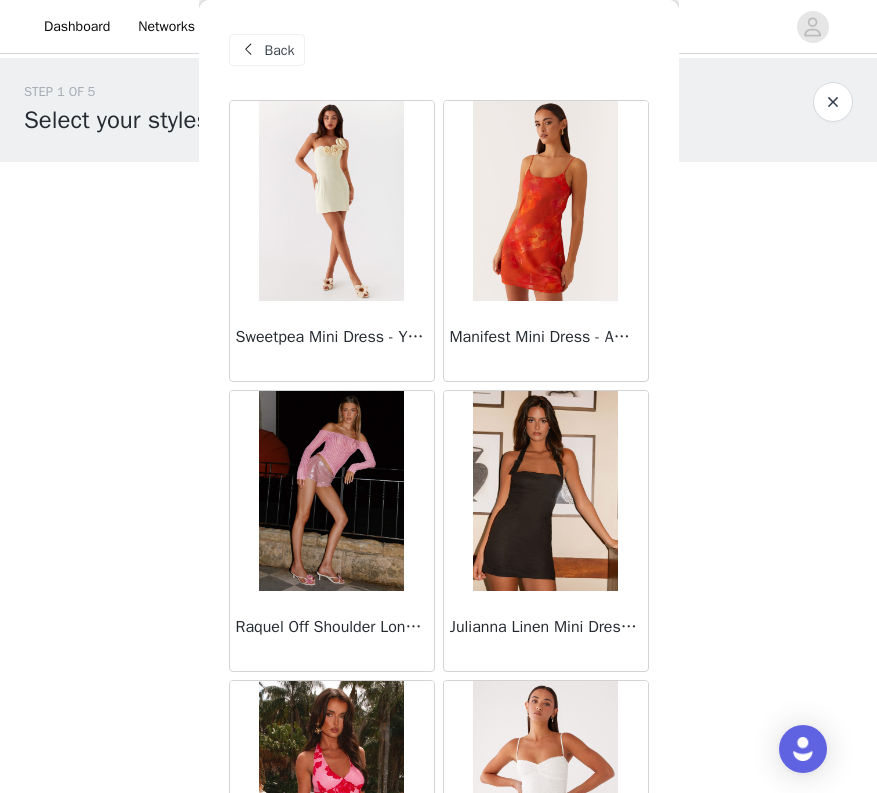 scroll, scrollTop: 9, scrollLeft: 0, axis: vertical 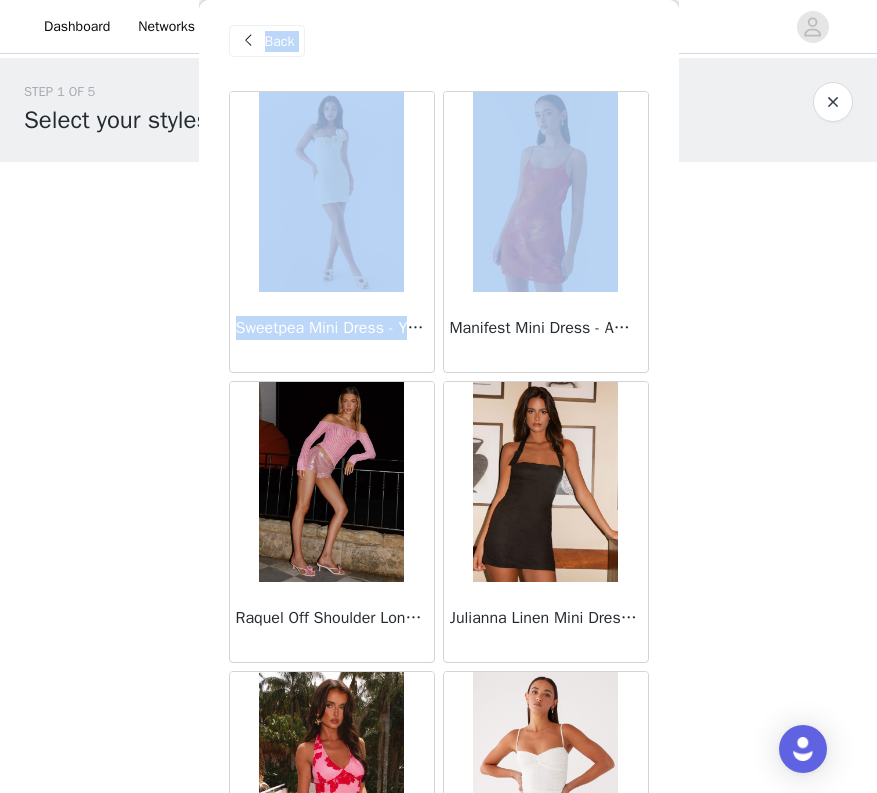 drag, startPoint x: 454, startPoint y: 324, endPoint x: 727, endPoint y: 332, distance: 273.1172 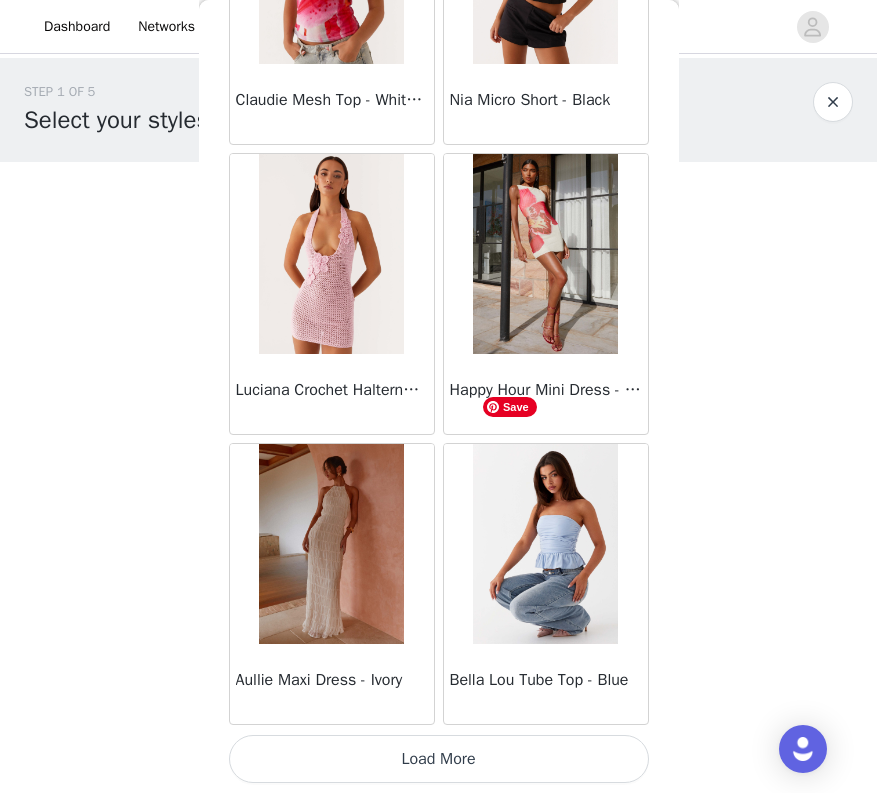 scroll, scrollTop: 2281, scrollLeft: 0, axis: vertical 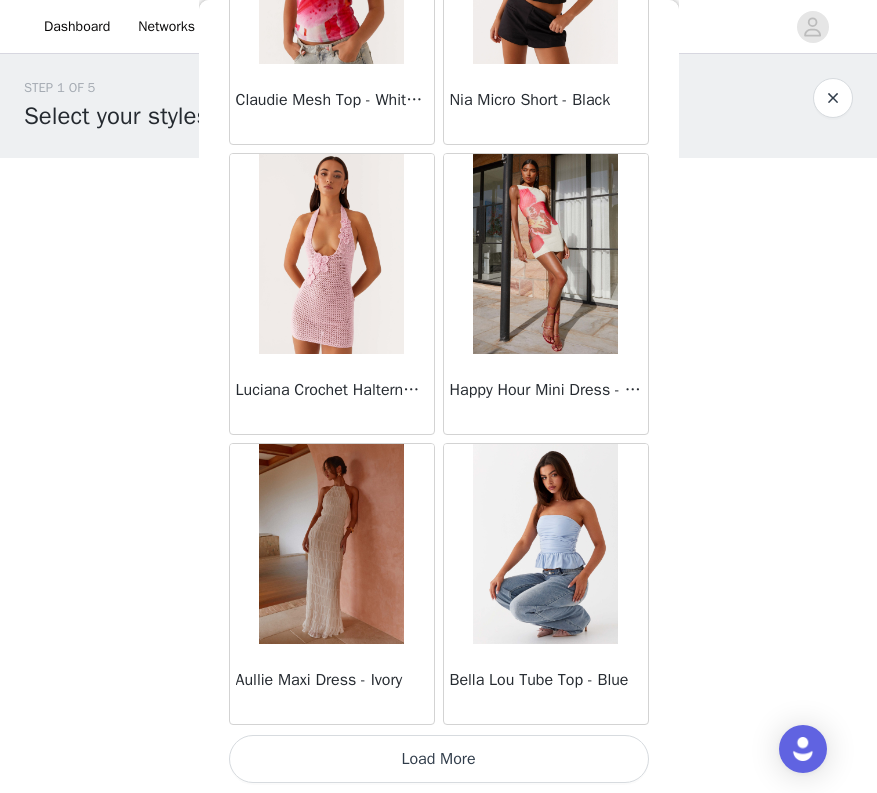 click on "Load More" at bounding box center [439, 759] 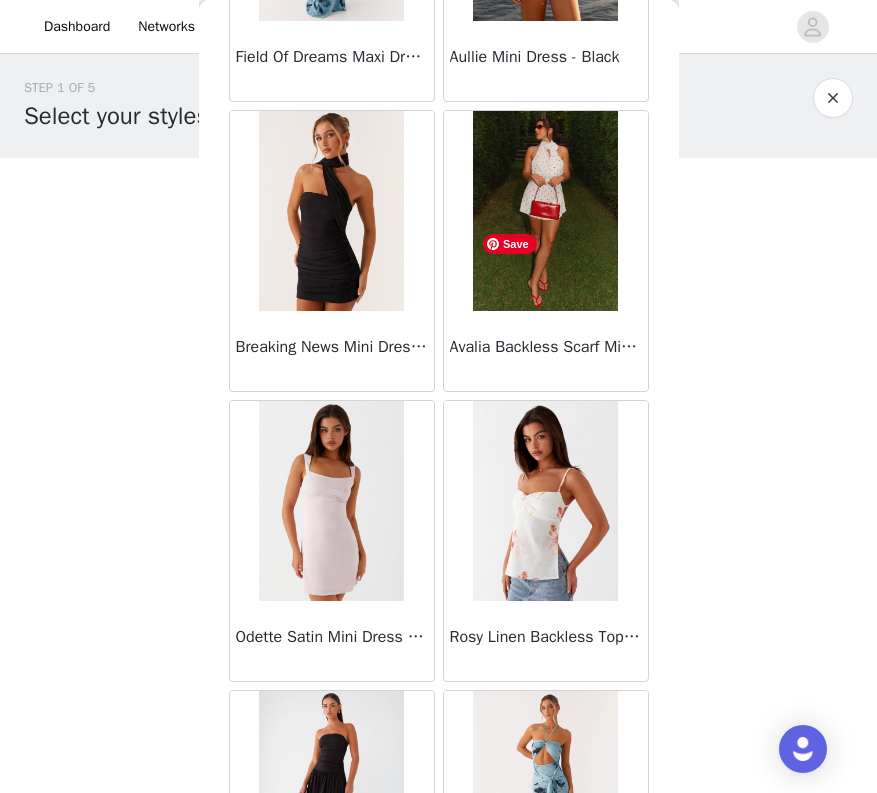 scroll, scrollTop: 3763, scrollLeft: 0, axis: vertical 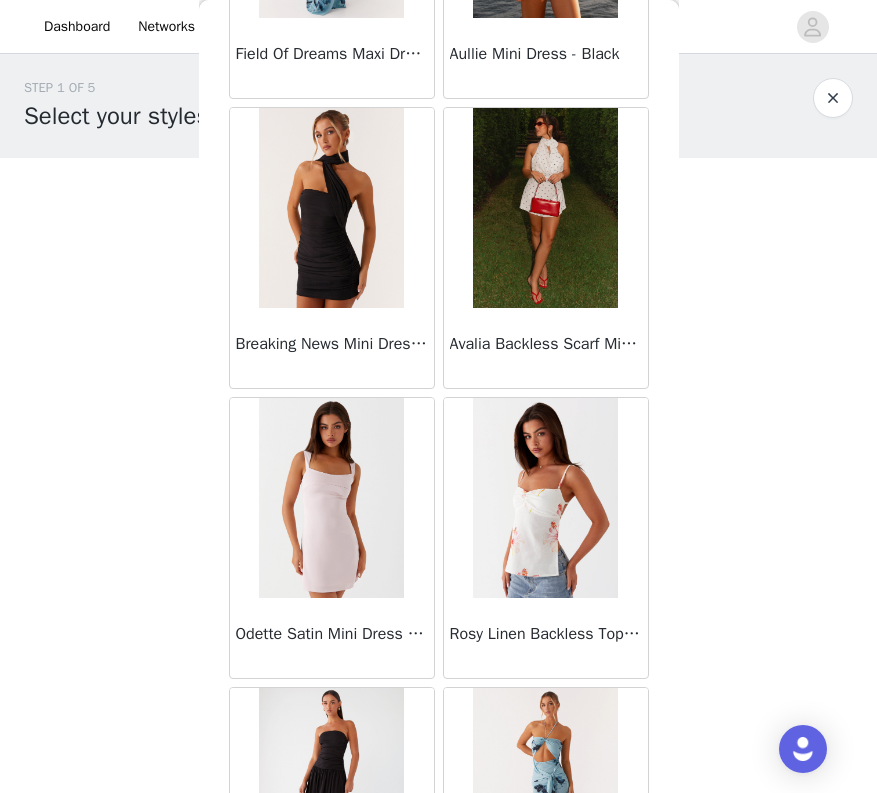 click on "Dashboard Networks" at bounding box center (438, 27) 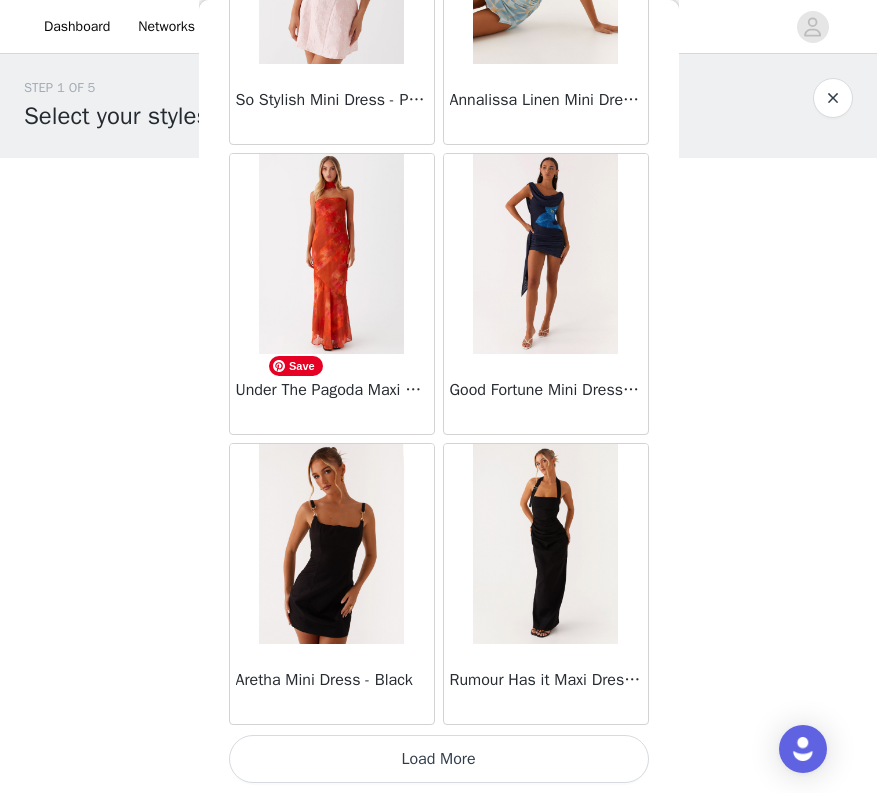 scroll, scrollTop: 5186, scrollLeft: 0, axis: vertical 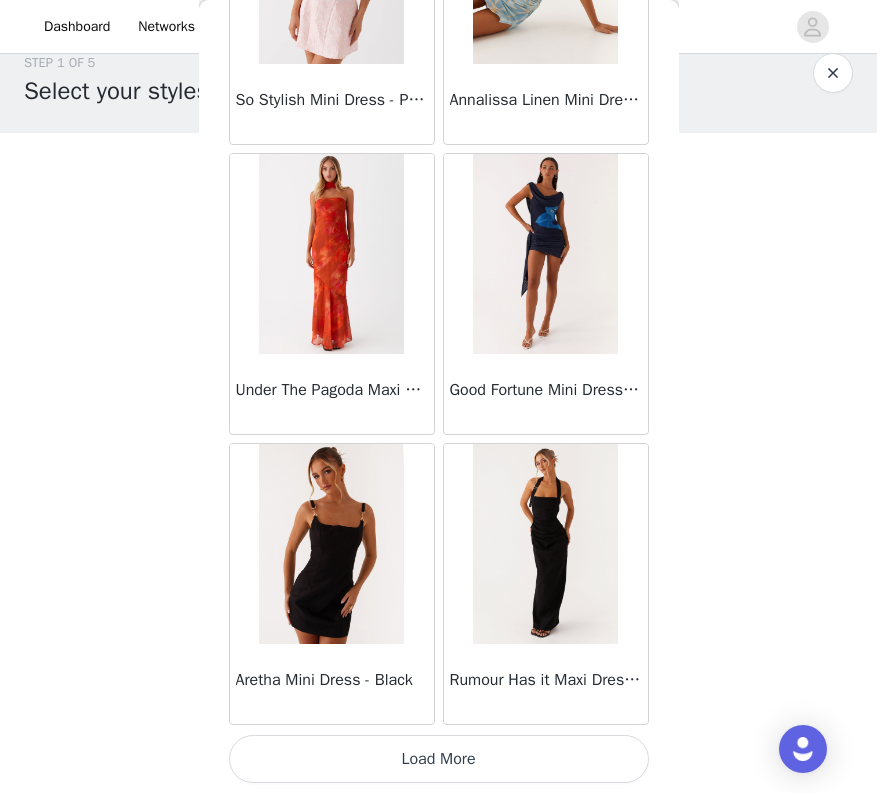 click on "Load More" at bounding box center (439, 759) 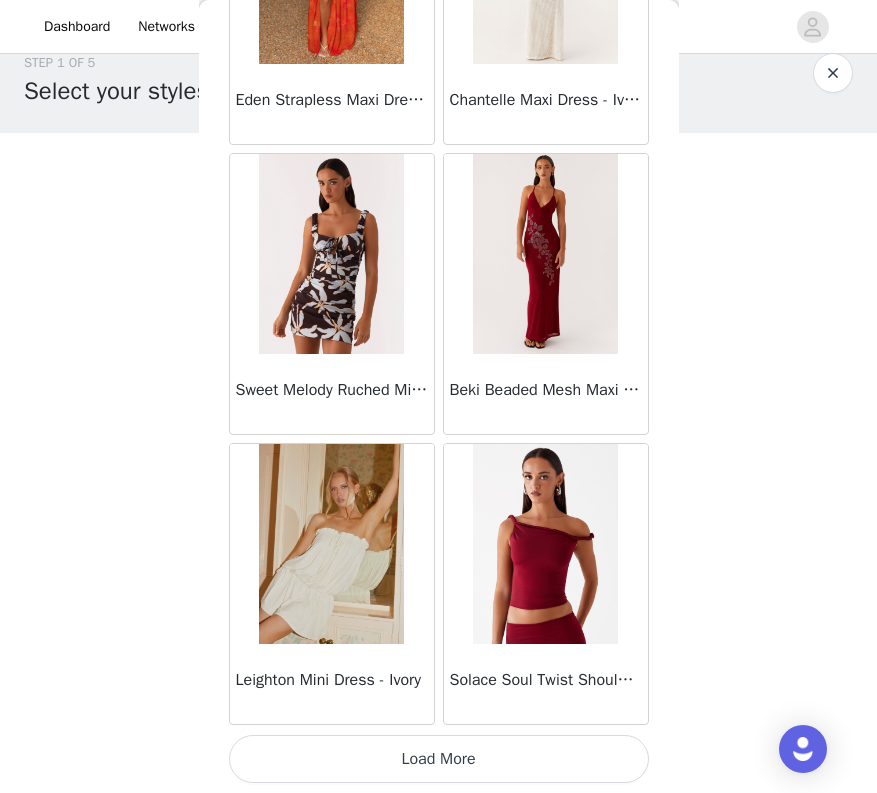 scroll, scrollTop: 8067, scrollLeft: 0, axis: vertical 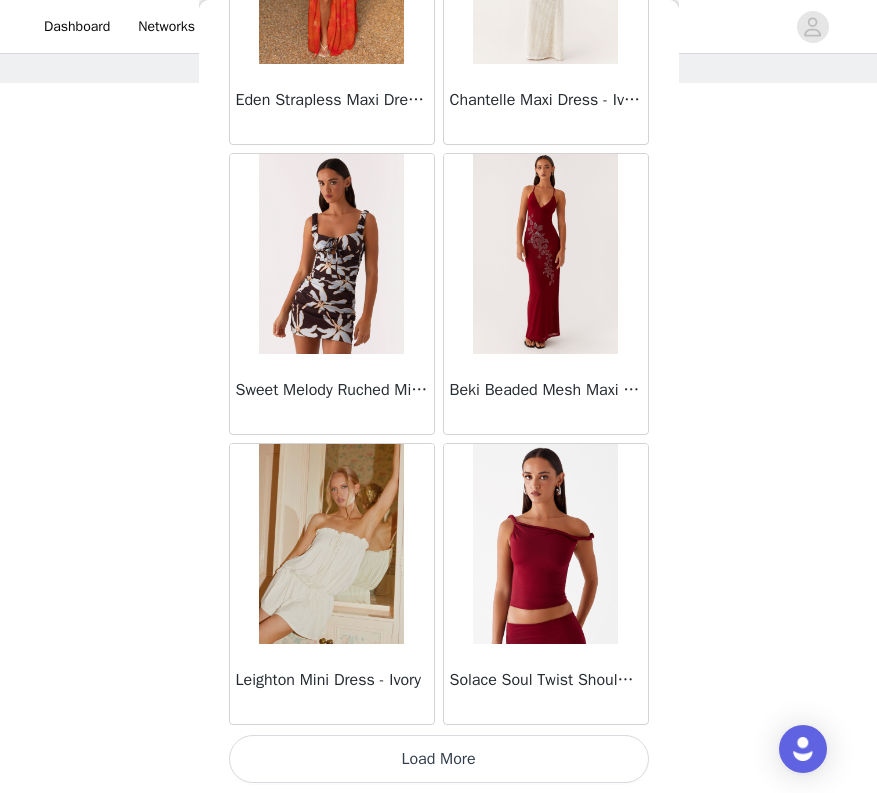click on "Load More" at bounding box center (439, 759) 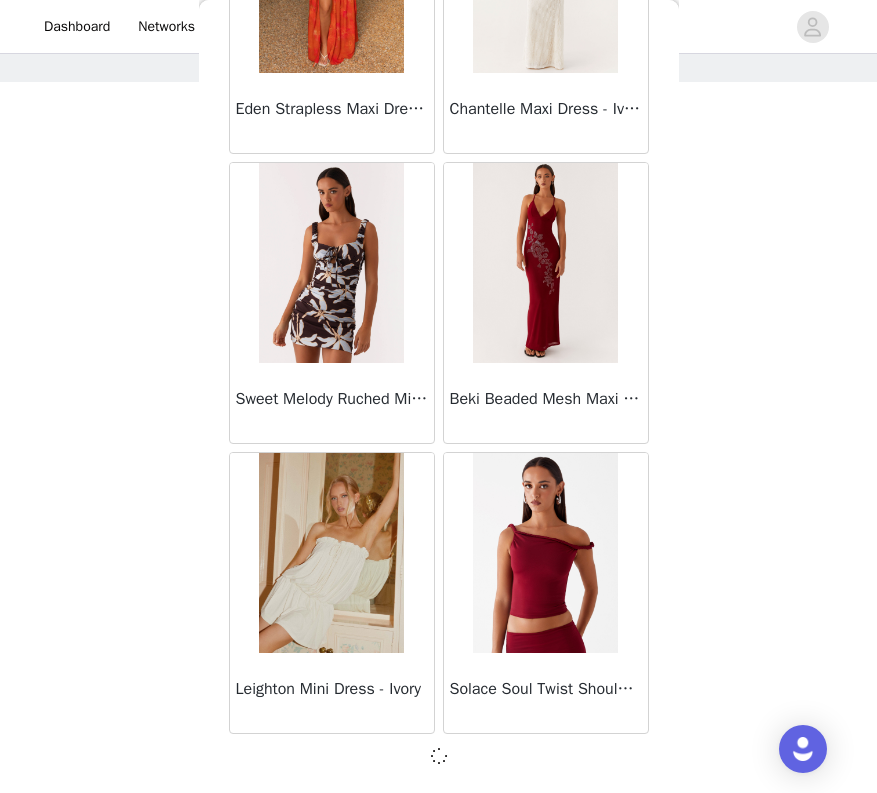 scroll, scrollTop: 81, scrollLeft: 0, axis: vertical 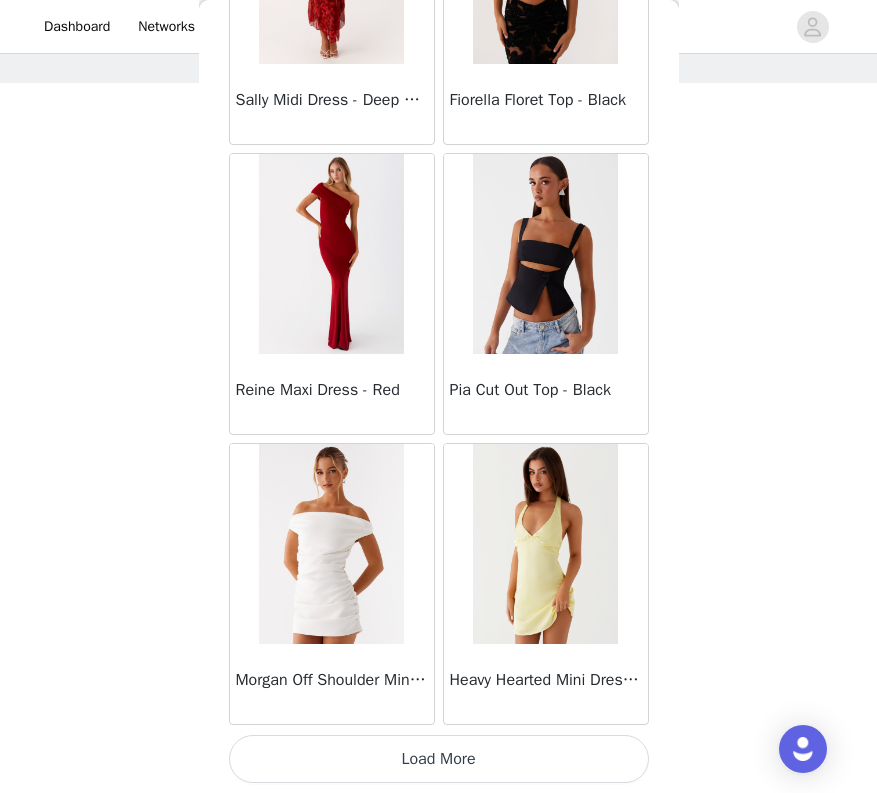click on "Load More" at bounding box center [439, 759] 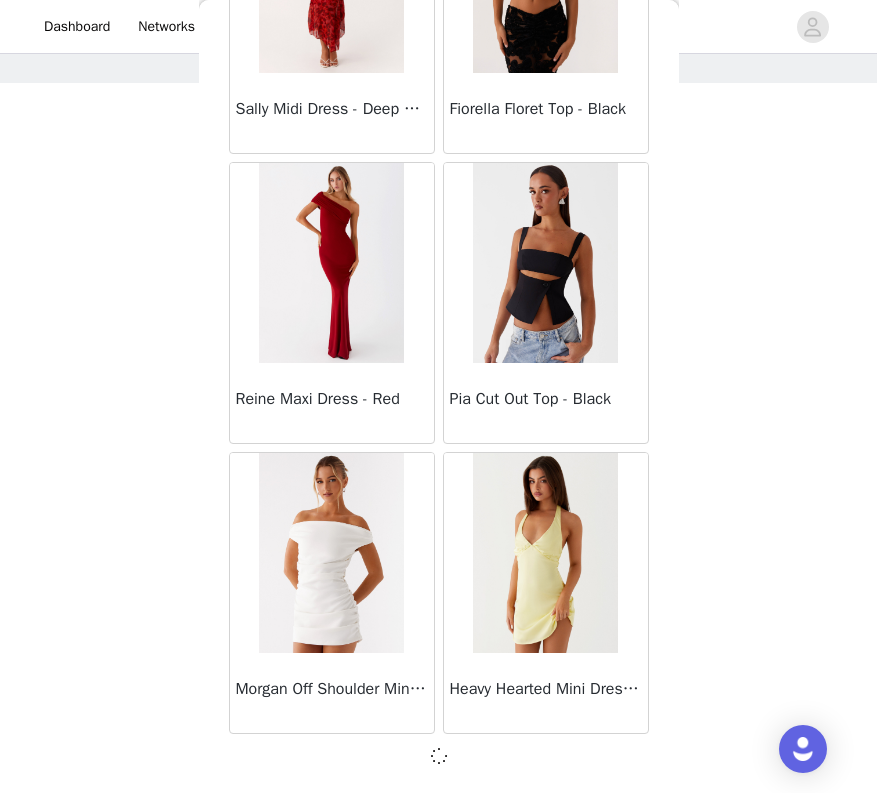 scroll, scrollTop: 10958, scrollLeft: 0, axis: vertical 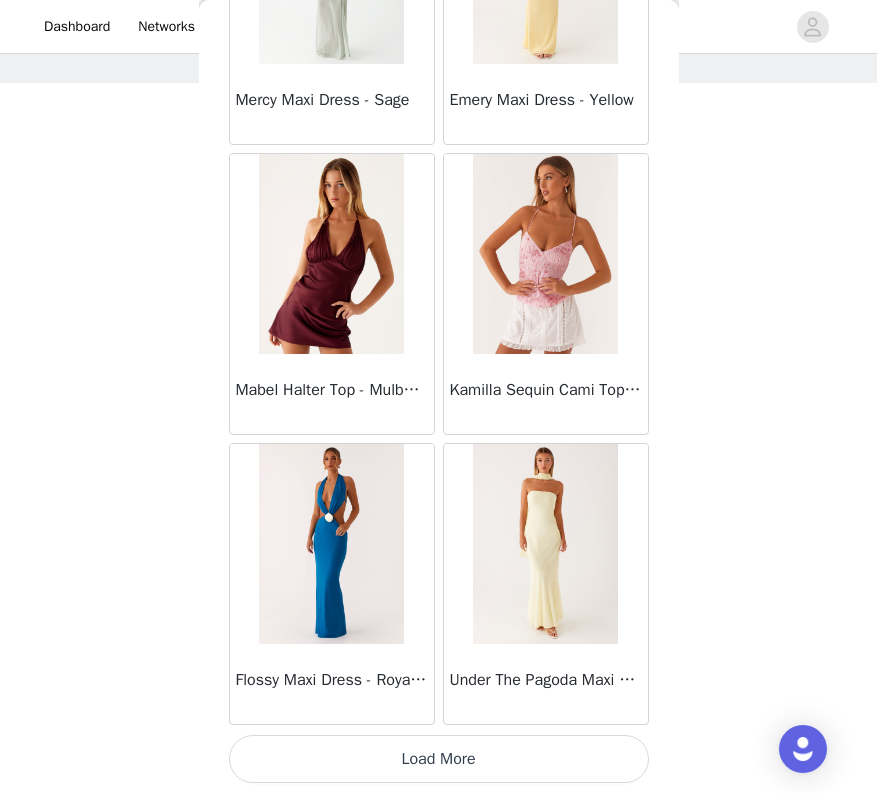 click on "Load More" at bounding box center [439, 759] 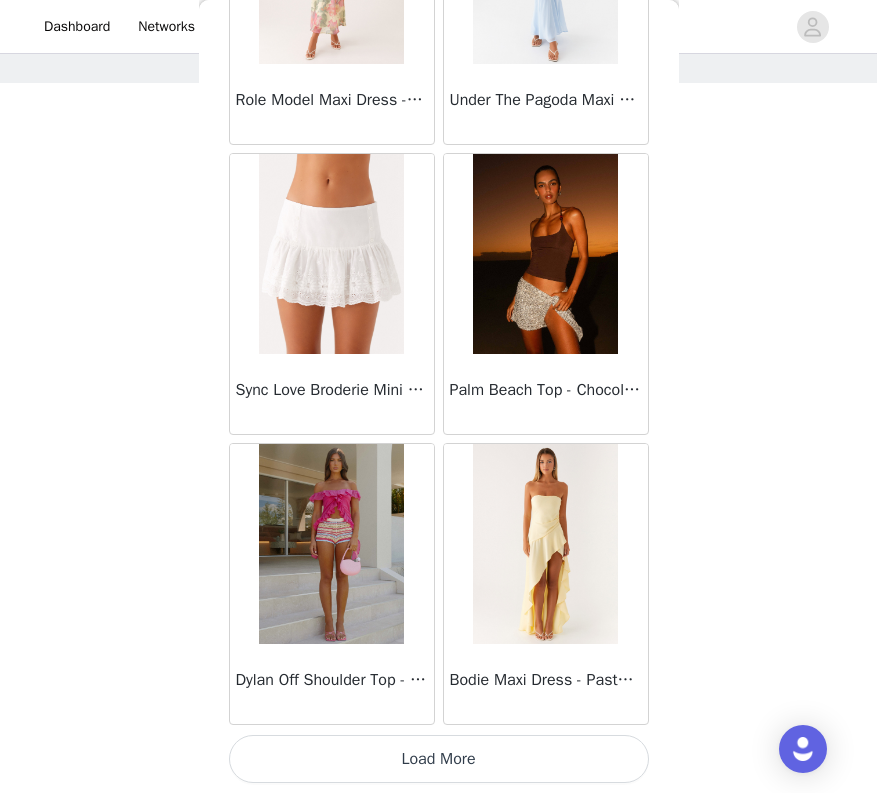 scroll, scrollTop: 16767, scrollLeft: 0, axis: vertical 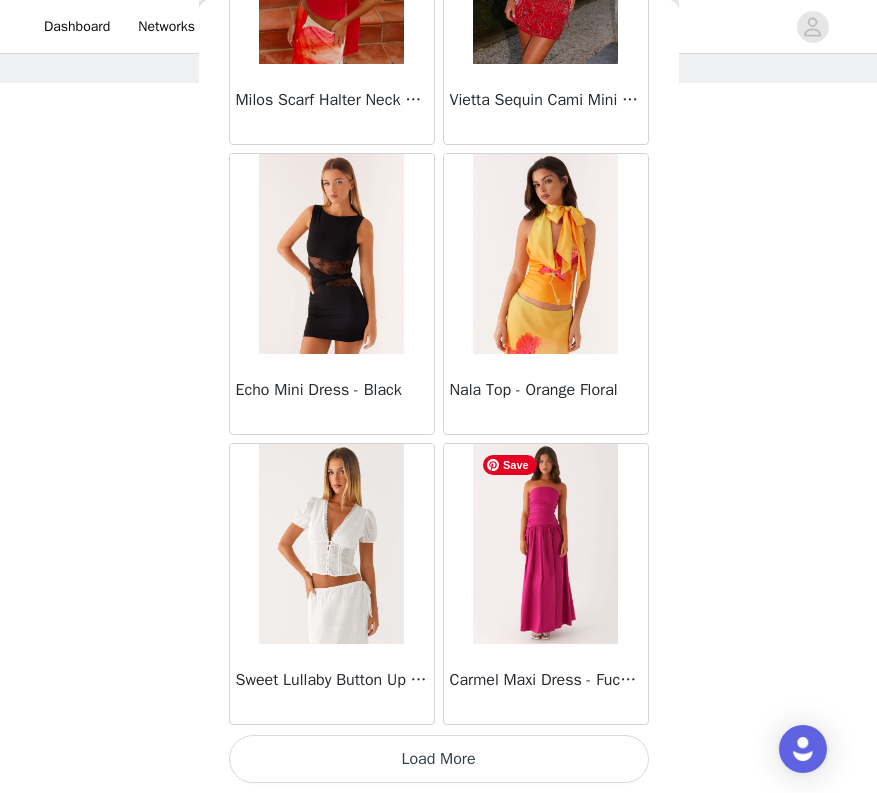 click on "Load More" at bounding box center [439, 759] 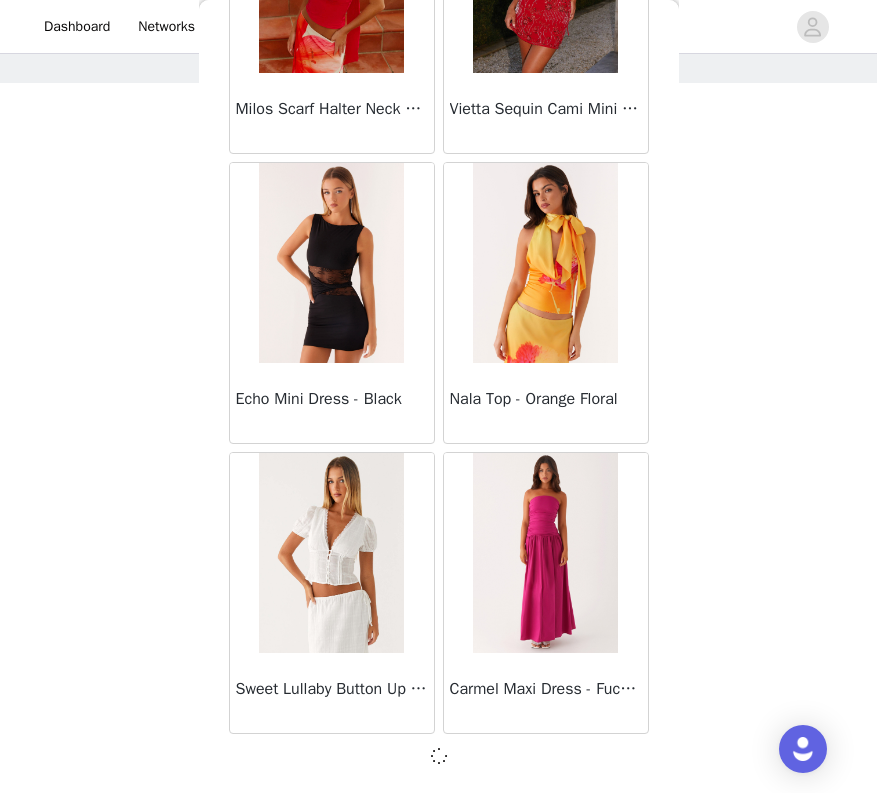 scroll, scrollTop: 19658, scrollLeft: 0, axis: vertical 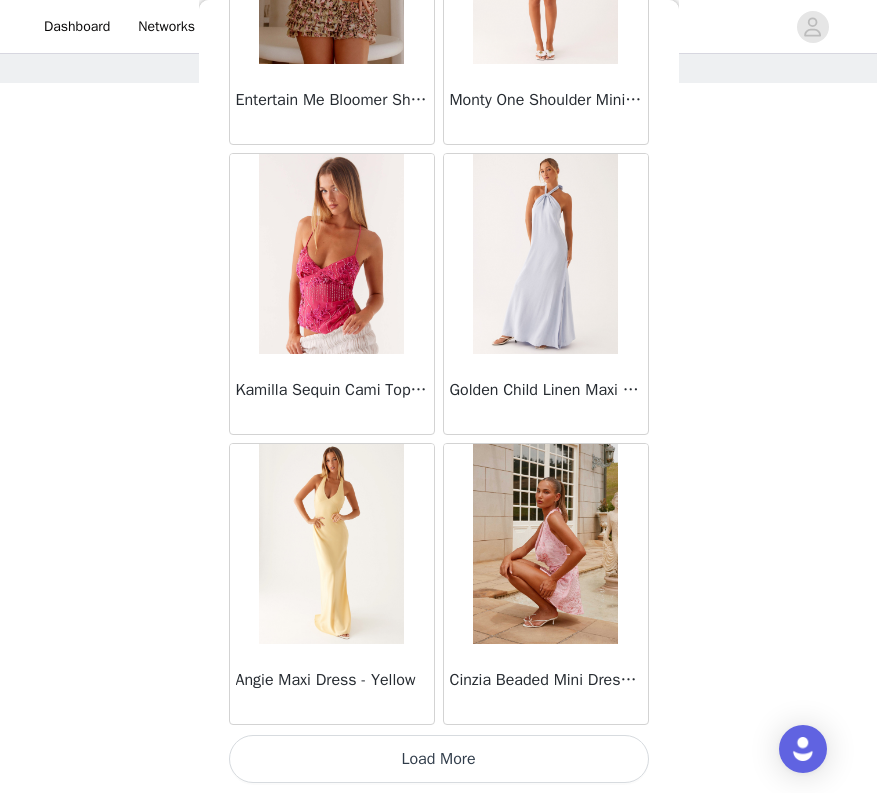 click on "Load More" at bounding box center [439, 759] 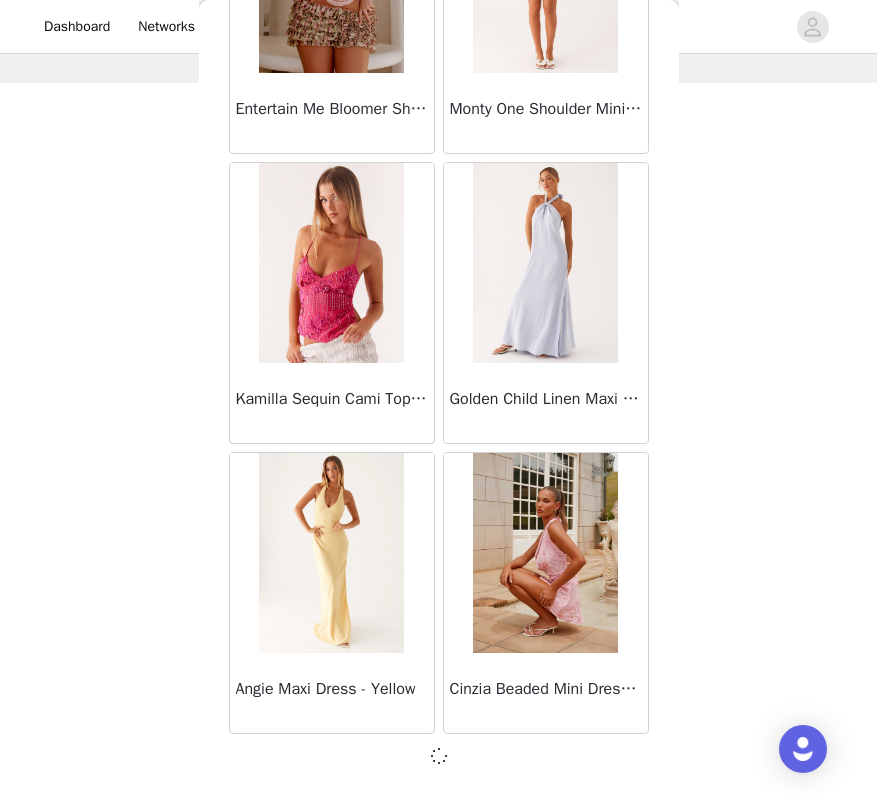 scroll, scrollTop: 22558, scrollLeft: 0, axis: vertical 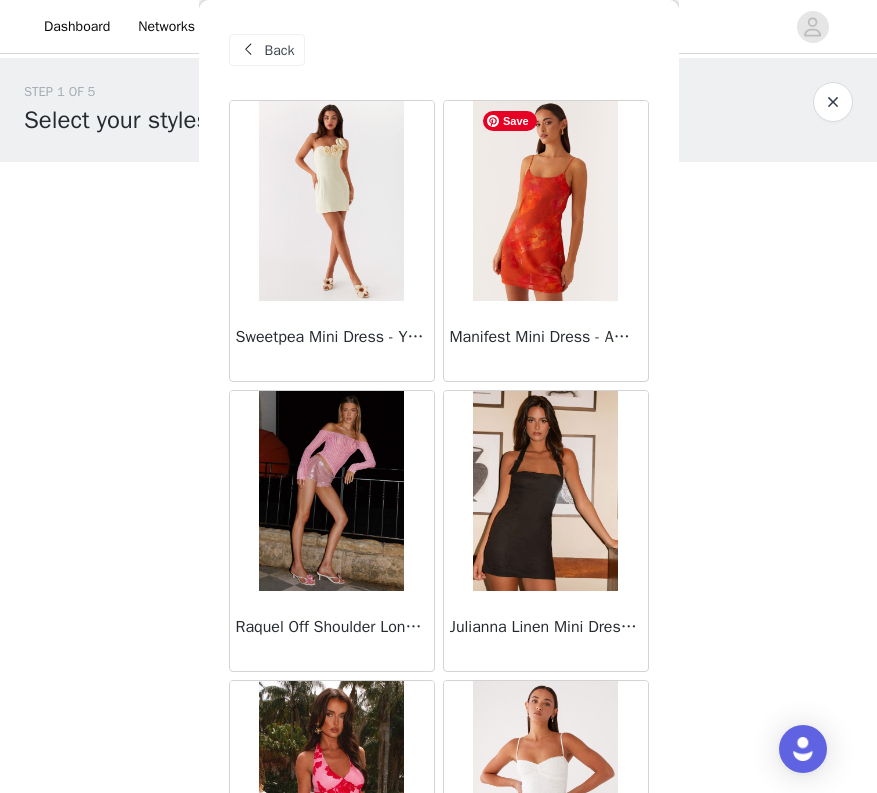 click at bounding box center (545, 201) 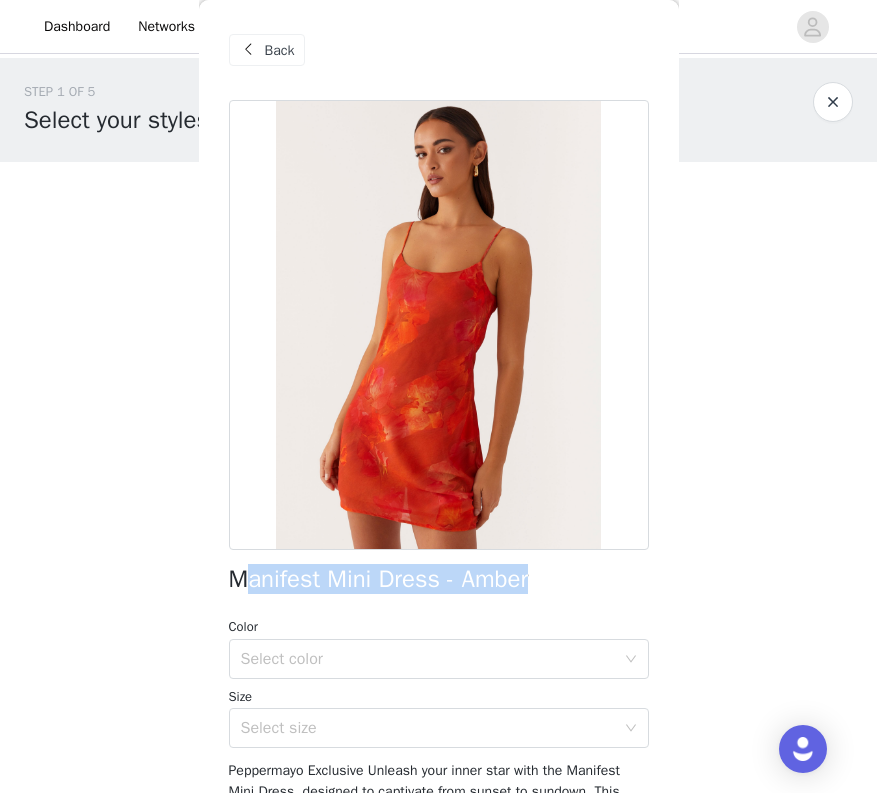 drag, startPoint x: 239, startPoint y: 574, endPoint x: 534, endPoint y: 591, distance: 295.4894 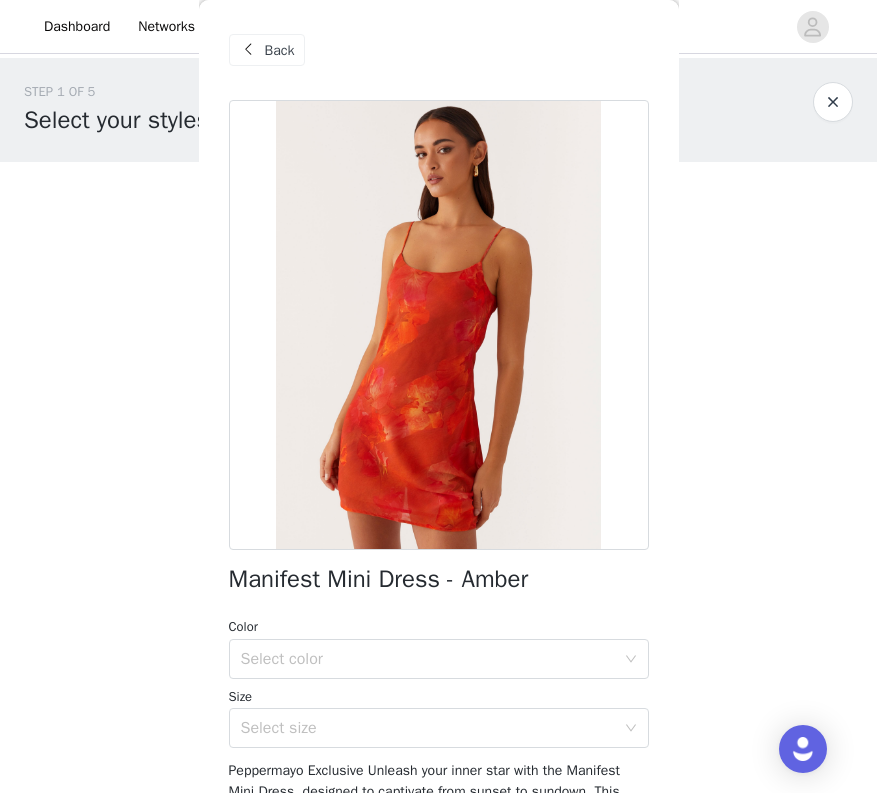 drag, startPoint x: 551, startPoint y: 564, endPoint x: 238, endPoint y: 561, distance: 313.01437 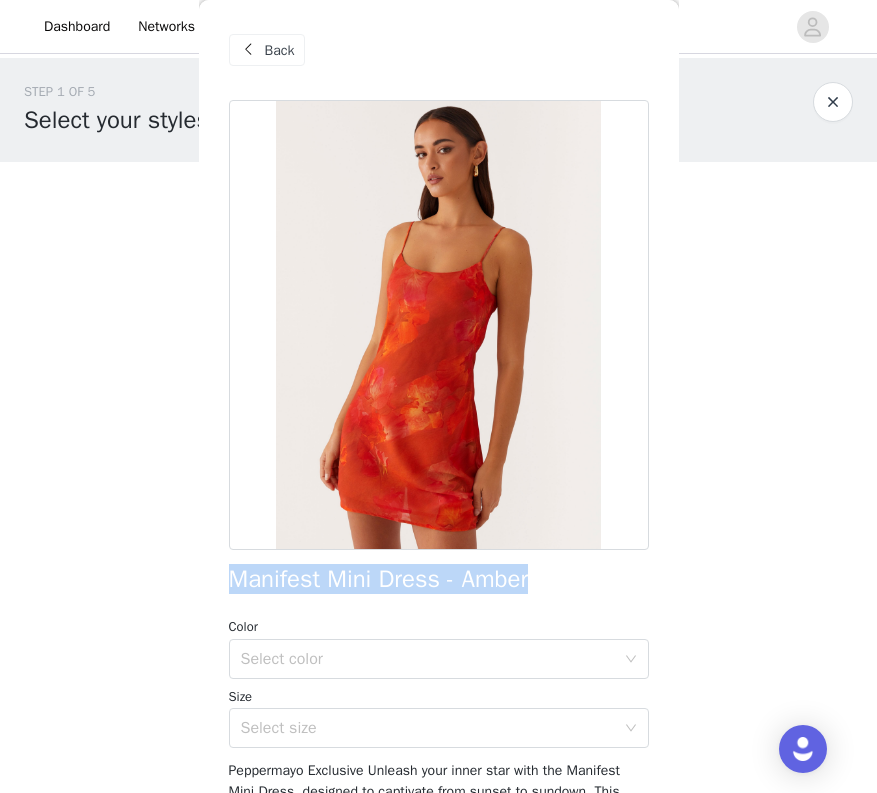 drag, startPoint x: 223, startPoint y: 575, endPoint x: 590, endPoint y: 591, distance: 367.3486 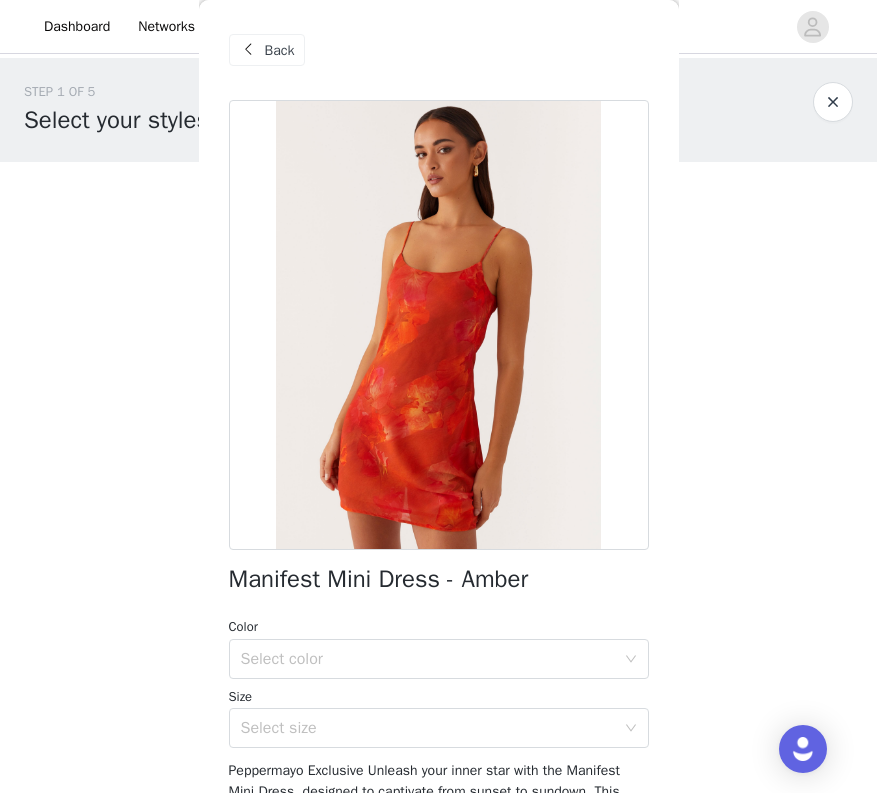 click on "Back" at bounding box center [267, 50] 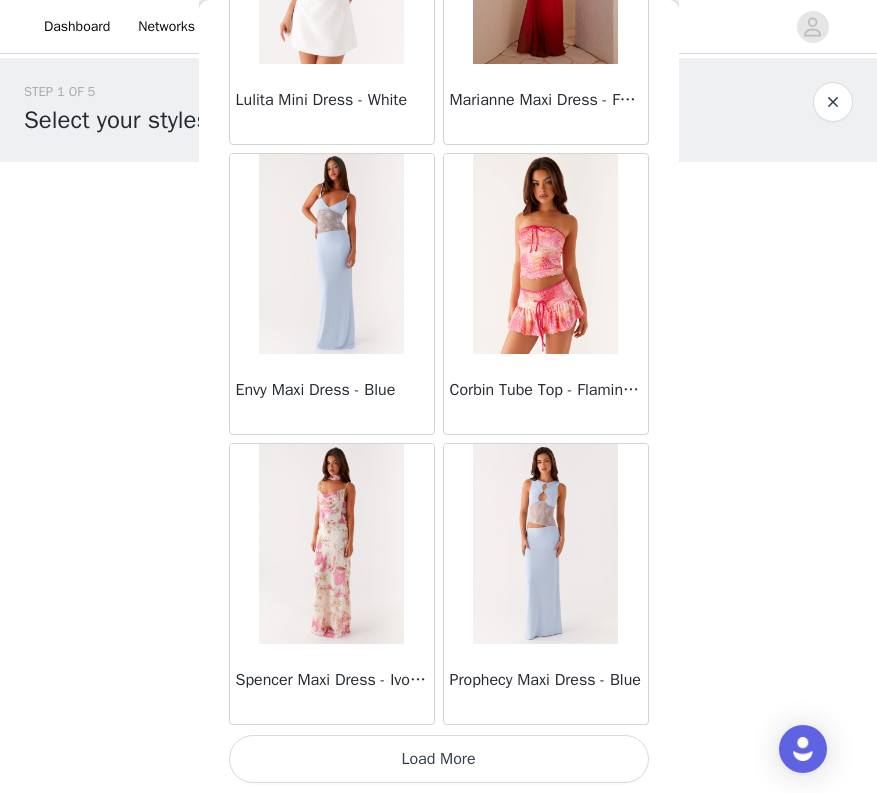 scroll, scrollTop: 25489, scrollLeft: 0, axis: vertical 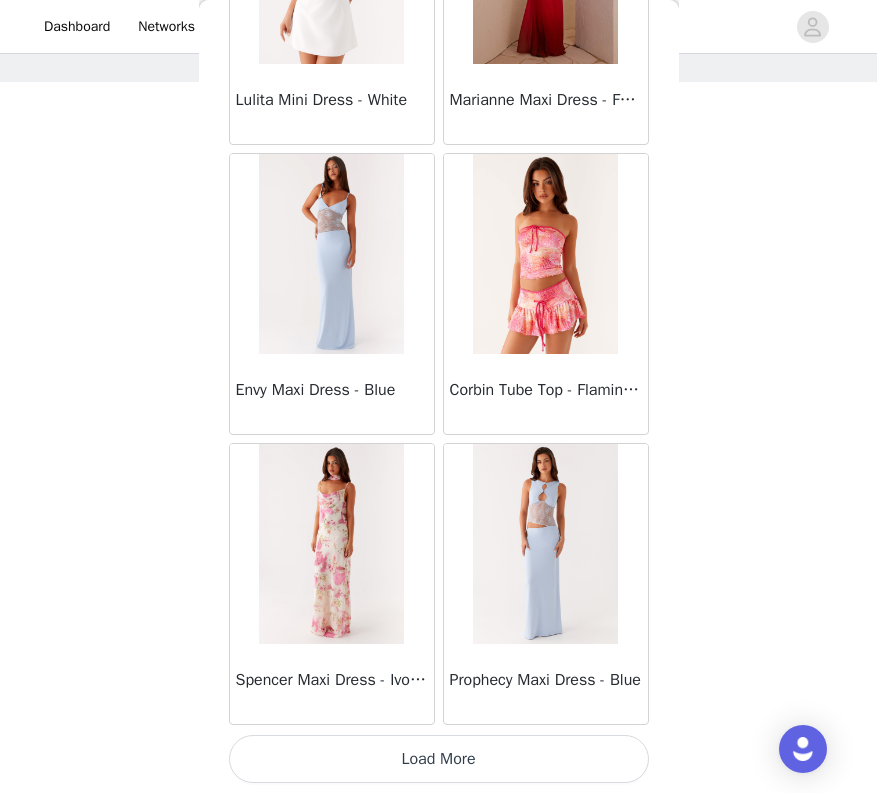 click on "Load More" at bounding box center [439, 759] 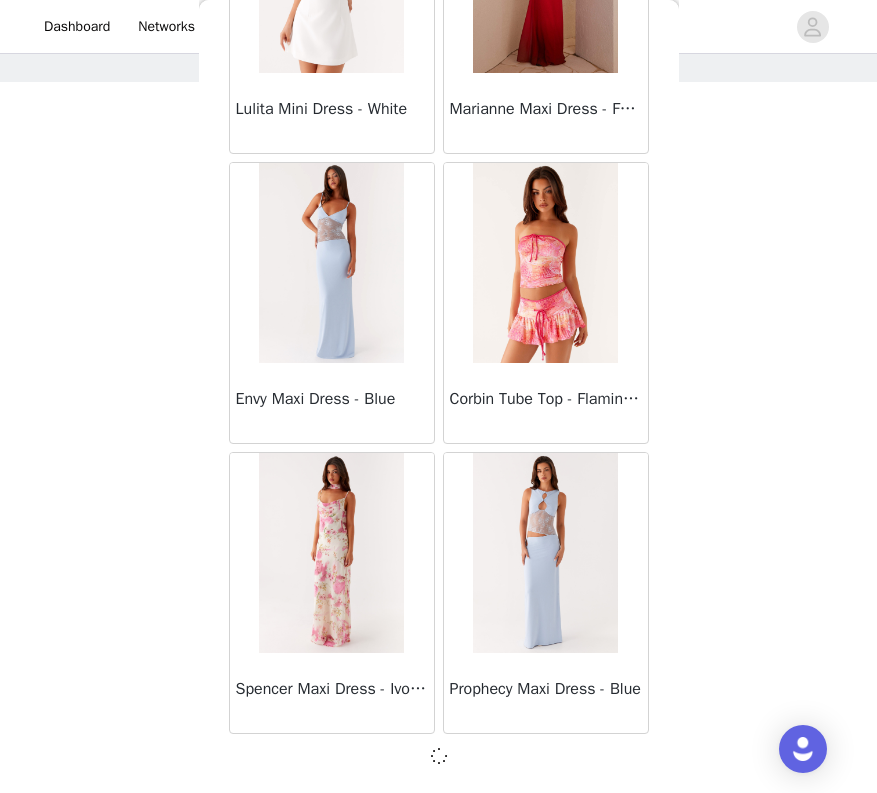scroll, scrollTop: 79, scrollLeft: 0, axis: vertical 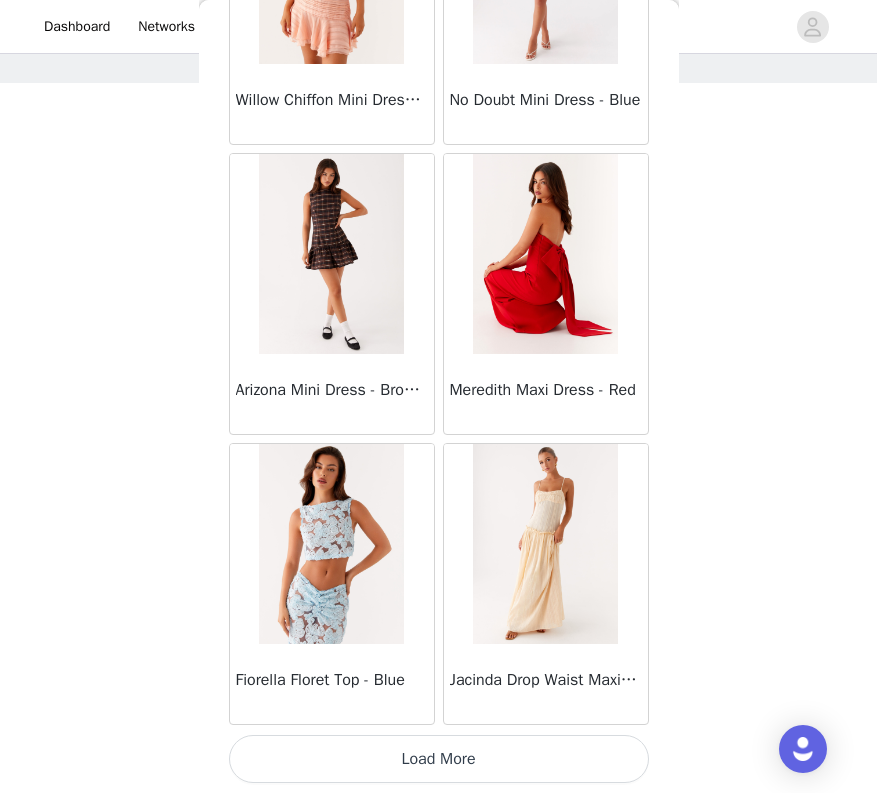 click on "Load More" at bounding box center [439, 759] 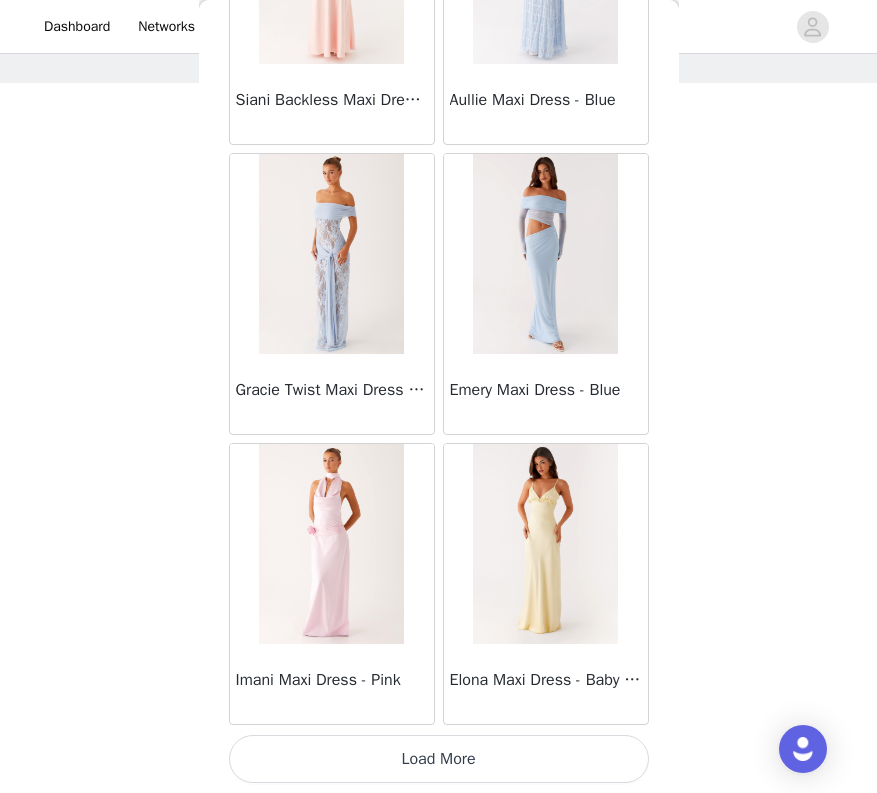 scroll, scrollTop: 31267, scrollLeft: 0, axis: vertical 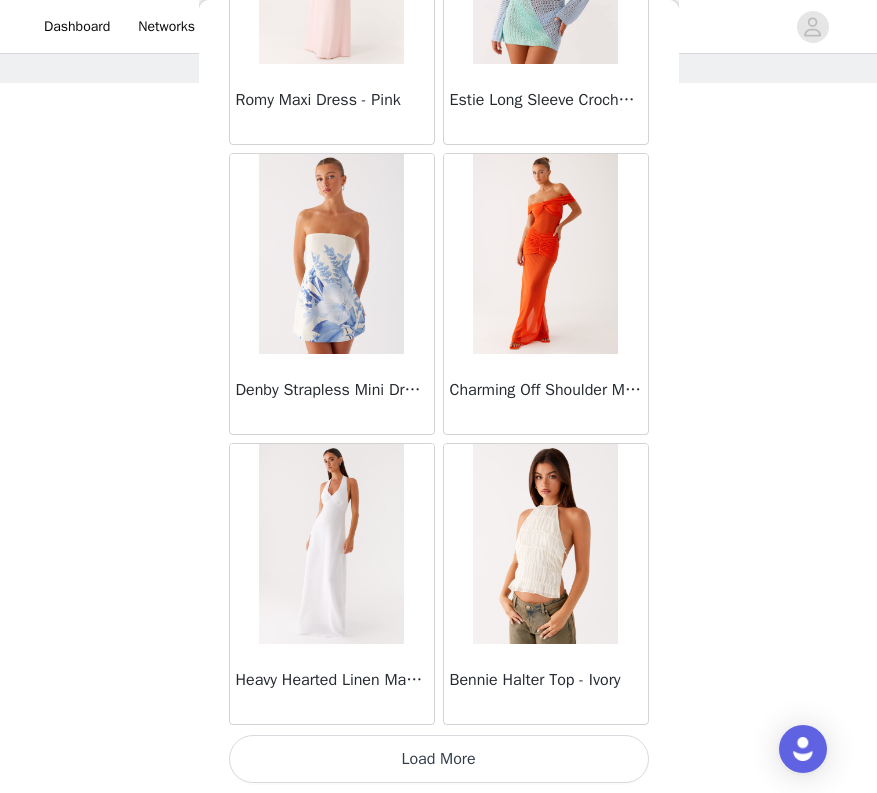 click on "Load More" at bounding box center [439, 759] 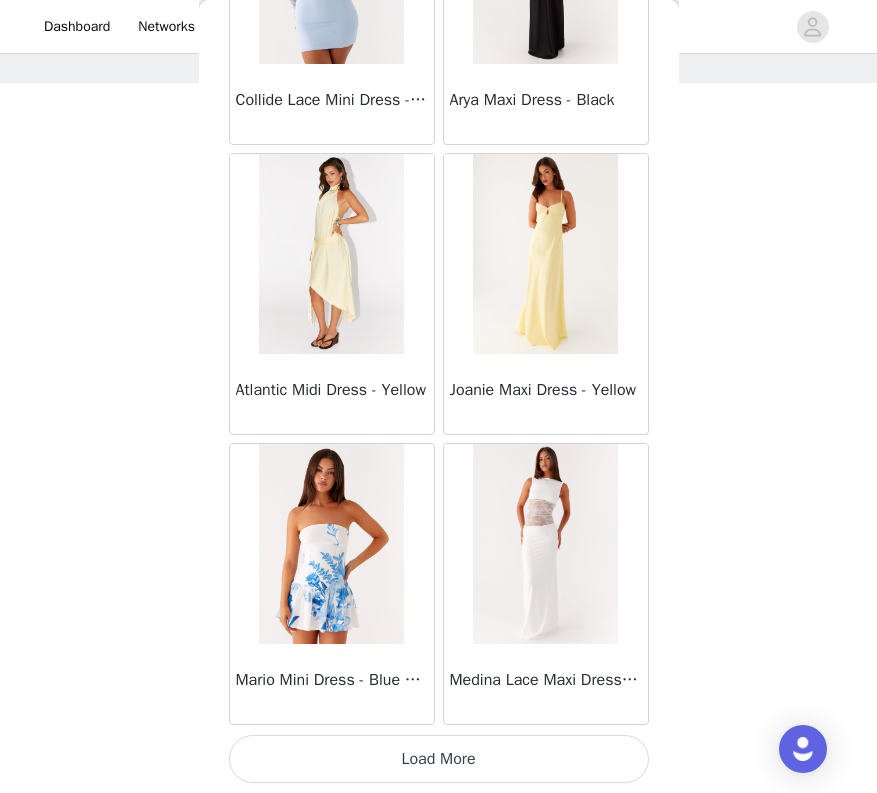 scroll, scrollTop: 37068, scrollLeft: 0, axis: vertical 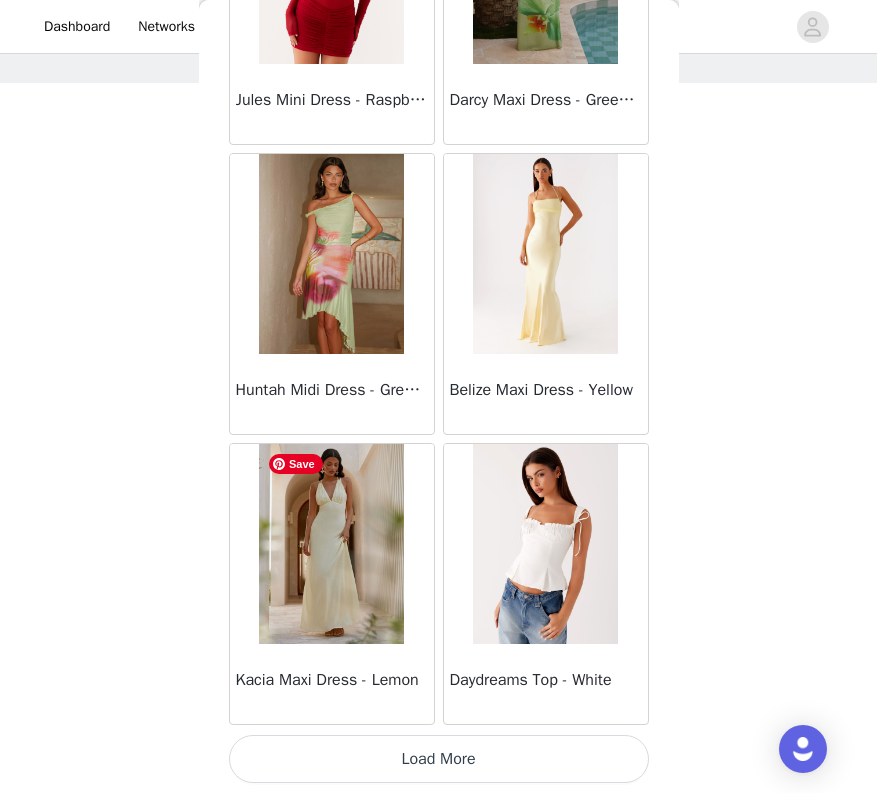 click on "Load More" at bounding box center (439, 759) 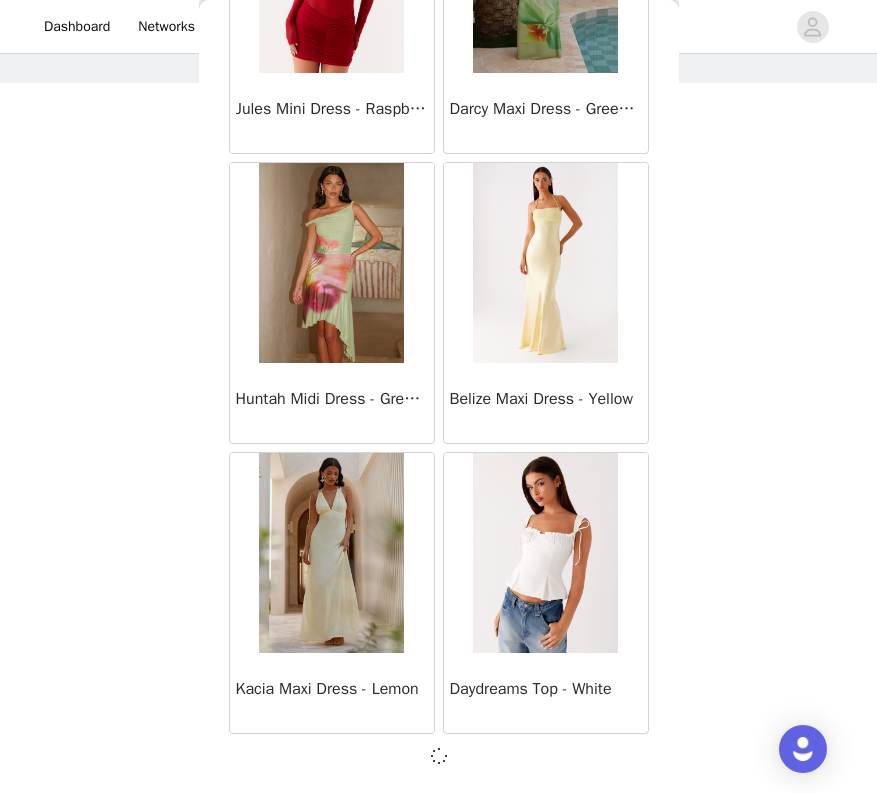 scroll, scrollTop: 39958, scrollLeft: 0, axis: vertical 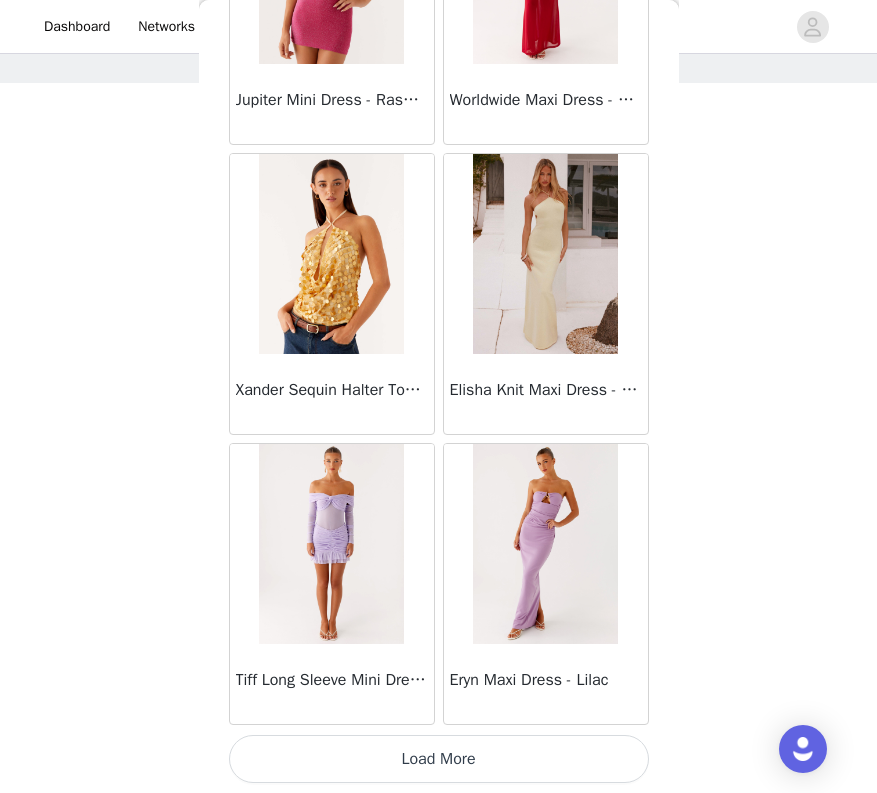 click on "Load More" at bounding box center [439, 759] 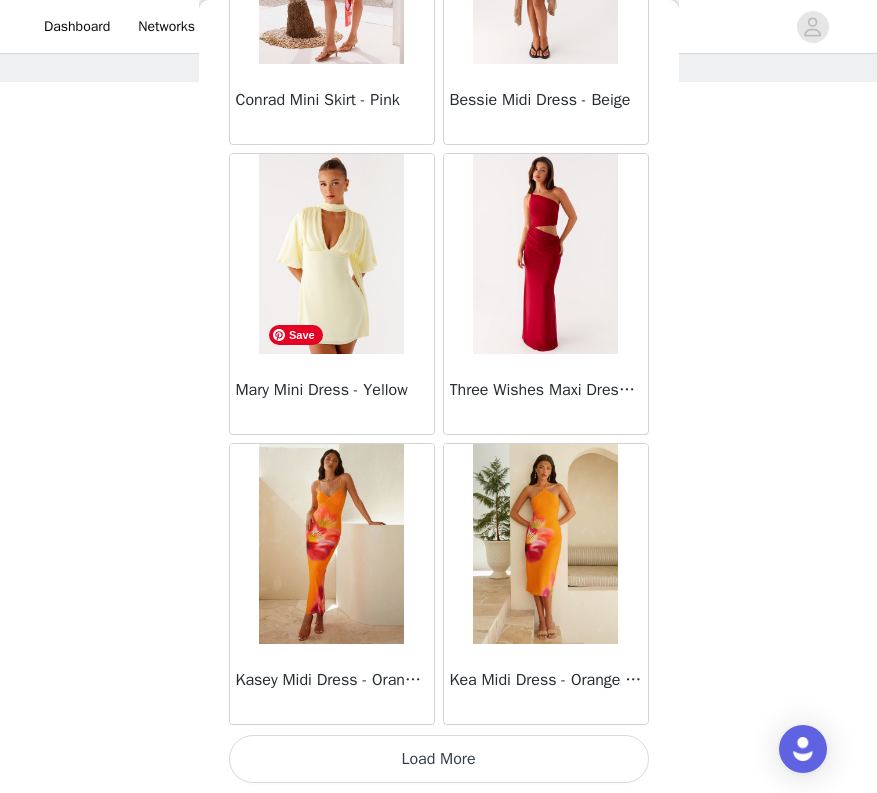 scroll, scrollTop: 45767, scrollLeft: 0, axis: vertical 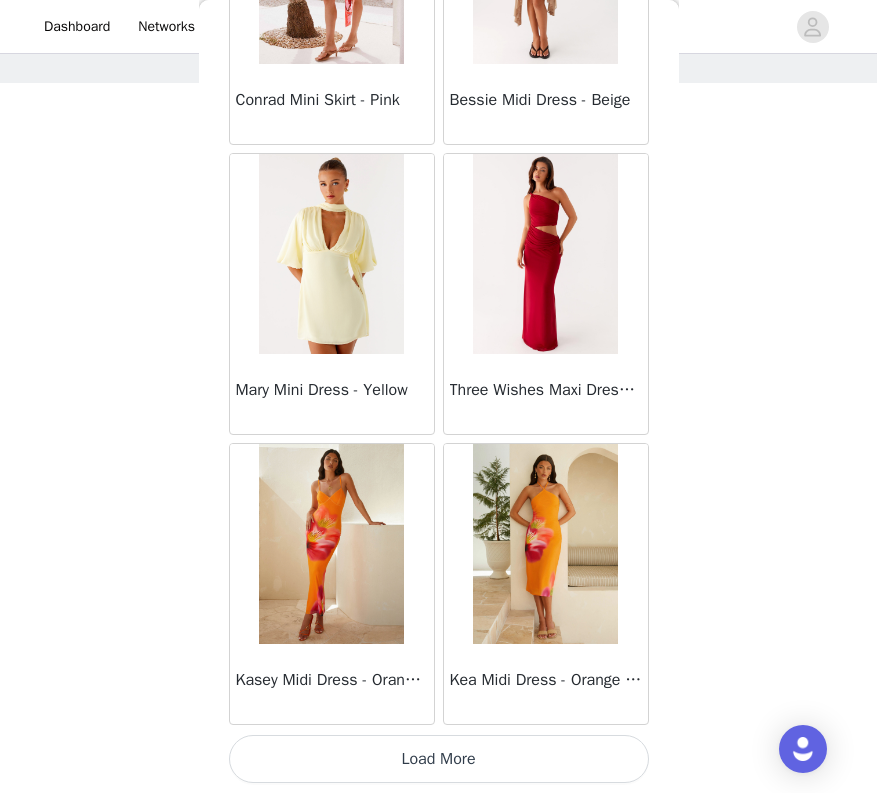click on "Load More" at bounding box center [439, 759] 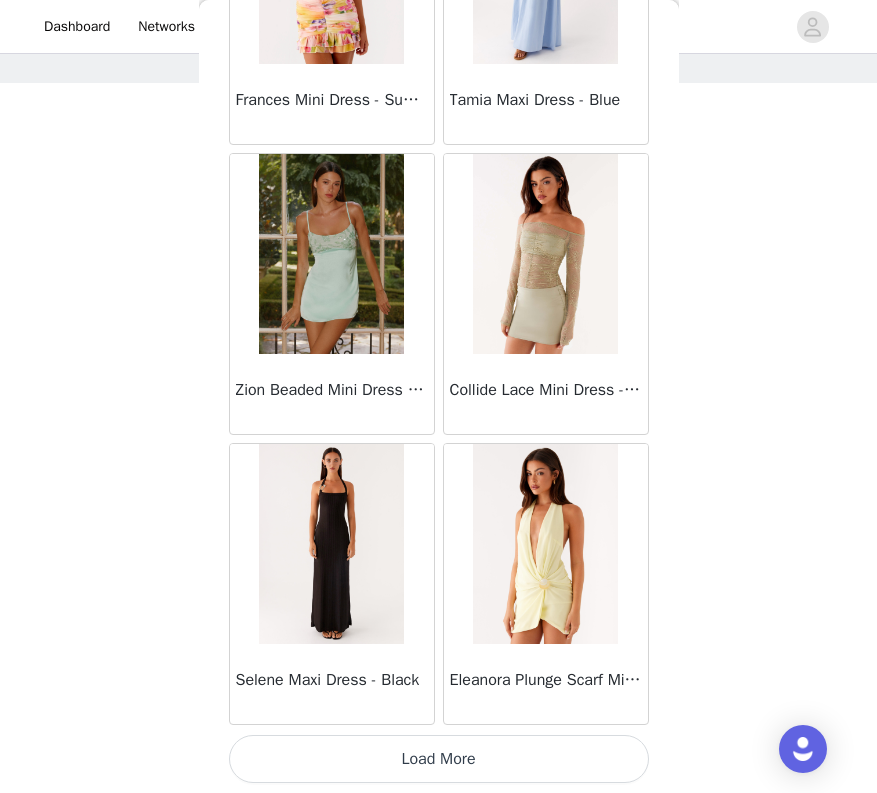 click on "Load More" at bounding box center [439, 759] 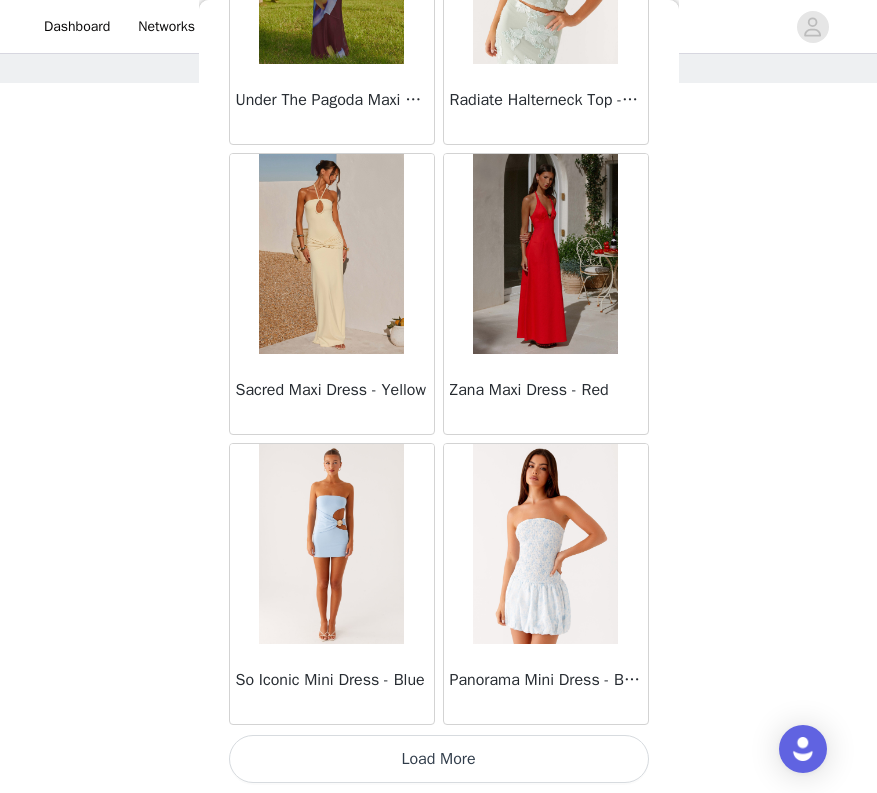 click on "Load More" at bounding box center (439, 759) 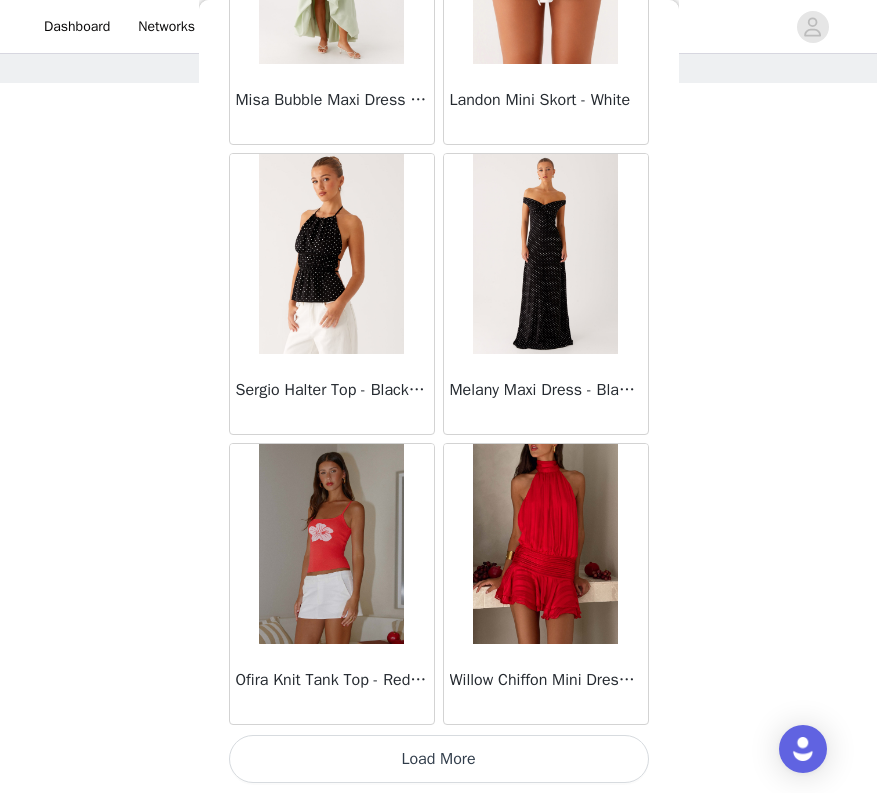 click on "Load More" at bounding box center [439, 759] 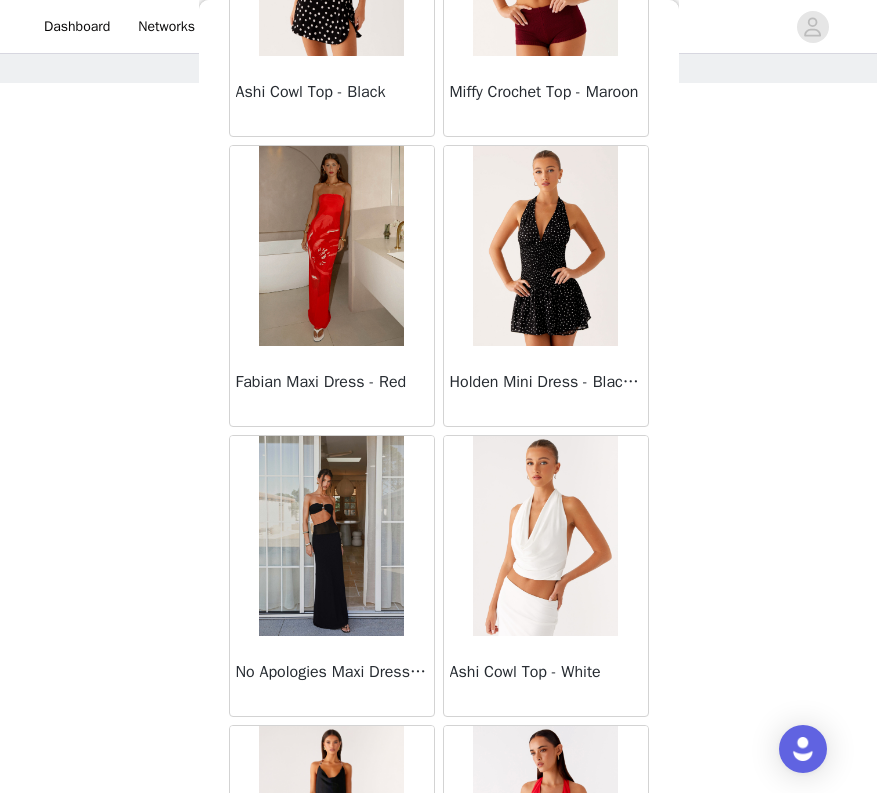 scroll, scrollTop: 55346, scrollLeft: 0, axis: vertical 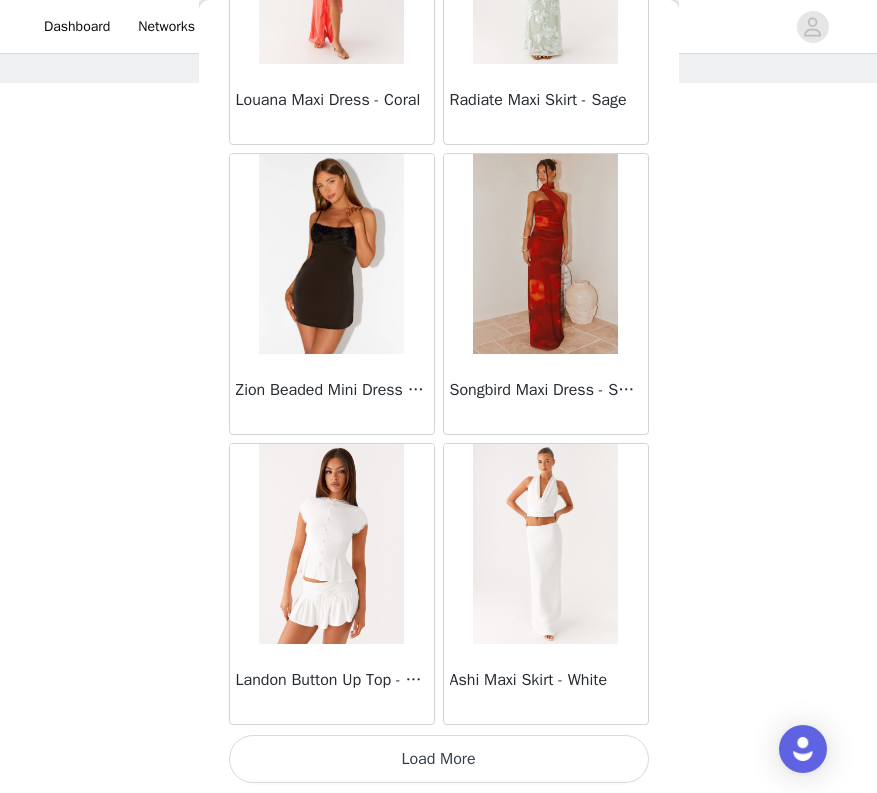 click on "Load More" at bounding box center [439, 759] 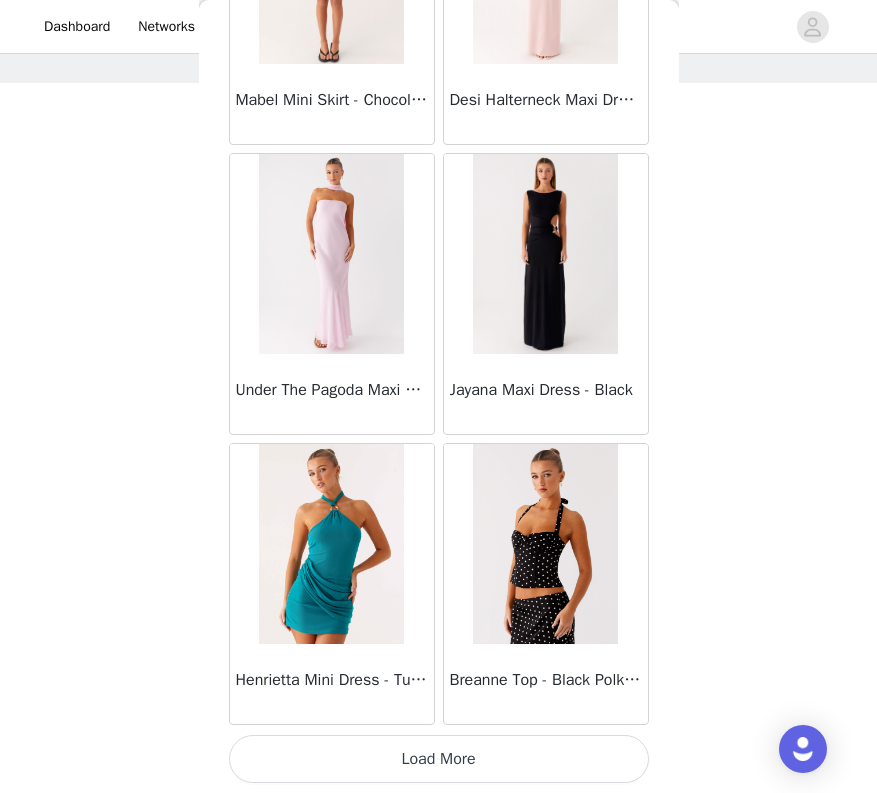 scroll, scrollTop: 60272, scrollLeft: 0, axis: vertical 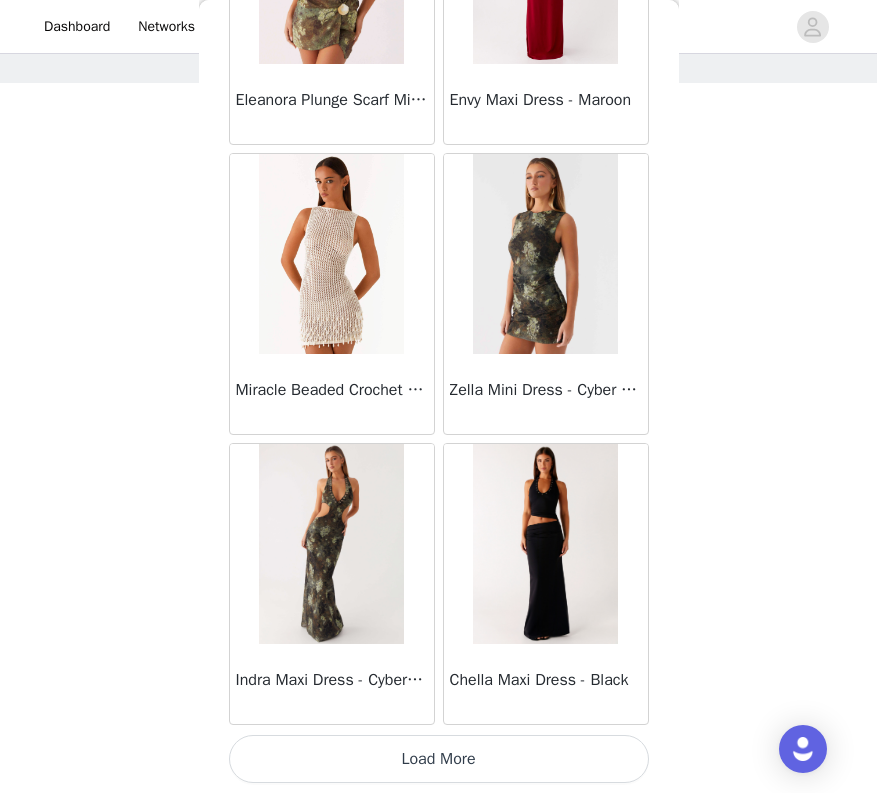 click on "Load More" at bounding box center [439, 759] 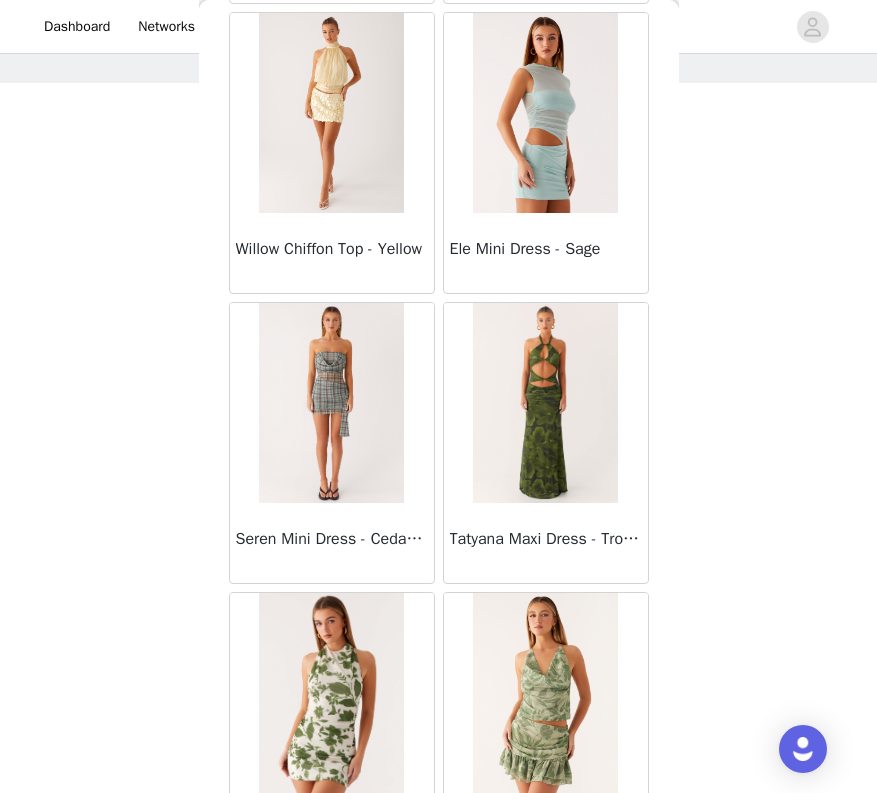 scroll, scrollTop: 65649, scrollLeft: 0, axis: vertical 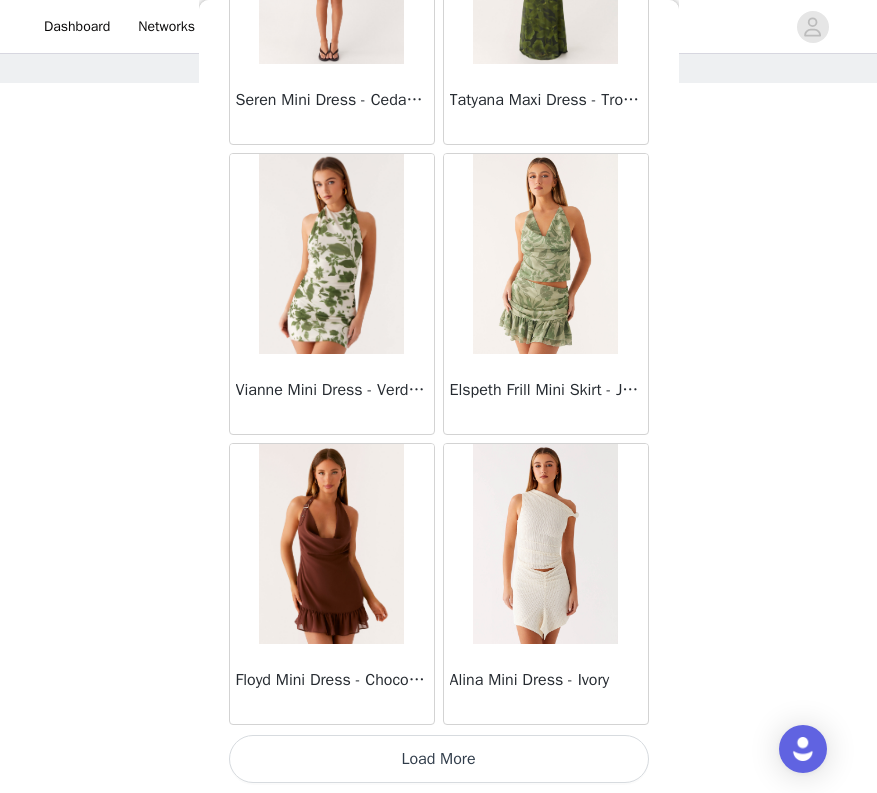 click on "Load More" at bounding box center (439, 759) 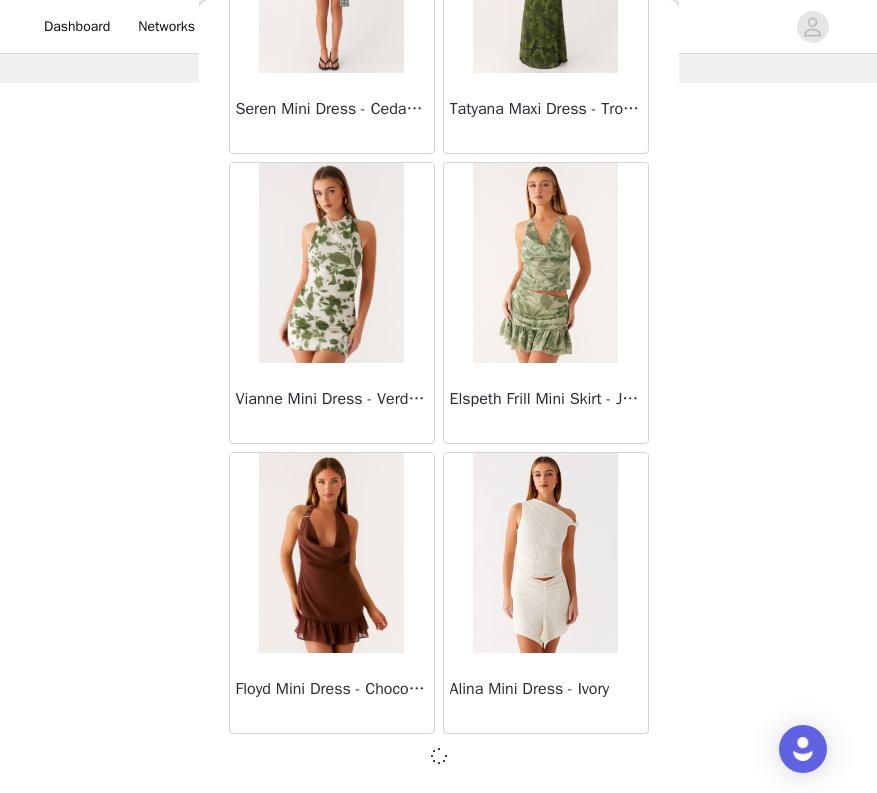 scroll, scrollTop: 66064, scrollLeft: 0, axis: vertical 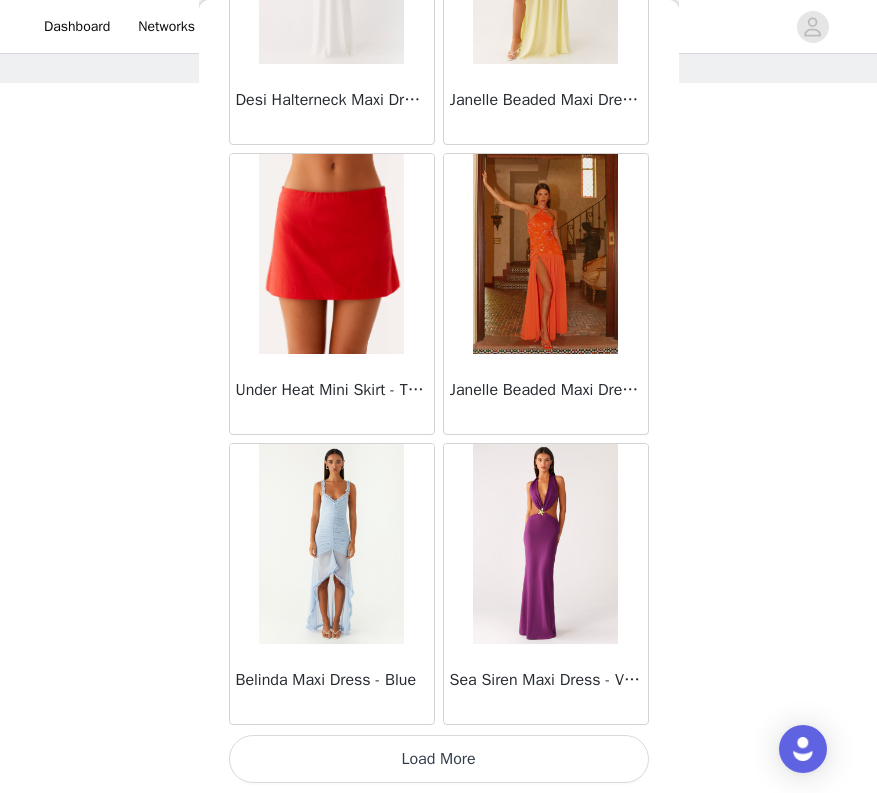 click on "Load More" at bounding box center (439, 759) 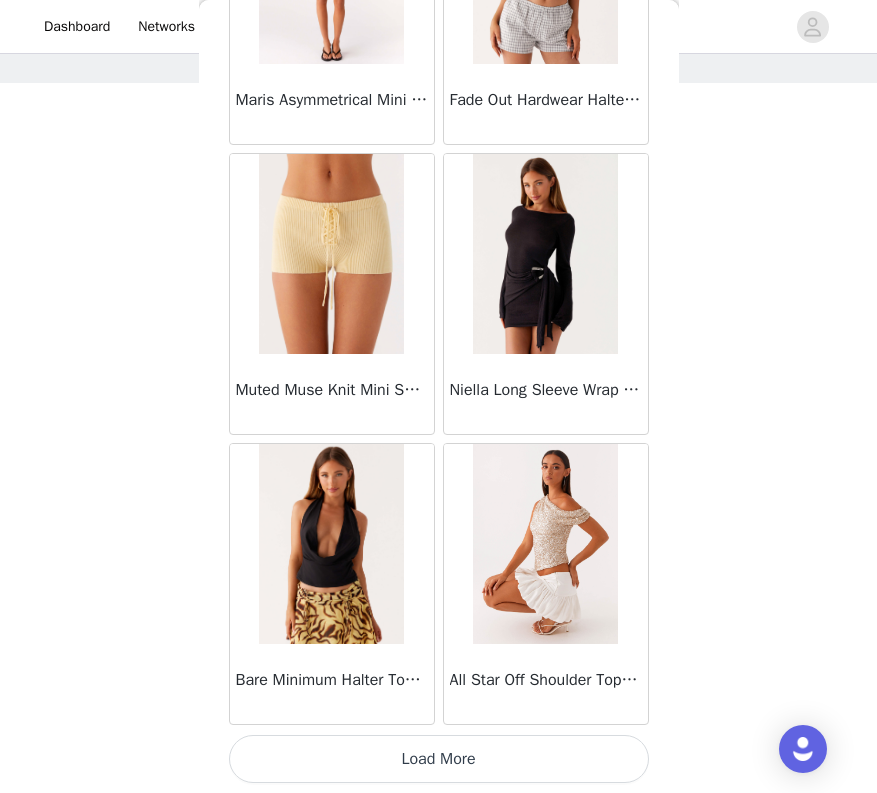 scroll, scrollTop: 71867, scrollLeft: 0, axis: vertical 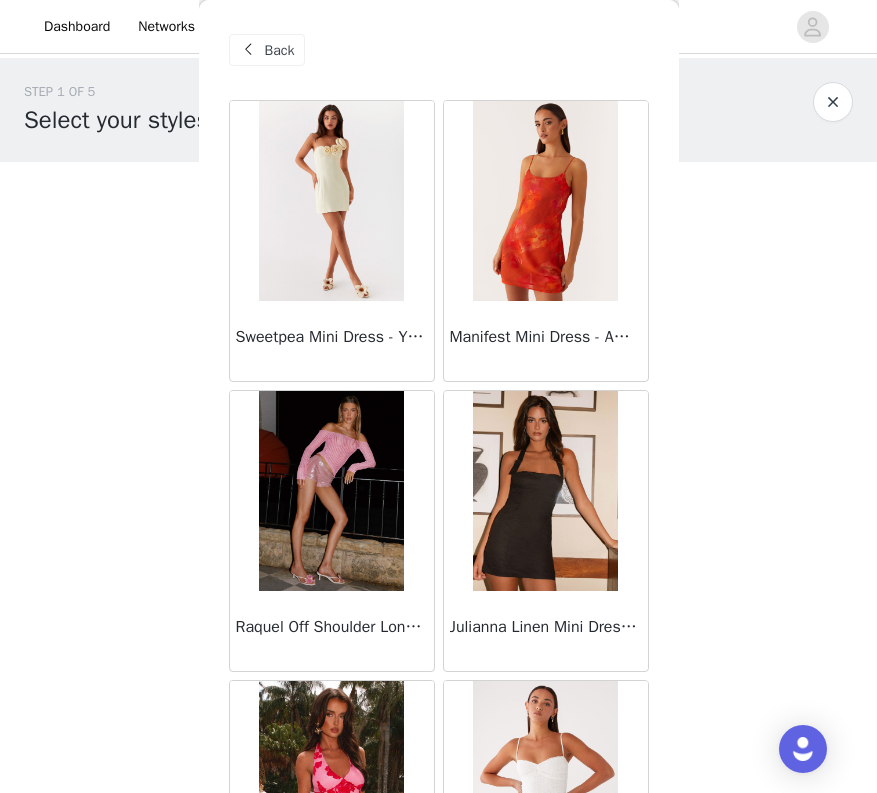 click on "Manifest Mini Dress - Amber" at bounding box center (546, 341) 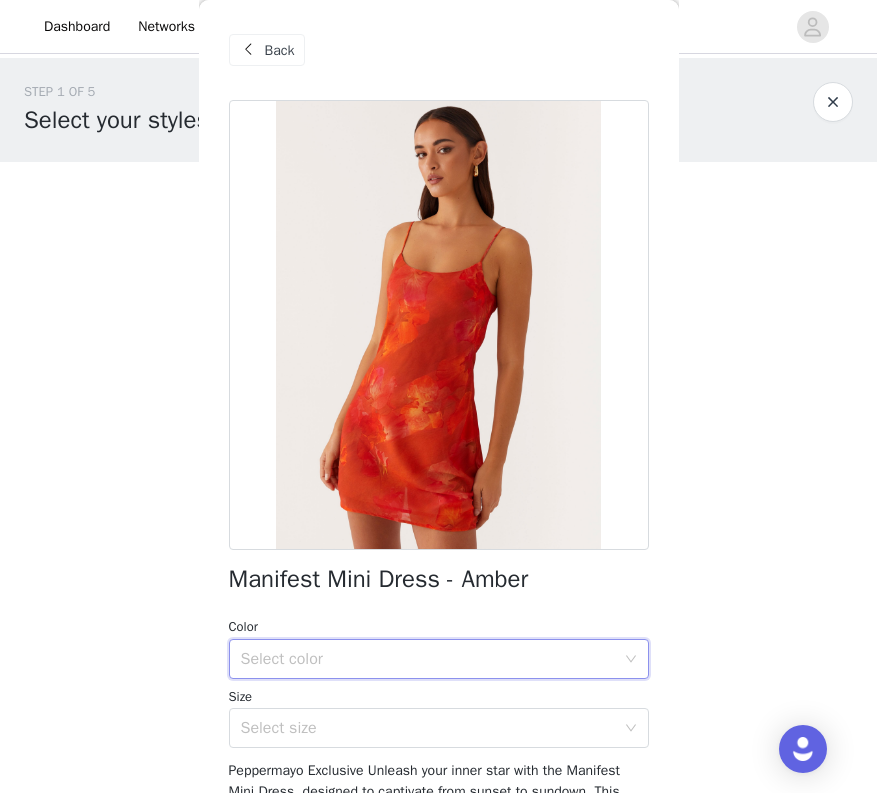 click on "Select color" at bounding box center (432, 659) 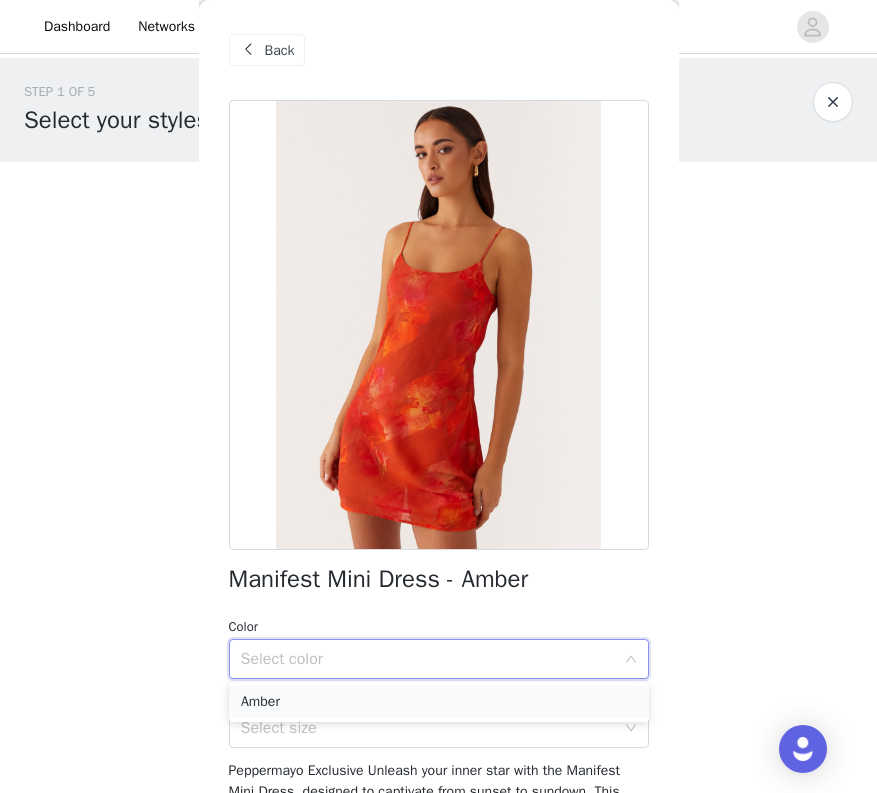 click on "Amber" at bounding box center (439, 702) 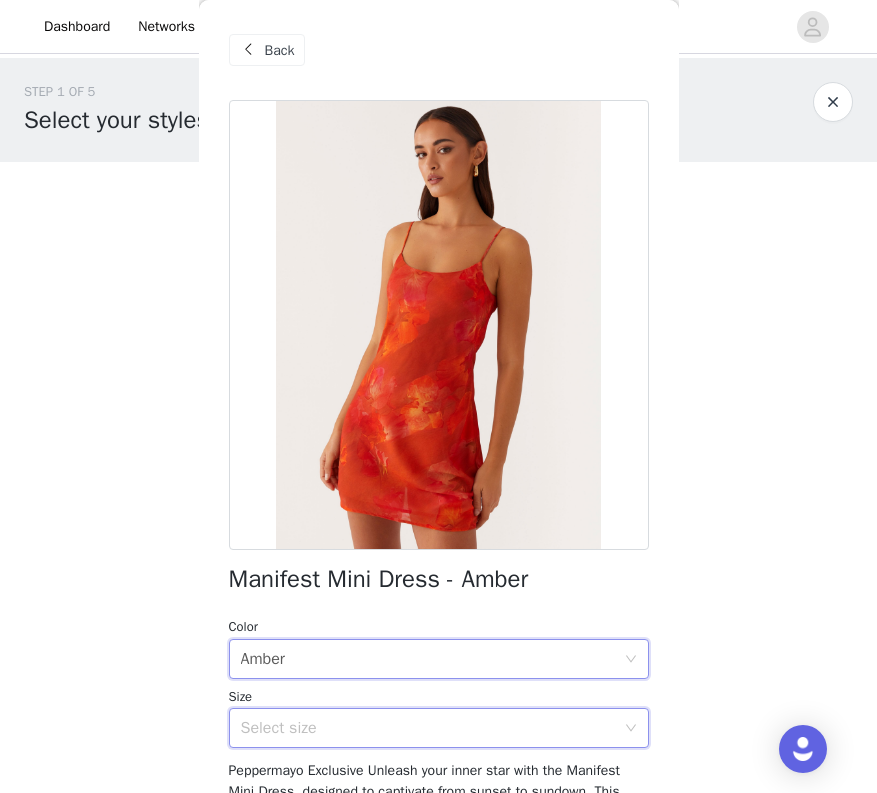 click on "Select size" at bounding box center [432, 728] 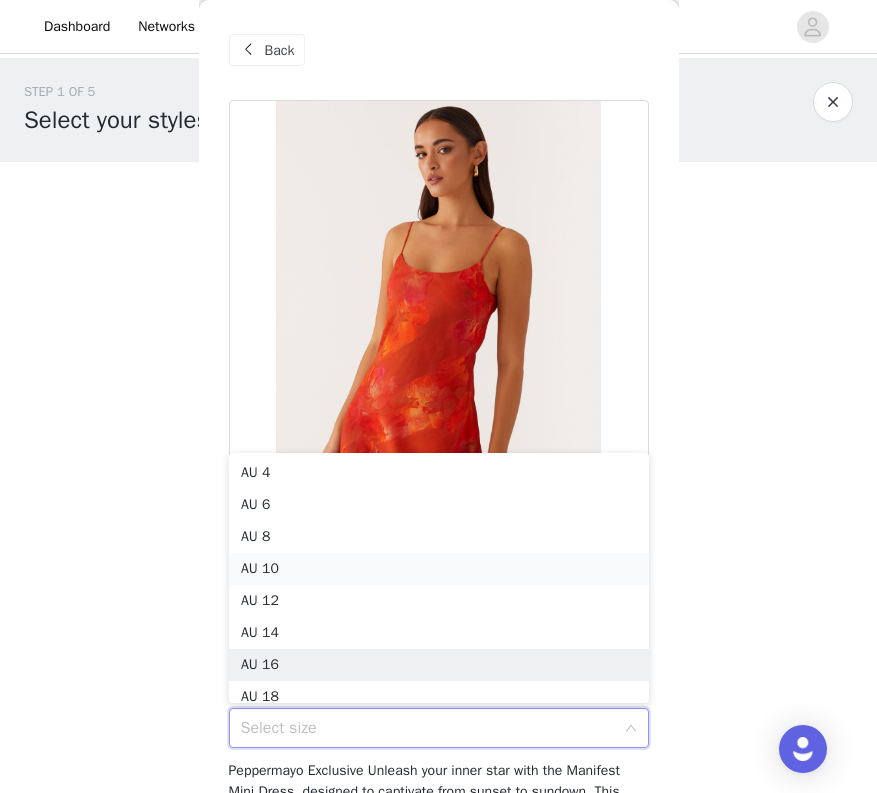 scroll, scrollTop: 10, scrollLeft: 0, axis: vertical 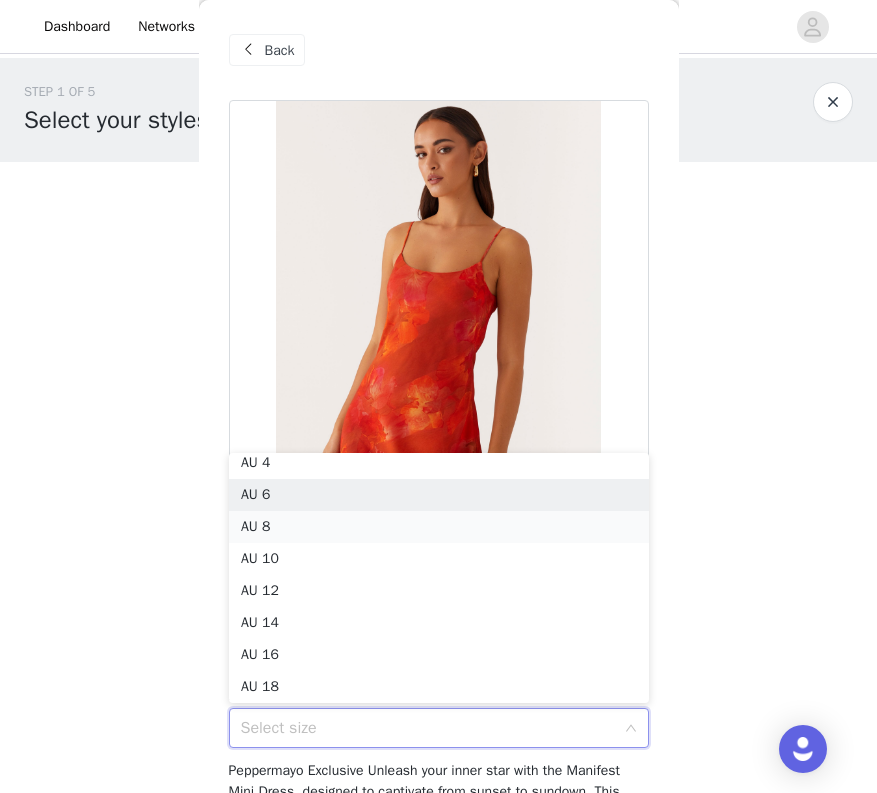 click on "AU 8" at bounding box center [439, 527] 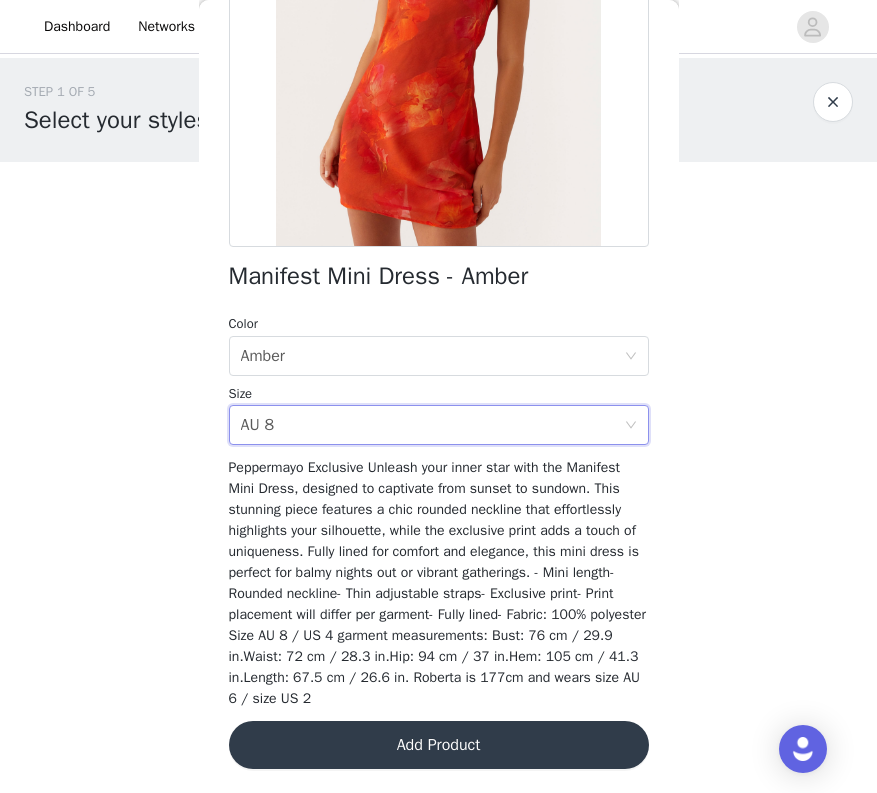 scroll, scrollTop: 302, scrollLeft: 0, axis: vertical 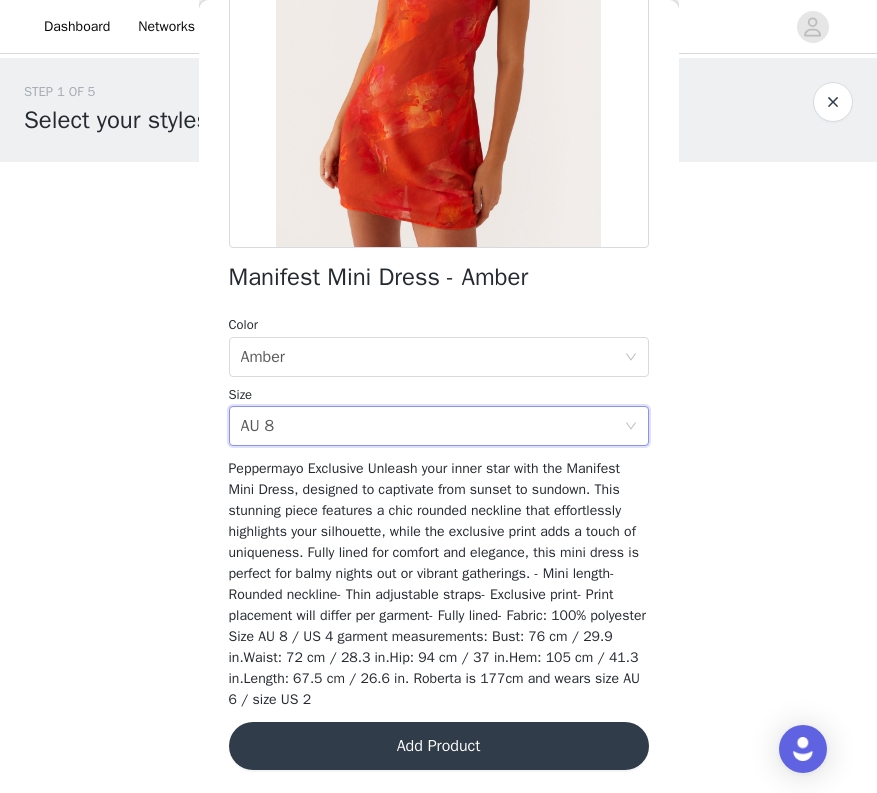 click on "Add Product" at bounding box center [439, 746] 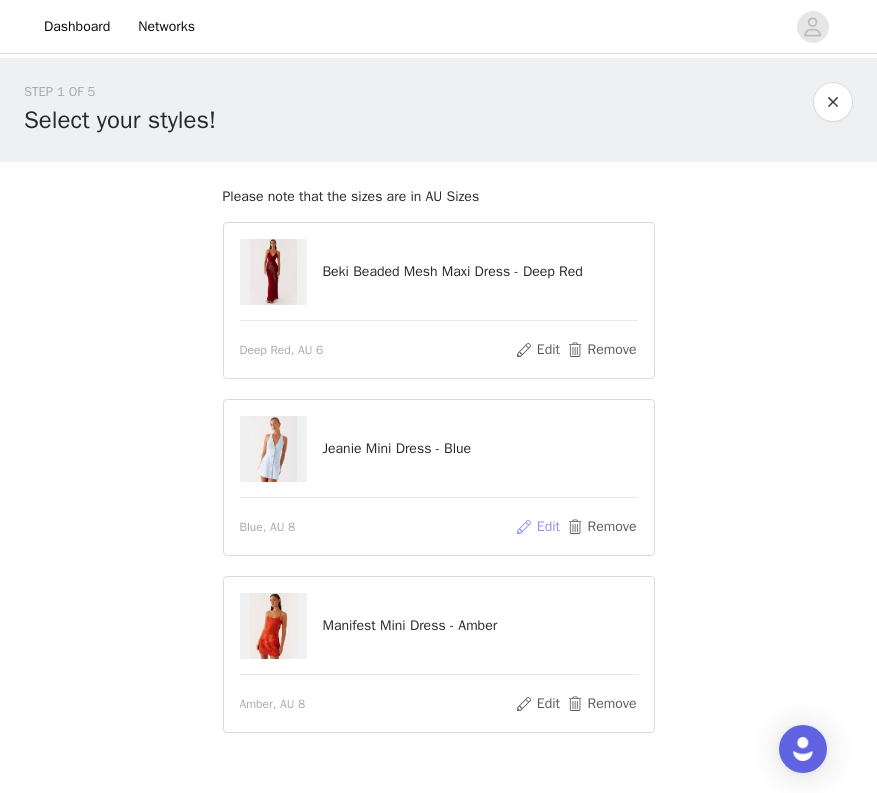 click on "Edit" at bounding box center (537, 527) 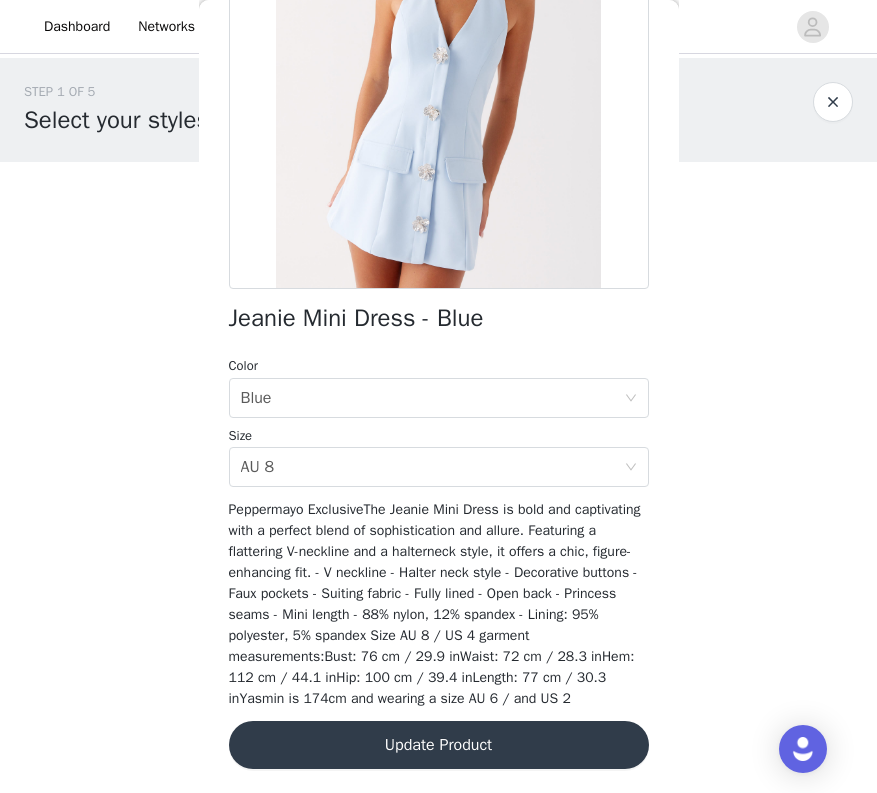 scroll, scrollTop: 267, scrollLeft: 0, axis: vertical 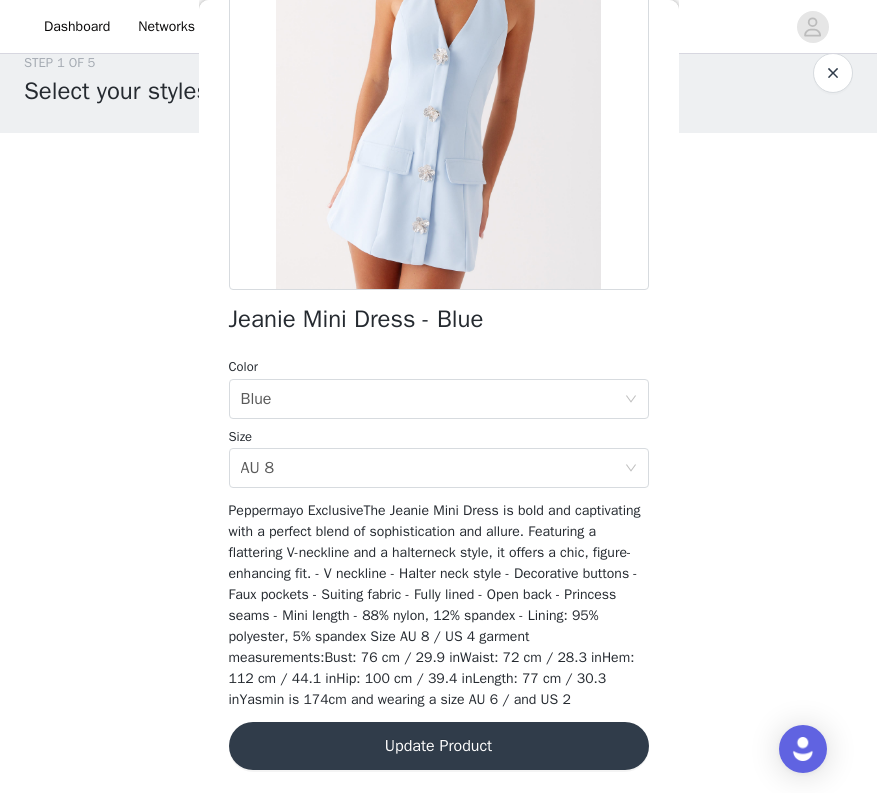 click on "Update Product" at bounding box center [439, 746] 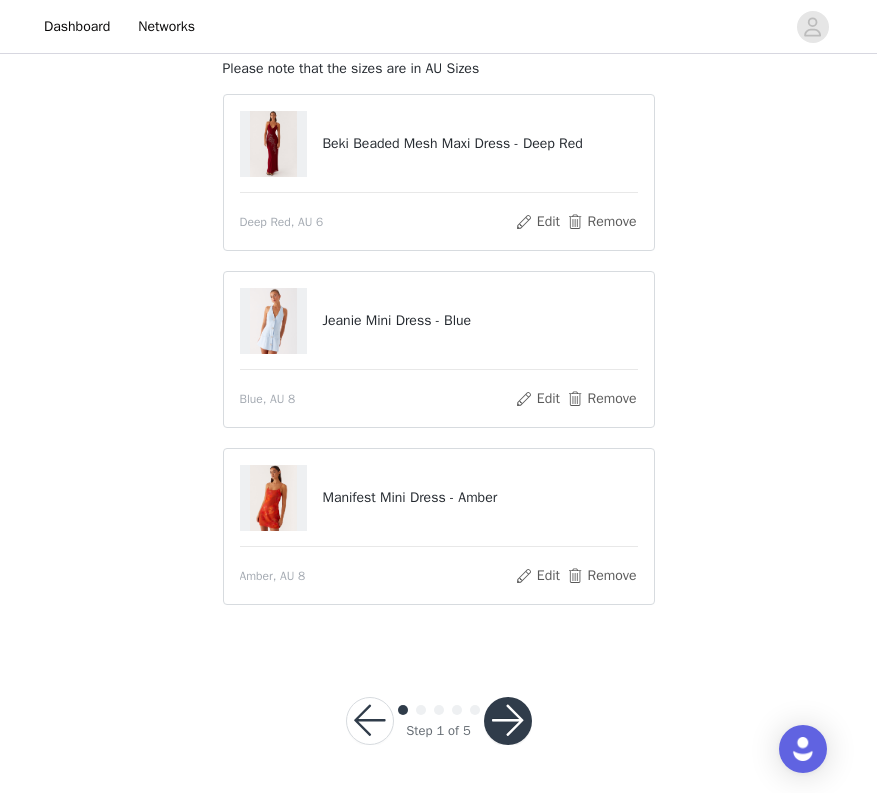 scroll, scrollTop: 127, scrollLeft: 0, axis: vertical 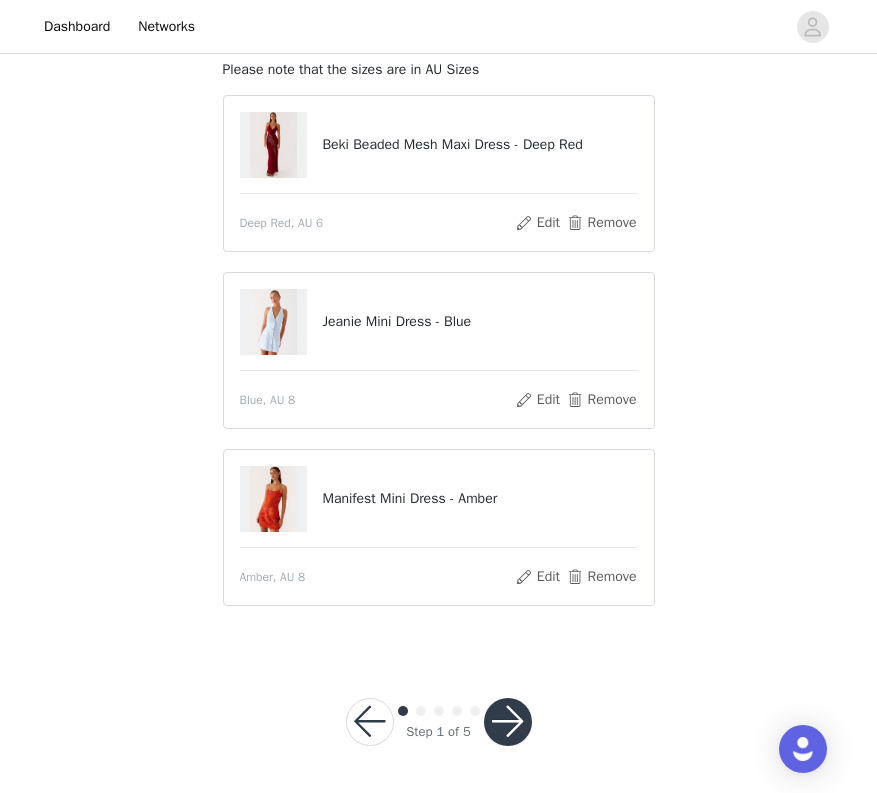 drag, startPoint x: 505, startPoint y: 725, endPoint x: 372, endPoint y: 576, distance: 199.72481 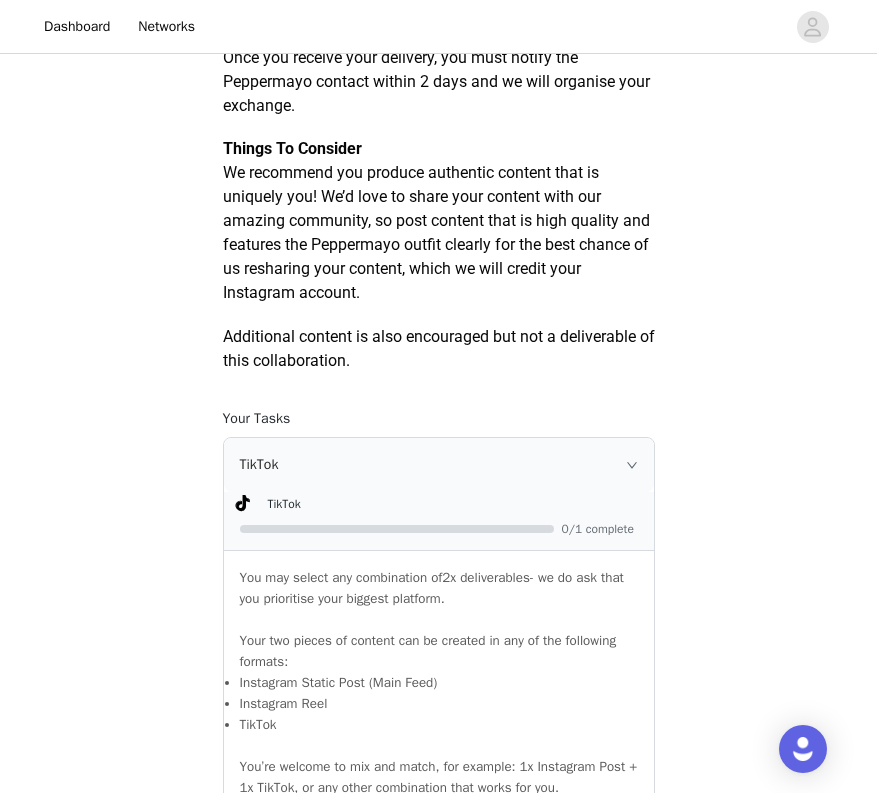 scroll, scrollTop: 1039, scrollLeft: 0, axis: vertical 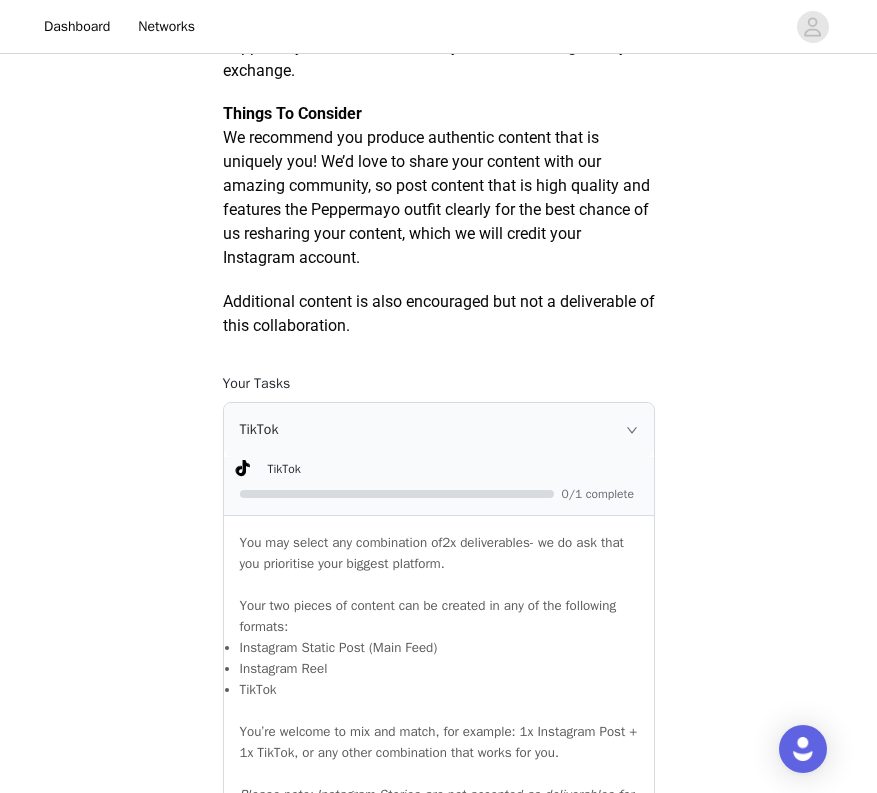 click on "TikTok" at bounding box center [439, 430] 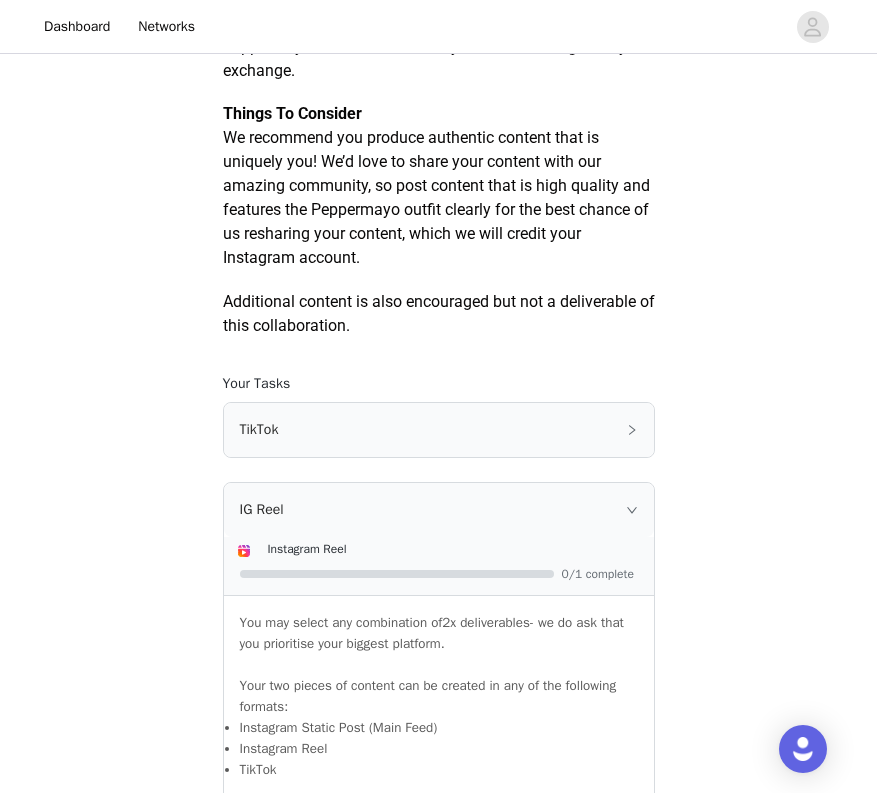 click on "0/1 complete" at bounding box center (602, 574) 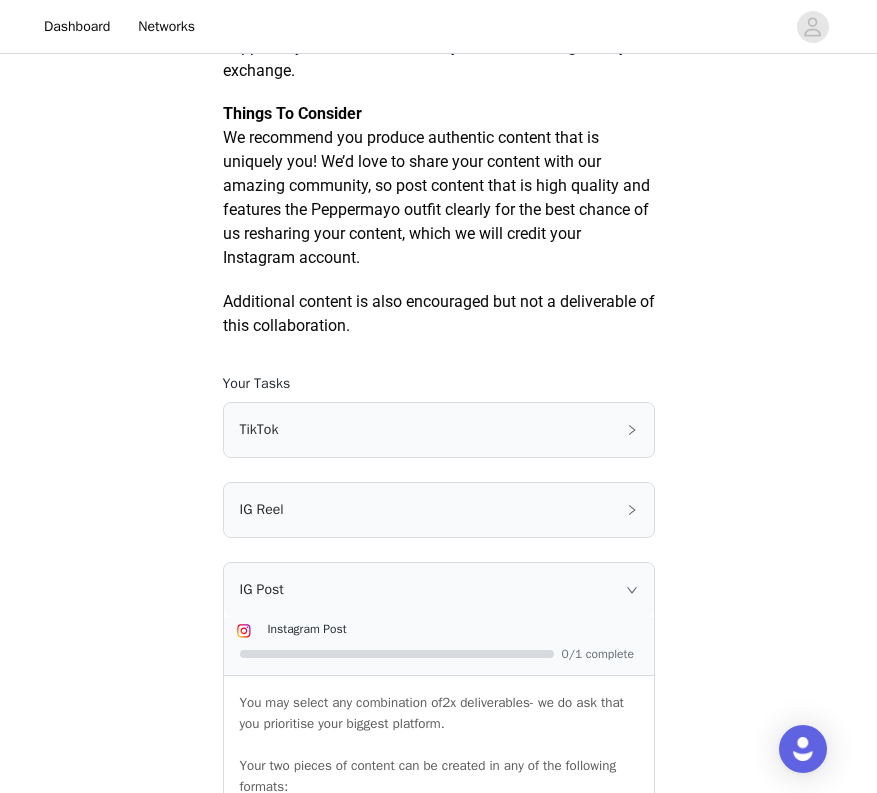 click on "IG Post" at bounding box center (439, 590) 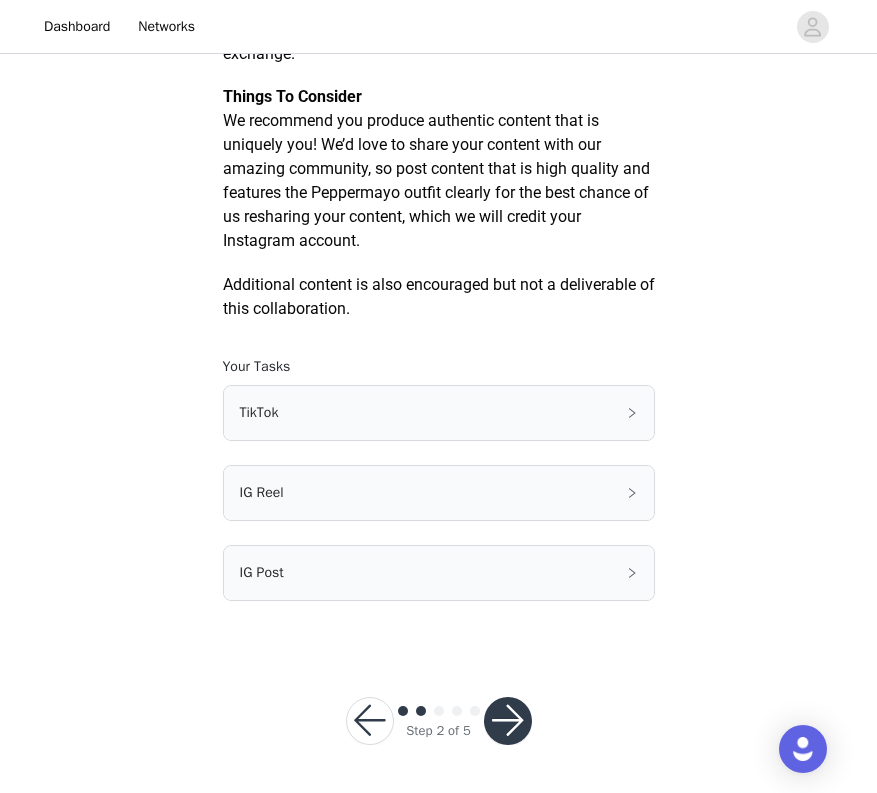 scroll, scrollTop: 1052, scrollLeft: 0, axis: vertical 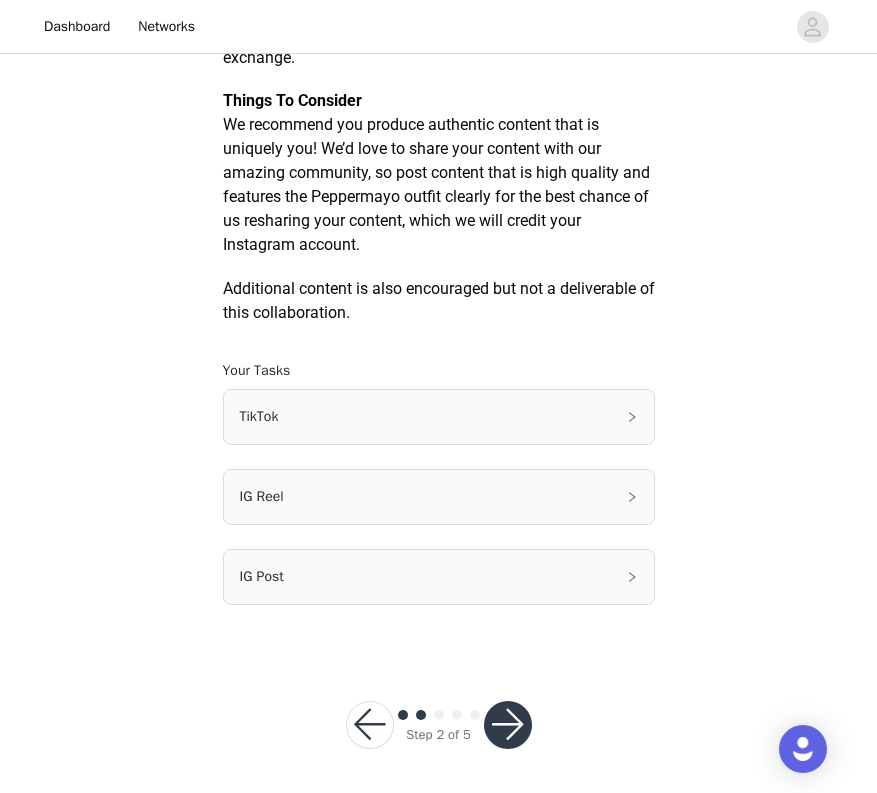 click on "IG Reel" at bounding box center [439, 497] 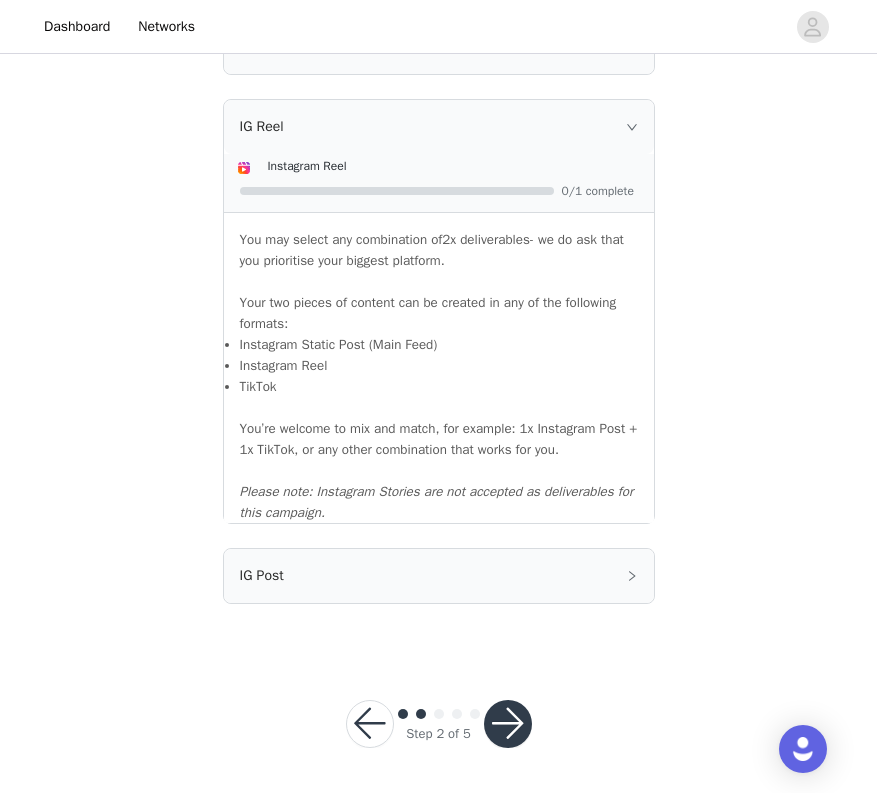 scroll, scrollTop: 1421, scrollLeft: 0, axis: vertical 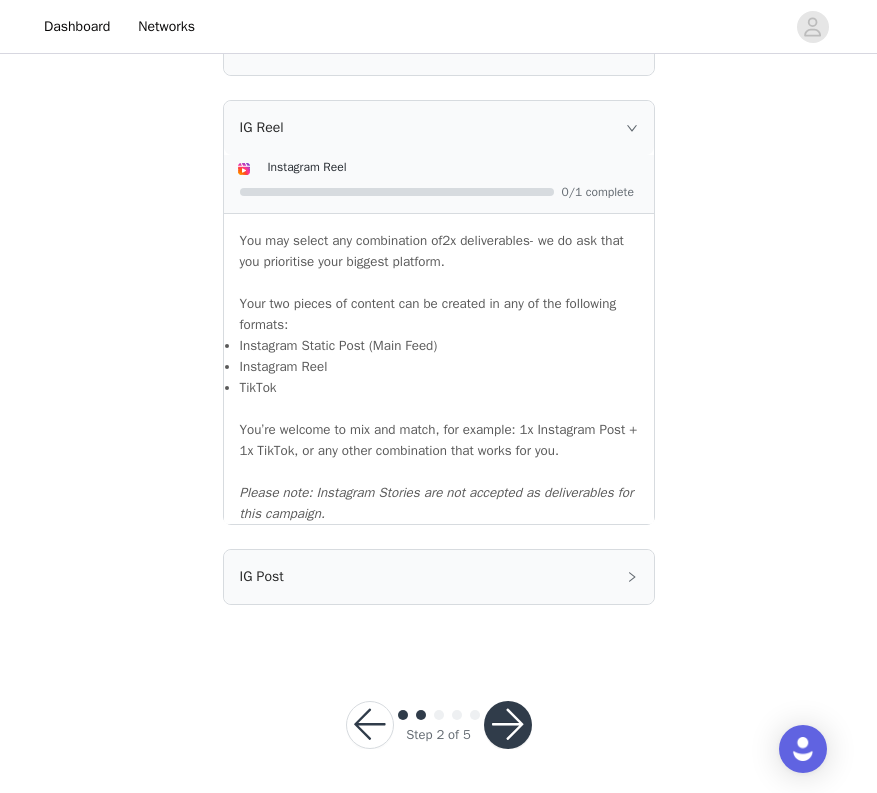 click at bounding box center [508, 725] 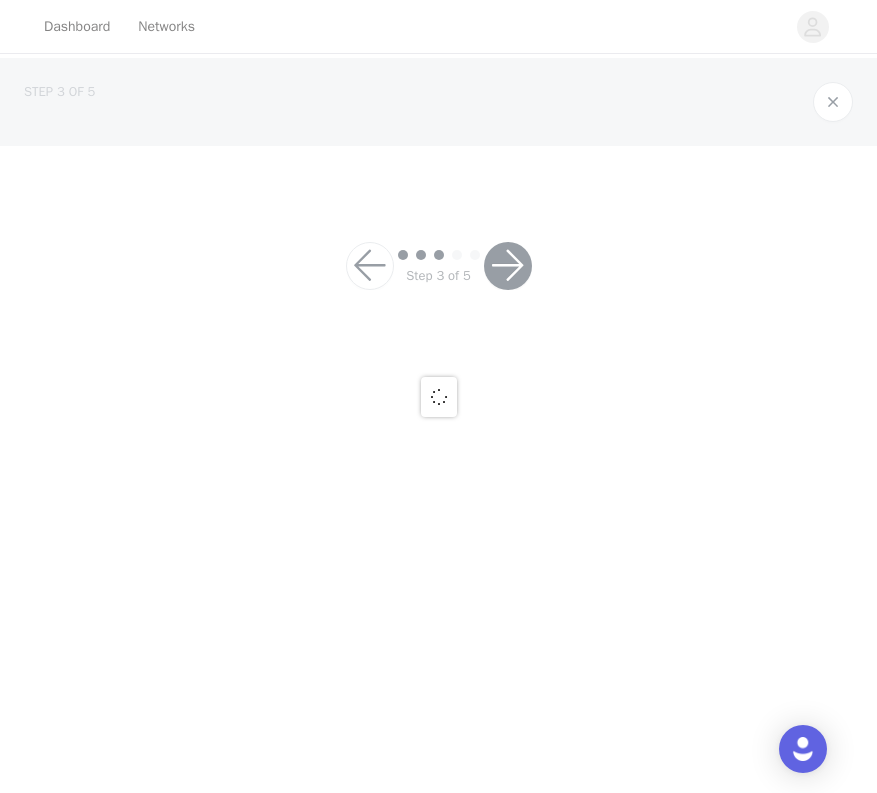 scroll, scrollTop: 0, scrollLeft: 0, axis: both 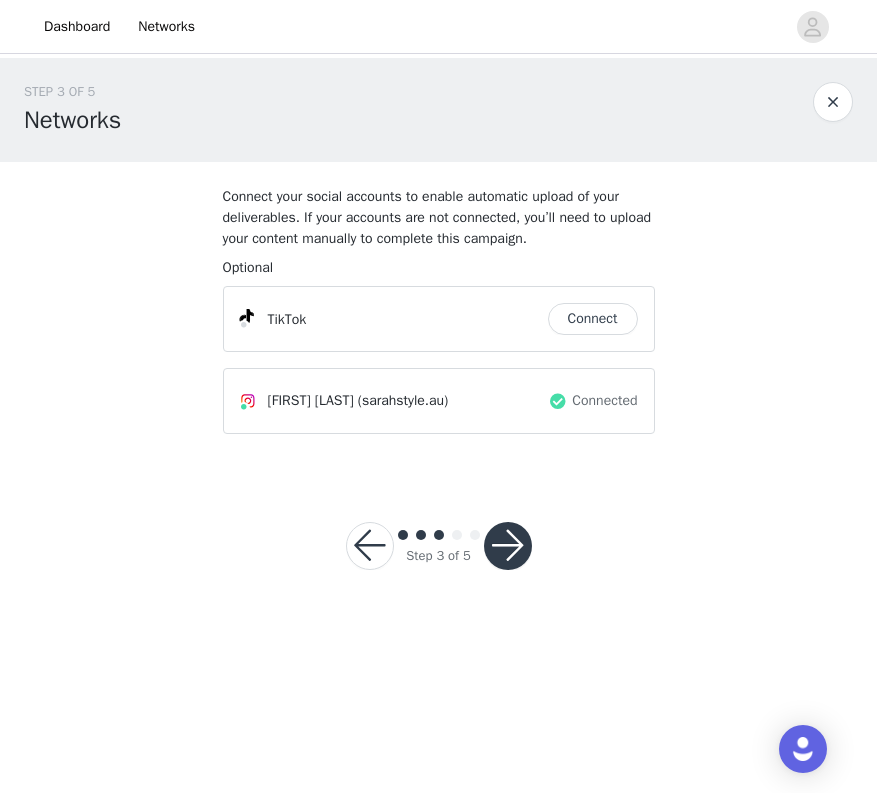 click at bounding box center (508, 546) 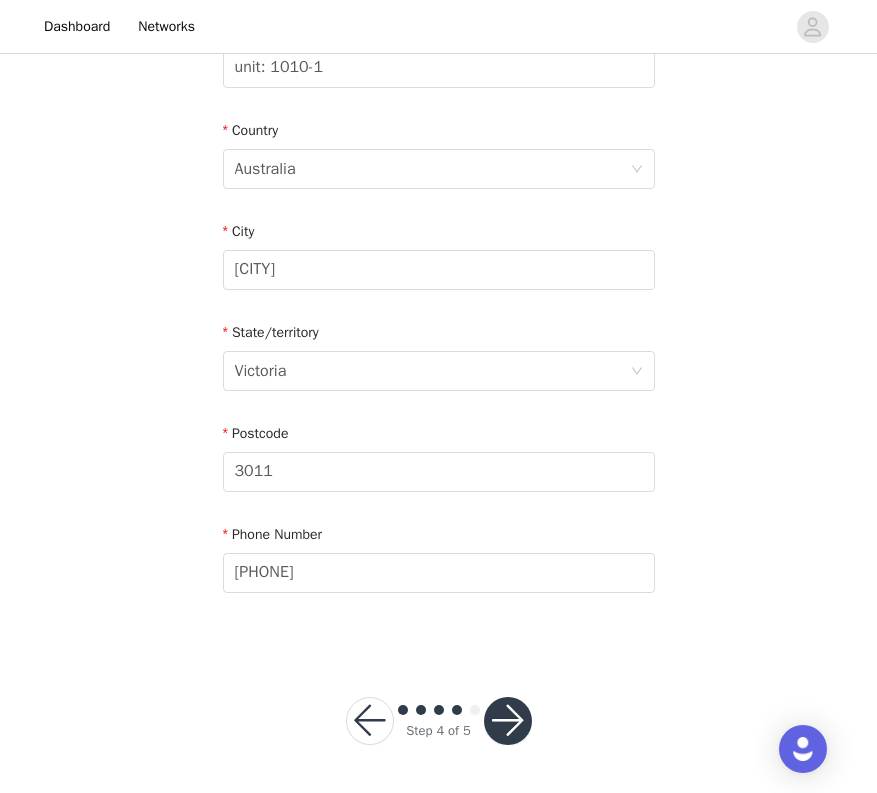 scroll, scrollTop: 612, scrollLeft: 0, axis: vertical 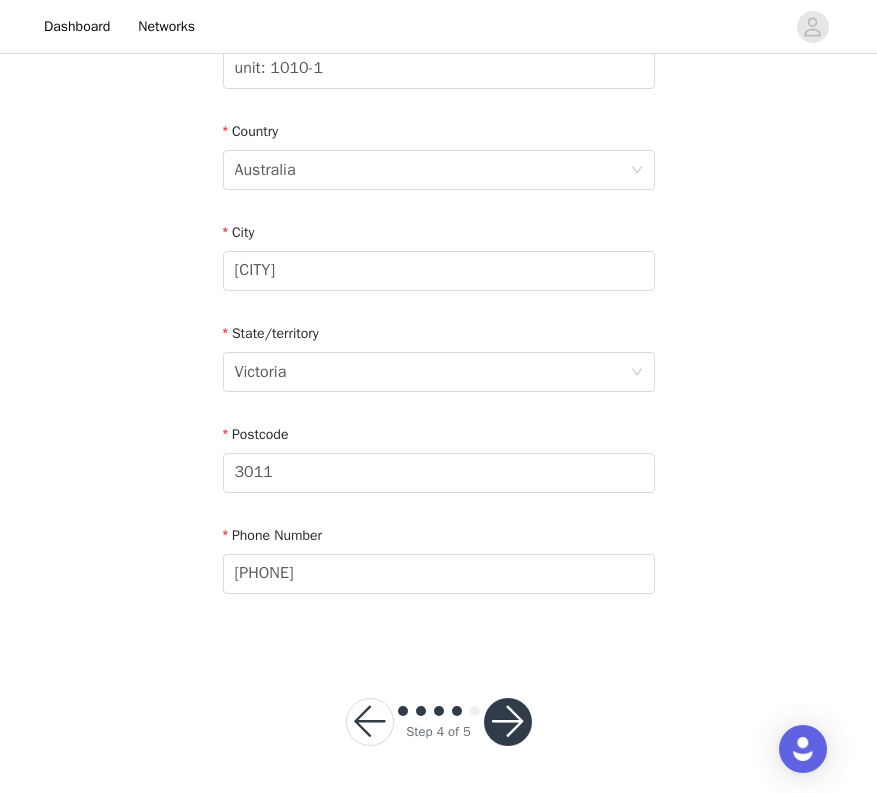 click at bounding box center (508, 722) 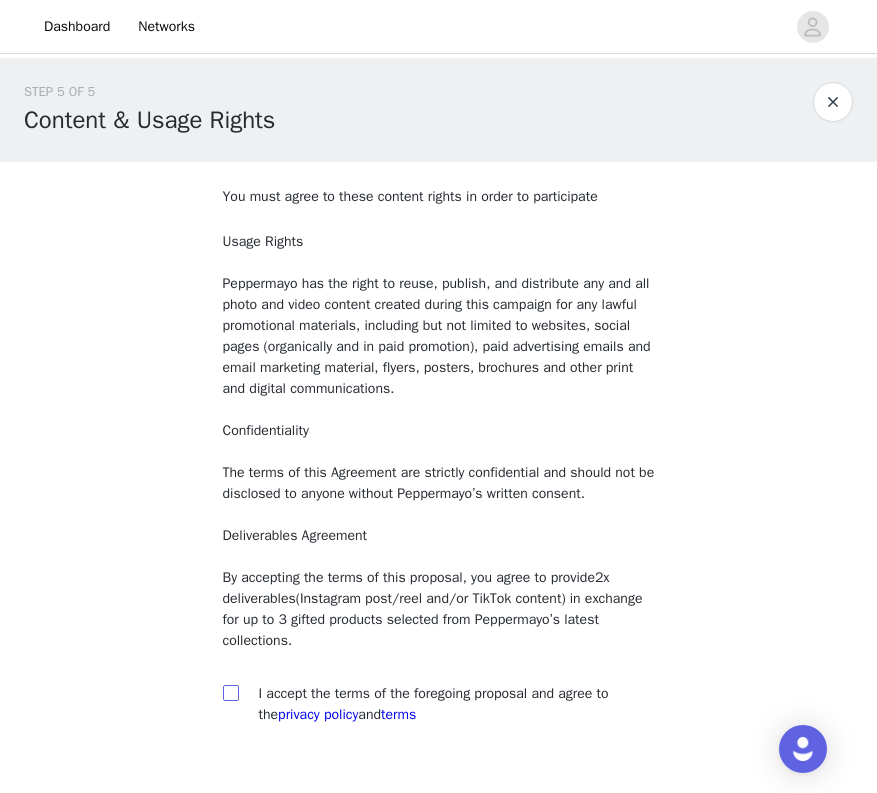 click at bounding box center (230, 692) 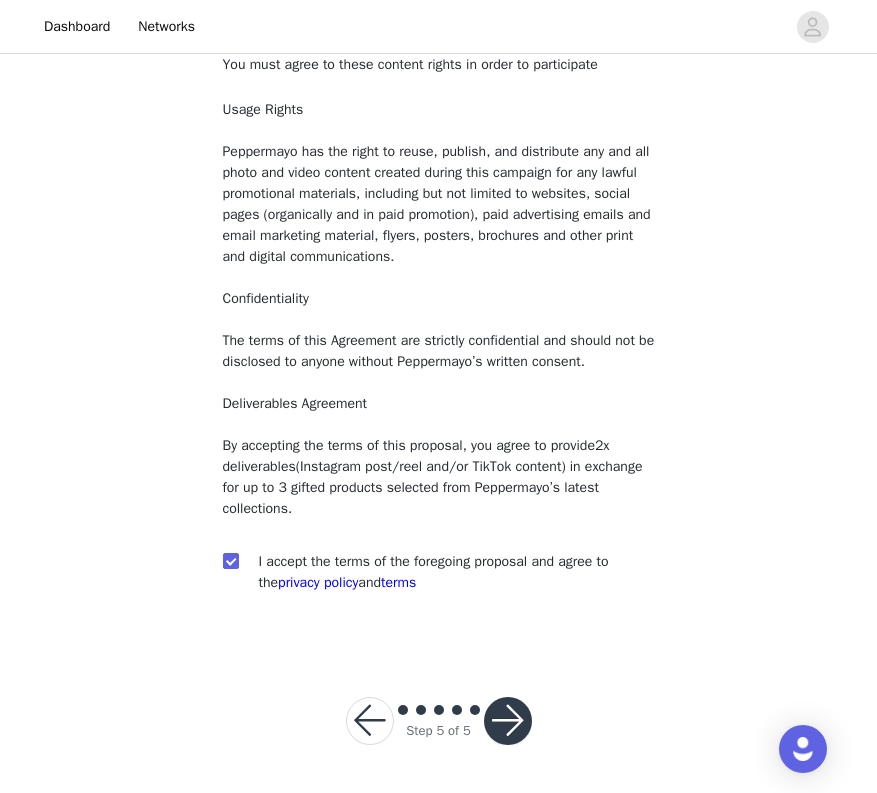 scroll, scrollTop: 131, scrollLeft: 0, axis: vertical 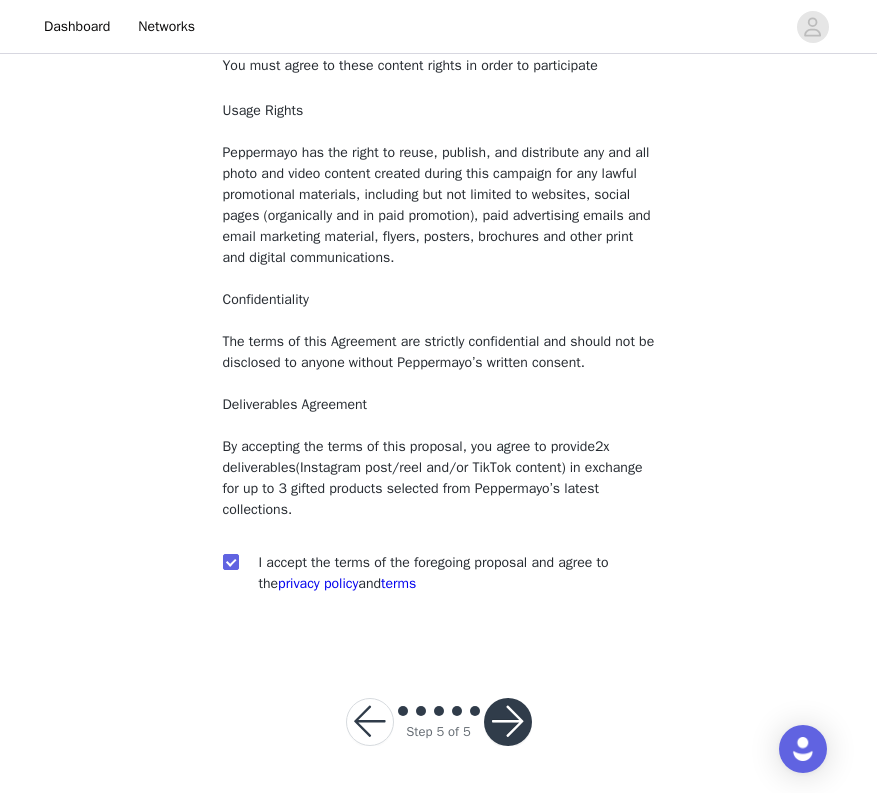 click at bounding box center (508, 722) 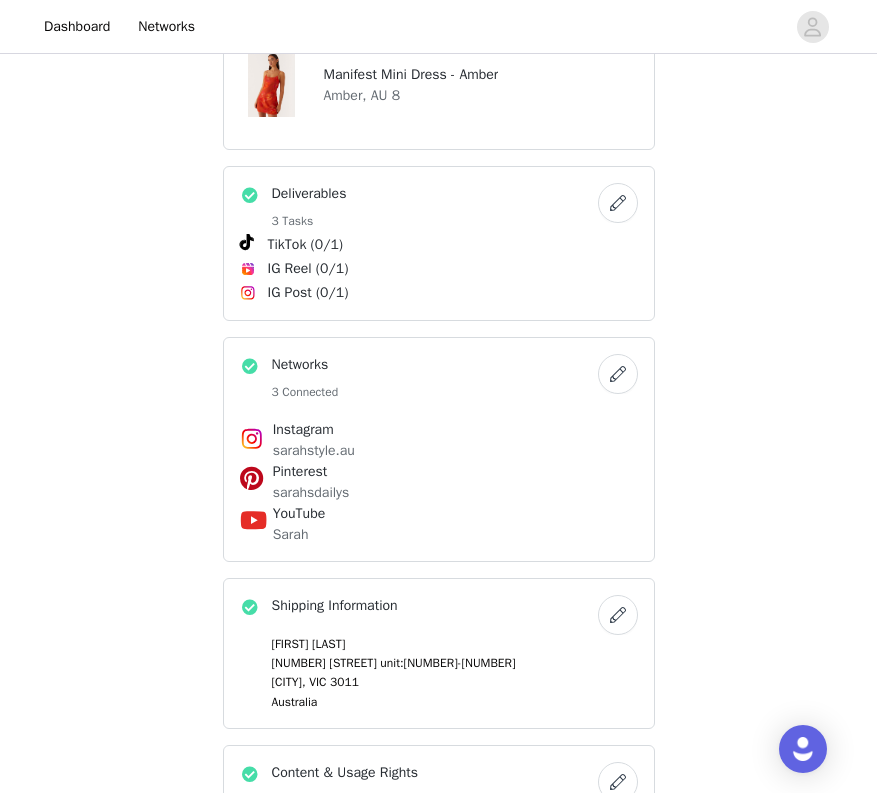 scroll, scrollTop: 670, scrollLeft: 0, axis: vertical 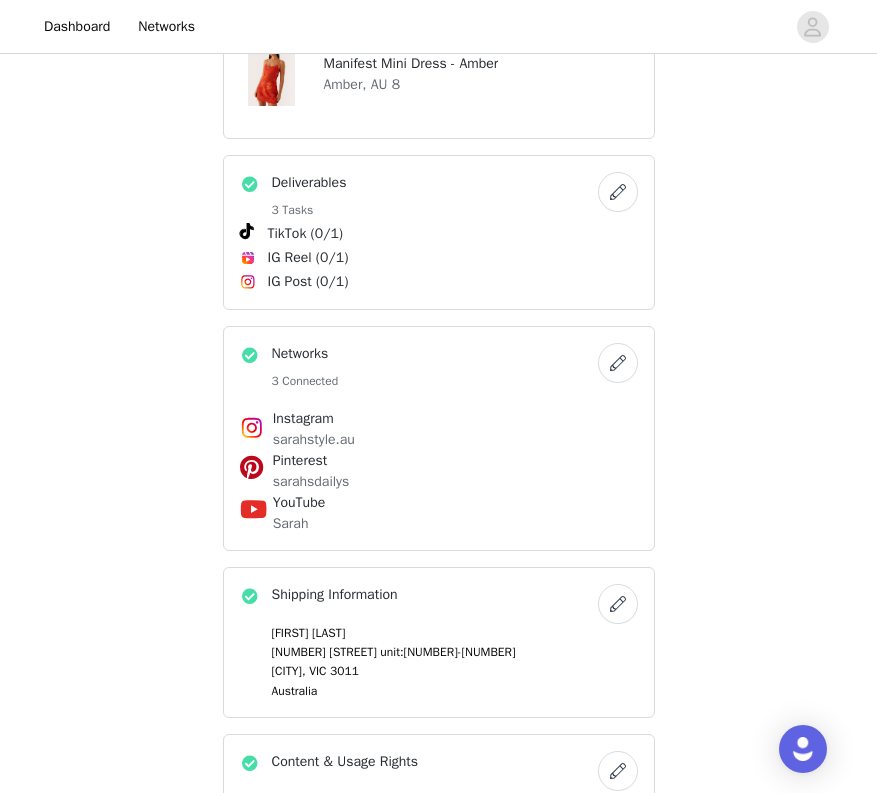 click at bounding box center [618, 192] 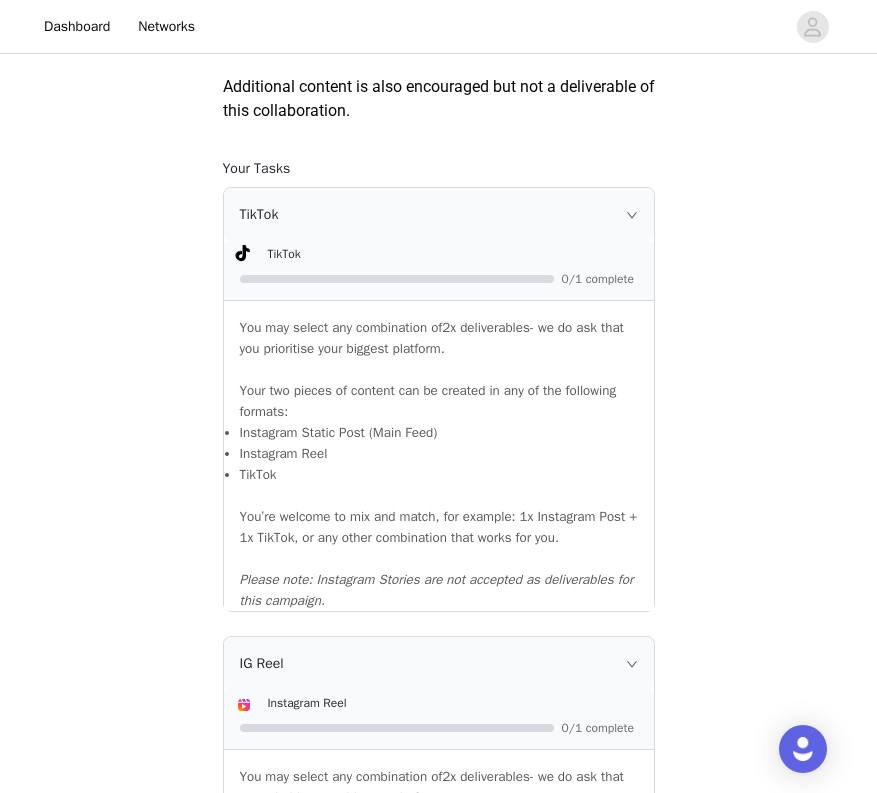 scroll, scrollTop: 1244, scrollLeft: 0, axis: vertical 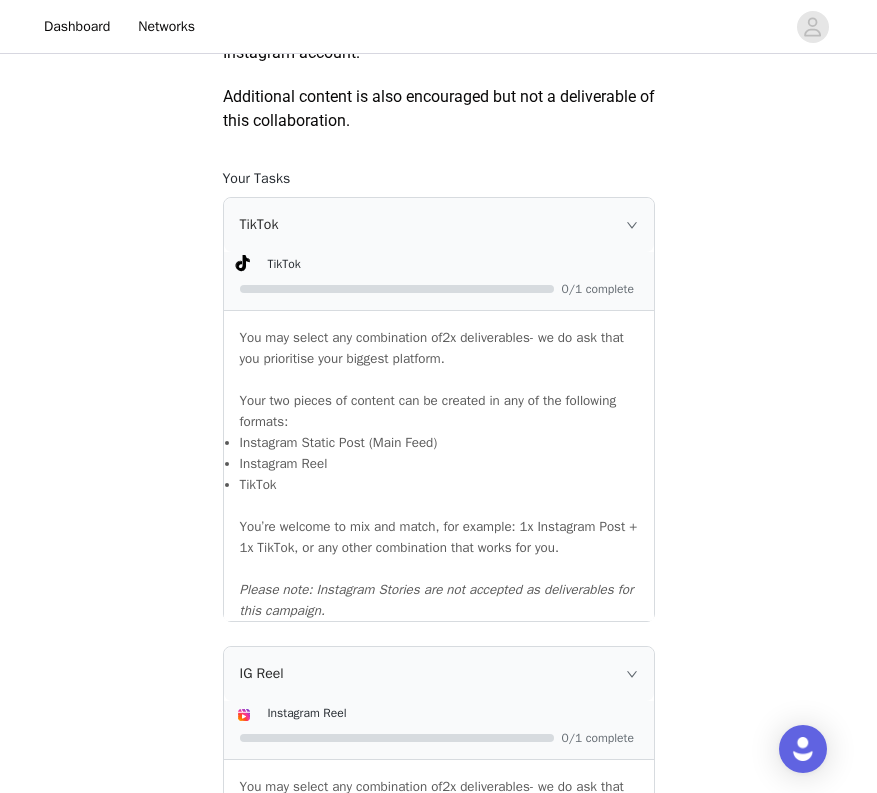 click on "TikTok" at bounding box center (439, 225) 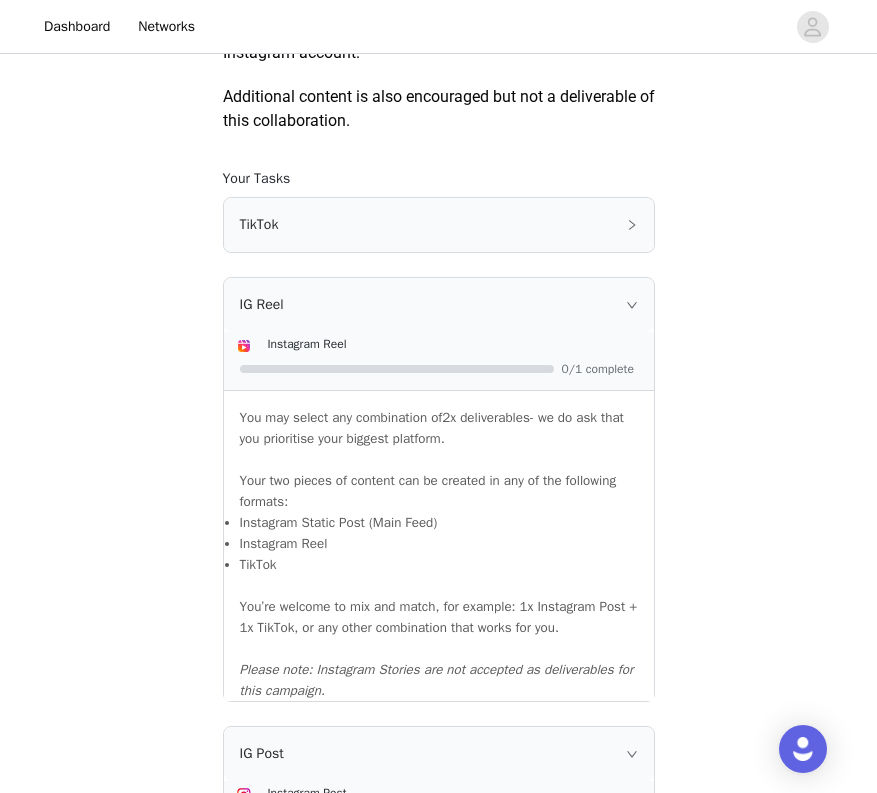 click on "TikTok" at bounding box center [439, 225] 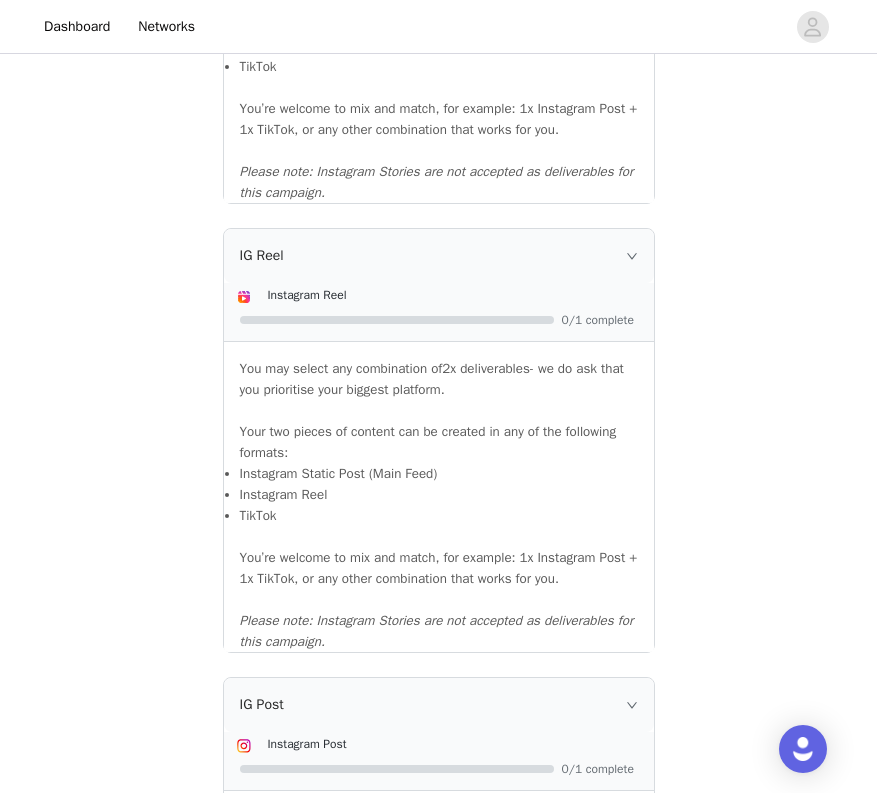 scroll, scrollTop: 1771, scrollLeft: 0, axis: vertical 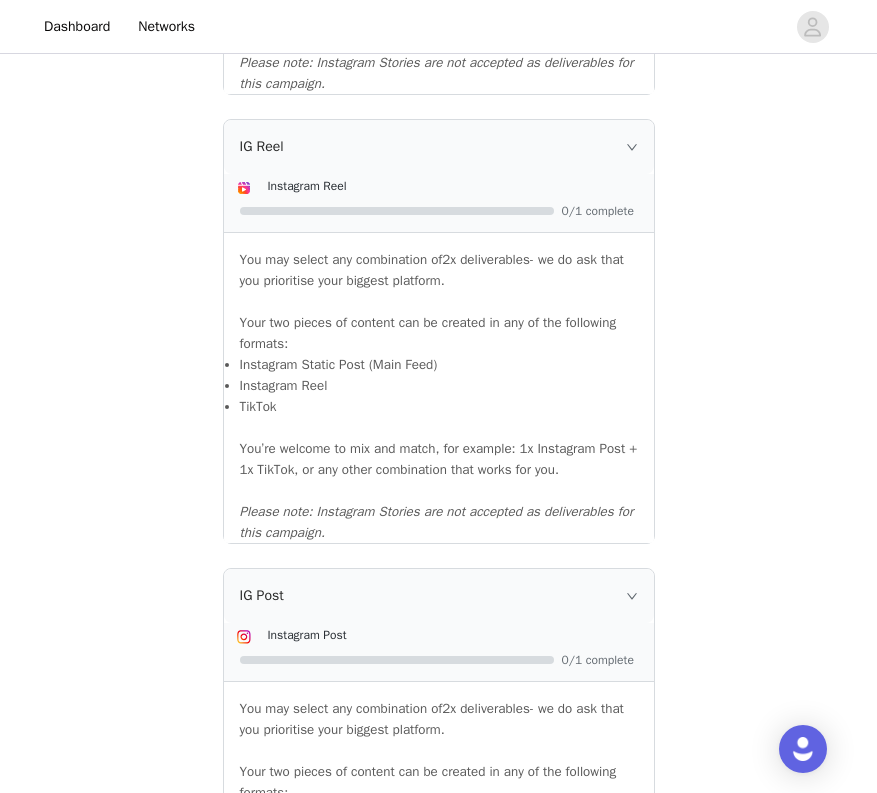 click on "IG Reel" at bounding box center (439, 147) 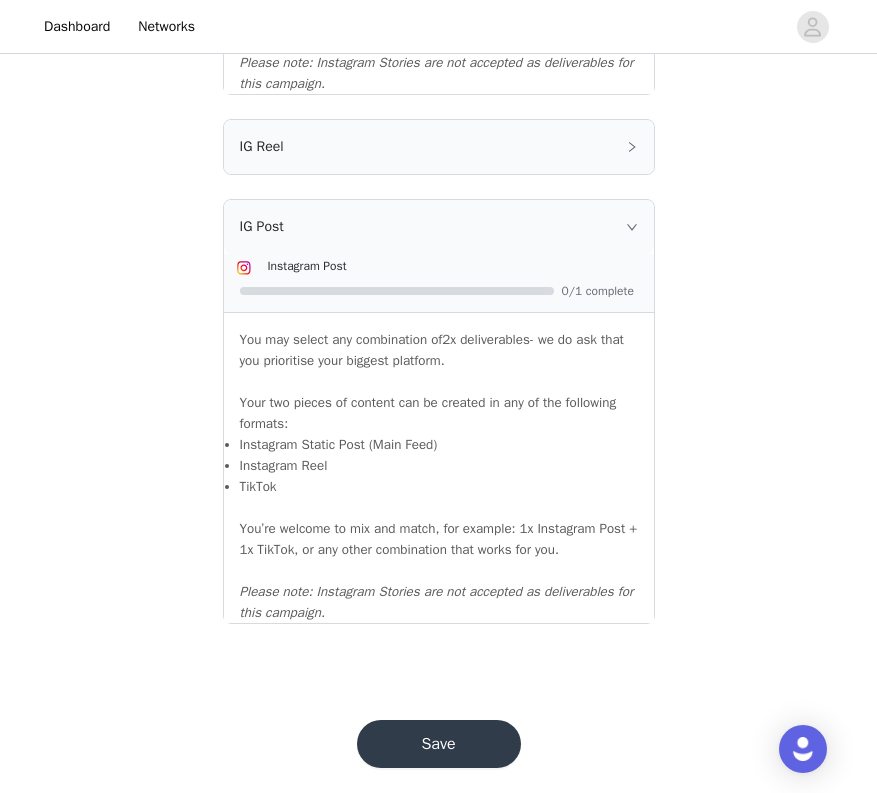click on "IG Post" at bounding box center (439, 227) 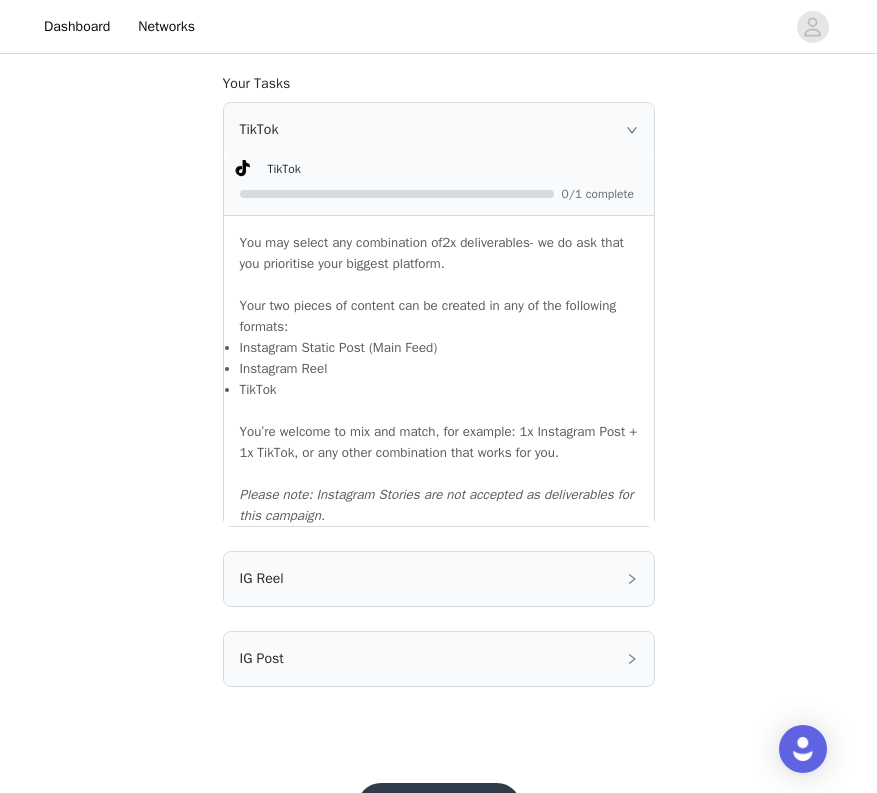 scroll, scrollTop: 1339, scrollLeft: 0, axis: vertical 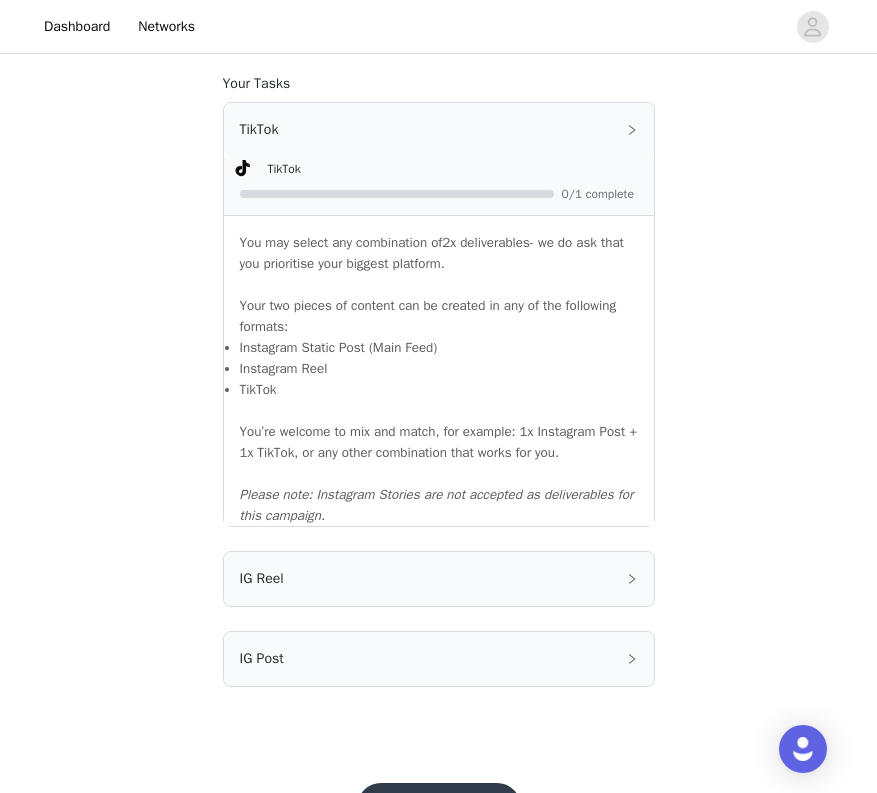 click on "Your Tasks     TikTok     TikTok     0/1 complete     You may select any combination of  2x deliverables  - we do ask that you prioritise your biggest platform.
Your two pieces of content can be created in any of the following formats:
Instagram Static Post (Main Feed)
Instagram Reel
TikTok
You’re welcome to mix and match, for example: 1x Instagram Post + 1x TikTok, or any other combination that works for you.
Please note: Instagram Stories are not accepted as deliverables for this campaign.     IG Reel     Instagram Reel     0/1 complete     You may select any combination of  2x deliverables  - we do ask that you prioritise your biggest platform.
Your two pieces of content can be created in any of the following formats:
Instagram Static Post (Main Feed)
Instagram Reel
TikTok
You’re welcome to mix and match, for example: 1x Instagram Post + 1x TikTok, or any other combination that works for you.
IG Post     Instagram Post" at bounding box center [439, 380] 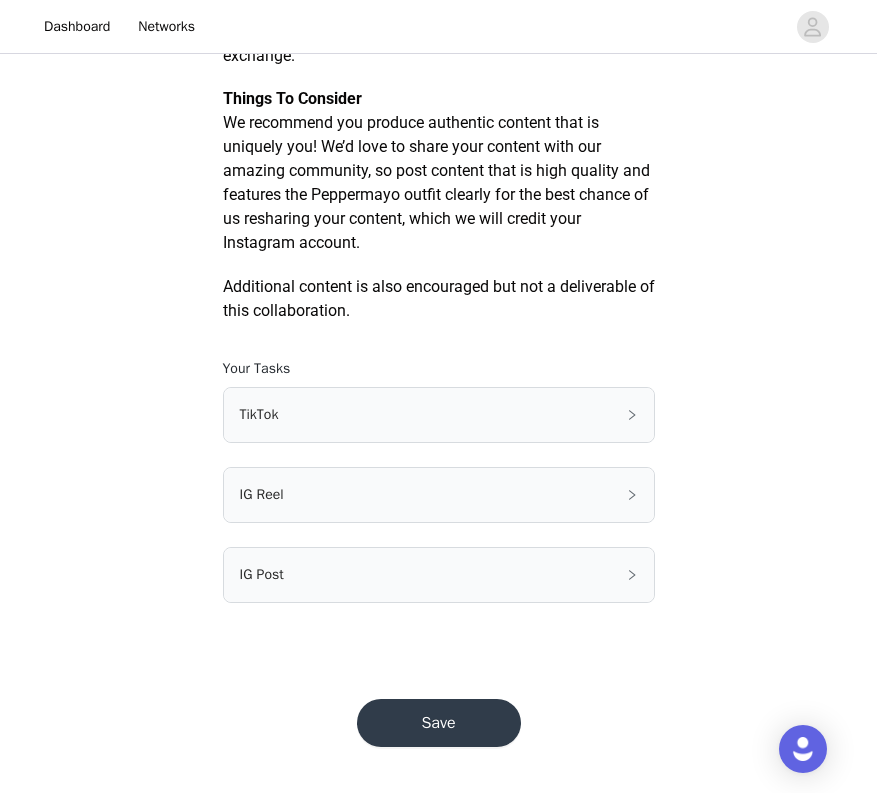 scroll, scrollTop: 1052, scrollLeft: 0, axis: vertical 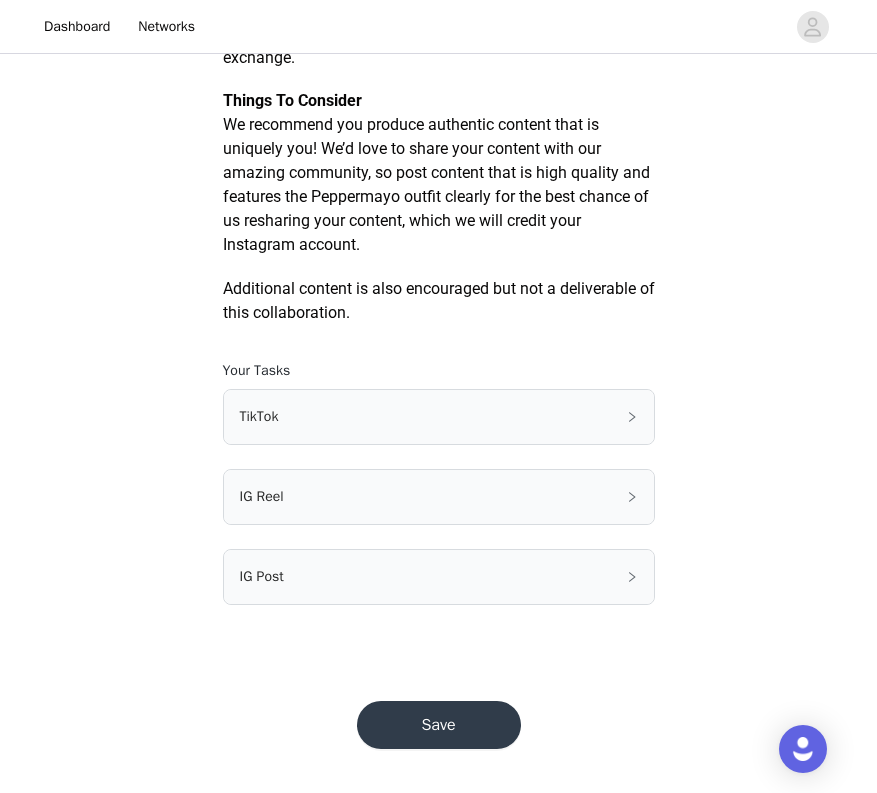 click on "Save" at bounding box center [439, 725] 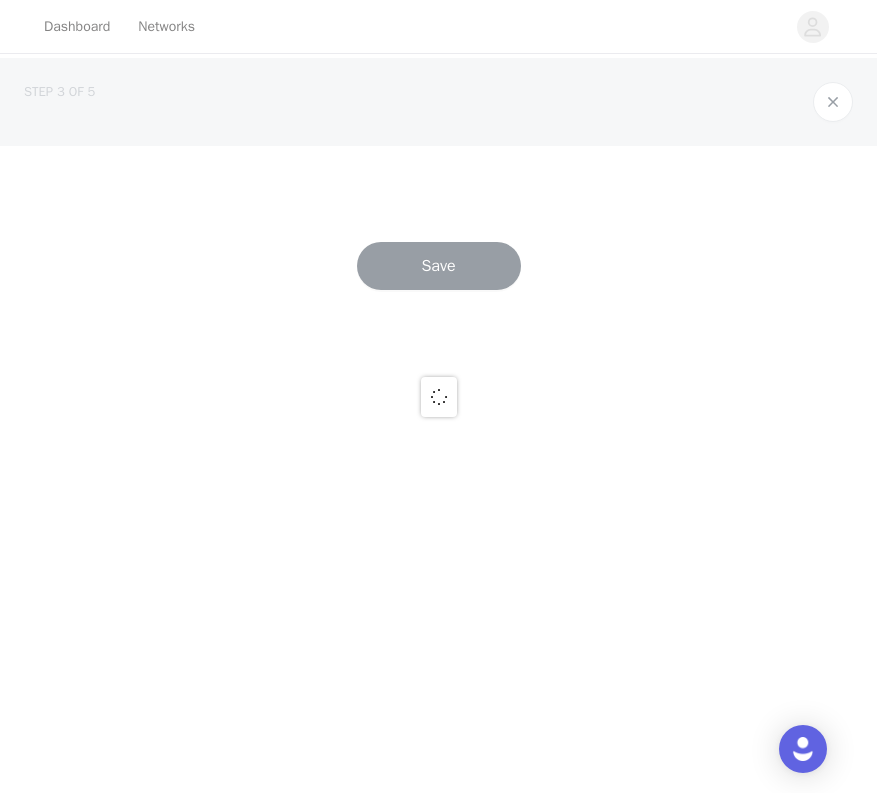 scroll, scrollTop: 0, scrollLeft: 0, axis: both 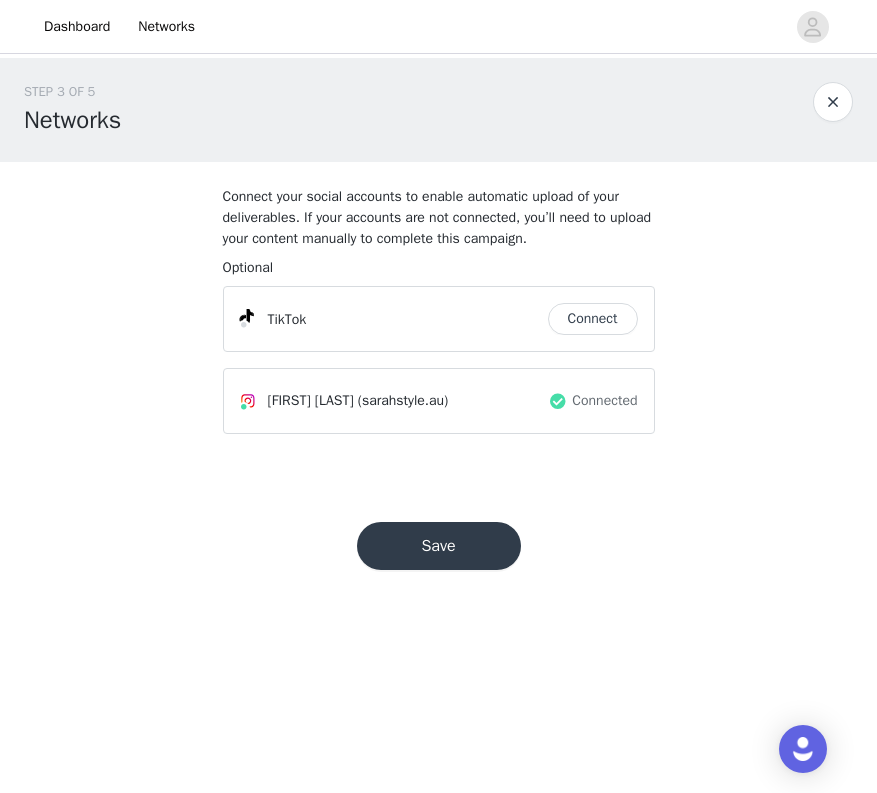 click on "Save" at bounding box center (439, 546) 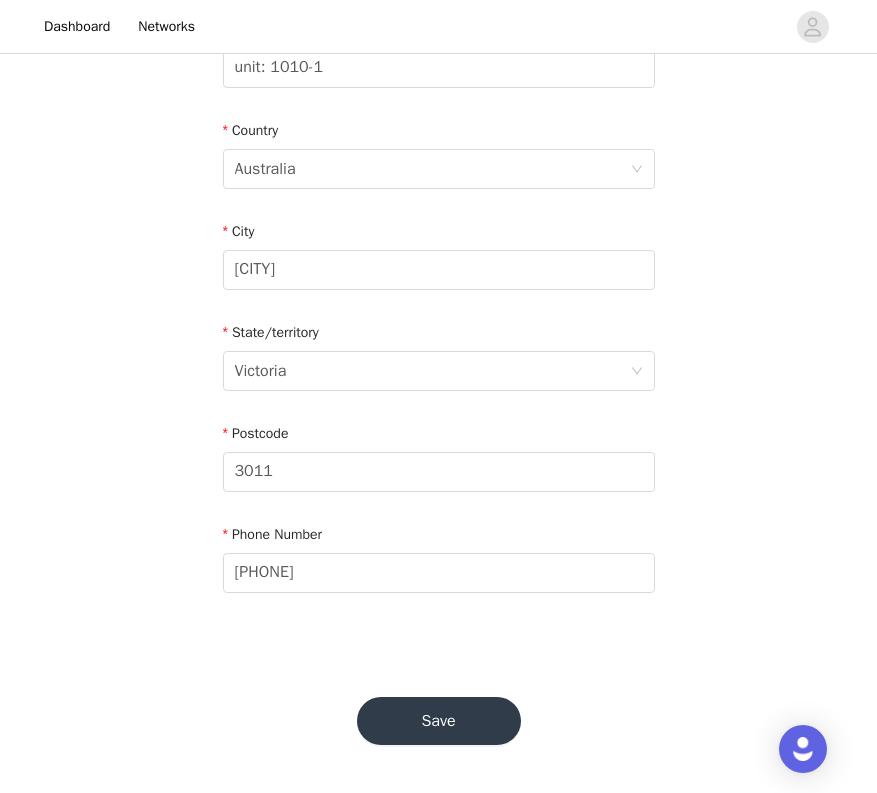 scroll, scrollTop: 612, scrollLeft: 0, axis: vertical 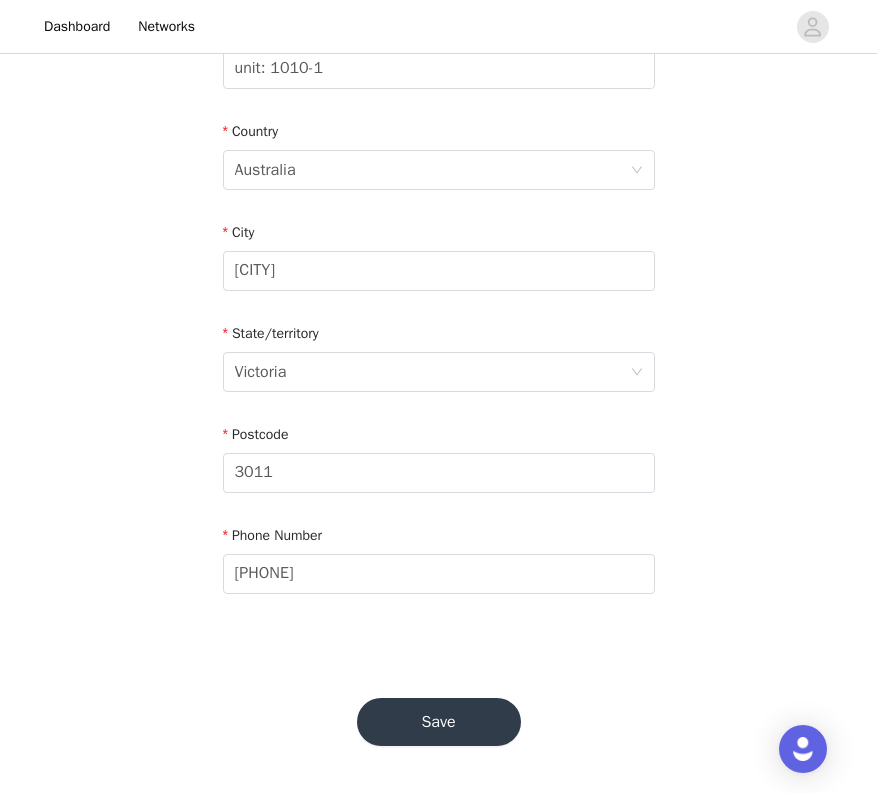 click on "Save" at bounding box center (439, 722) 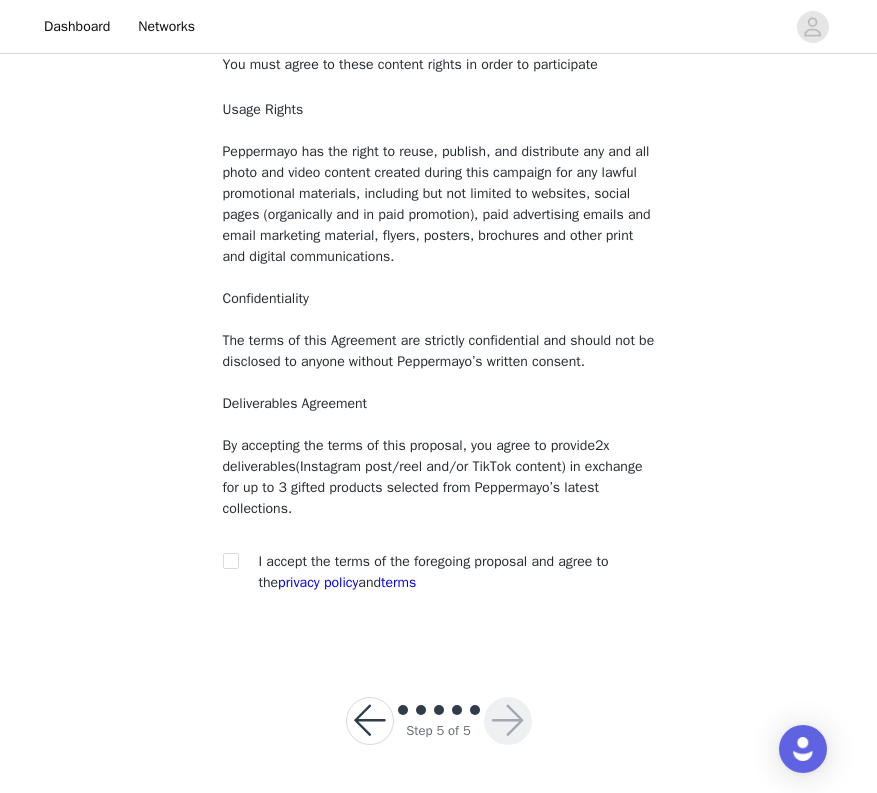 scroll, scrollTop: 131, scrollLeft: 0, axis: vertical 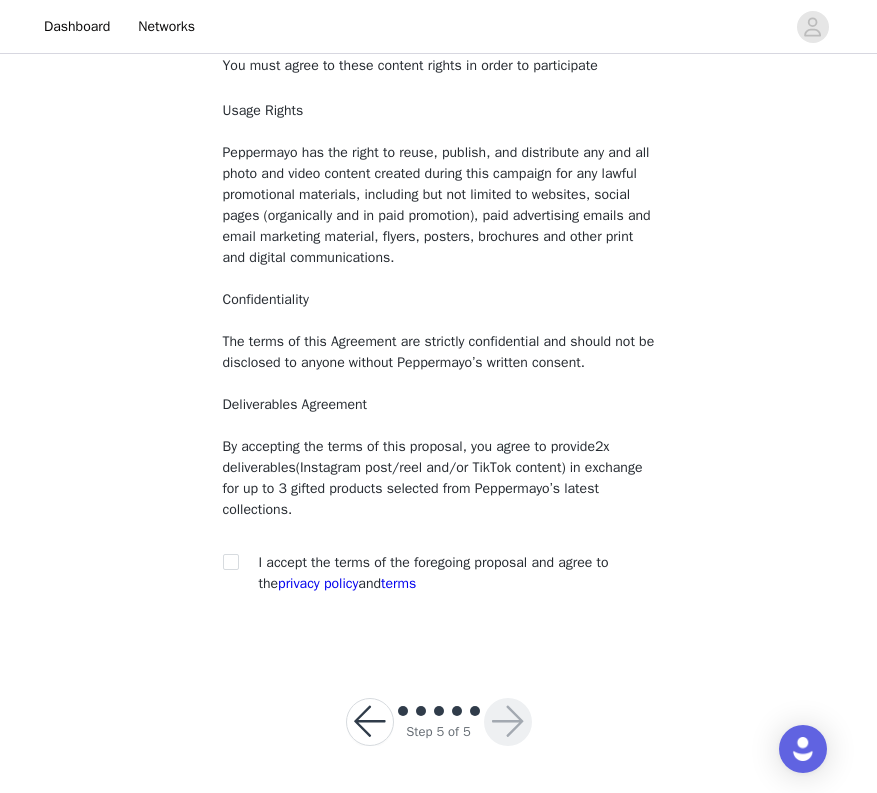 click on "You must agree to these content rights in order to participate       Usage Rights   Peppermayo has the right to reuse, publish, and distribute any and all photo and video content created during this campaign for any lawful promotional materials, including but not limited to websites, social pages (organically and in paid promotion), paid advertising emails and email marketing material, flyers, posters, brochures and other print and digital communications.   Confidentiality   The terms of this Agreement are strictly confidential and should not be disclosed to anyone without Peppermayo’s written consent.
Deliverables Agreement
By accepting the terms of this proposal, you agree to provide  2x deliverables  (Instagram post/reel and/or TikTok content) in exchange for up to 3 gifted products selected from Peppermayo’s latest collections.
I accept the terms of the foregoing proposal and agree to the
terms" at bounding box center [439, 340] 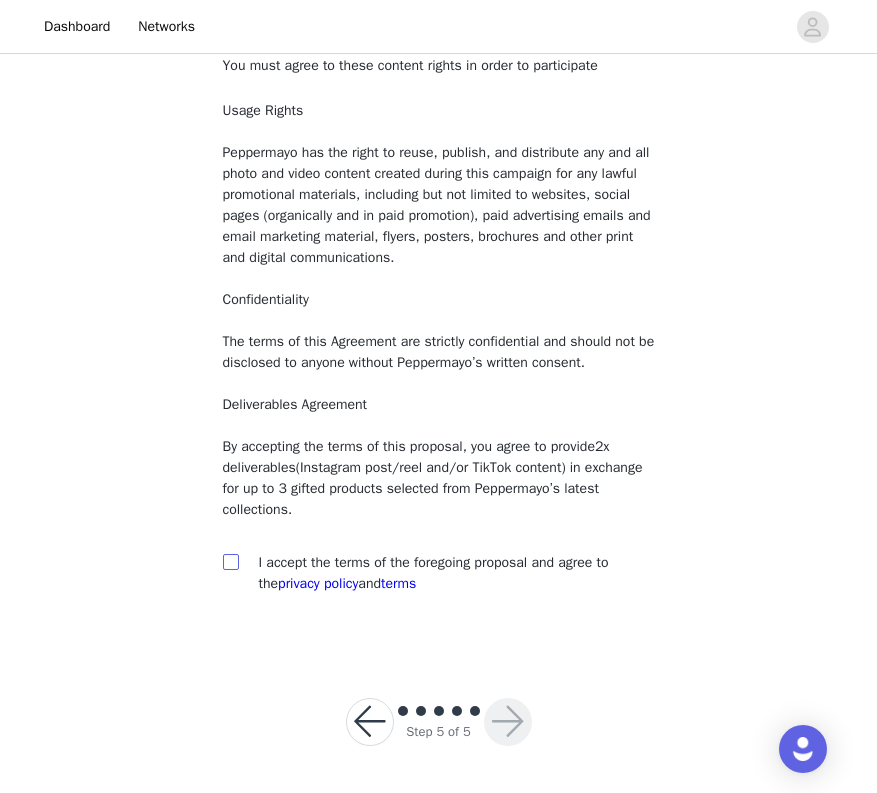 click at bounding box center [230, 561] 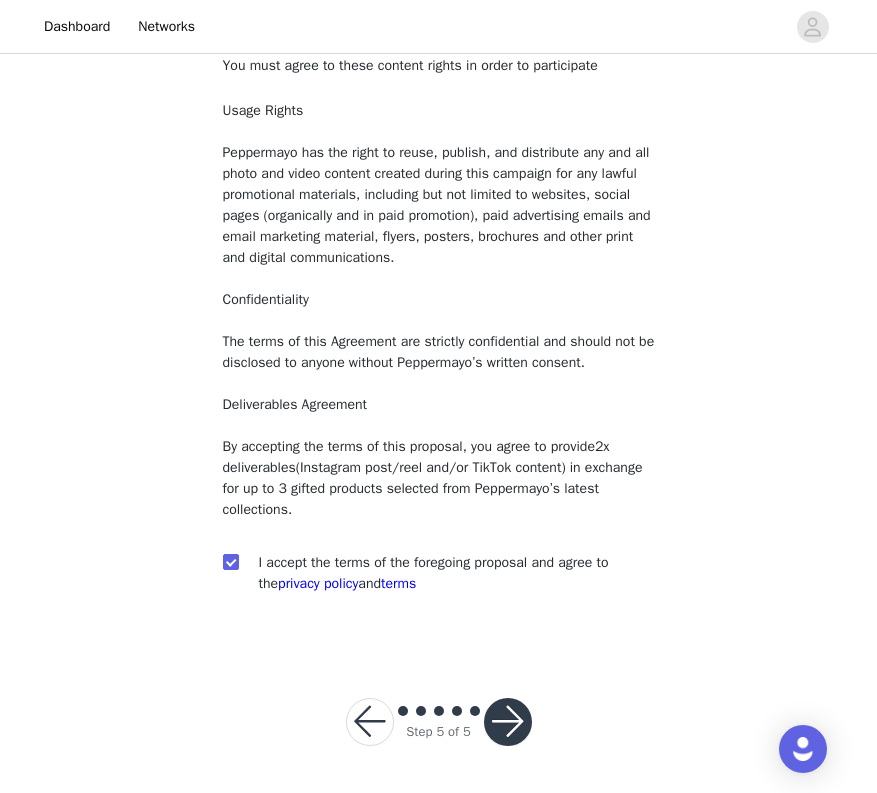 click at bounding box center (508, 722) 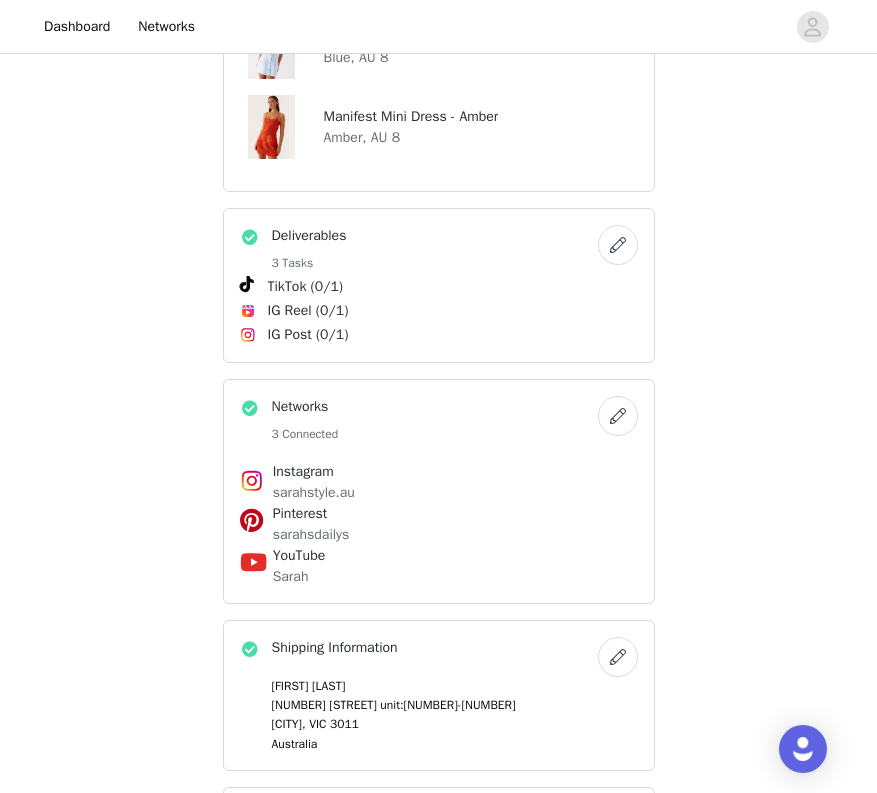 scroll, scrollTop: 1002, scrollLeft: 1, axis: both 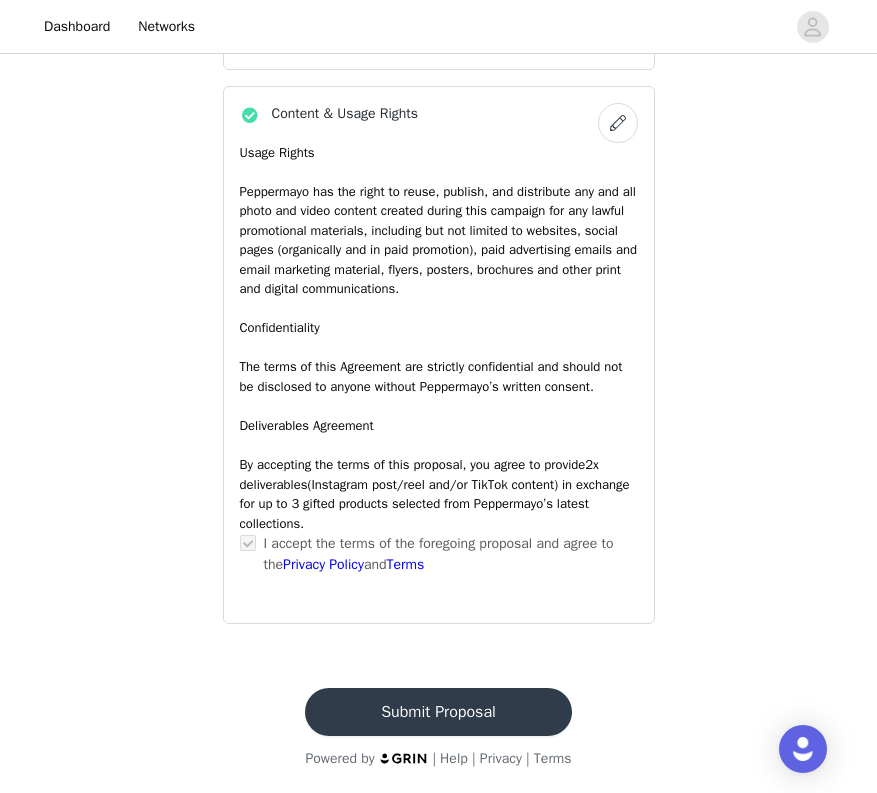 click on "Submit Proposal" at bounding box center (438, 712) 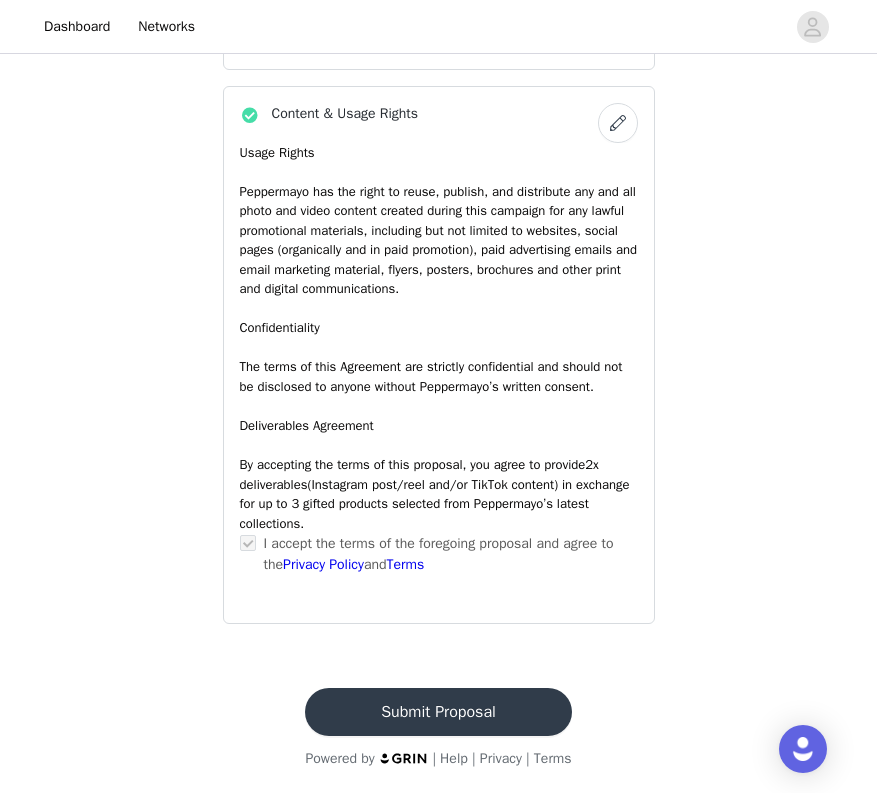 scroll, scrollTop: 0, scrollLeft: 0, axis: both 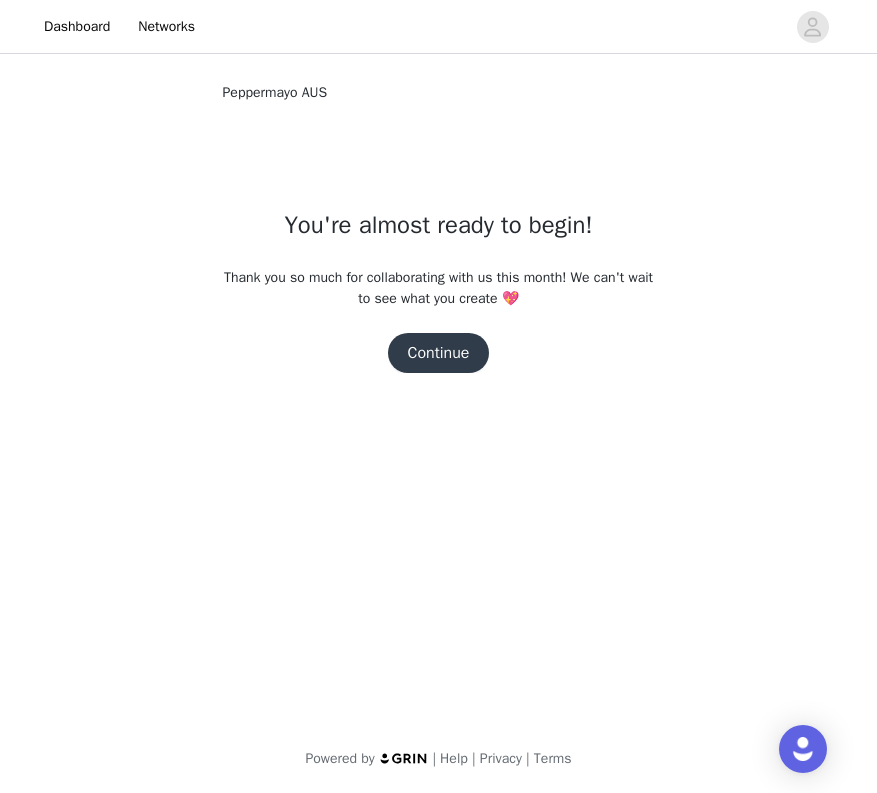 click on "Continue" at bounding box center [439, 353] 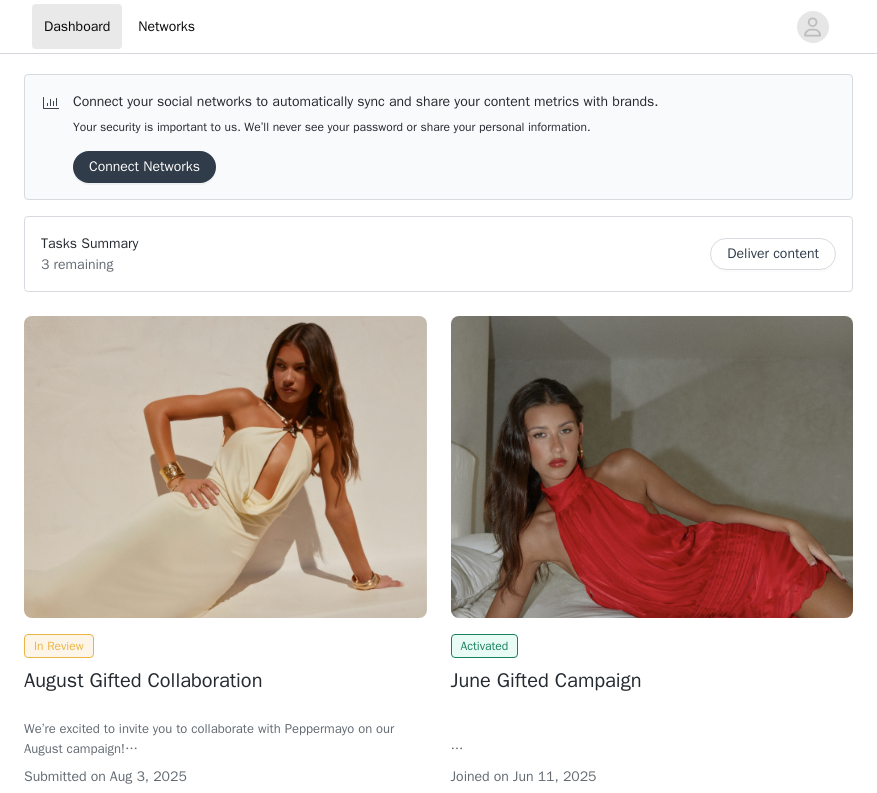 scroll, scrollTop: 0, scrollLeft: 0, axis: both 